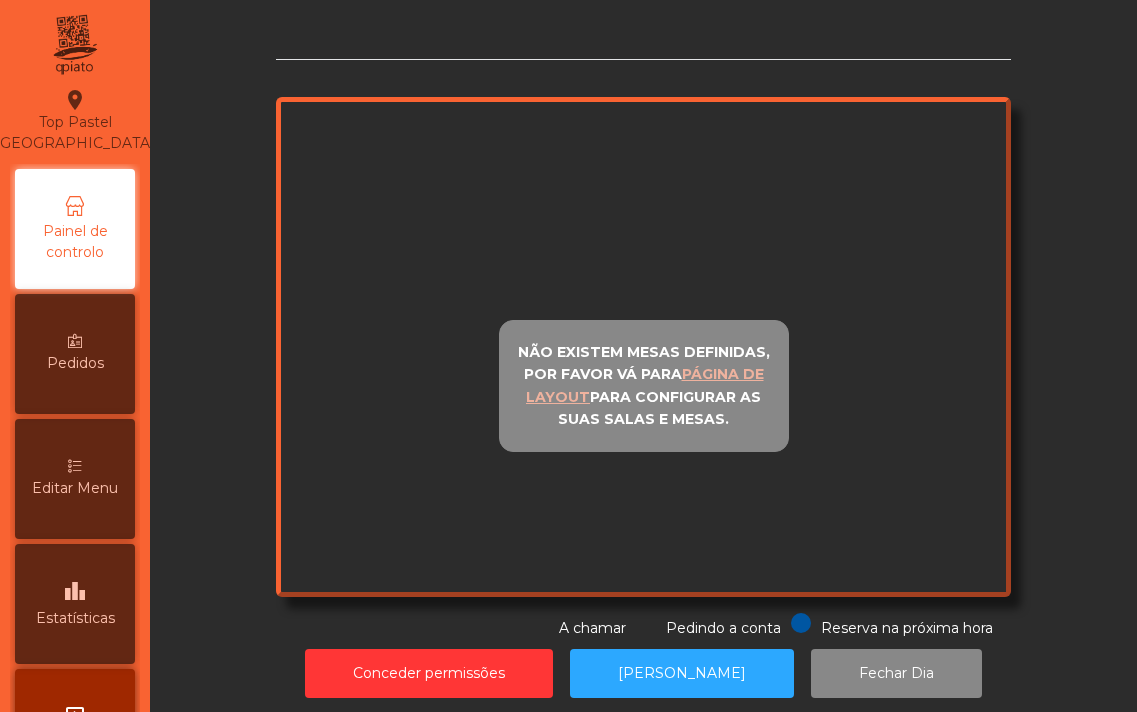 scroll, scrollTop: 0, scrollLeft: 0, axis: both 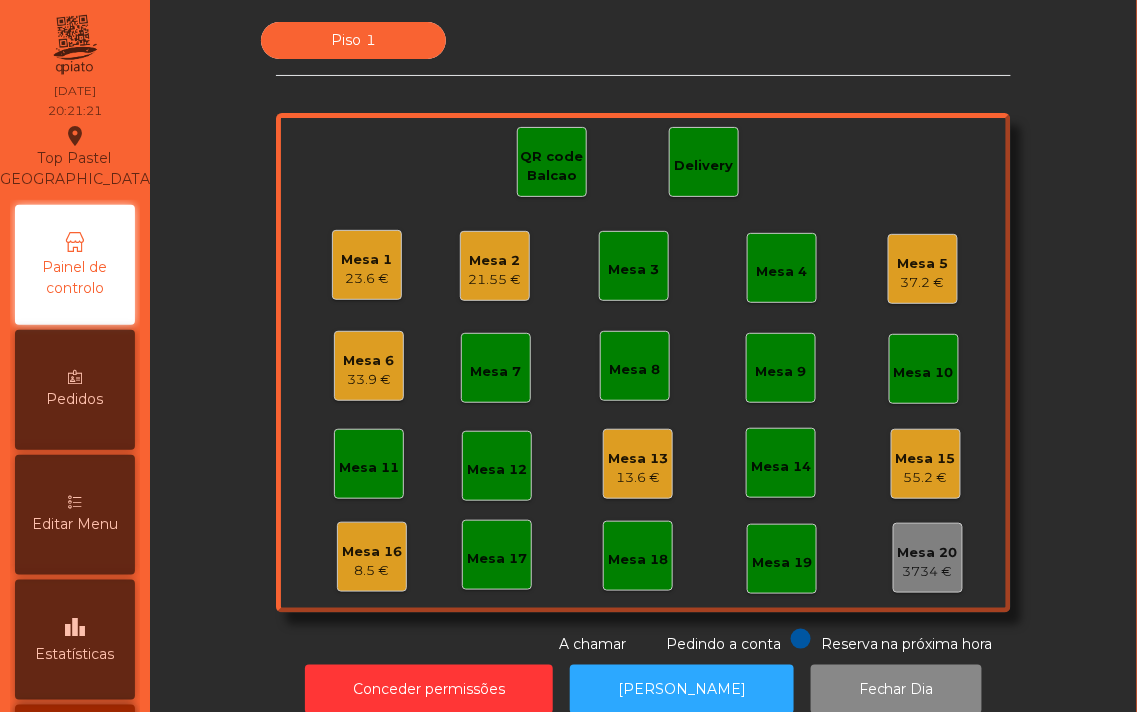 click on "Mesa 7" 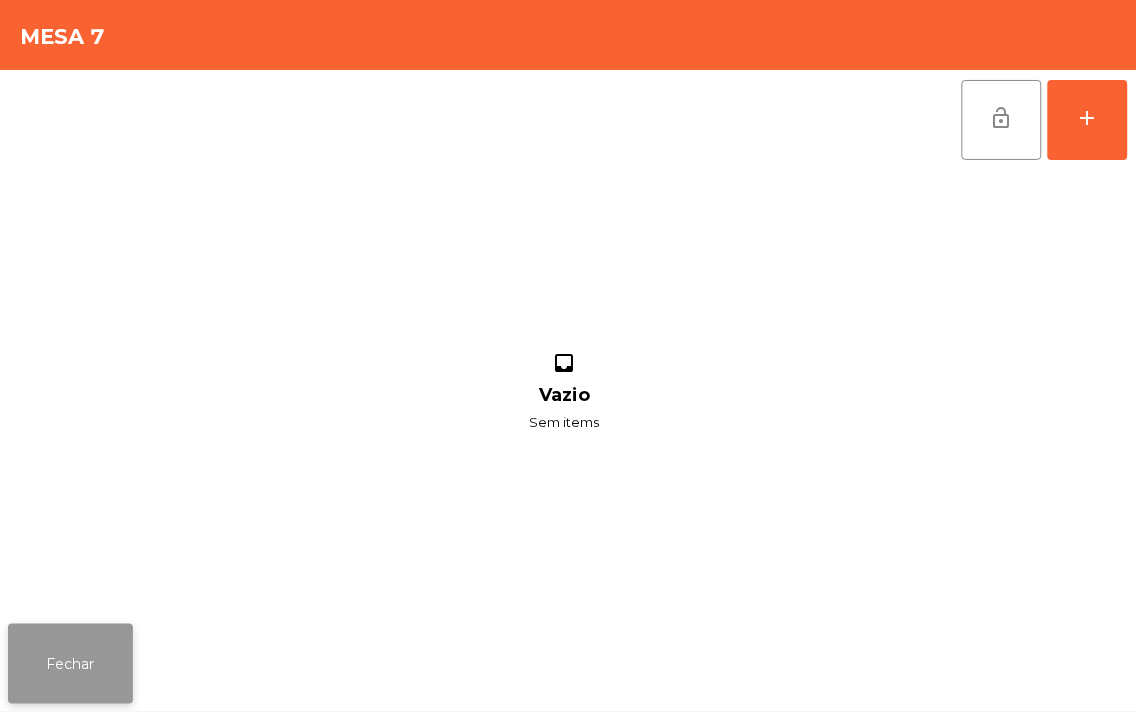 click on "Fechar" 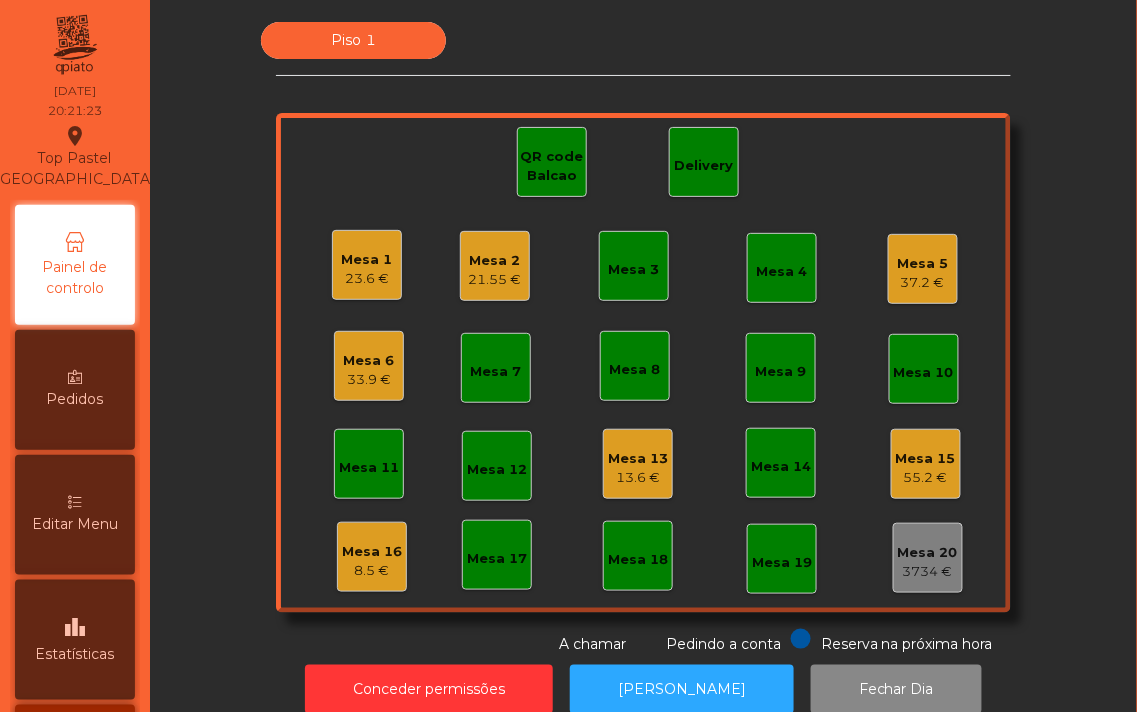 click on "Mesa 7" 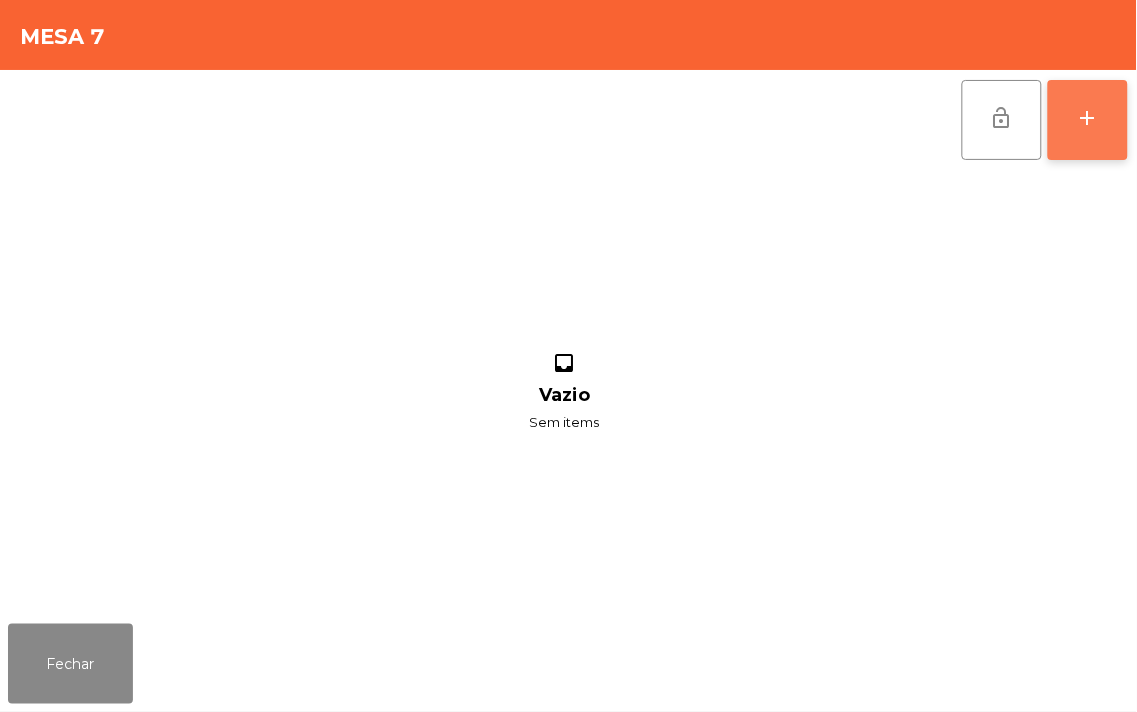 click on "add" 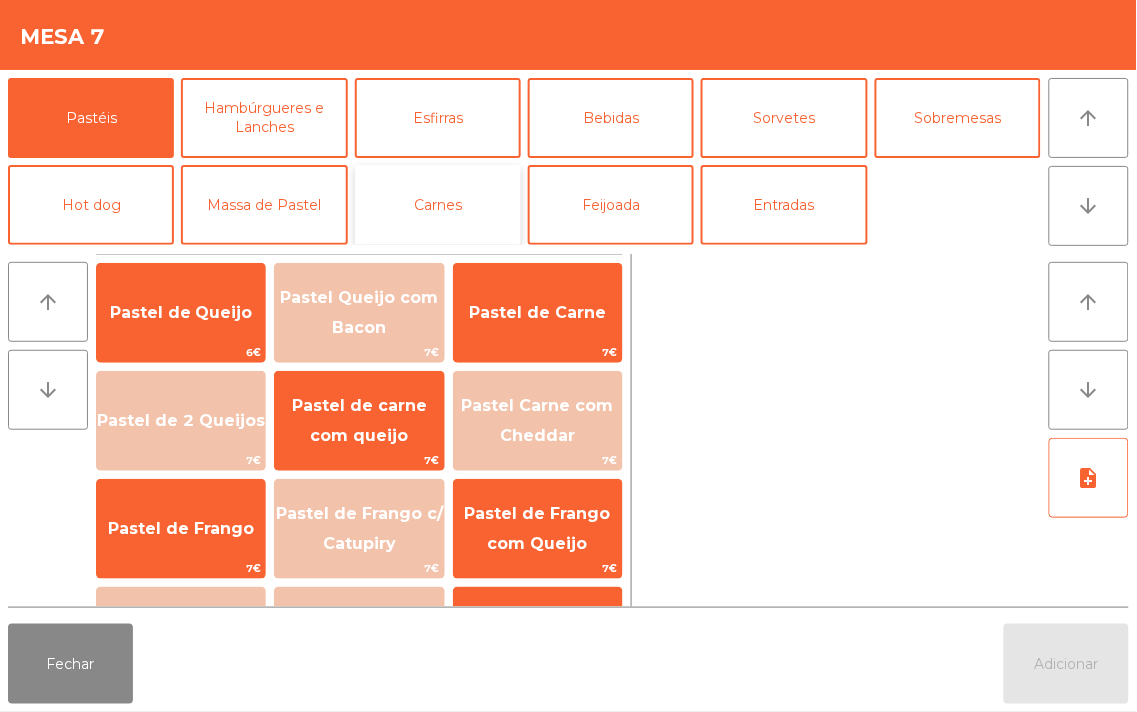 click on "Carnes" 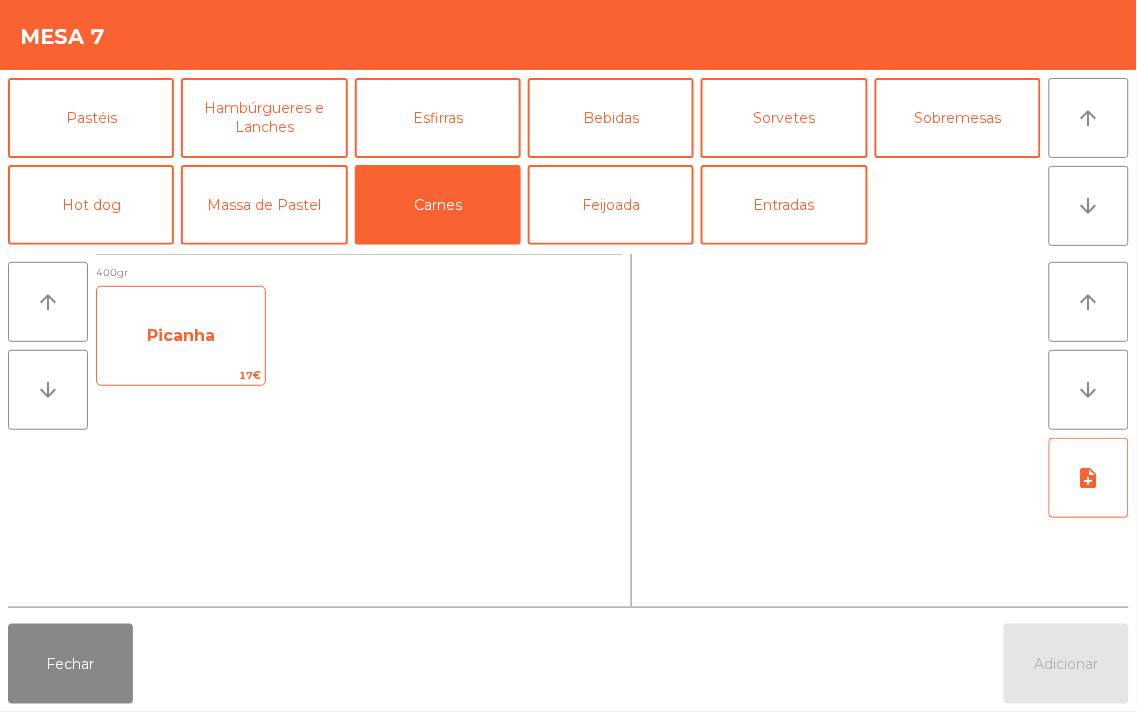 click on "Picanha" 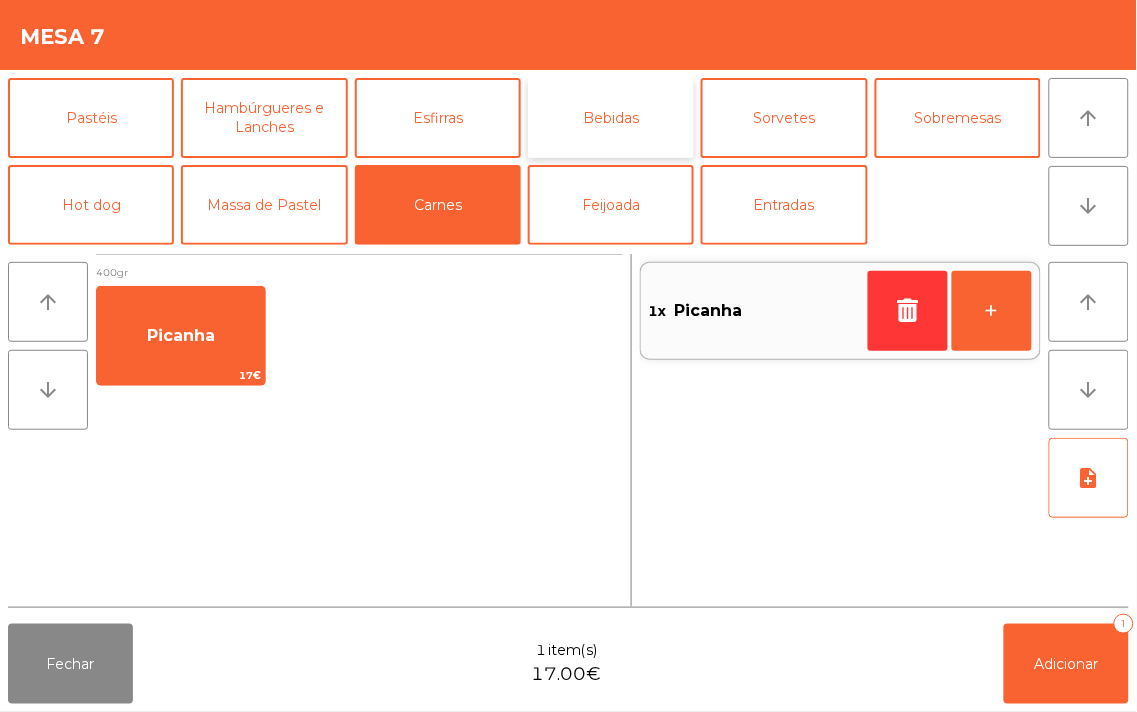 click on "Bebidas" 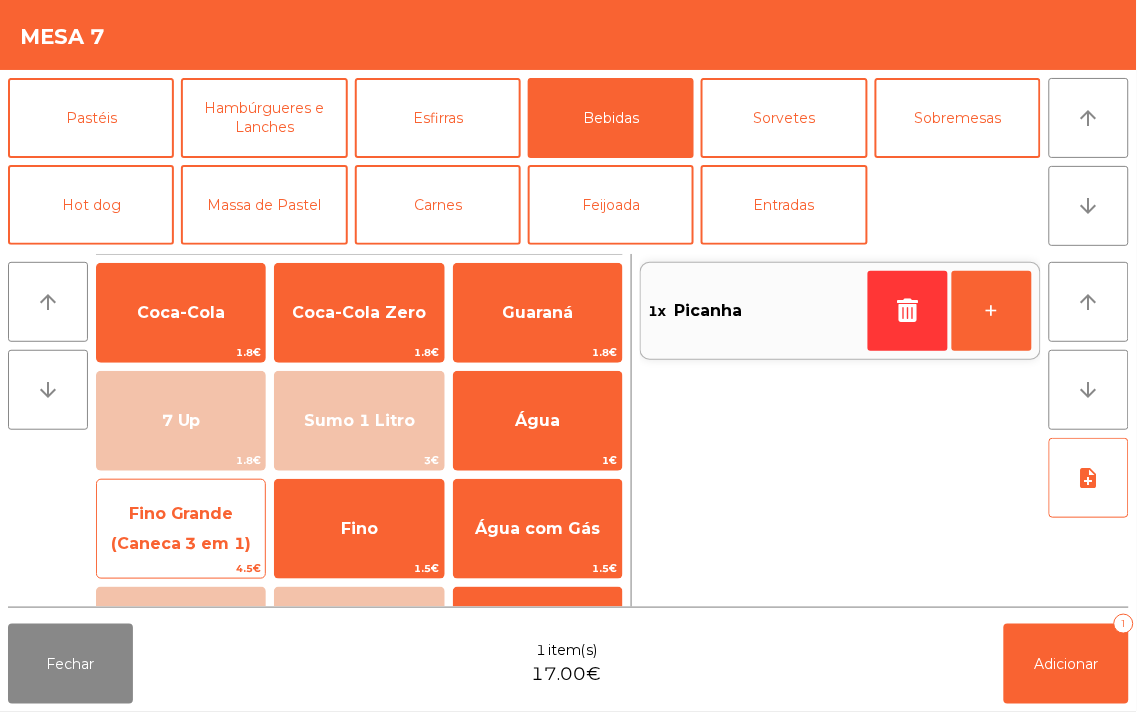 click on "Fino Grande (Caneca 3 em 1)" 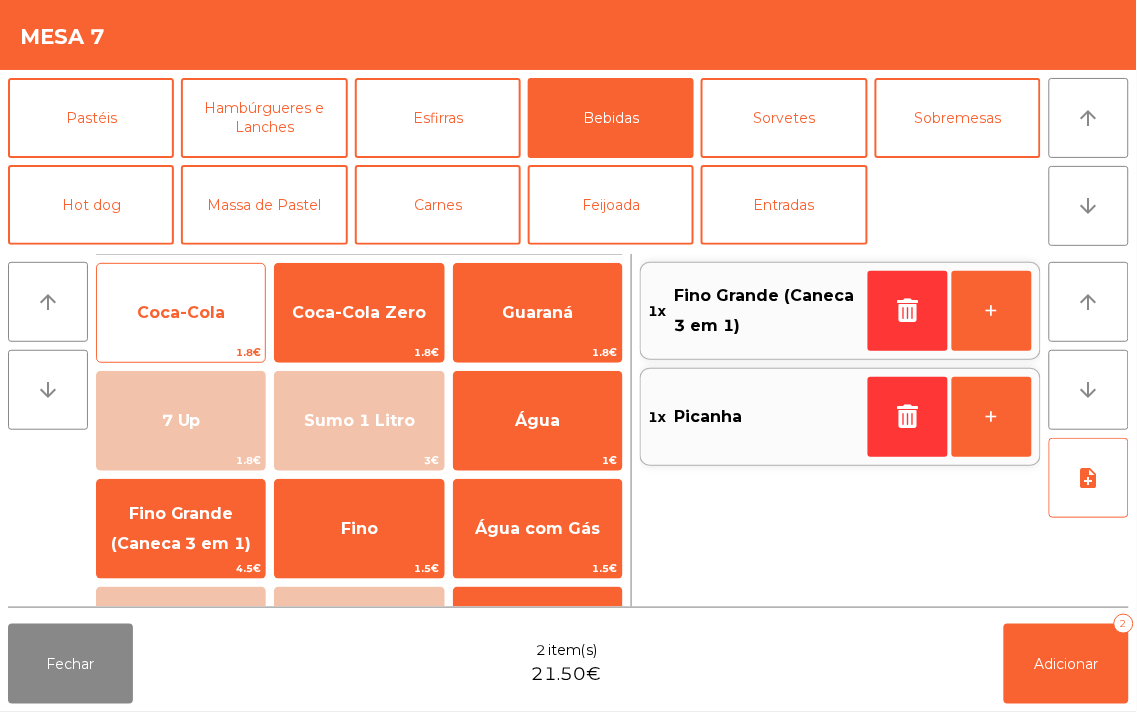 click on "Coca-Cola" 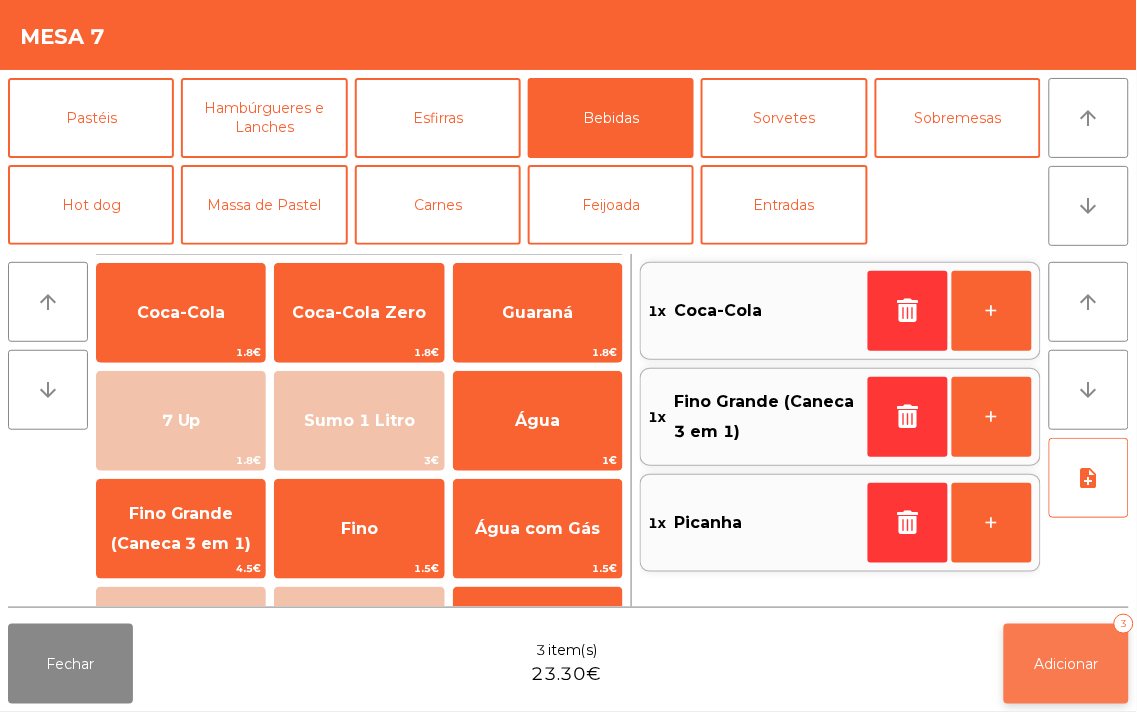 click on "Adicionar   3" 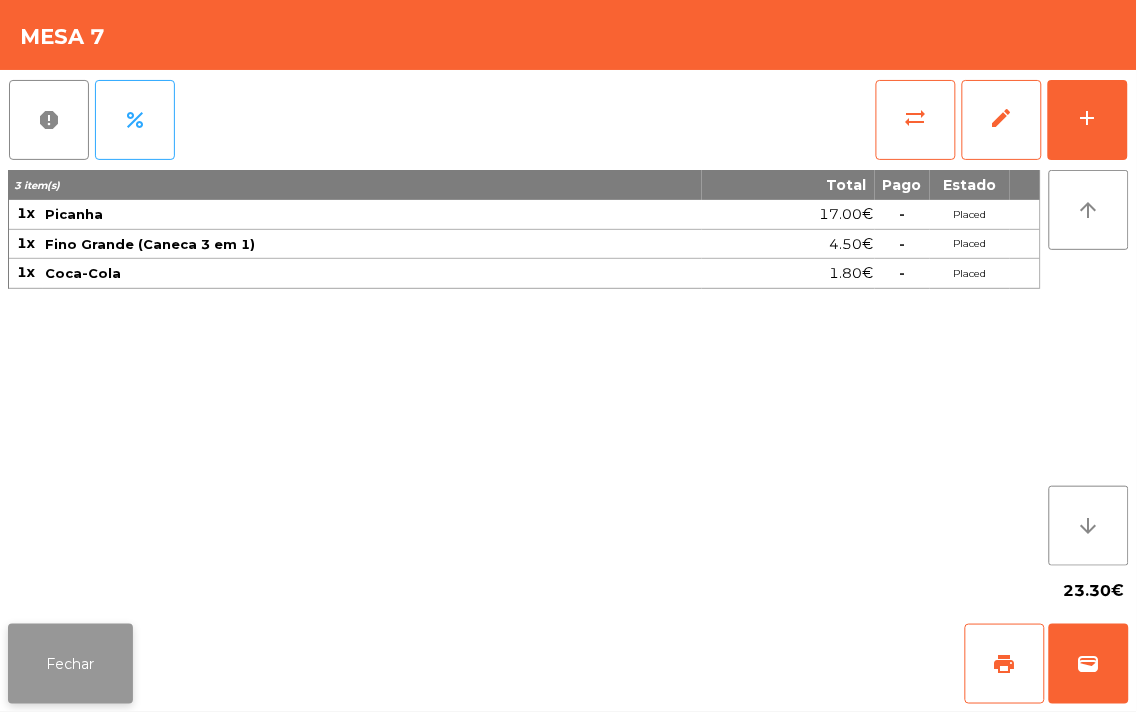 click on "Fechar" 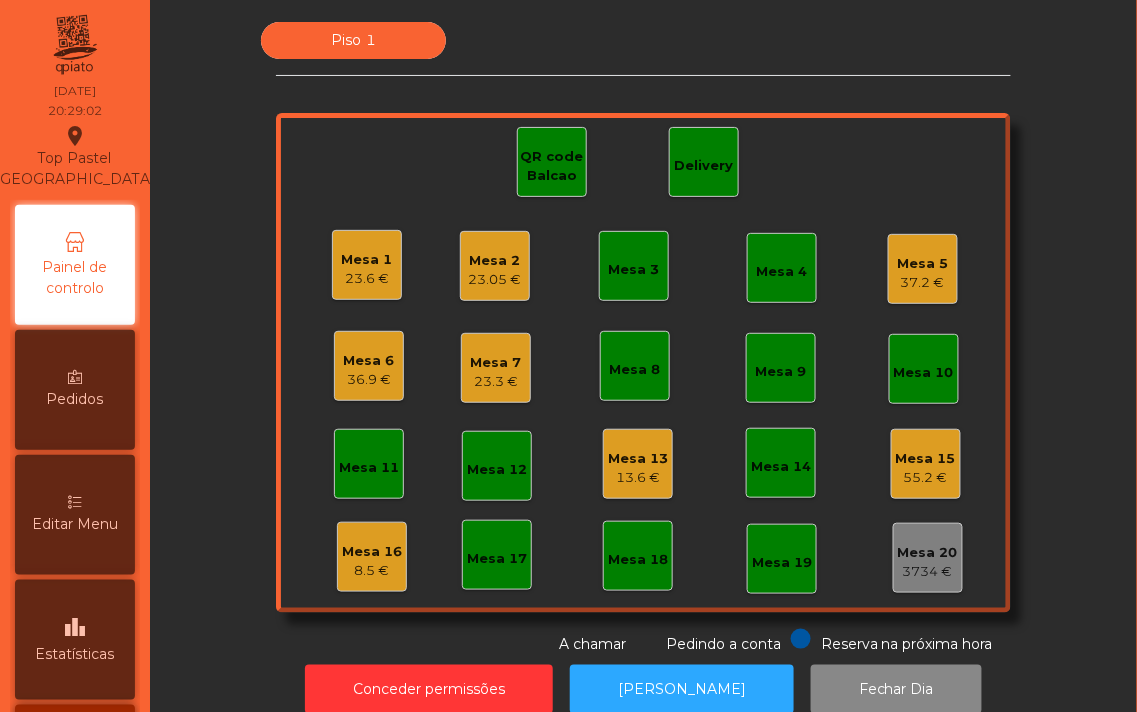 click on "23.05 €" 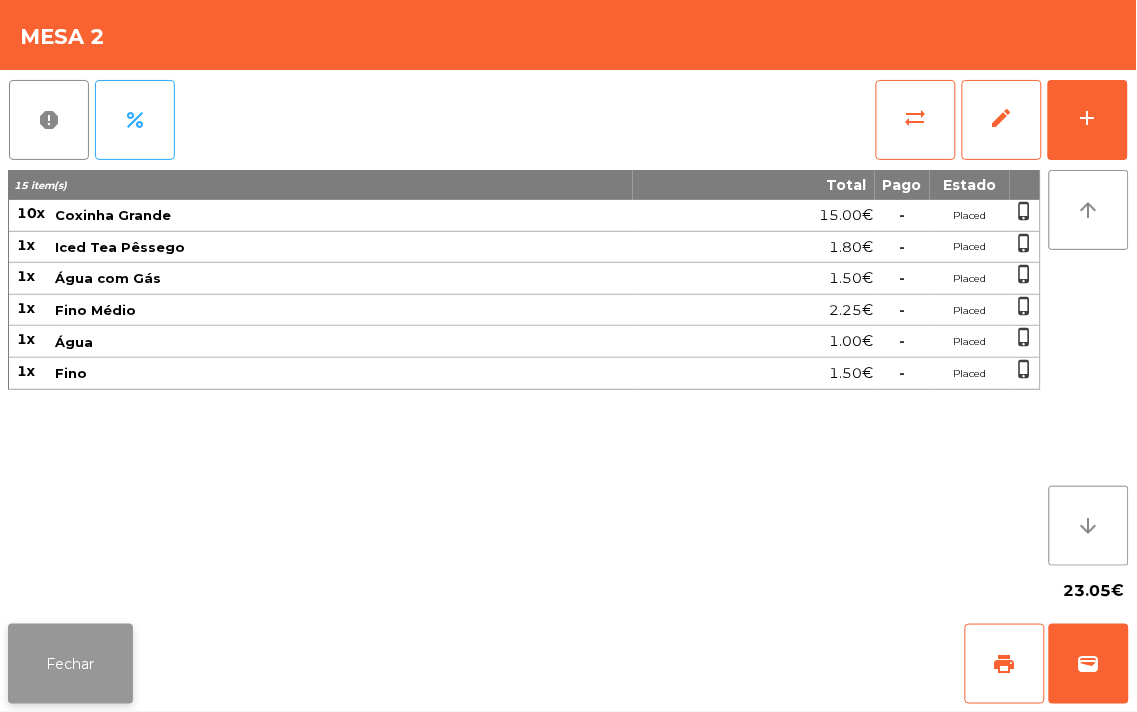 click on "Fechar" 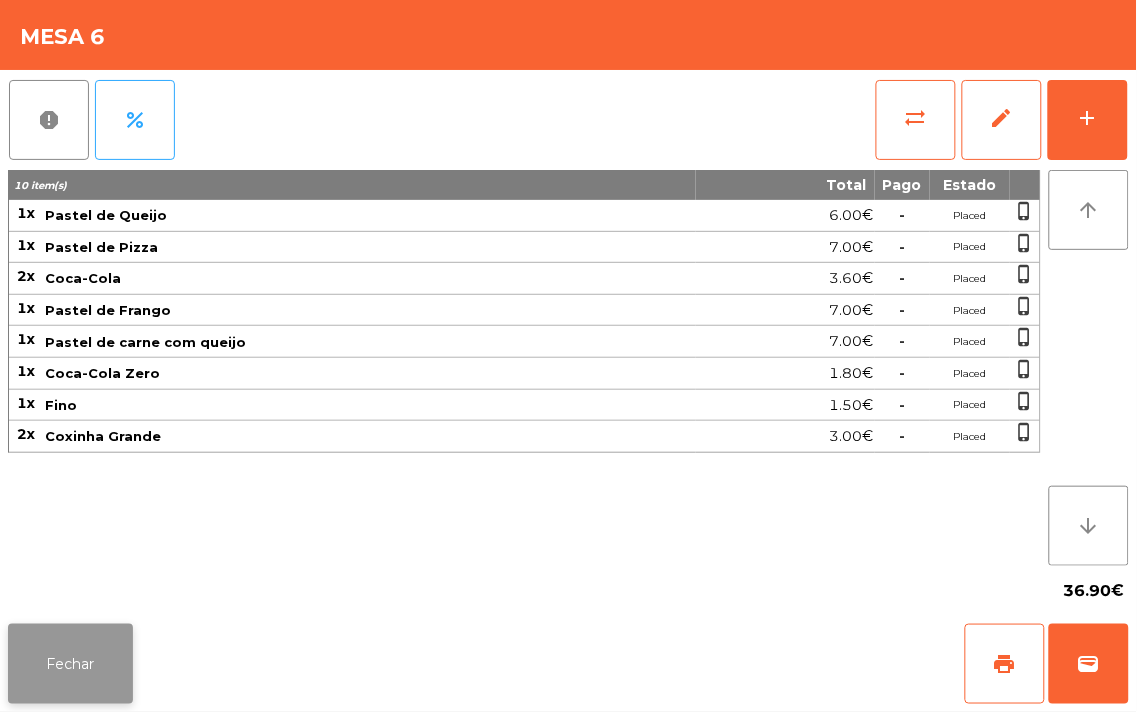 click on "Fechar" 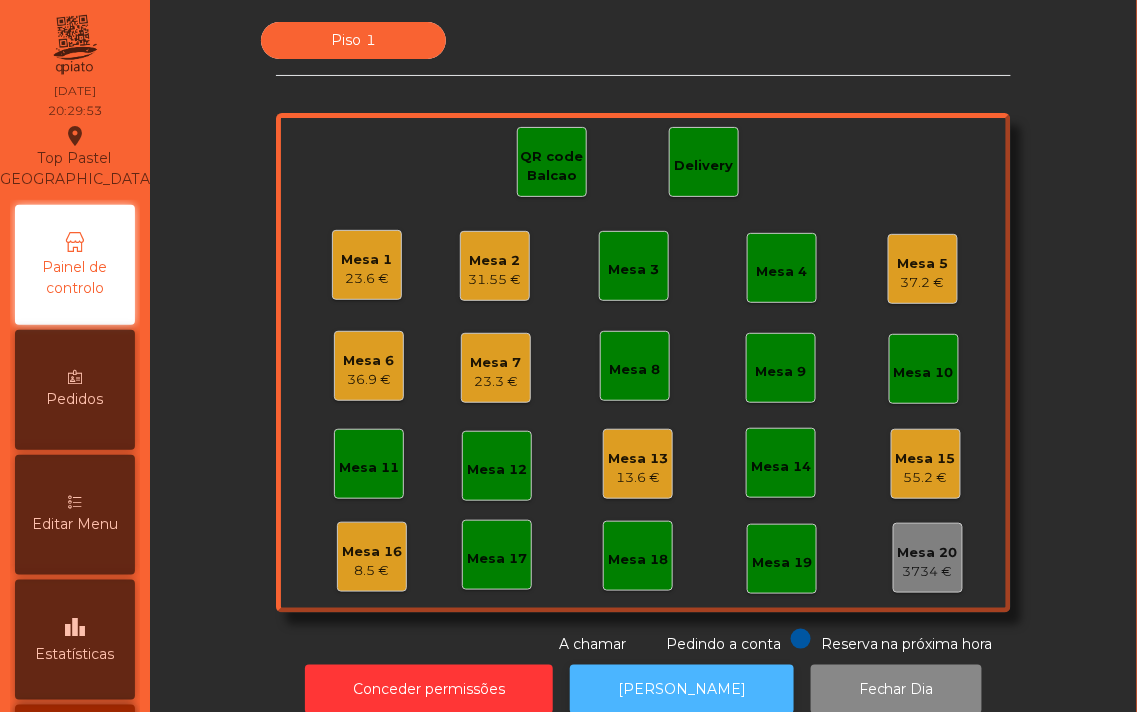 click on "[PERSON_NAME]" 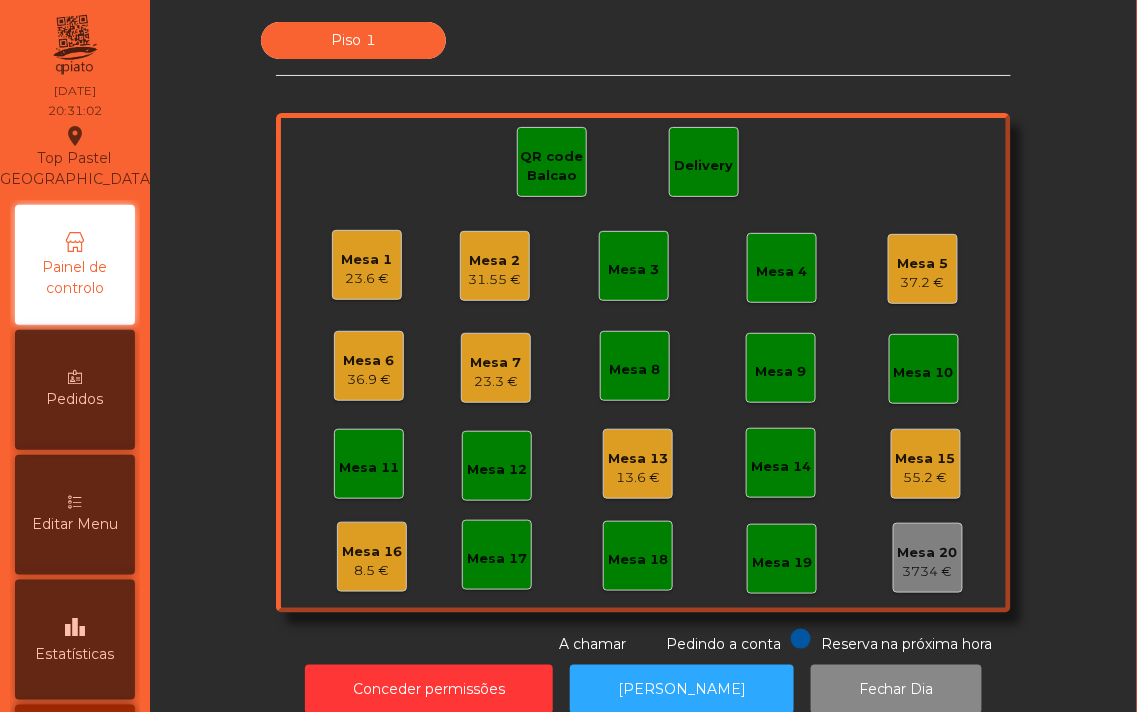 click on "36.9 €" 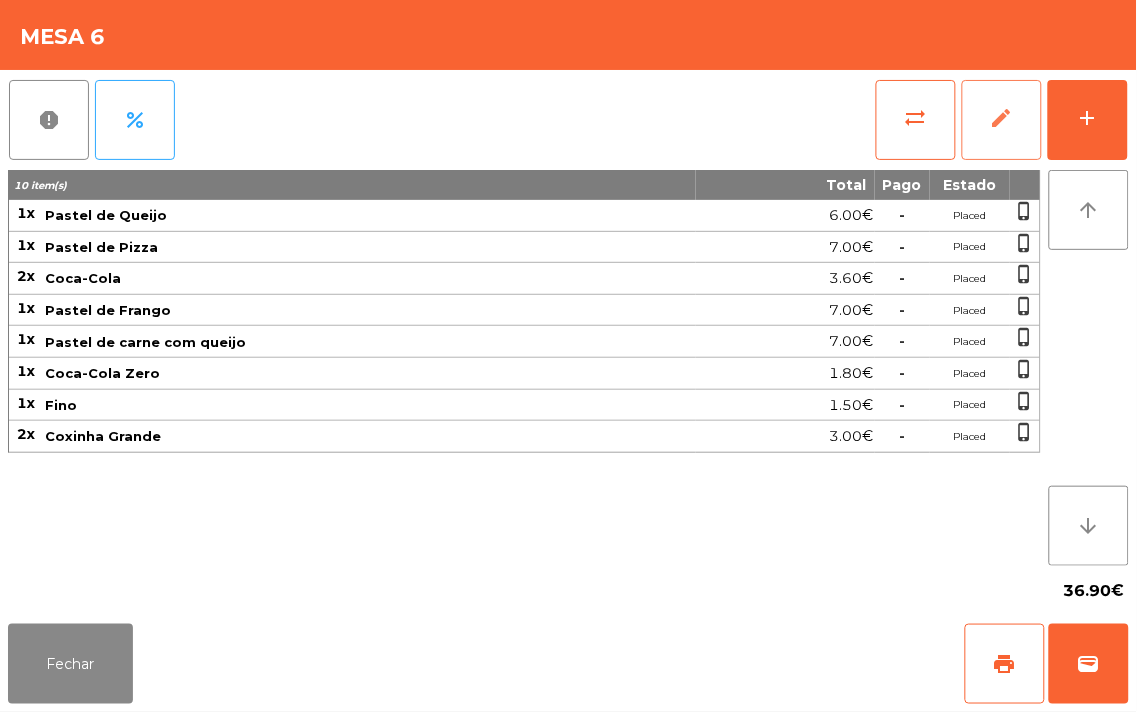 click on "edit" 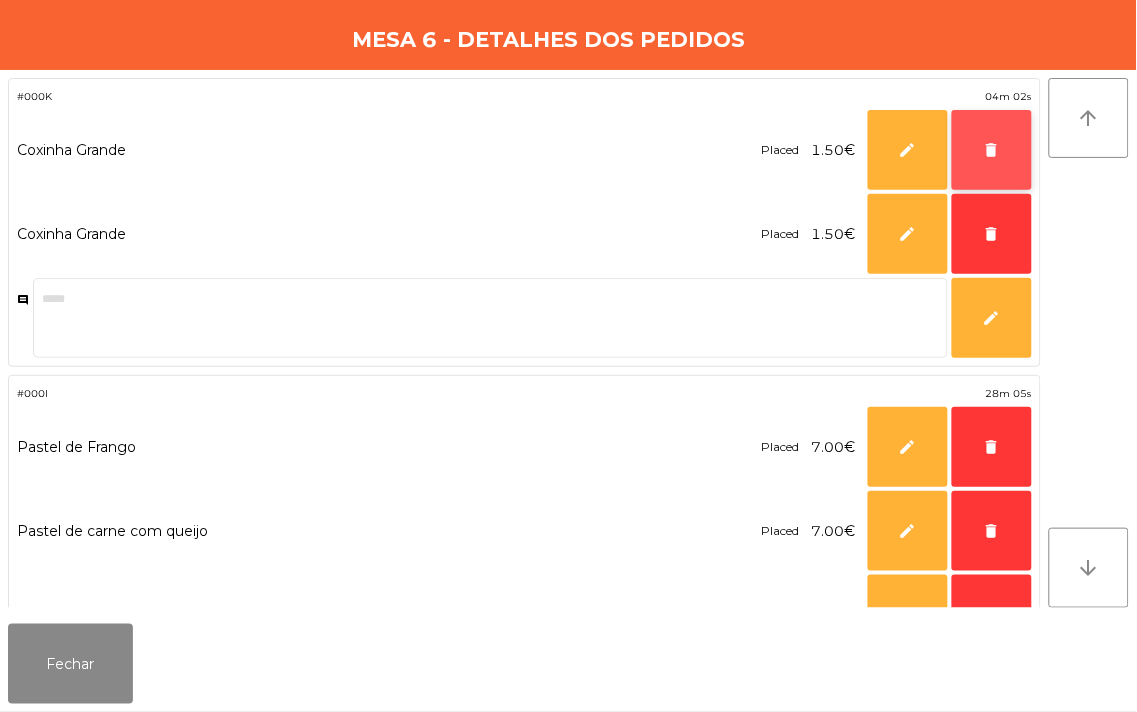 click on "delete" 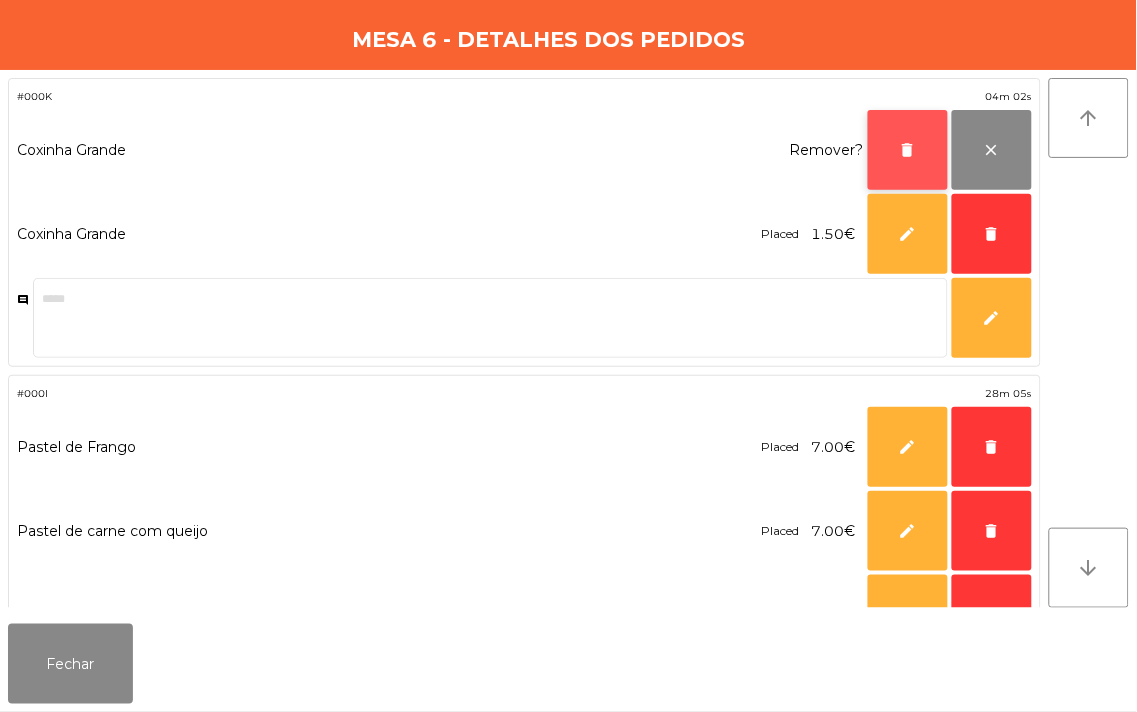 click on "delete" 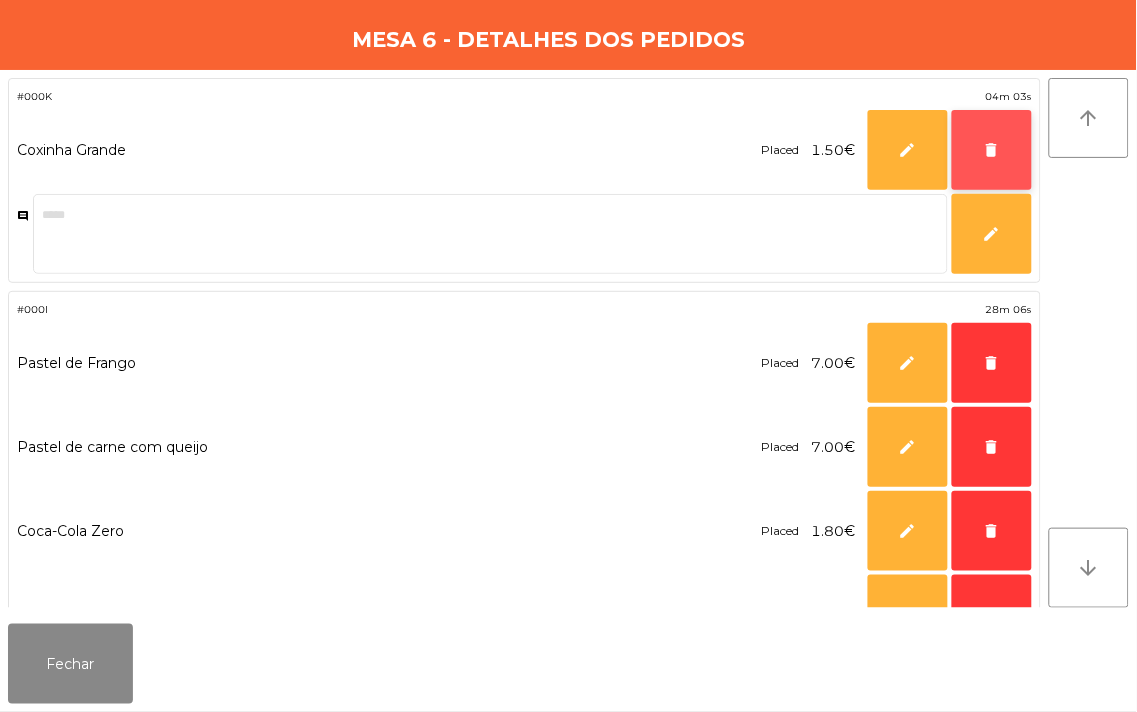 click on "delete" 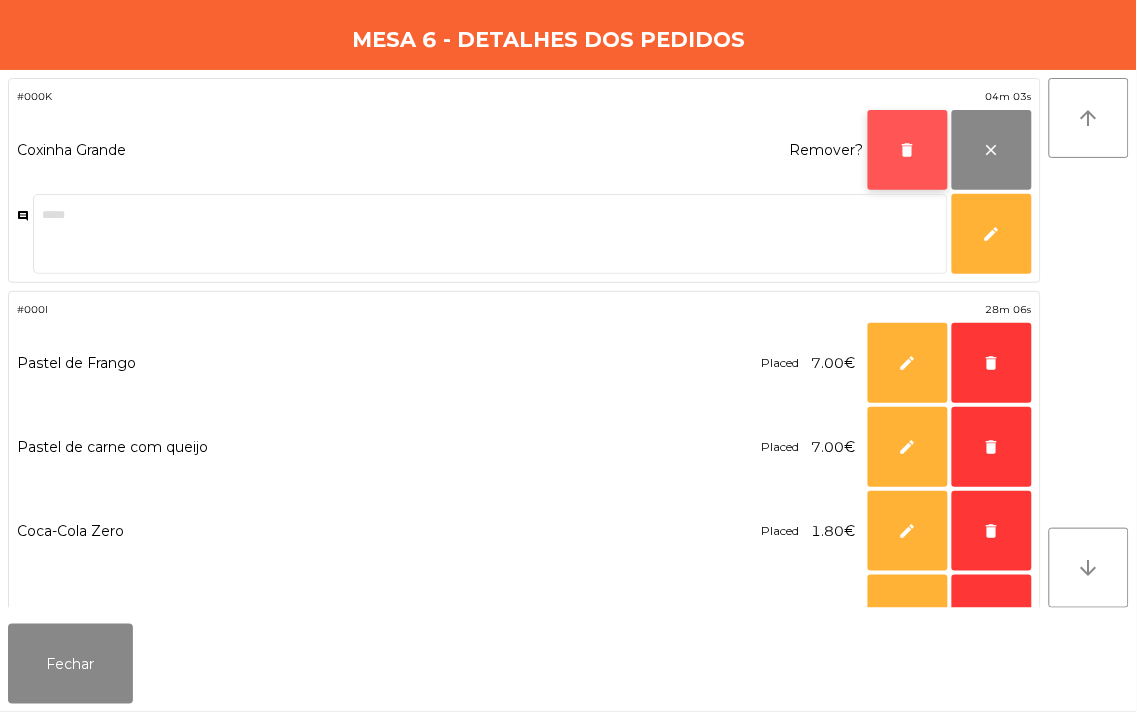 click on "delete" 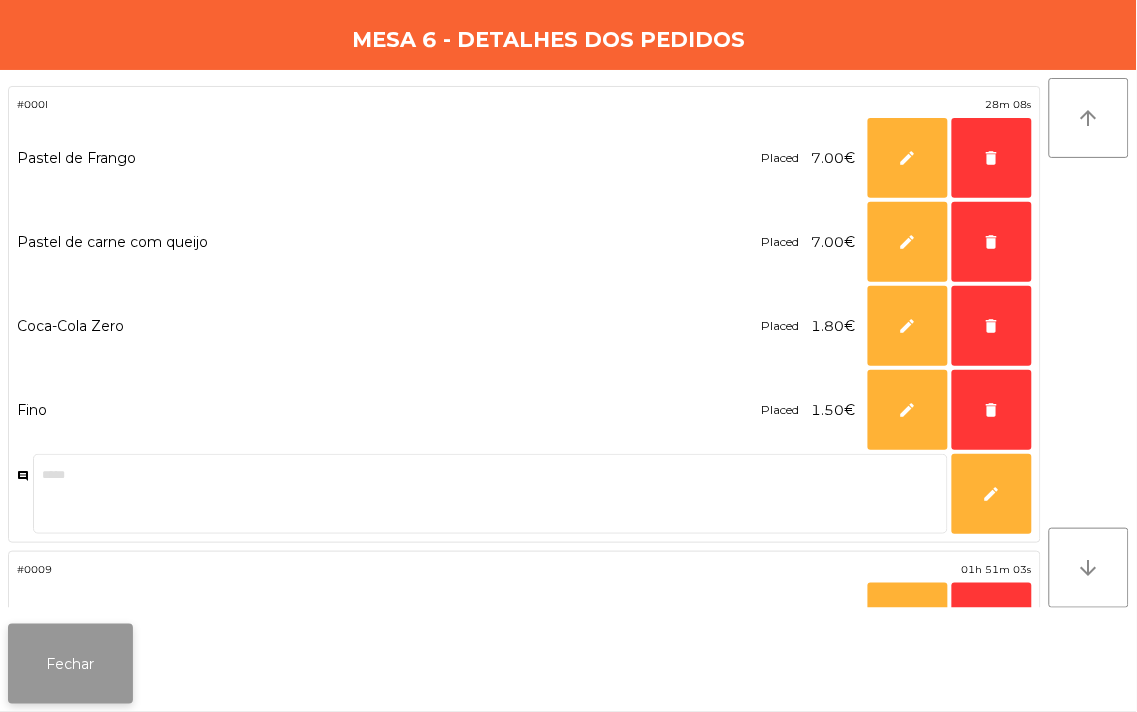 click on "Fechar" 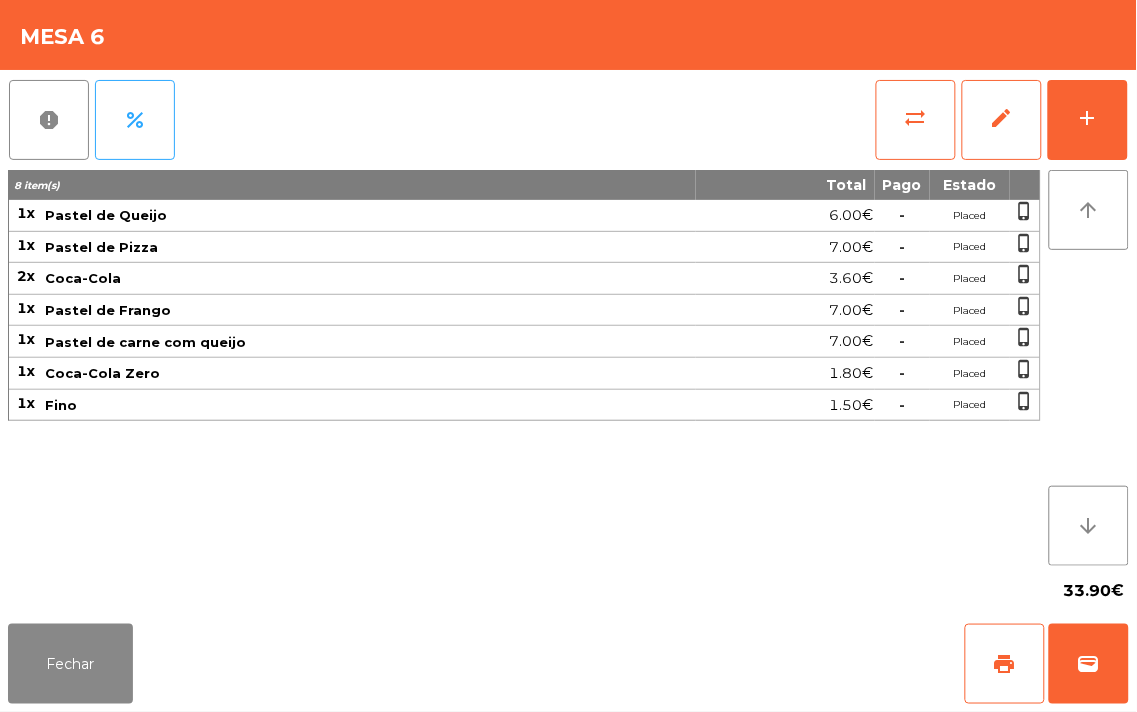 click on "8 item(s) Total Pago Estado 1x Pastel de Queijo 6.00€  -  Placed  phone_iphone  1x Pastel de Pizza 7.00€  -  Placed  phone_iphone  2x Coca-Cola 3.60€  -  Placed  phone_iphone  1x Pastel de Frango 7.00€  -  Placed  phone_iphone  1x Pastel de carne com queijo 7.00€  -  Placed  phone_iphone  1x Coca-Cola Zero 1.80€  -  Placed  phone_iphone  1x Fino 1.50€  -  Placed  phone_iphone" 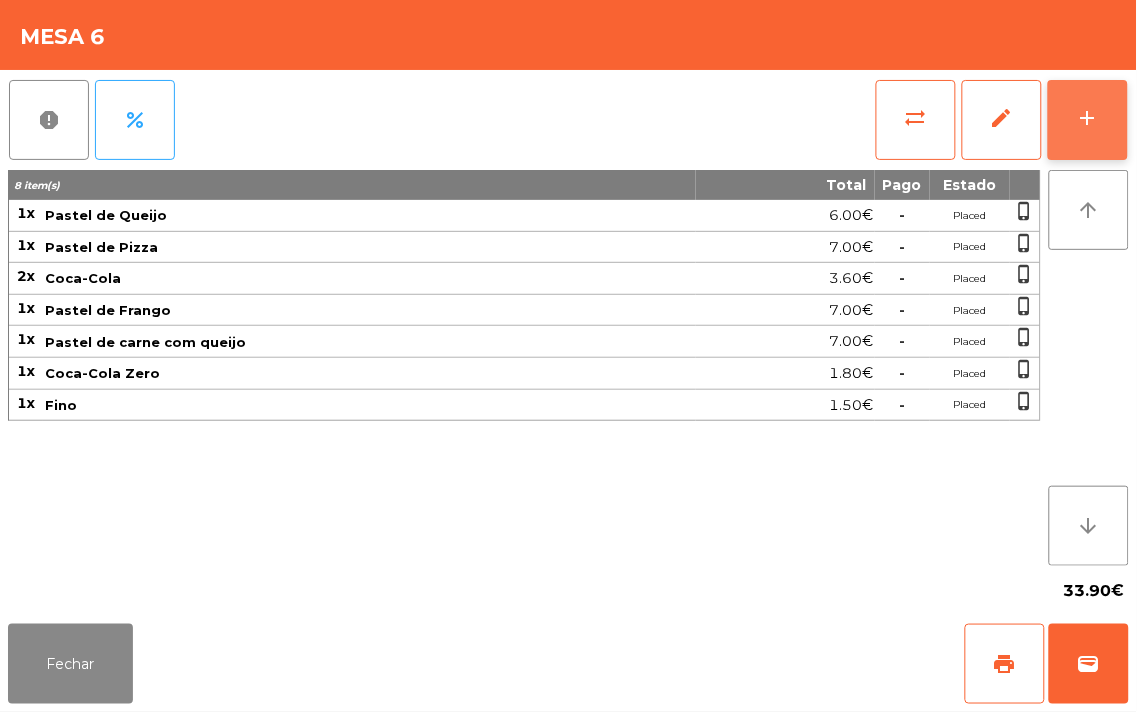 click on "add" 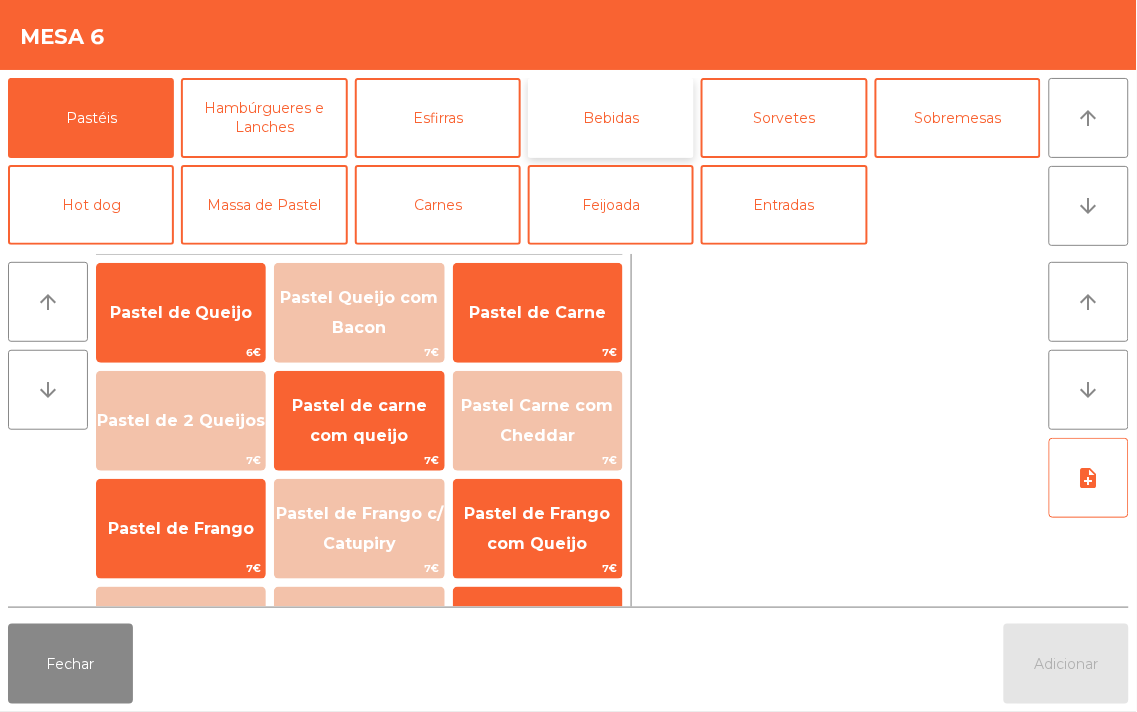 click on "Bebidas" 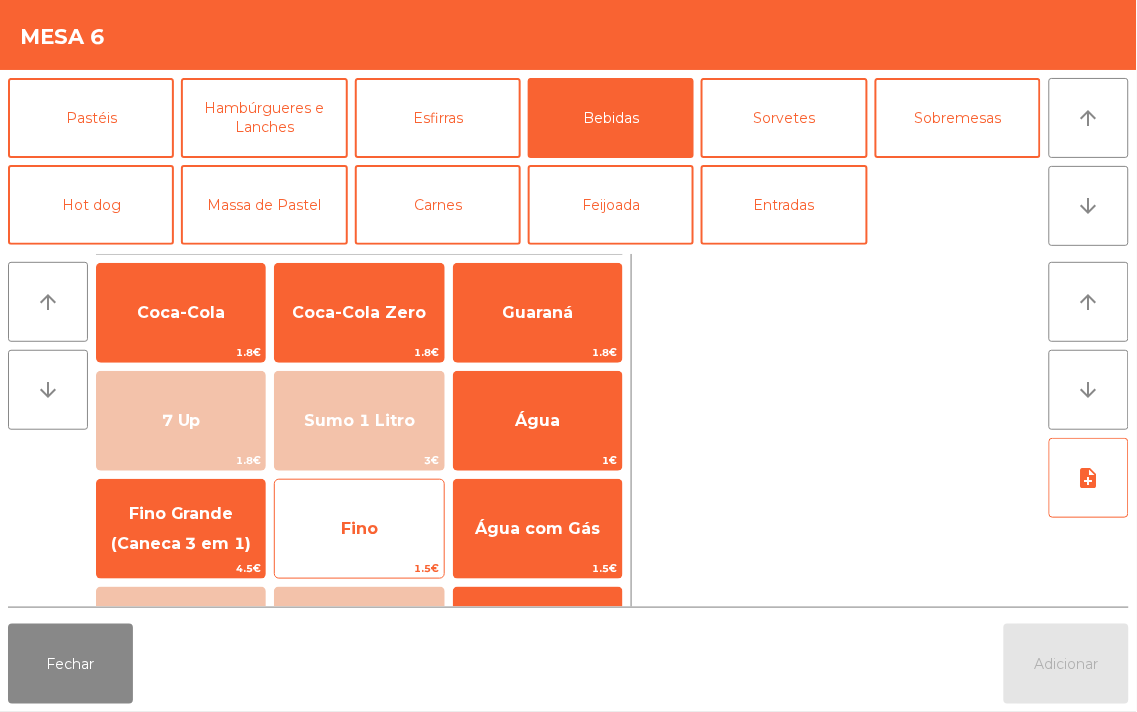 click on "Fino" 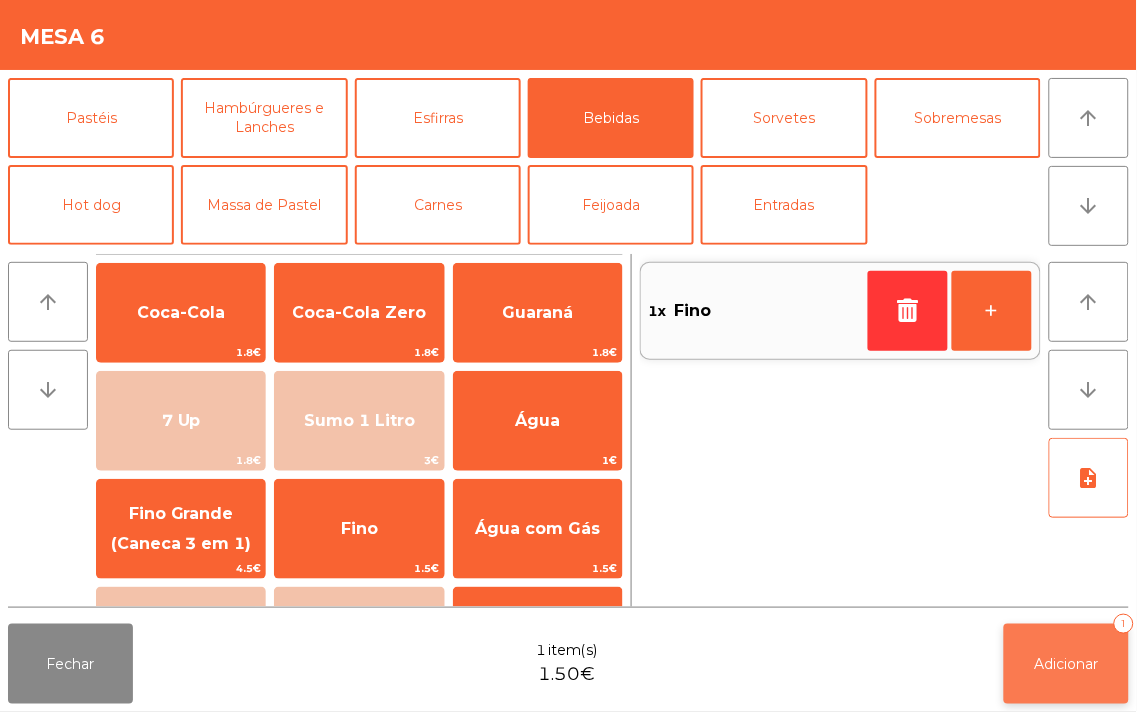 click on "Adicionar   1" 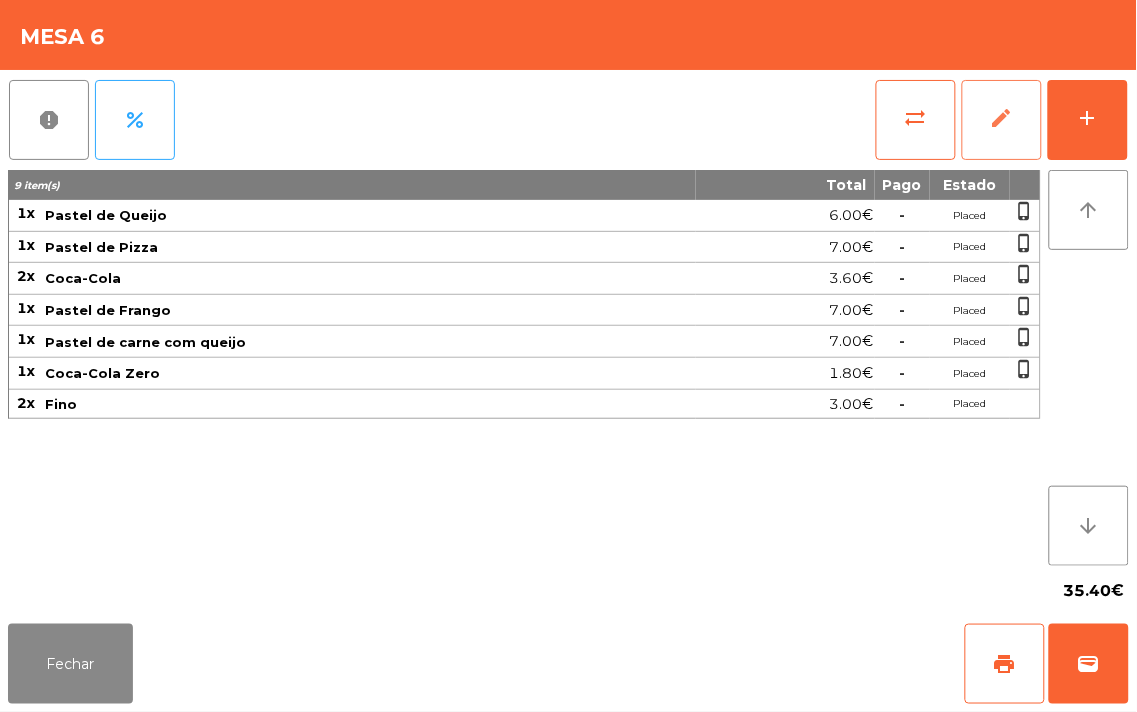 click on "edit" 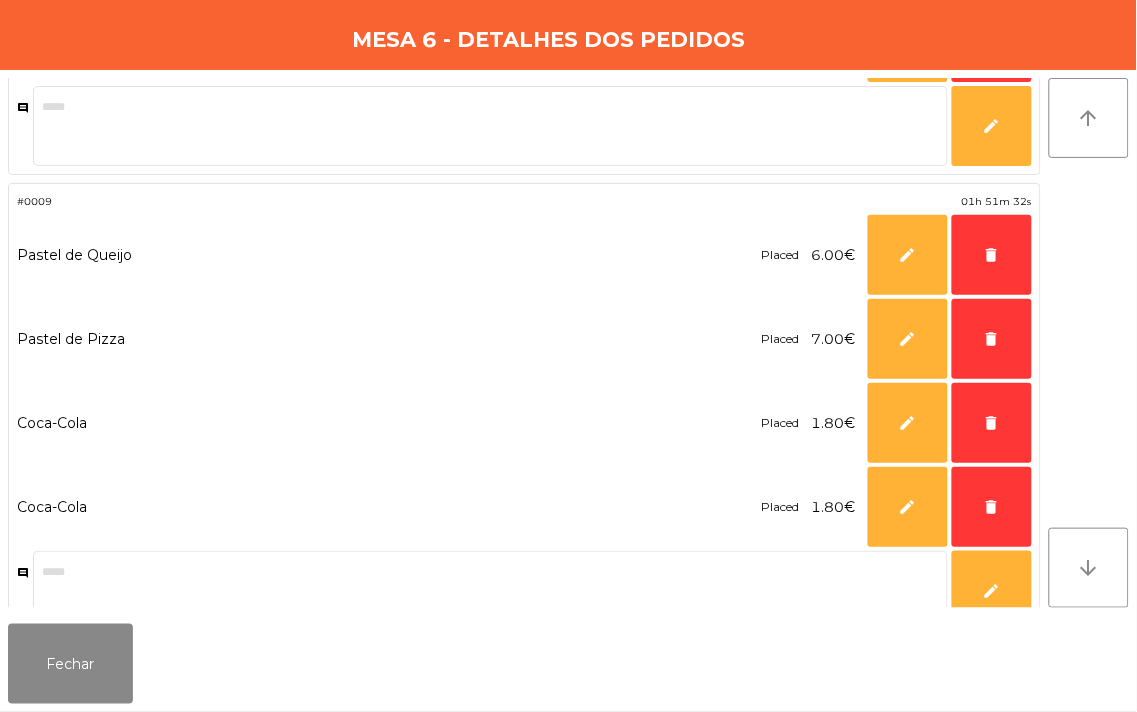 scroll, scrollTop: 507, scrollLeft: 0, axis: vertical 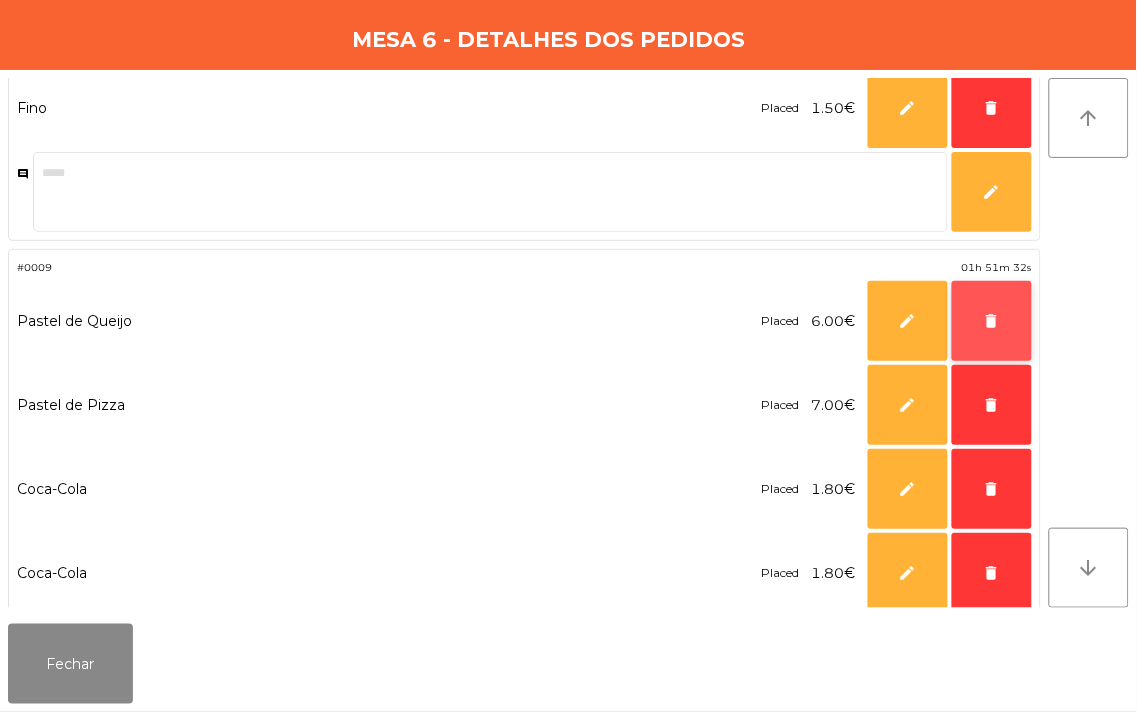 click on "delete" 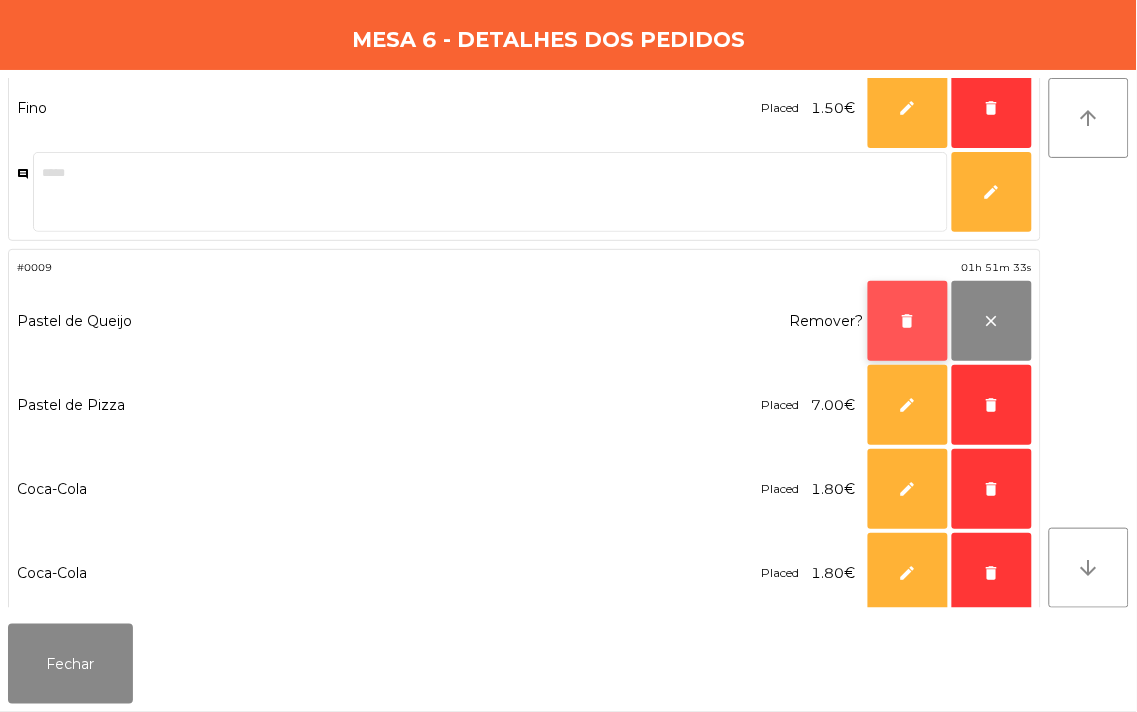 click on "delete" 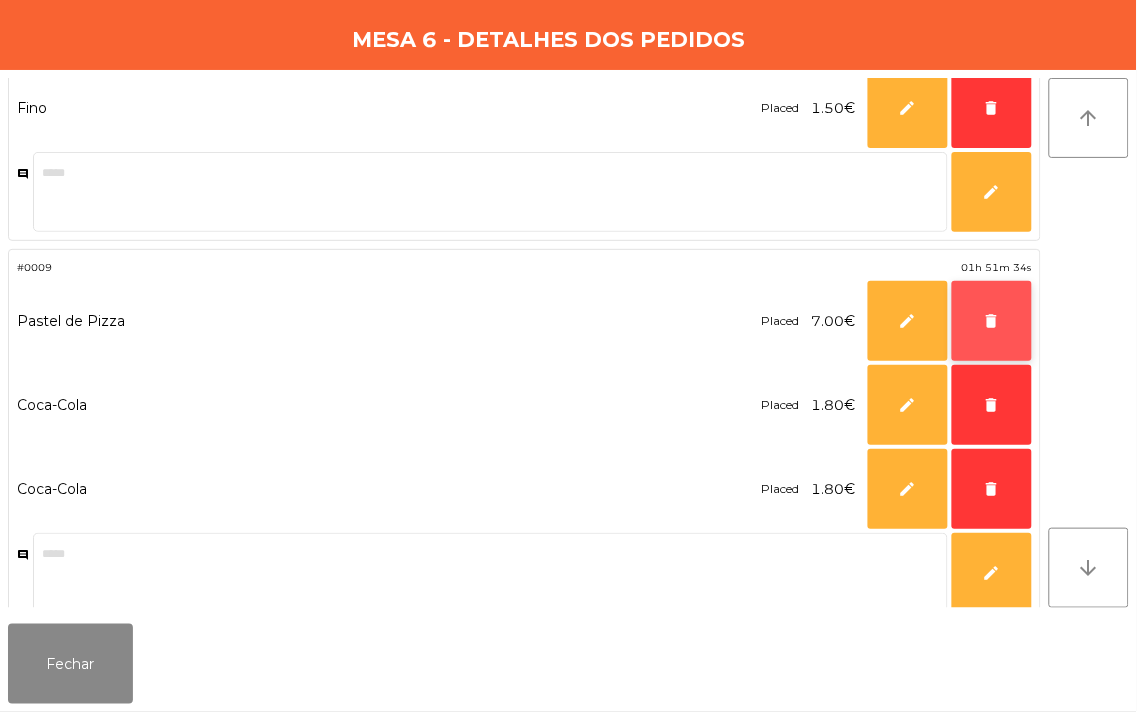 click on "delete" 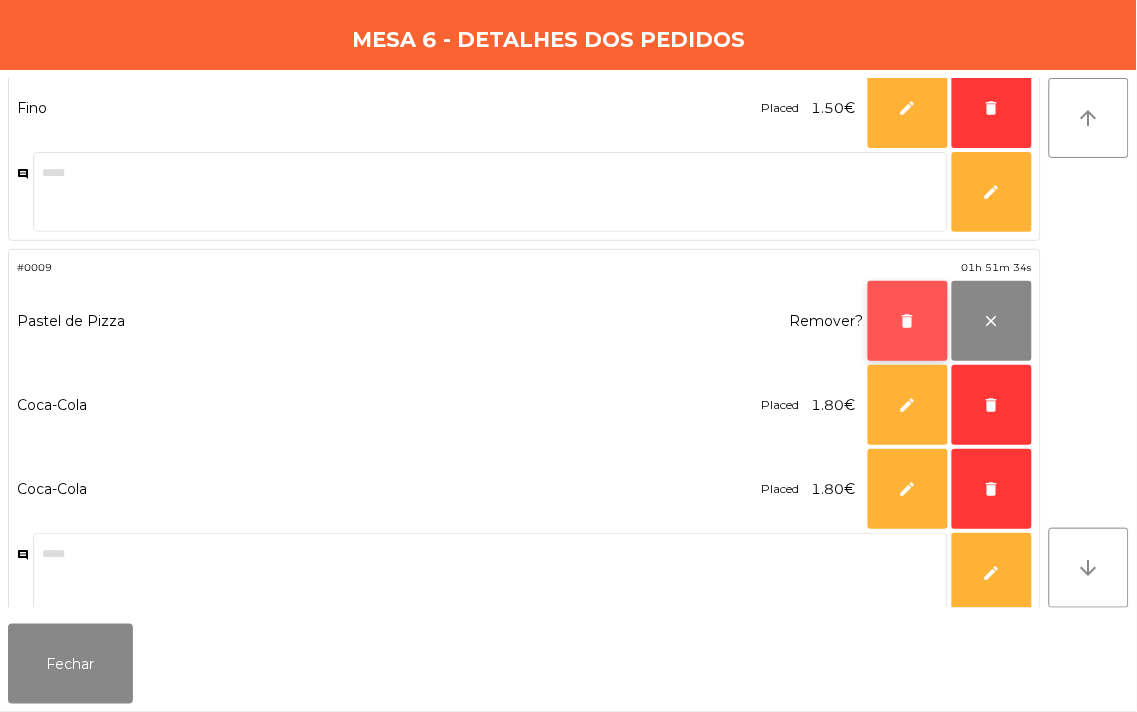 click on "delete" 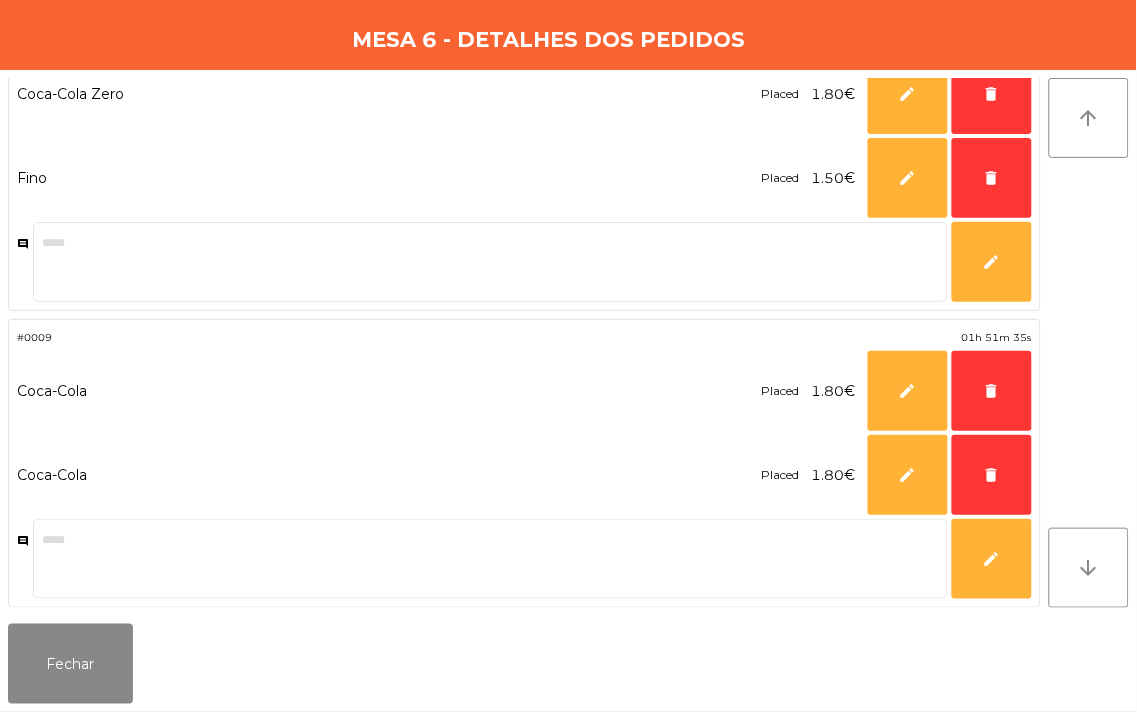scroll, scrollTop: 437, scrollLeft: 0, axis: vertical 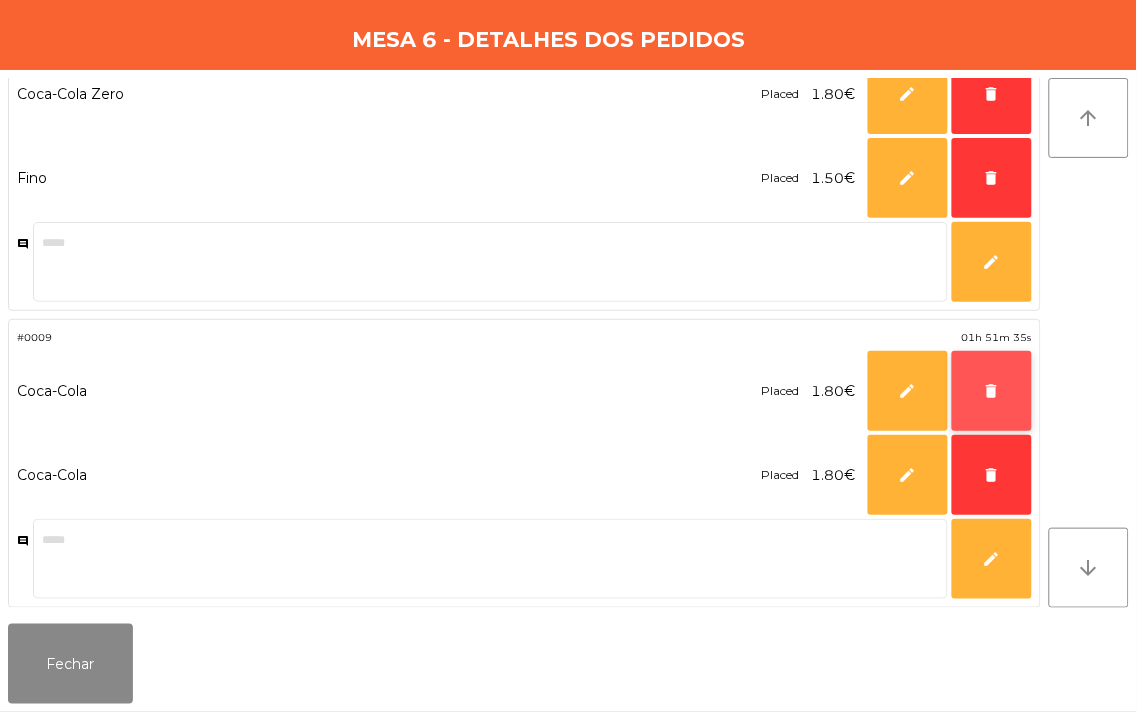 click on "delete" 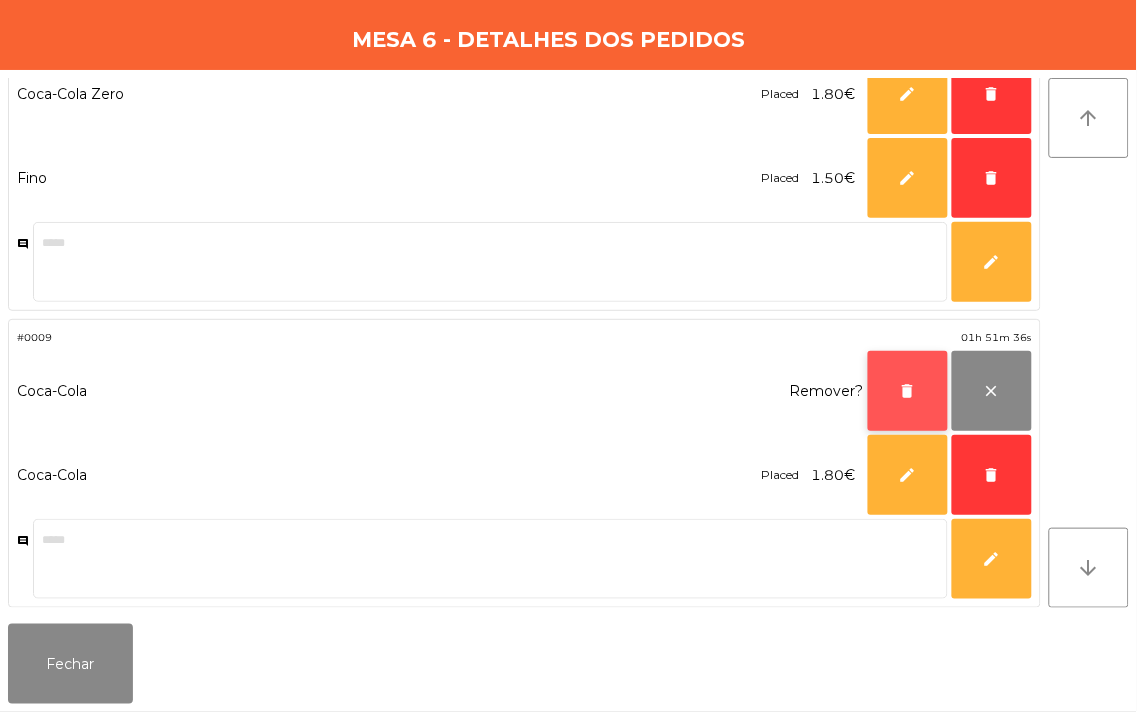 click on "delete" 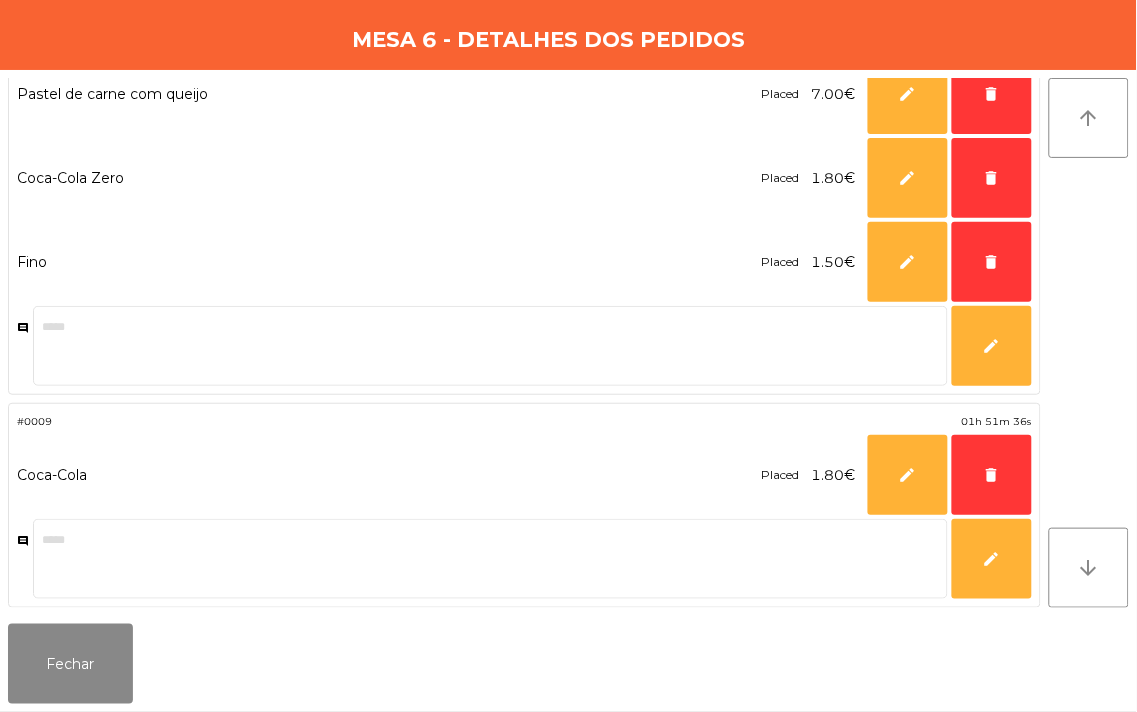 scroll, scrollTop: 353, scrollLeft: 0, axis: vertical 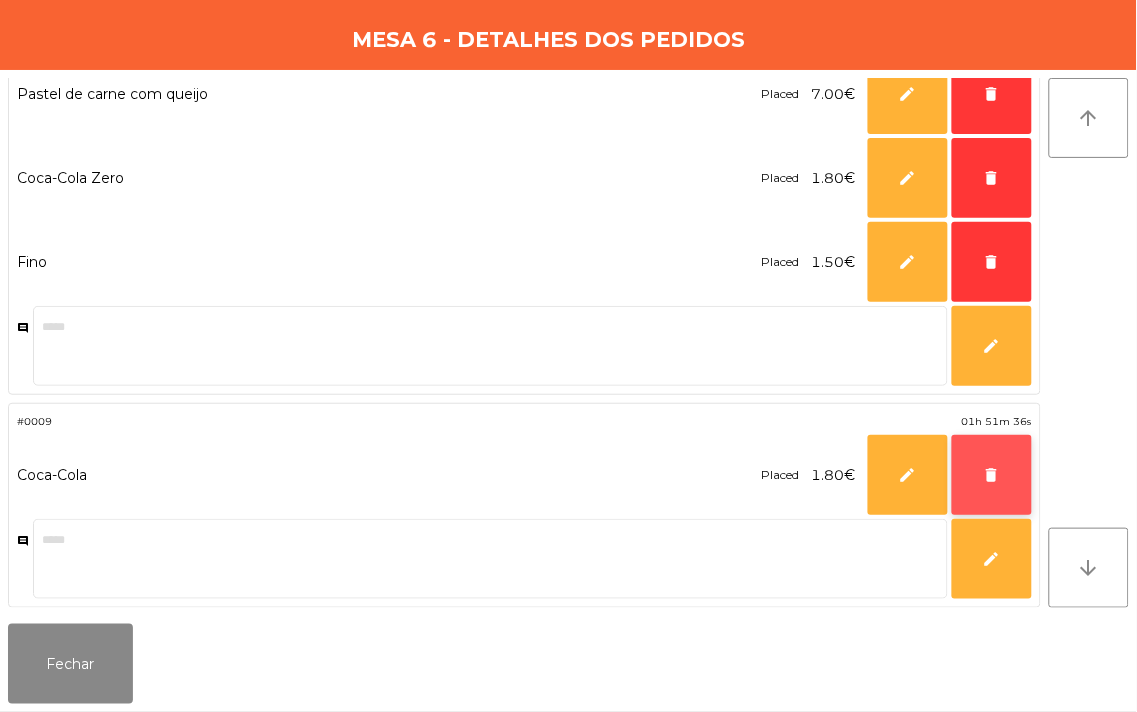 click on "delete" 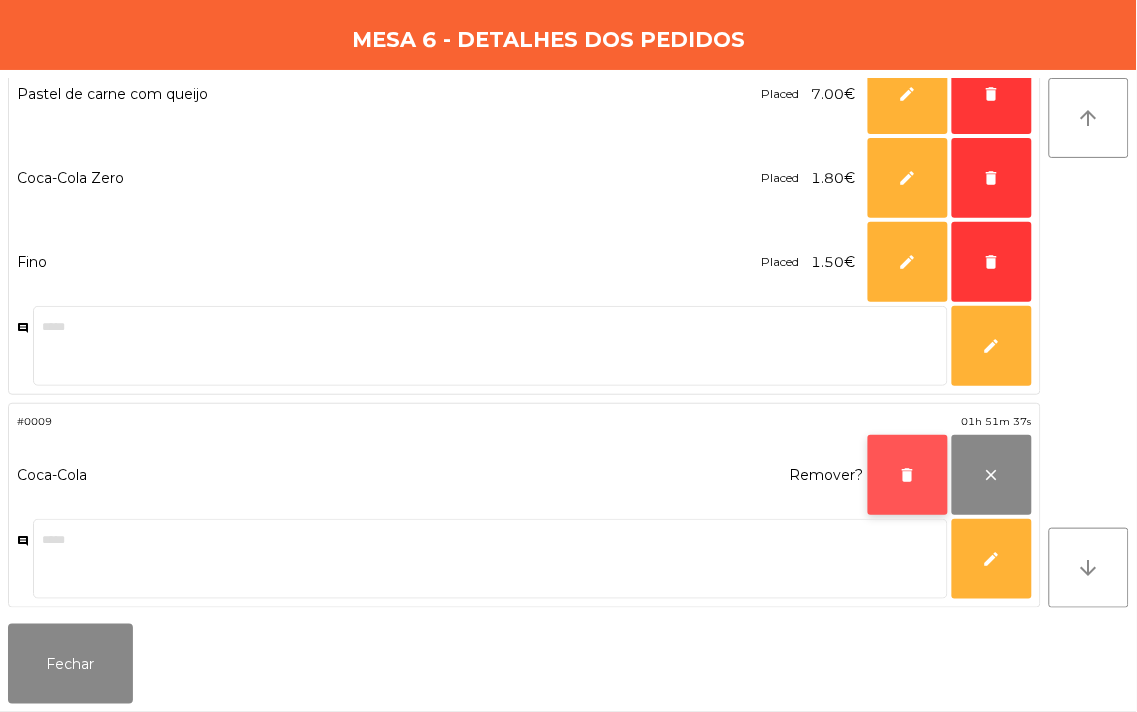 click on "delete" 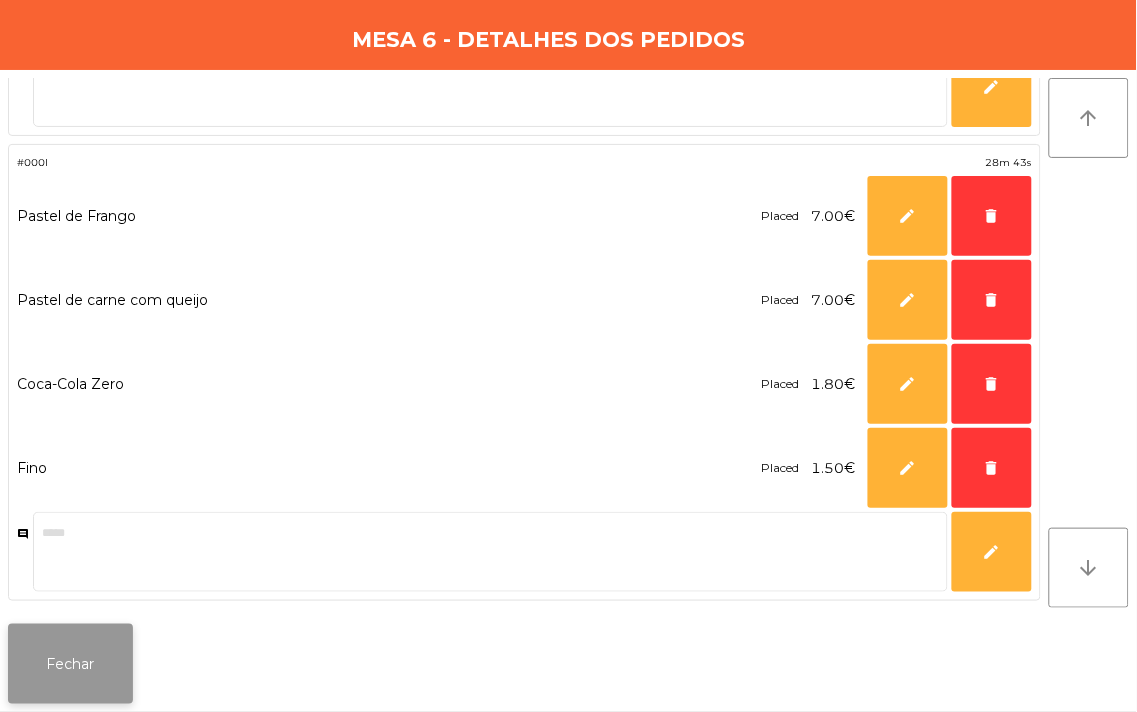 click on "Fechar" 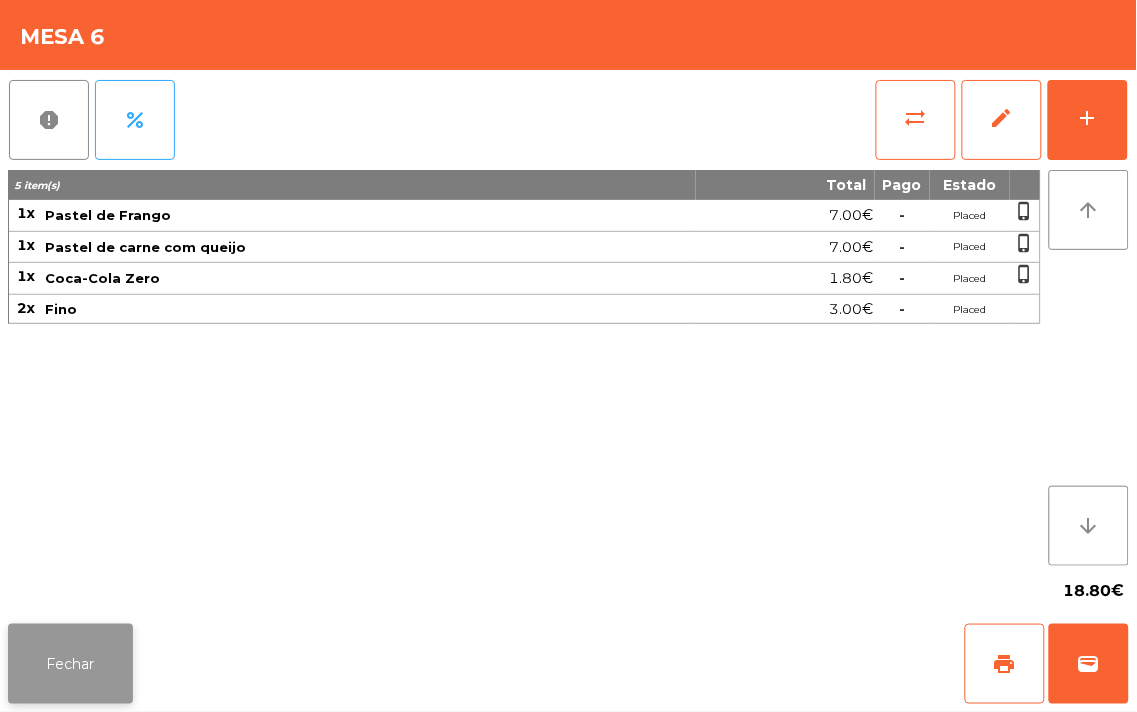 click on "Fechar" 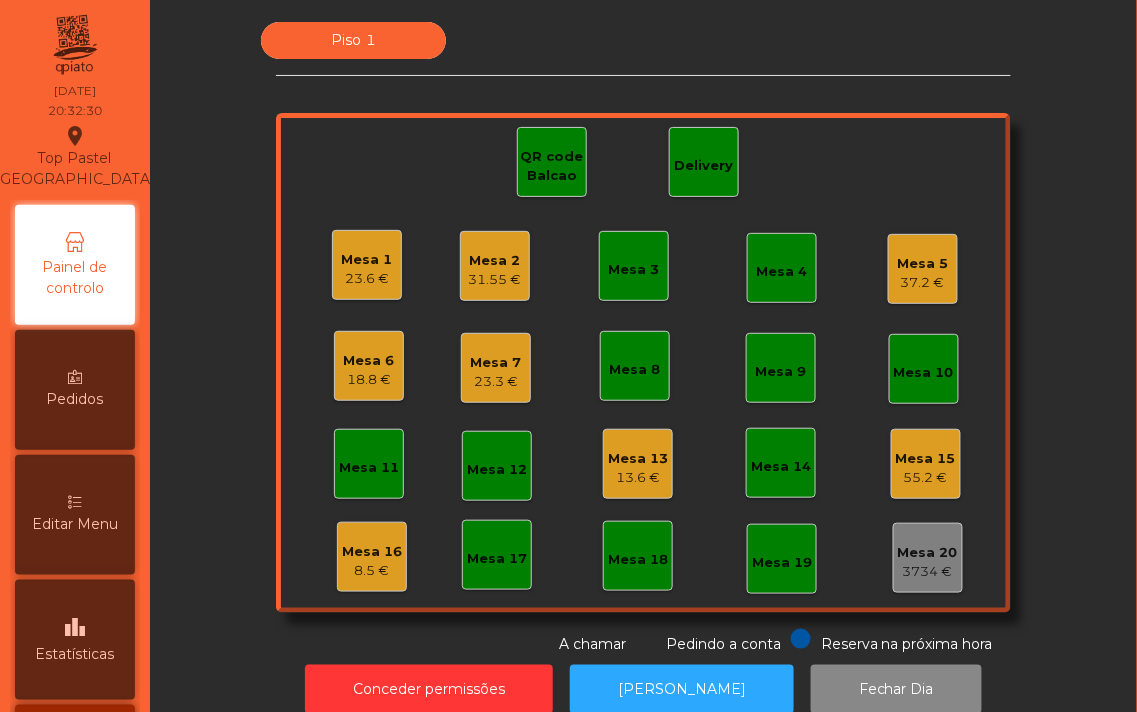 click on "Mesa 19" 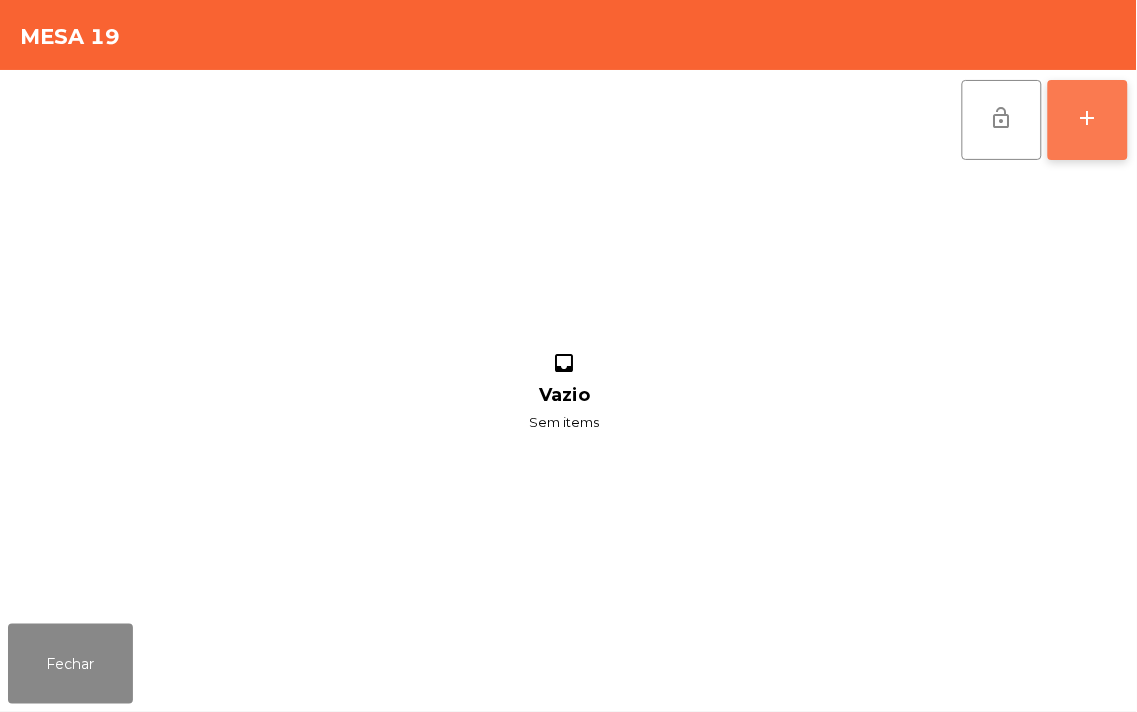 click on "add" 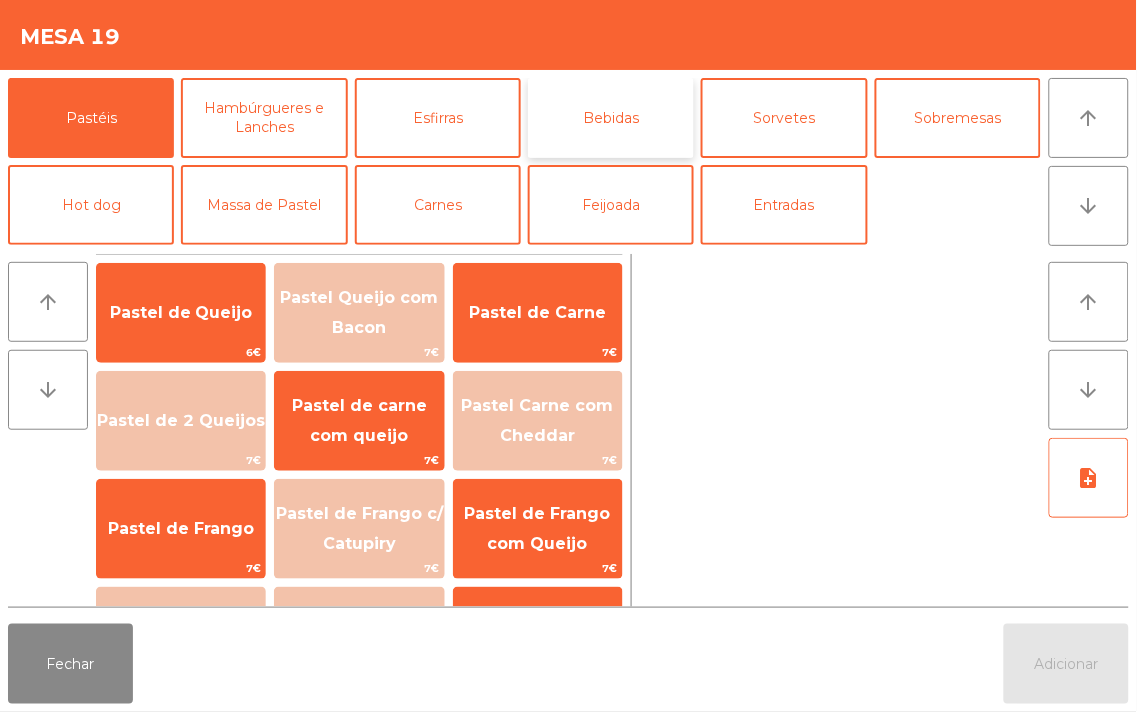 click on "Bebidas" 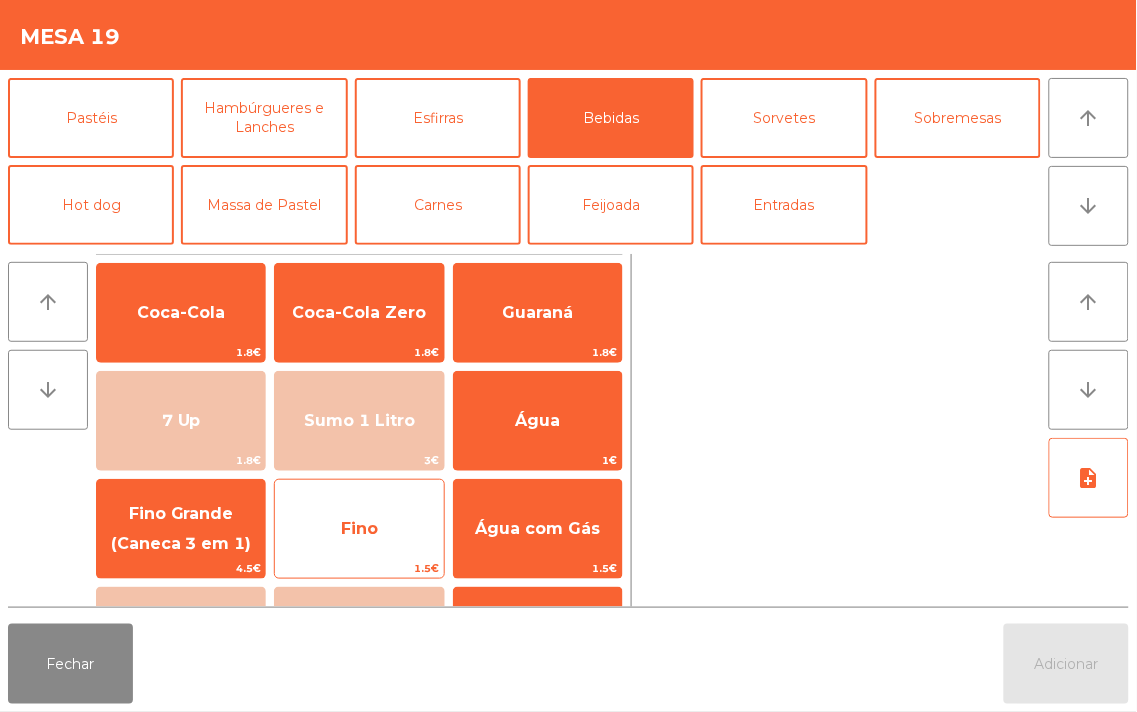 click on "Fino" 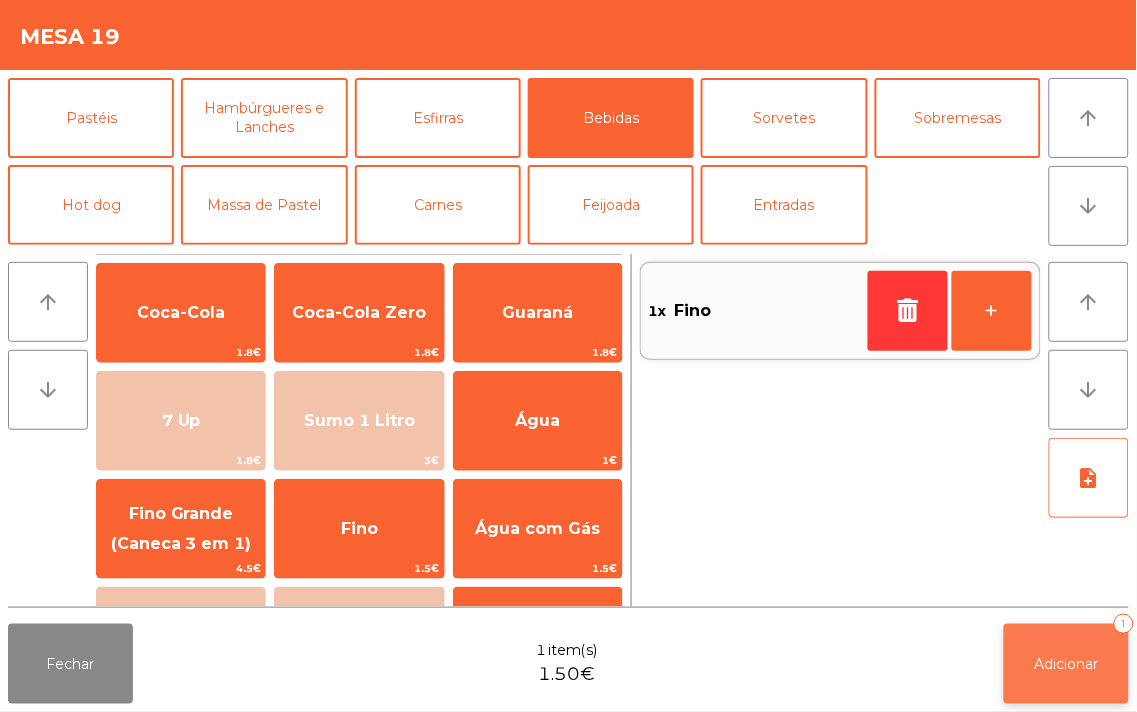 click on "Adicionar   1" 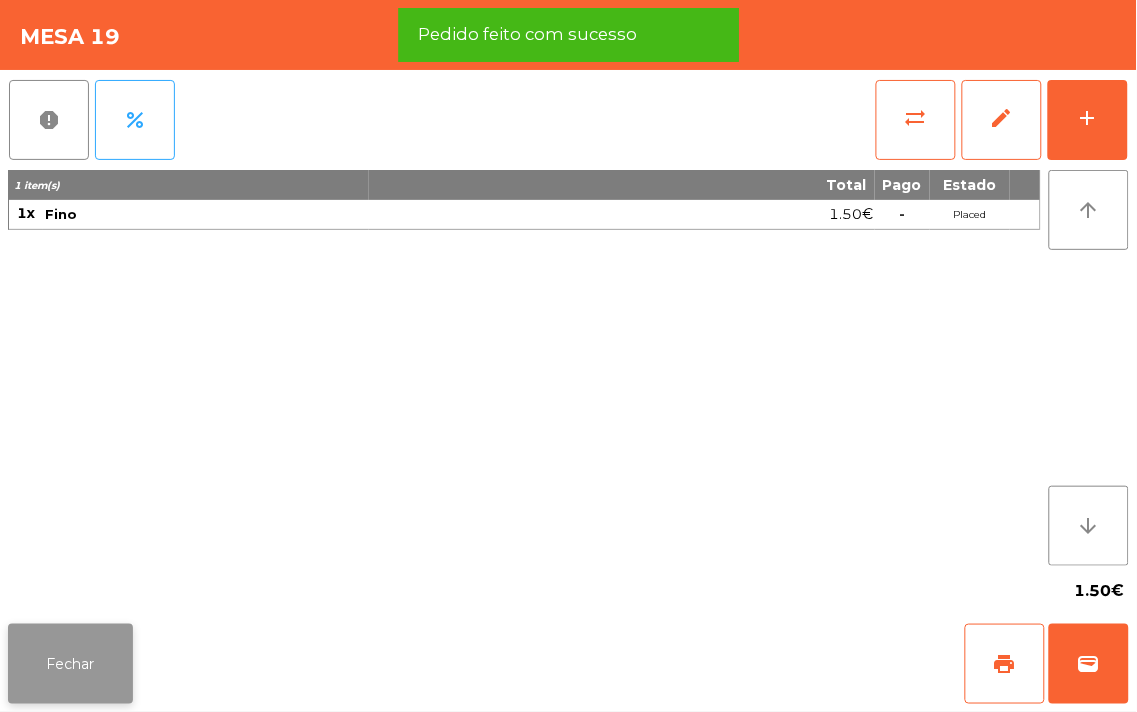 click on "Fechar" 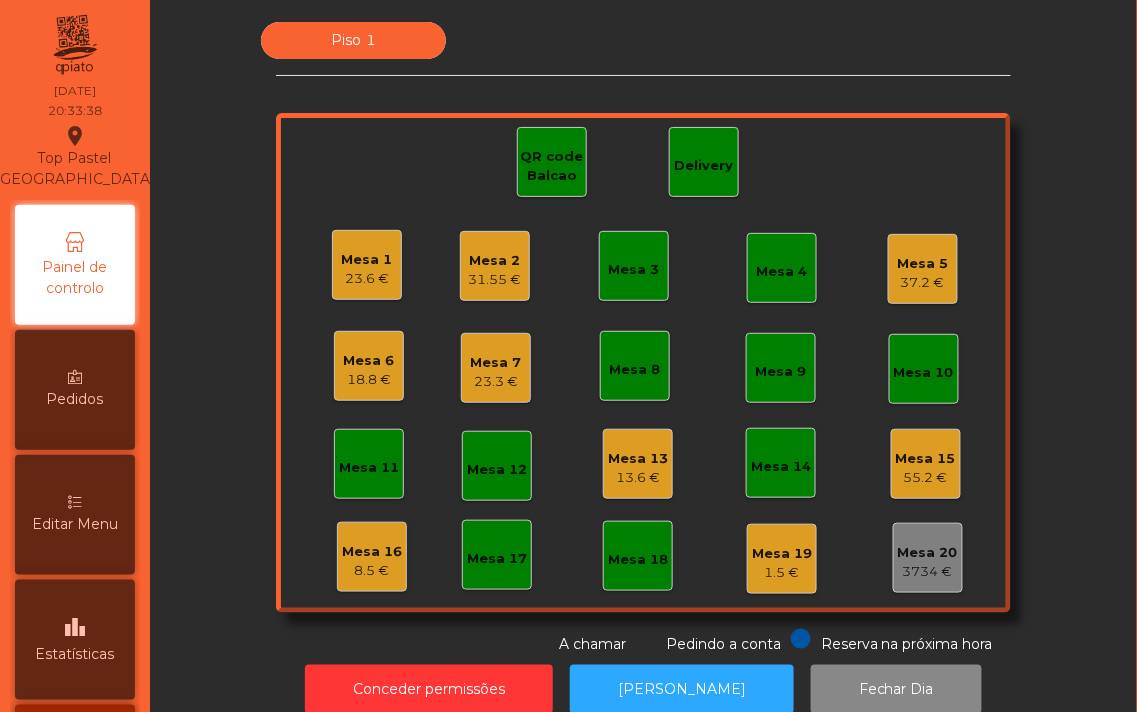 click on "31.55 €" 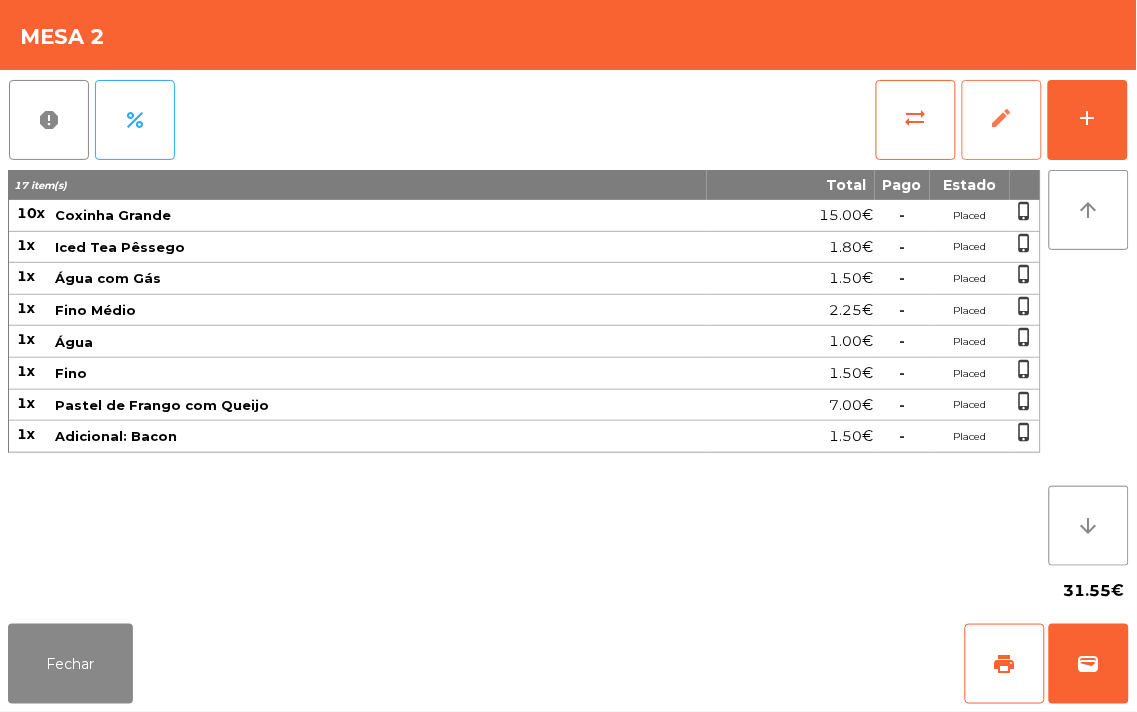 click on "edit" 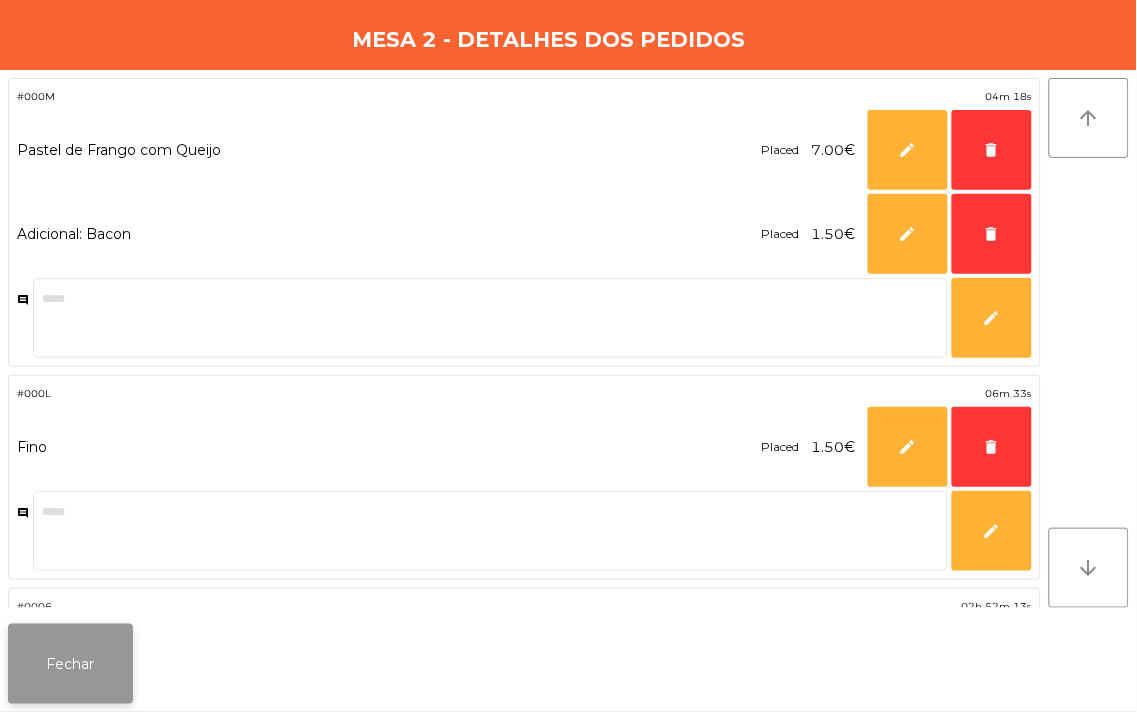click on "Fechar" 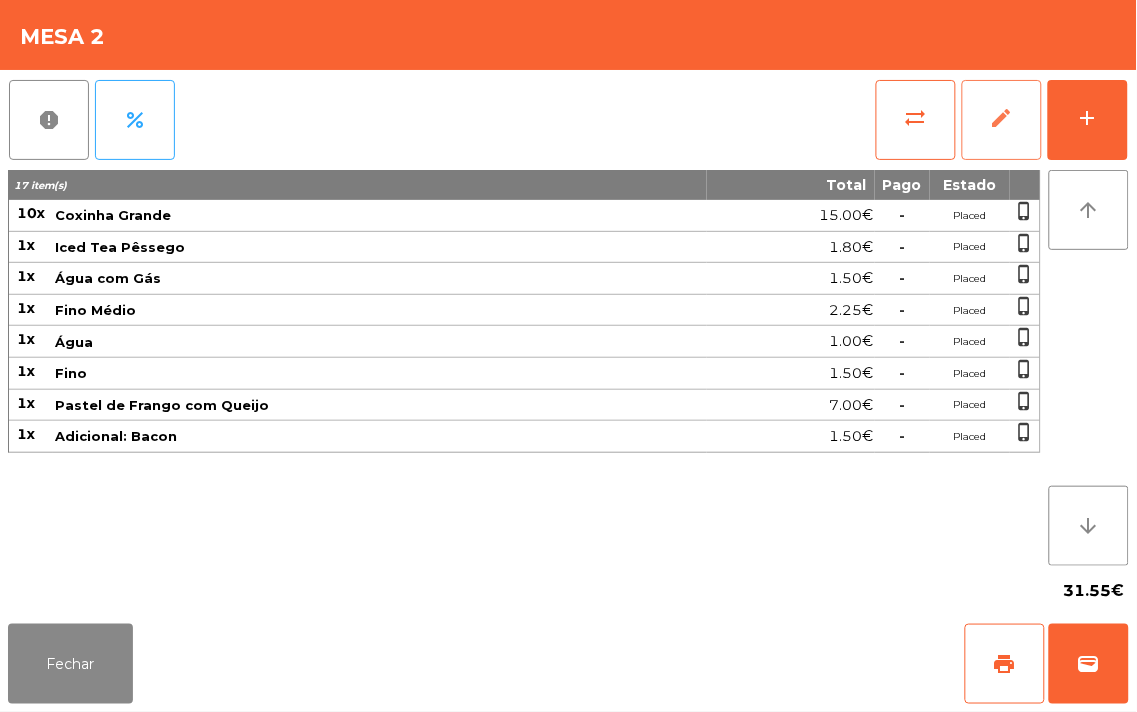 click on "edit" 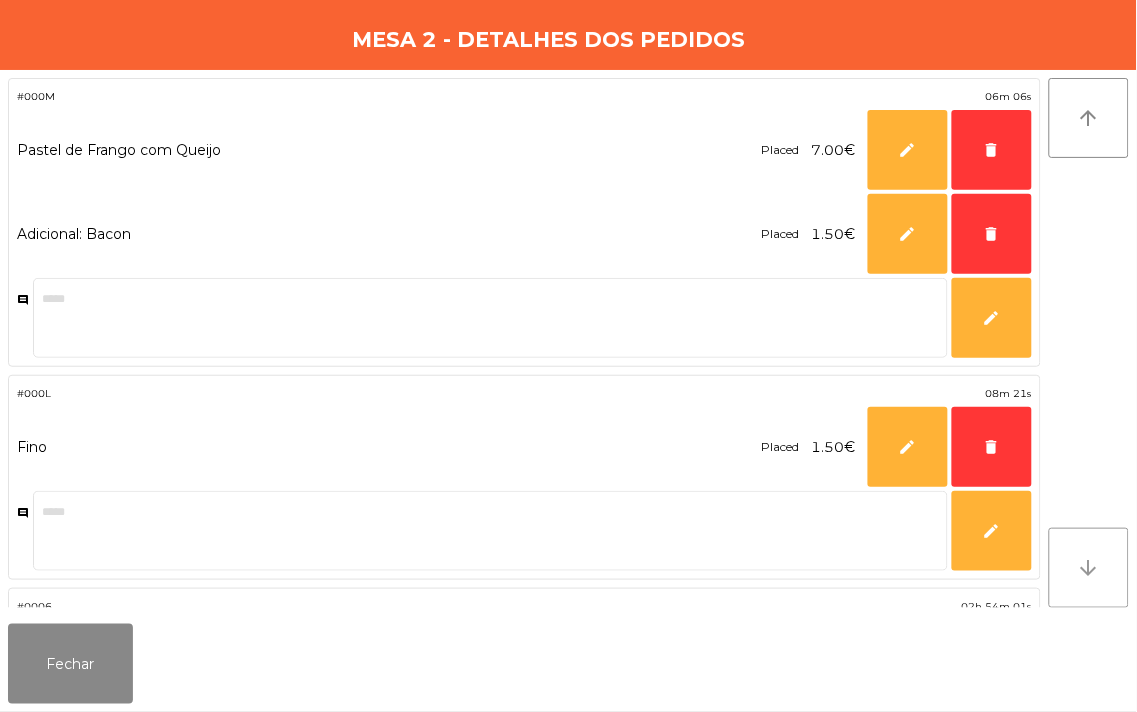 click on "arrow_downward" 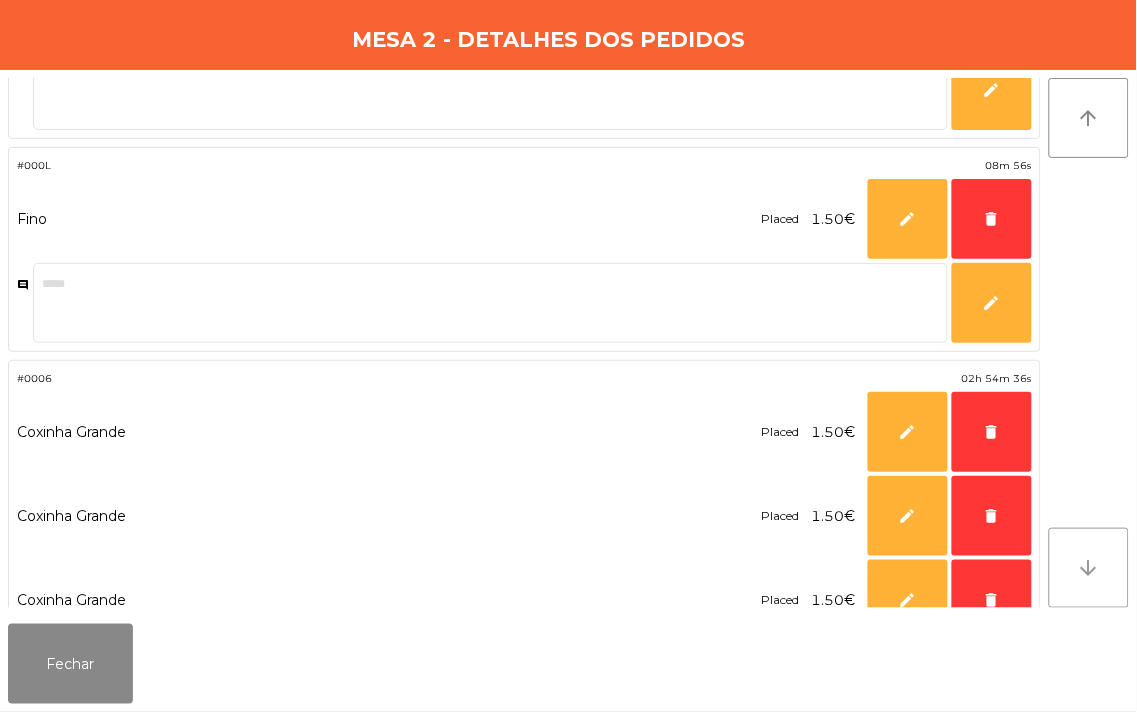 scroll, scrollTop: 230, scrollLeft: 0, axis: vertical 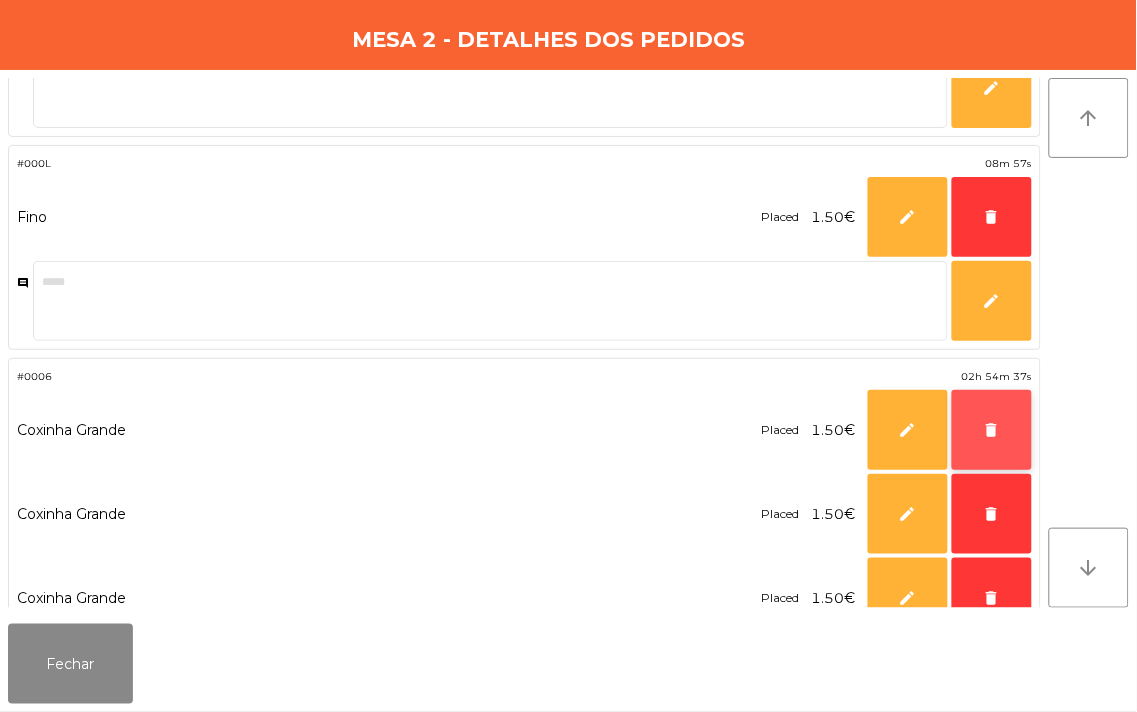click on "delete" 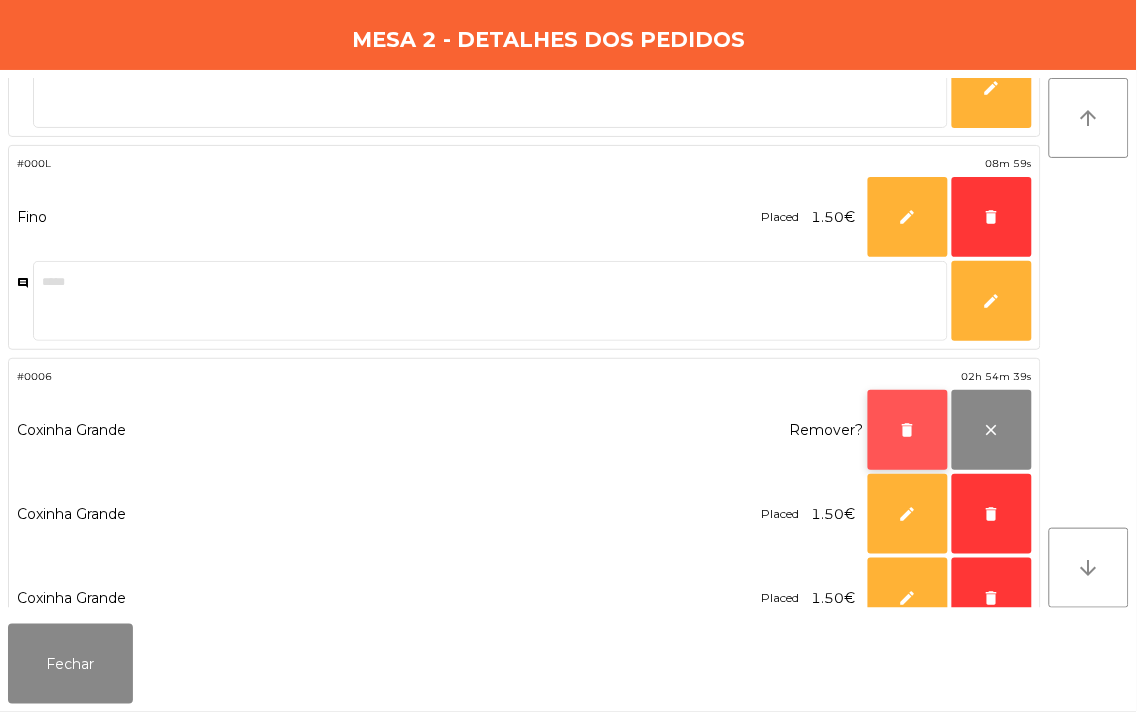 click on "delete" 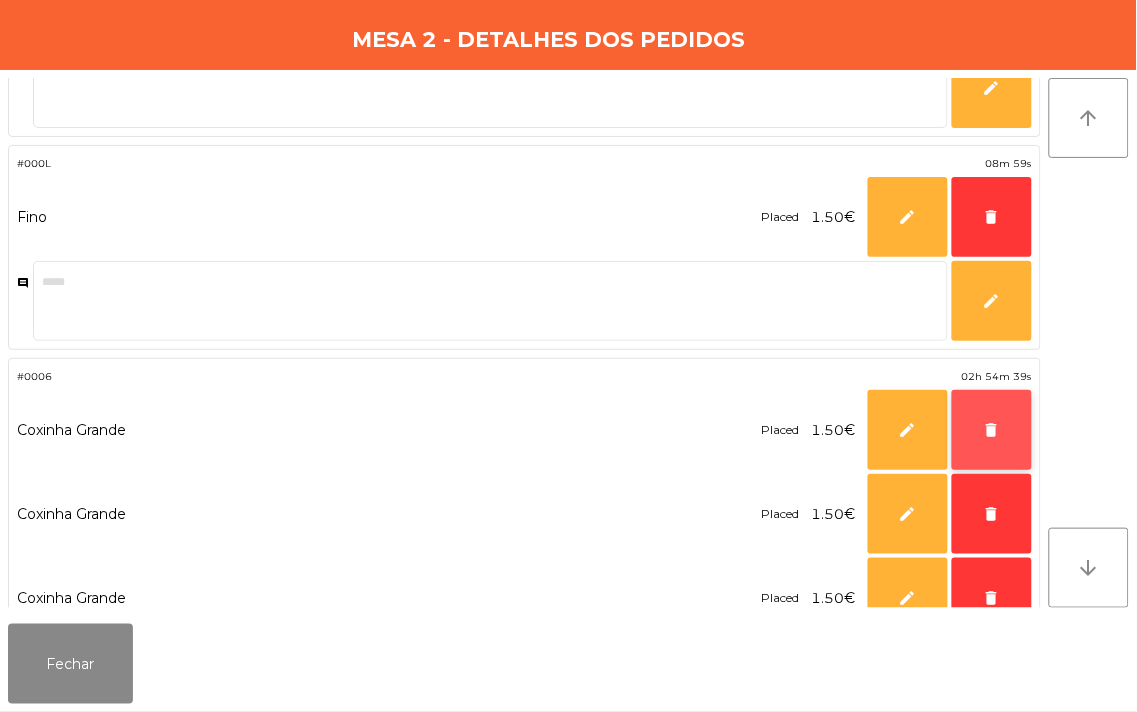 click on "delete" 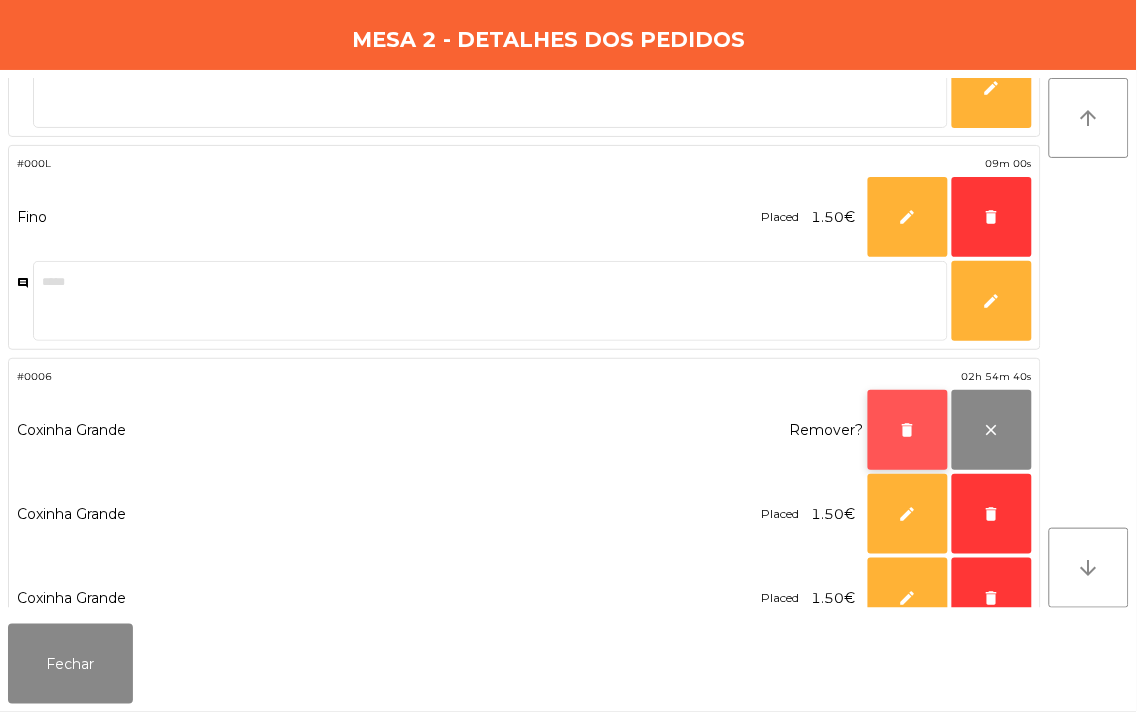 click on "delete" 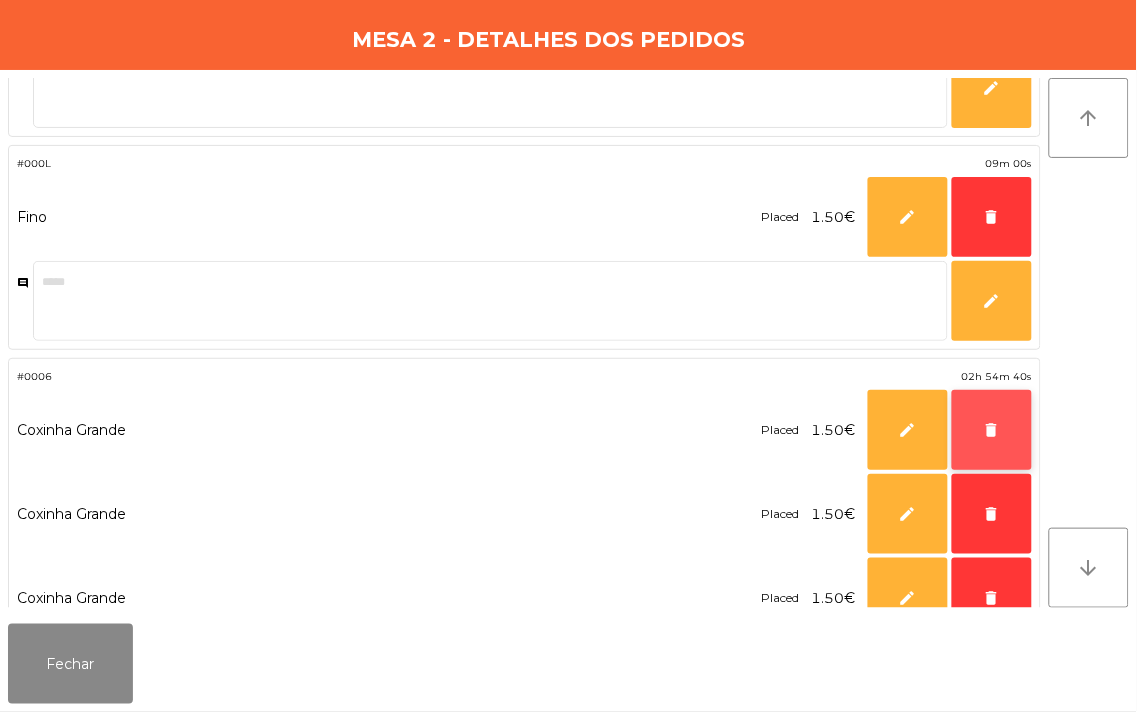 click on "delete" 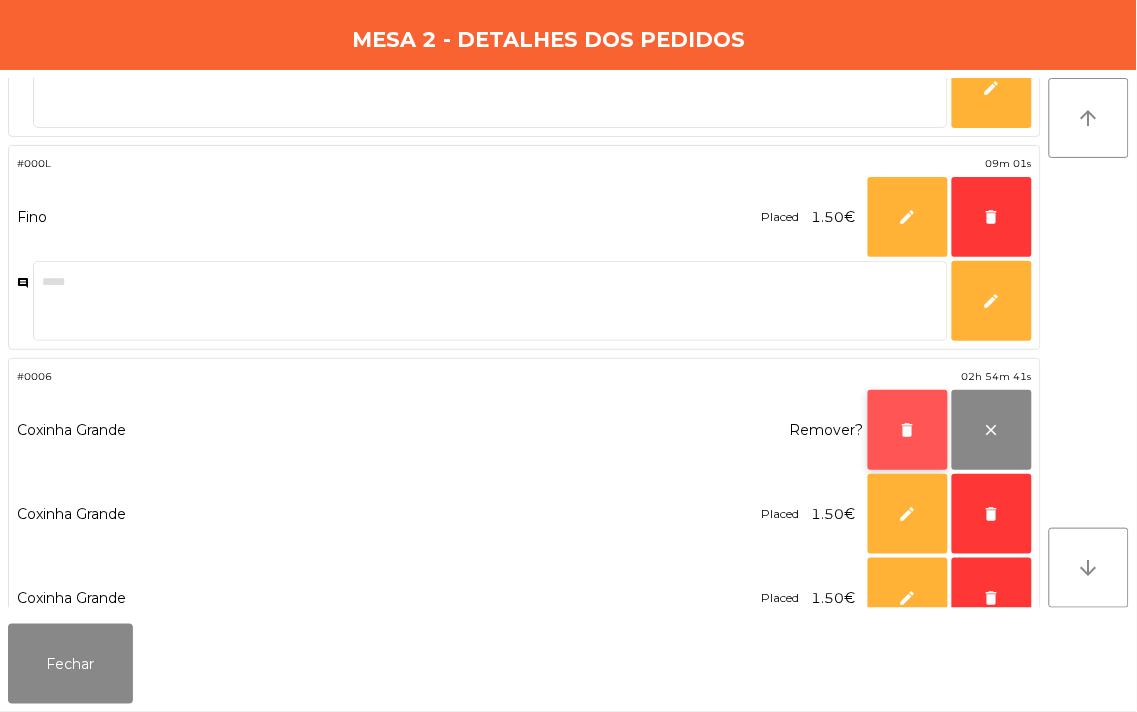 click on "delete" 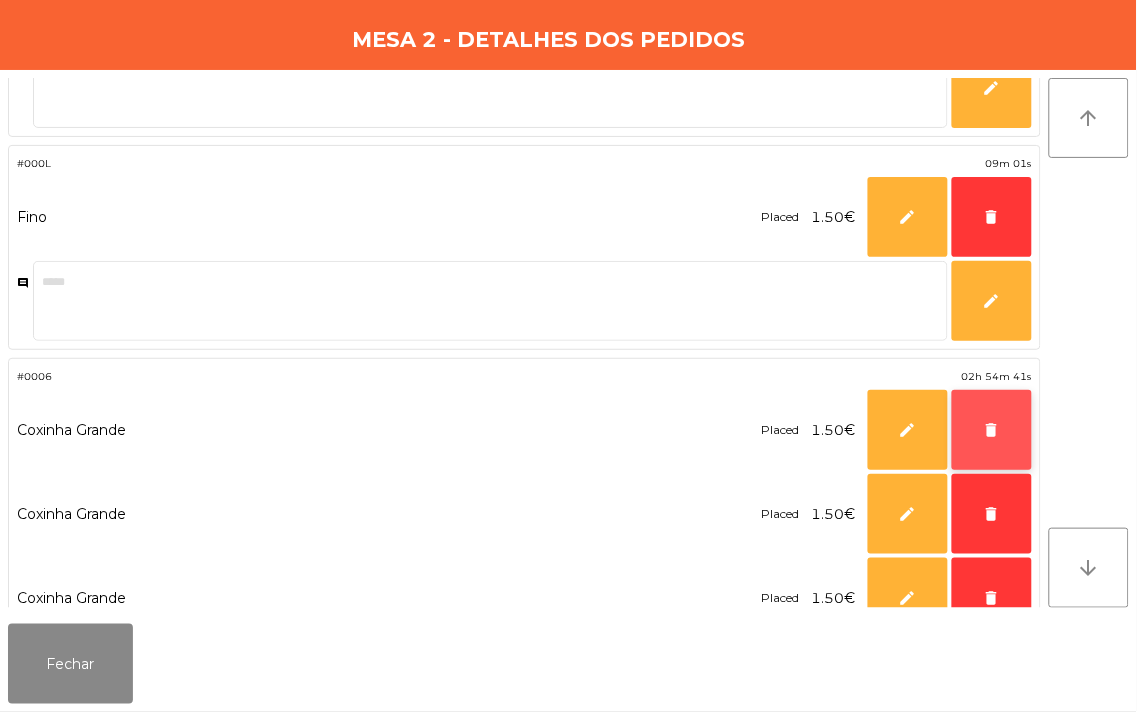 click on "delete" 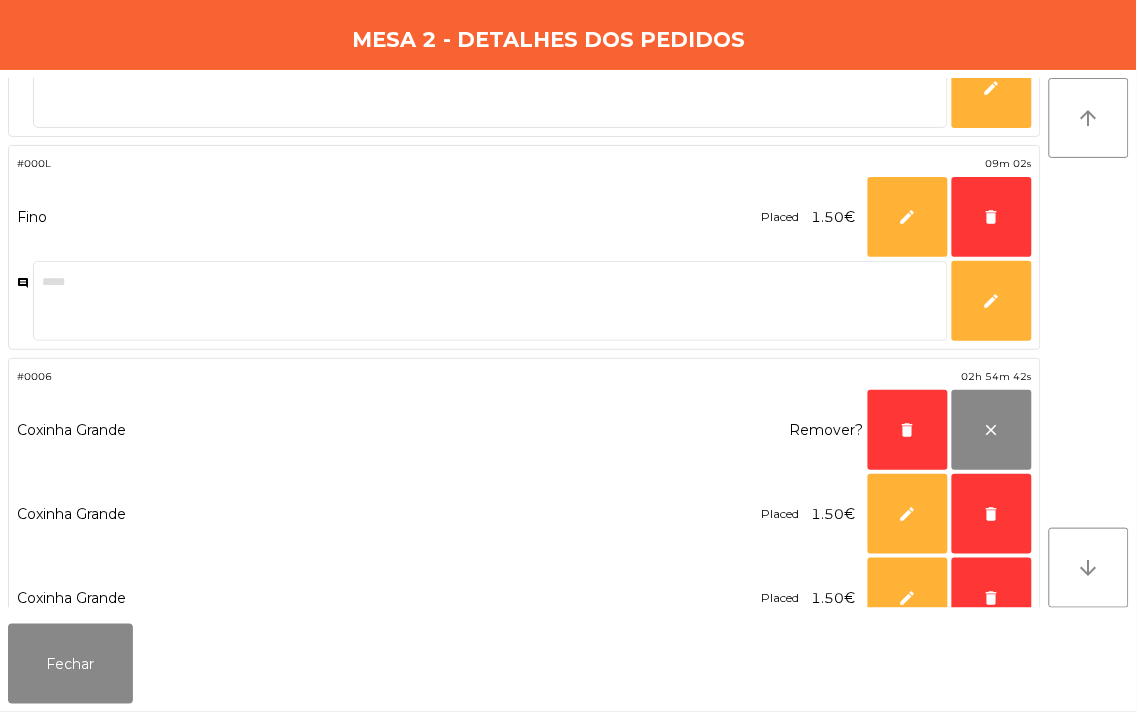 click on "Fechar" 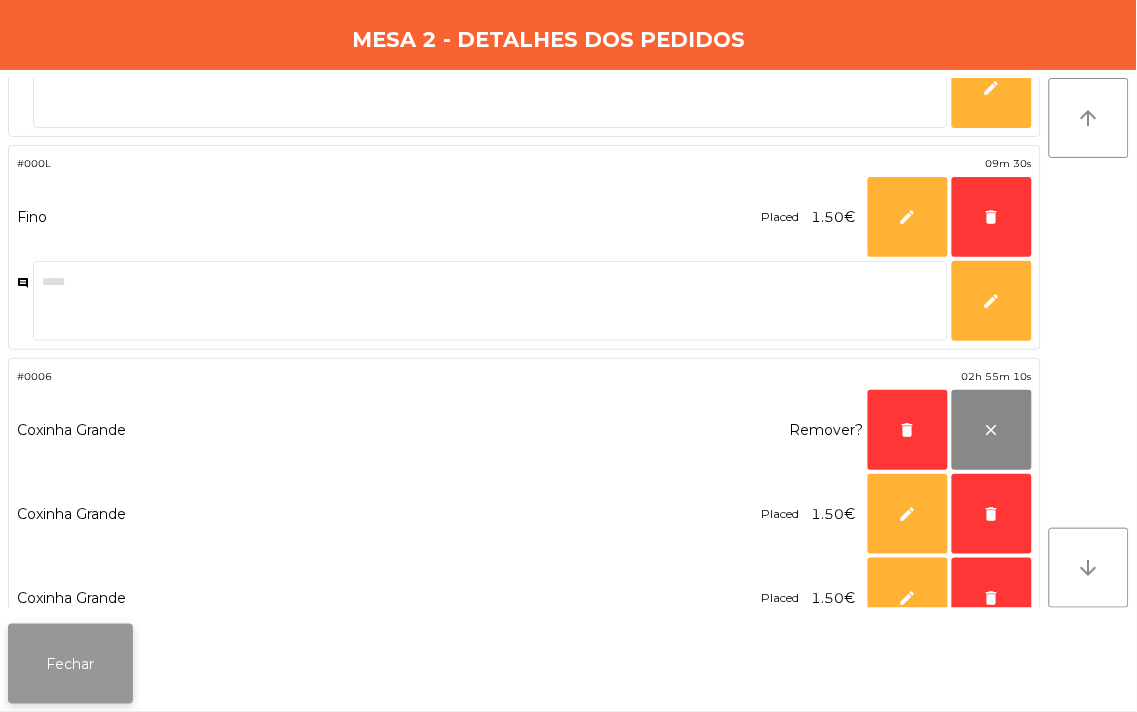 click on "Fechar" 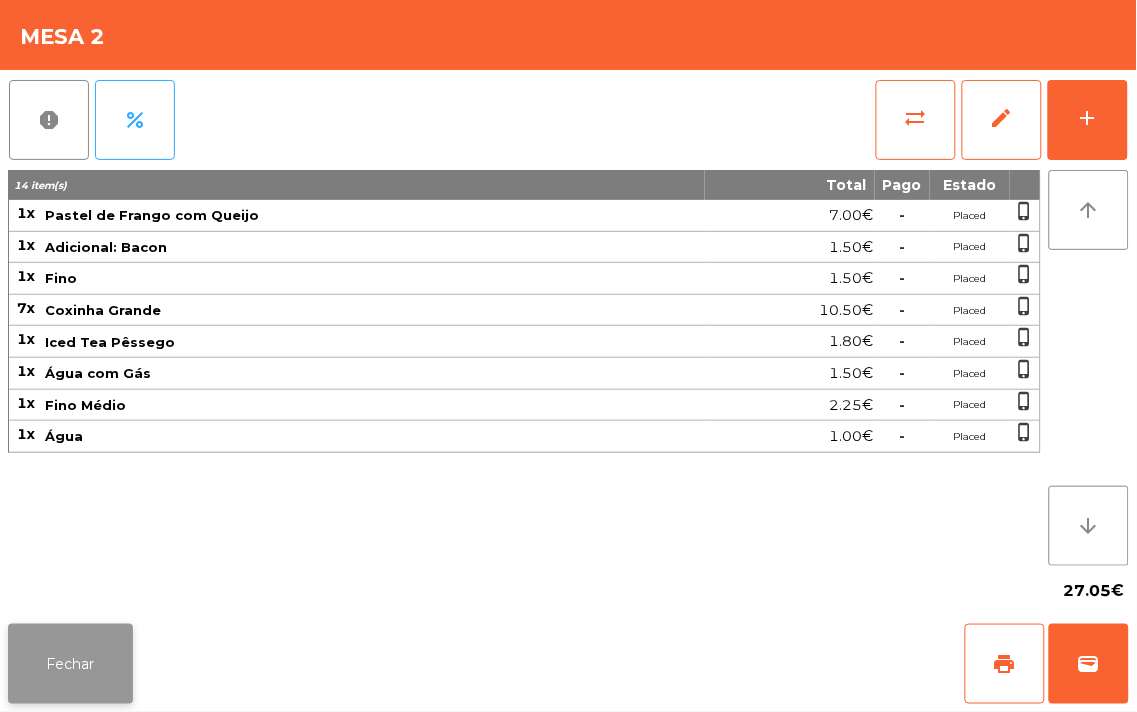 click on "Fechar" 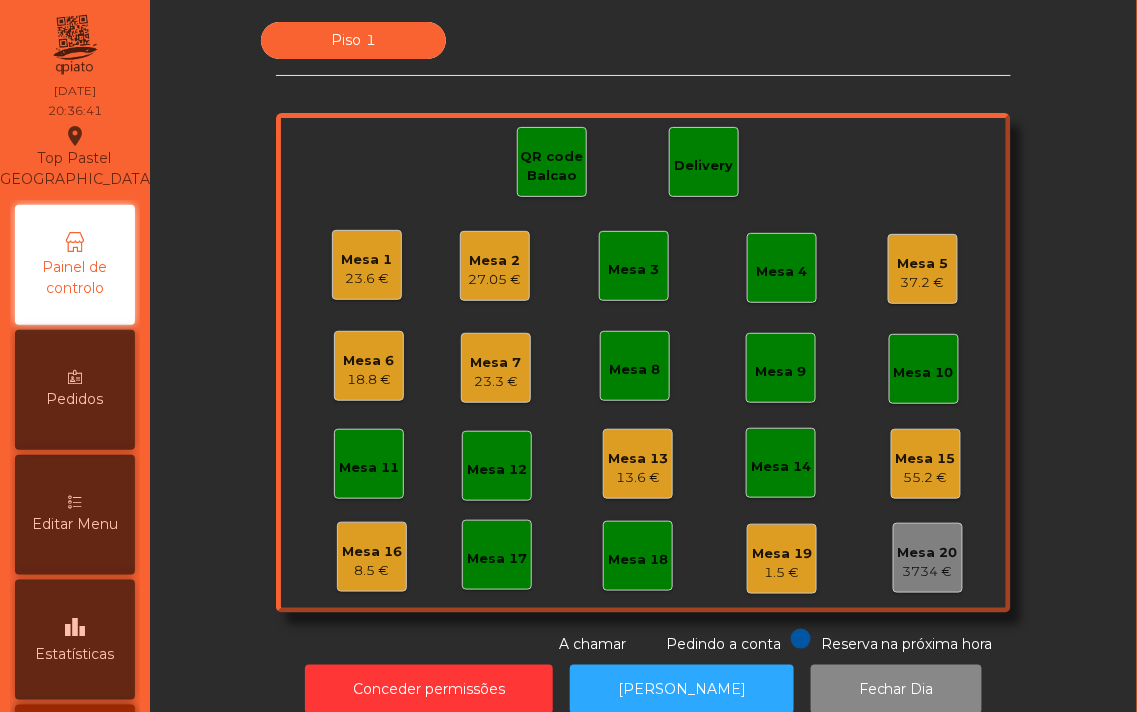 click on "37.2 €" 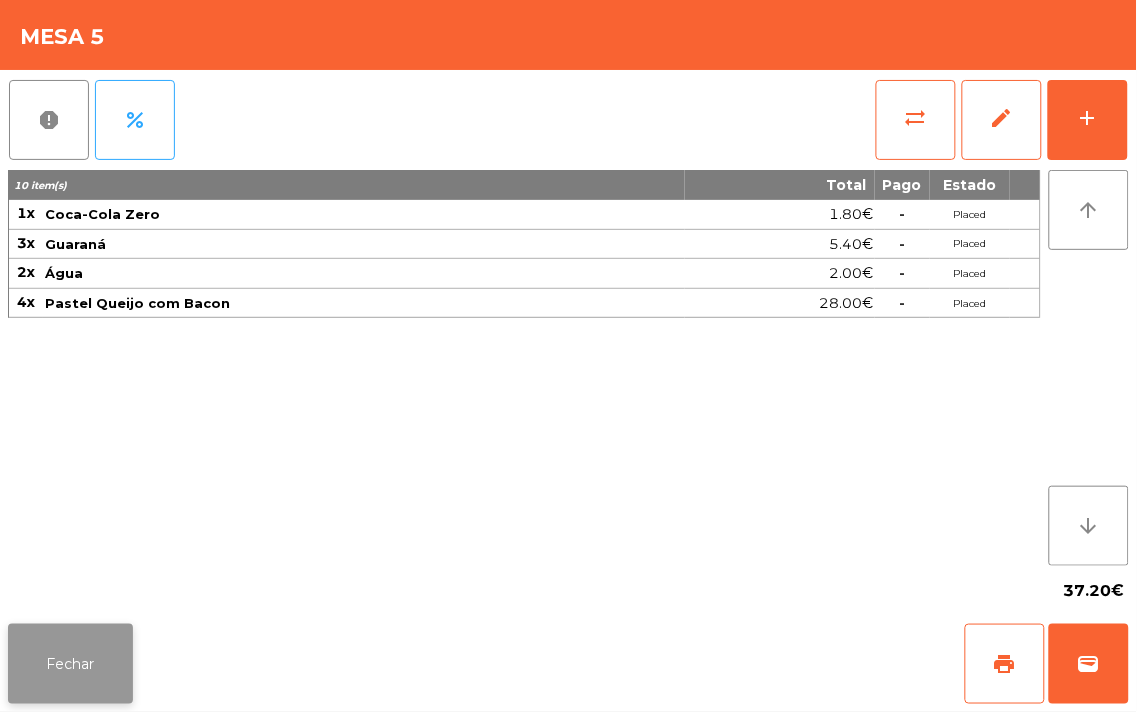 click on "Fechar" 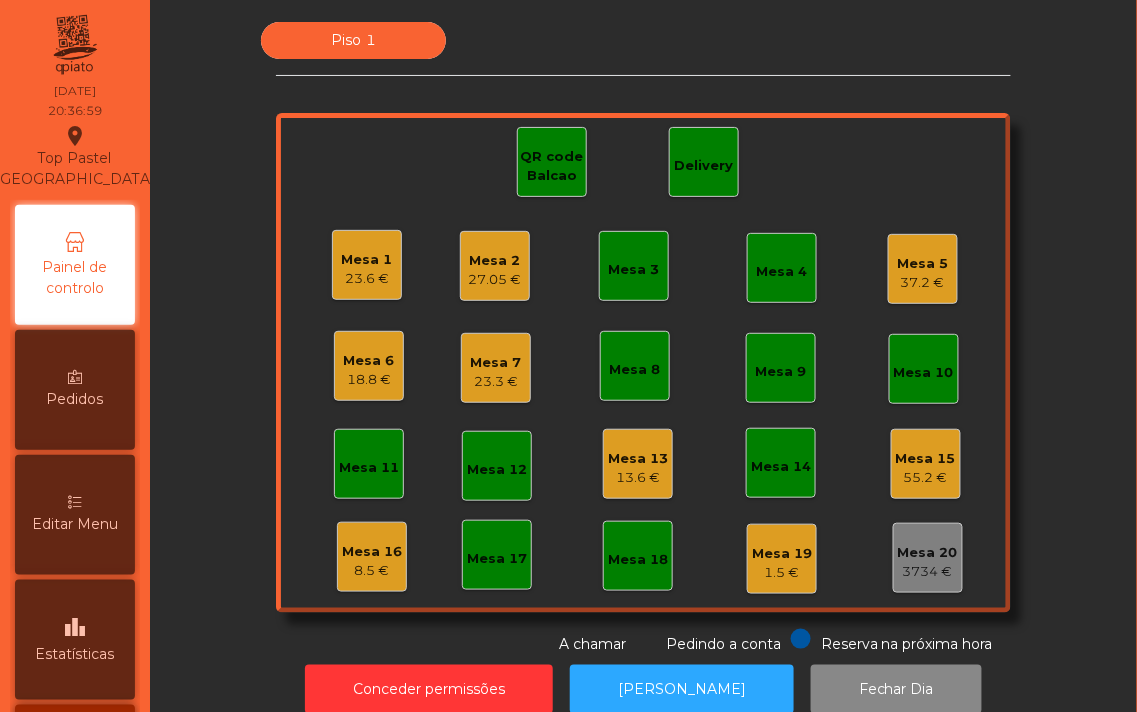 click on "Mesa 5   37.2 €" 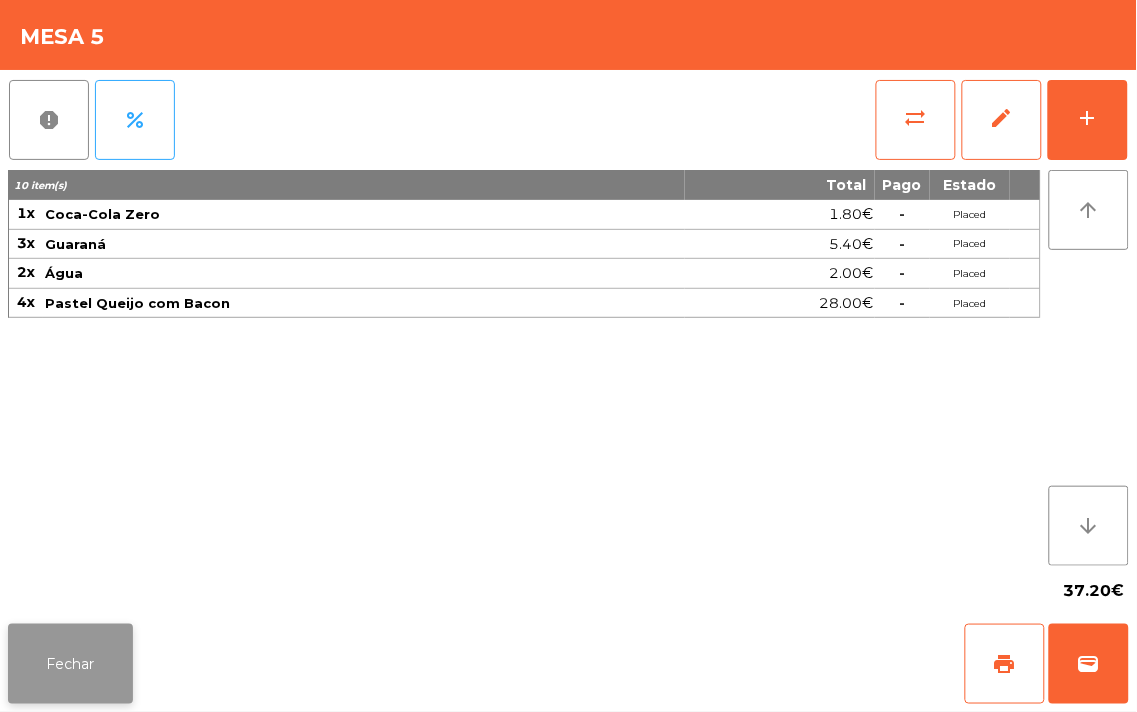 click on "Fechar" 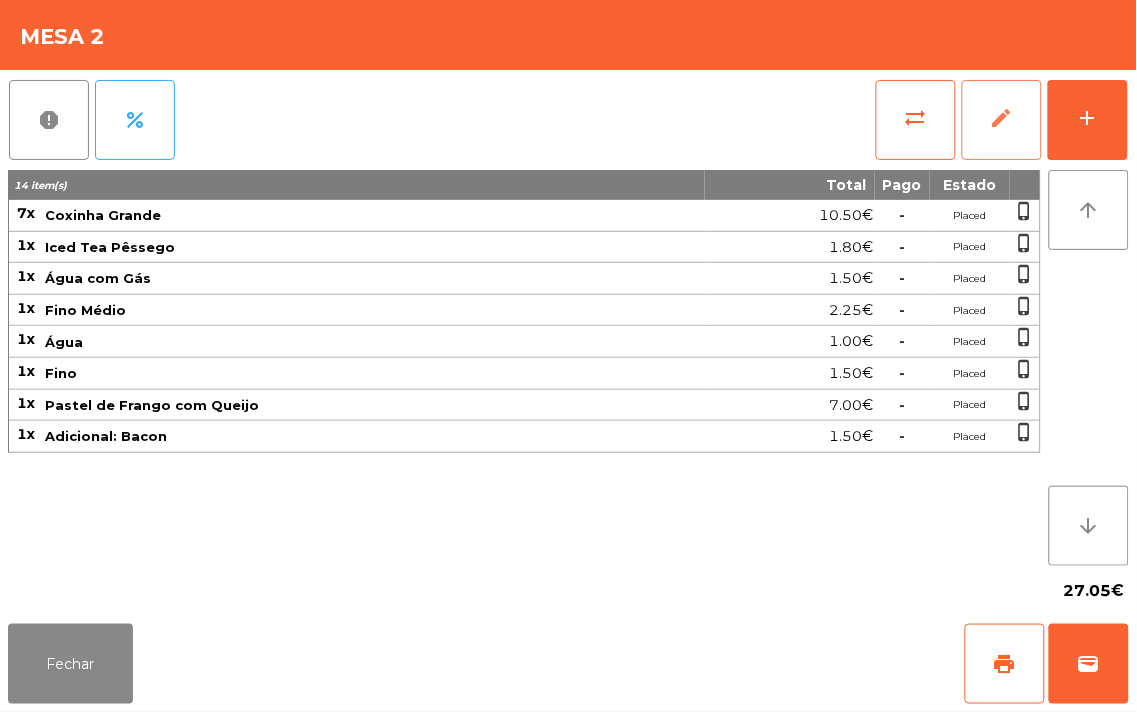 click on "edit" 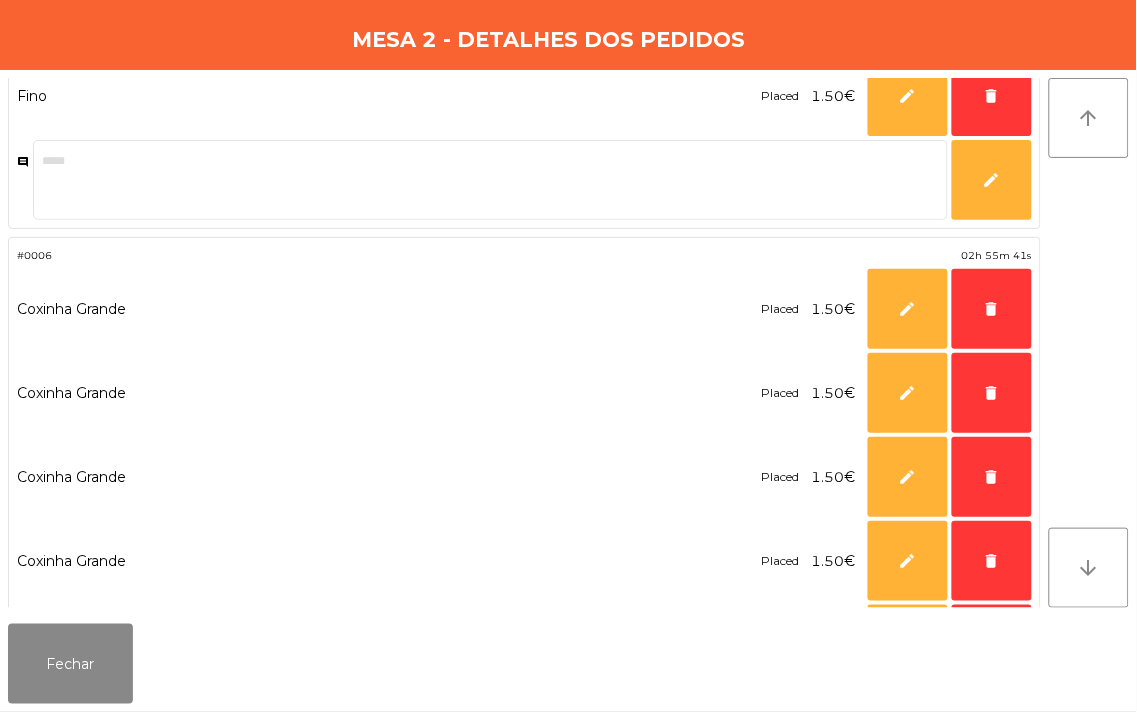 scroll, scrollTop: 352, scrollLeft: 0, axis: vertical 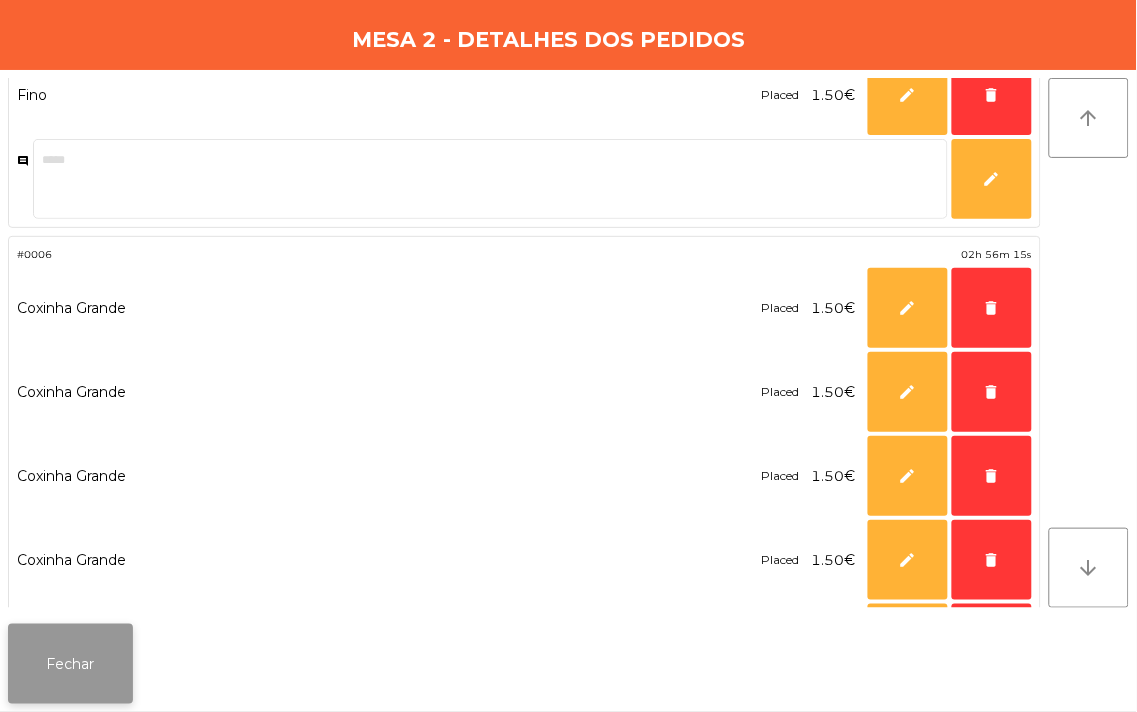 click on "Fechar" 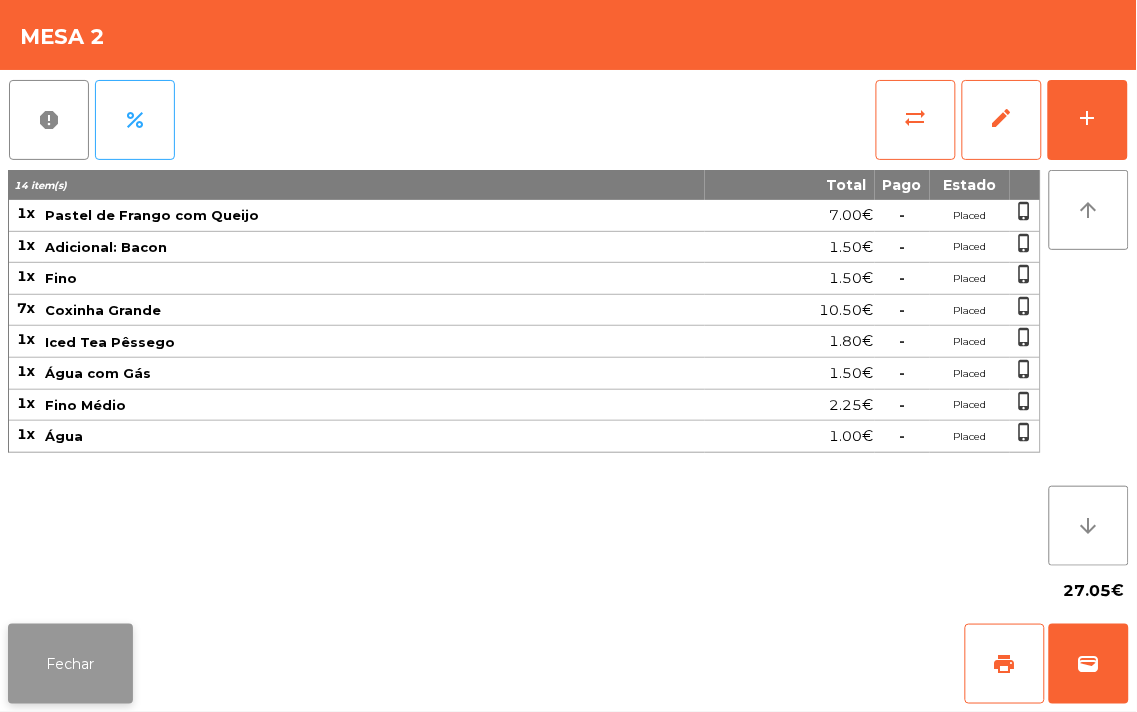 click on "Fechar" 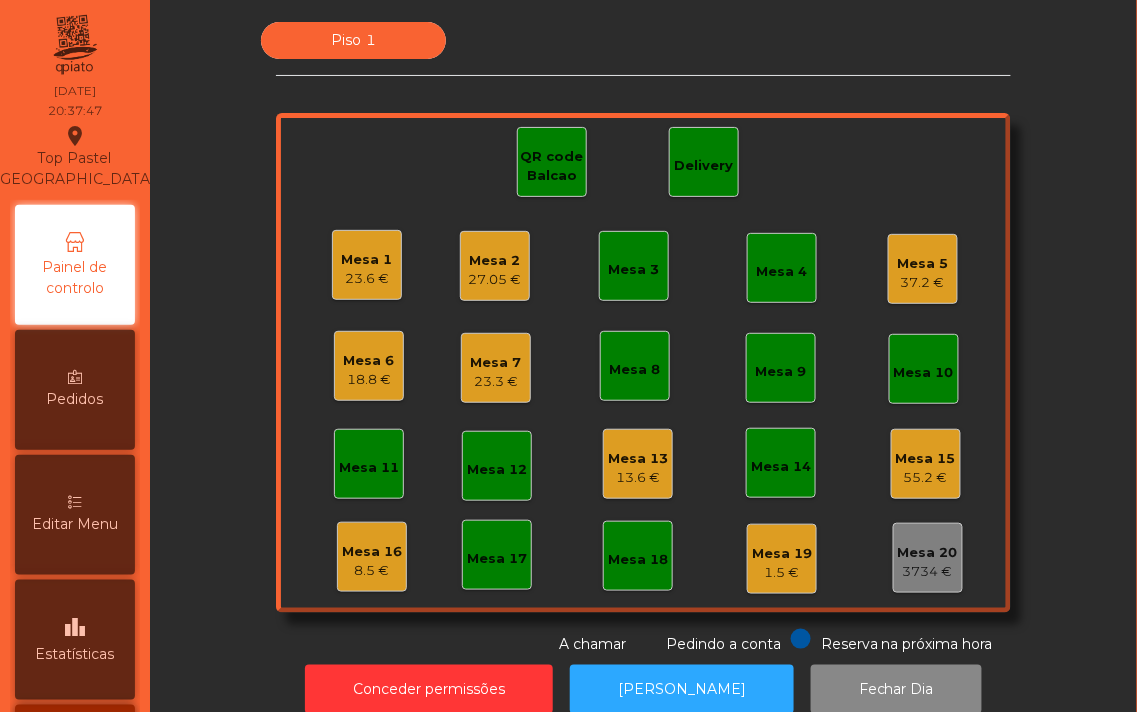 click on "Mesa 5" 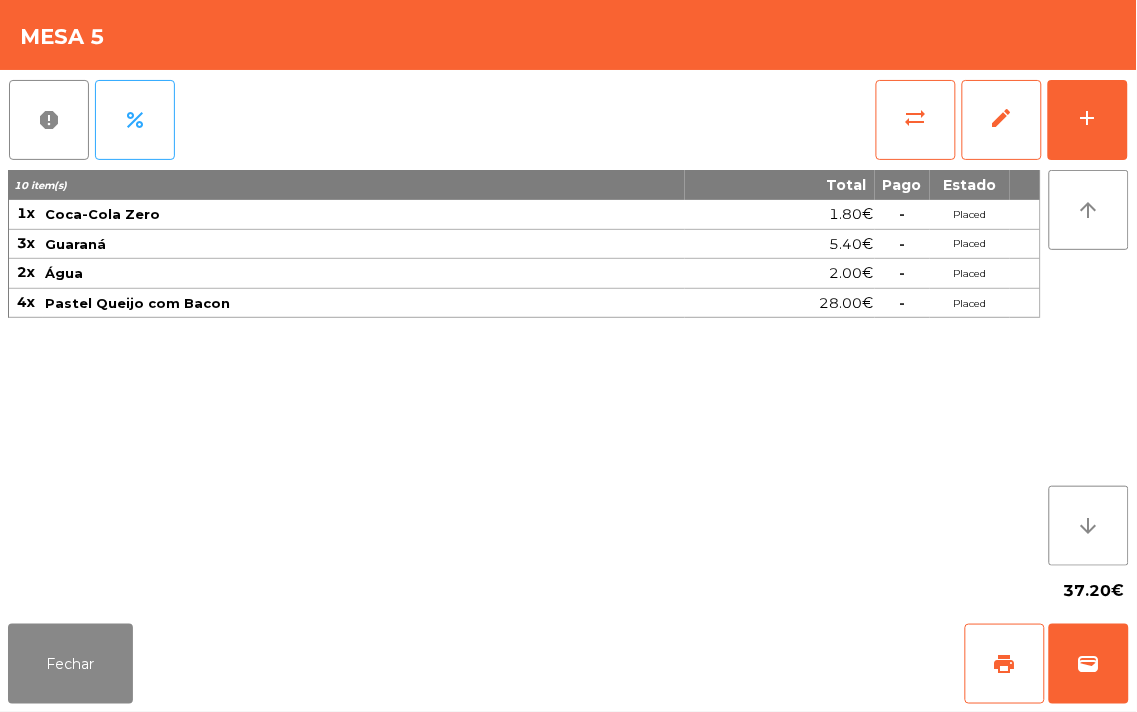 click on "10 item(s) Total Pago Estado 1x Coca-Cola Zero 1.80€  -  Placed 3x Guaraná 5.40€  -  Placed 2x Água 2.00€  -  Placed 4x Pastel Queijo com Bacon 28.00€  -  Placed" 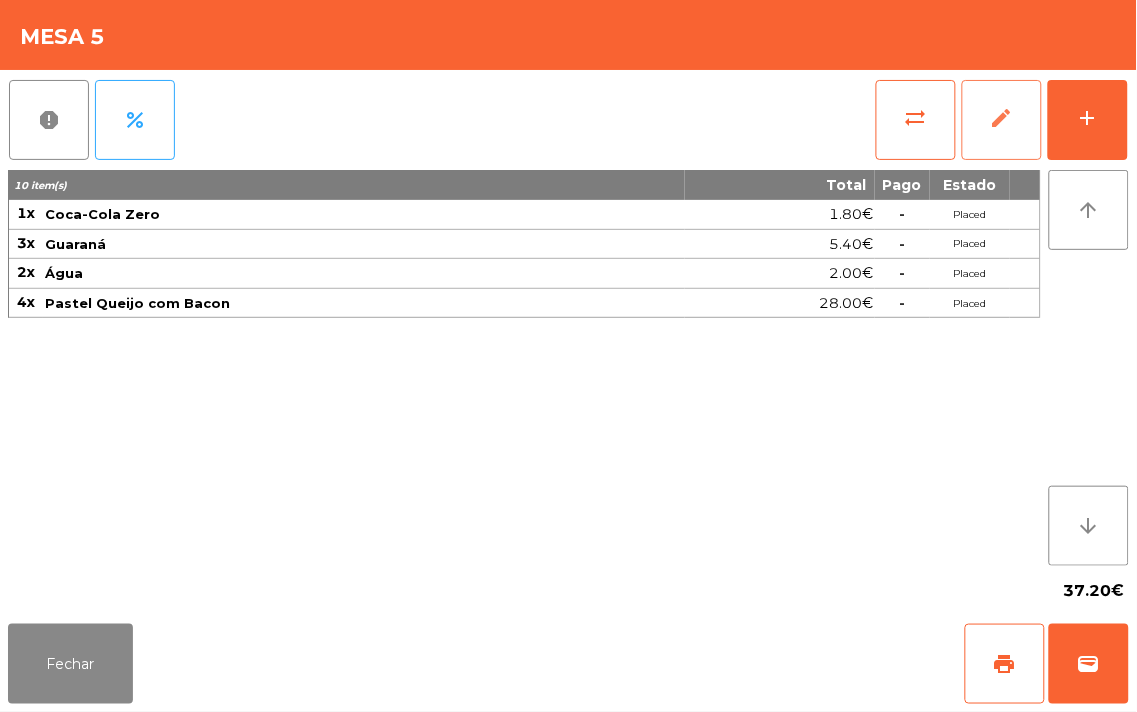 click on "edit" 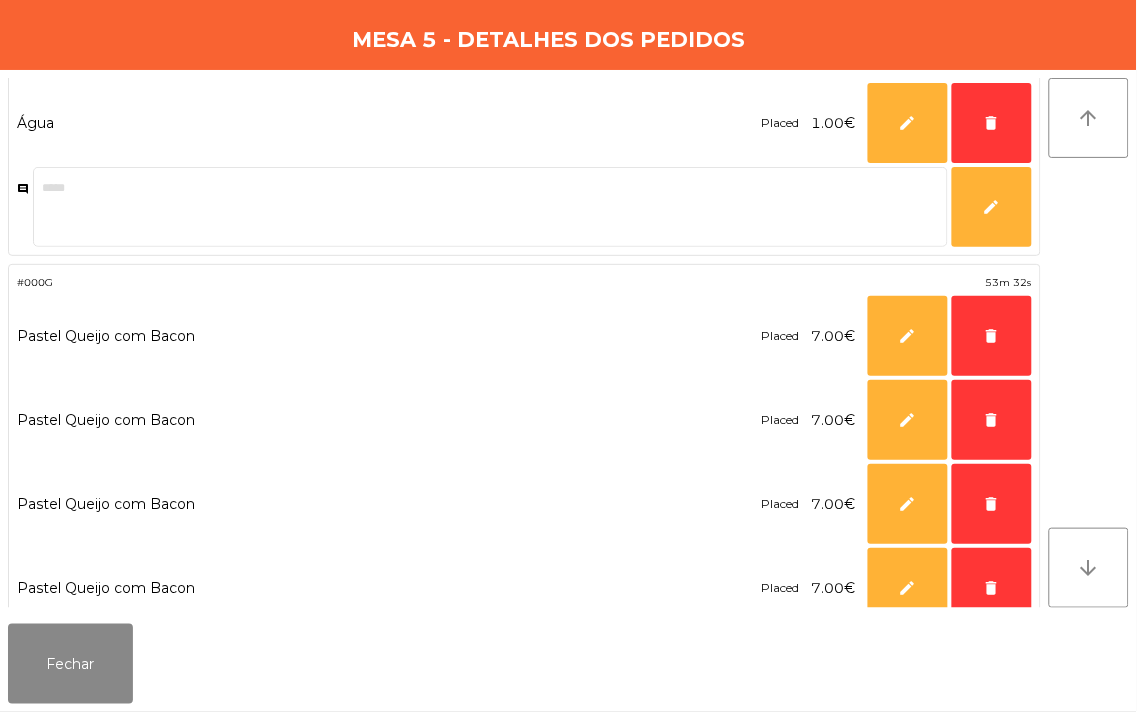 scroll, scrollTop: 0, scrollLeft: 0, axis: both 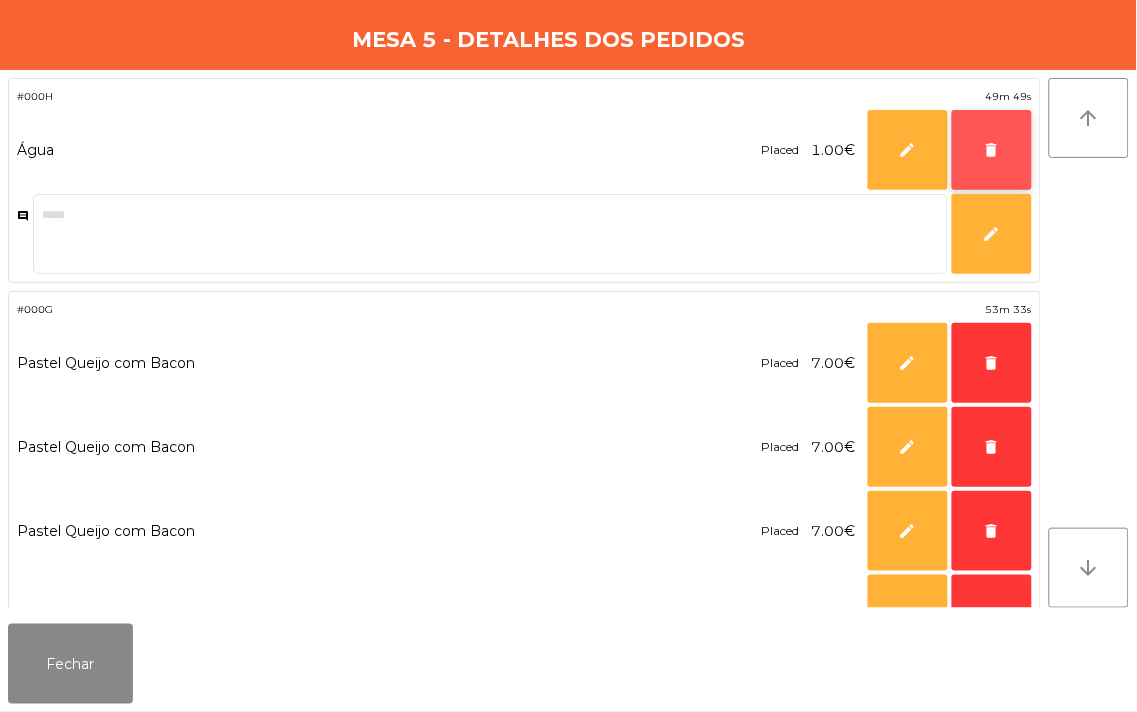 click on "delete" 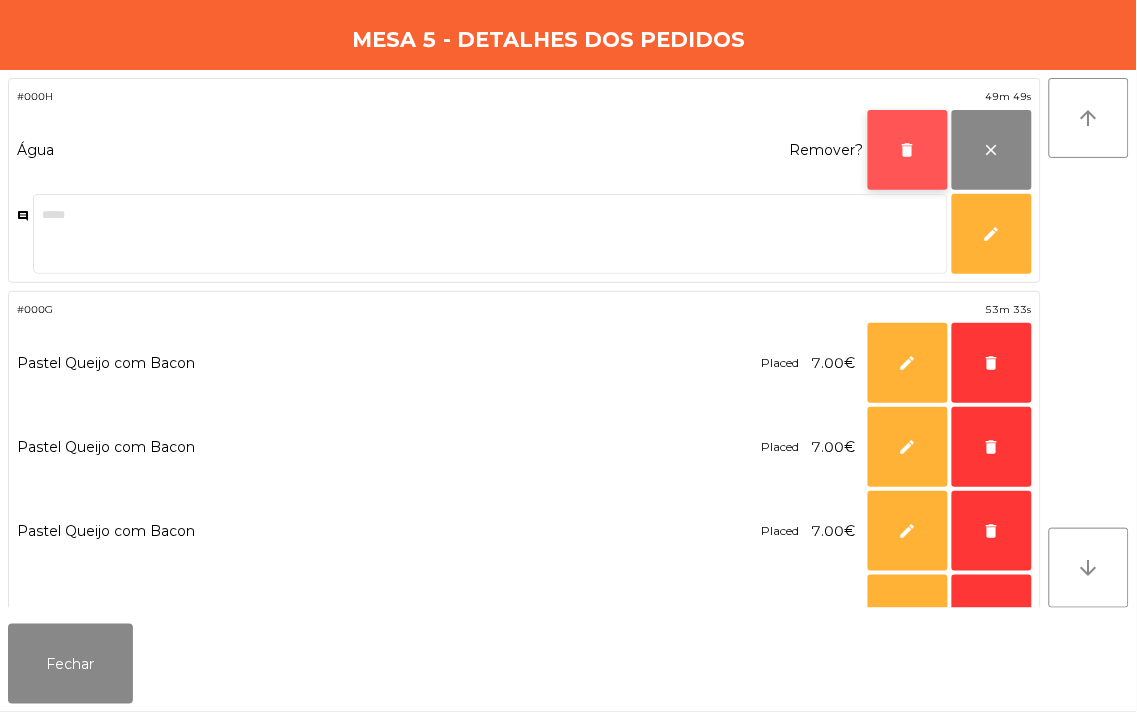 click on "delete" 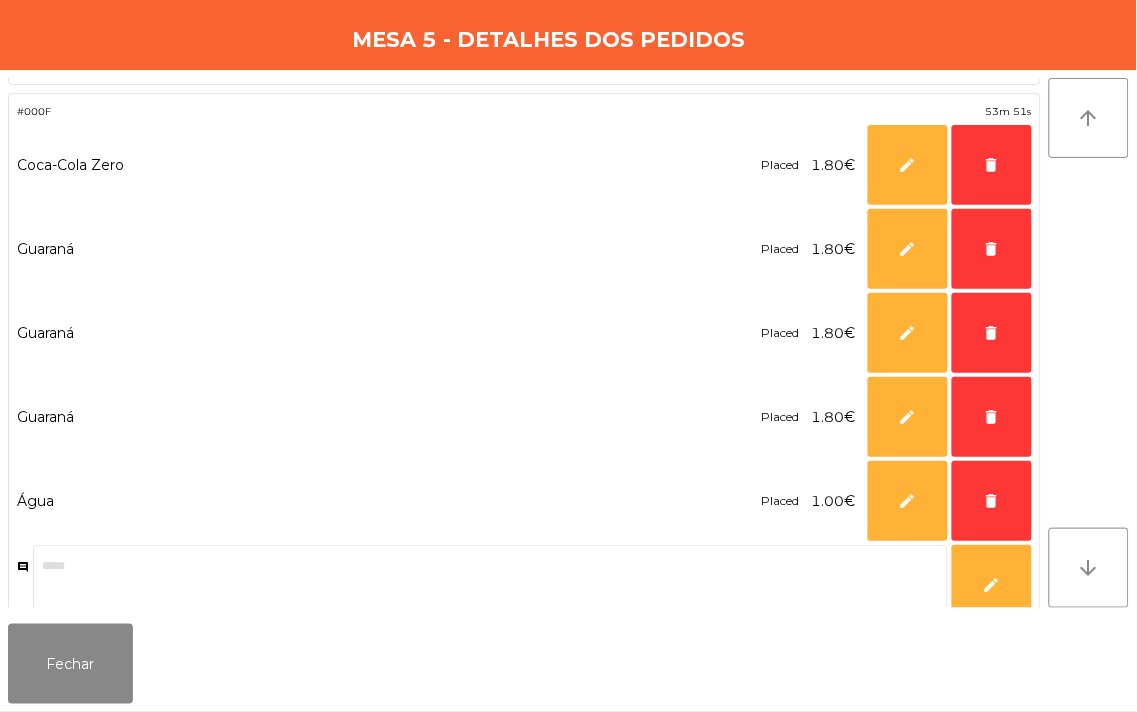 scroll, scrollTop: 484, scrollLeft: 0, axis: vertical 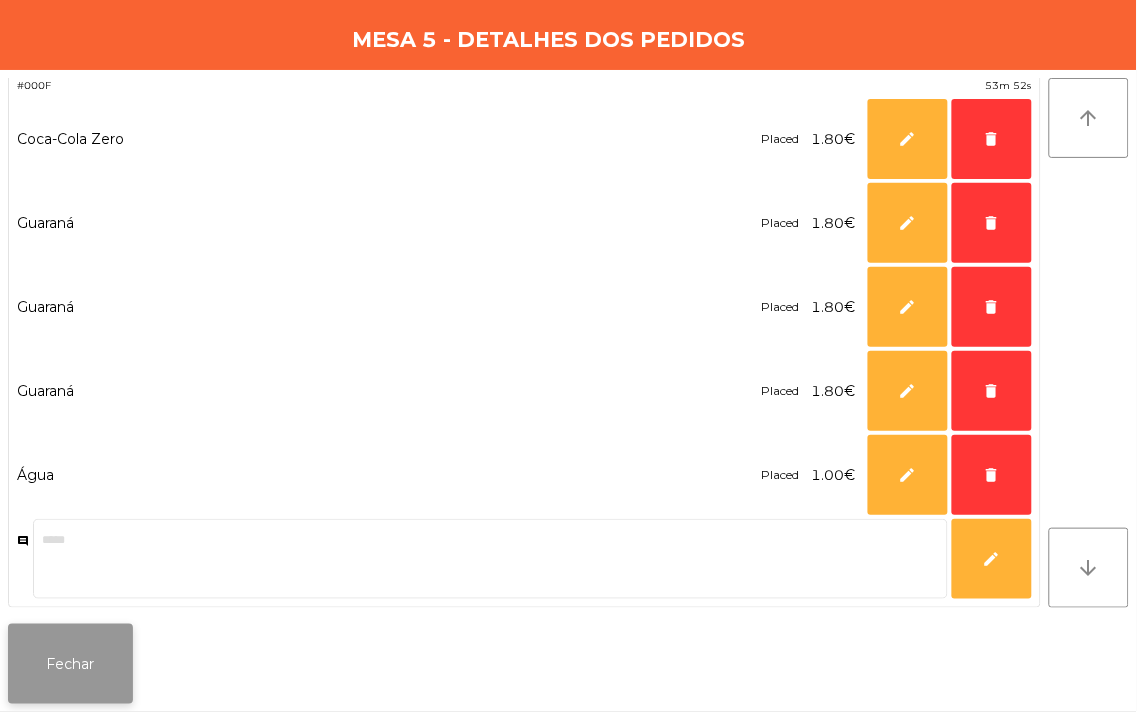 click on "Fechar" 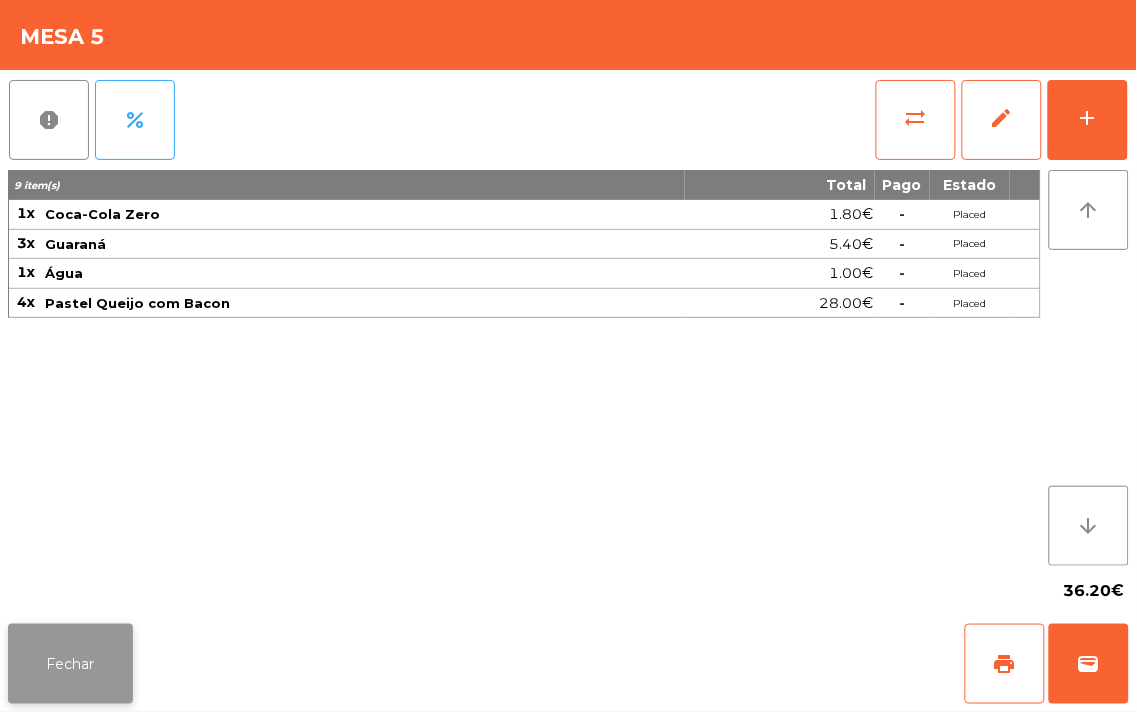 click on "Fechar" 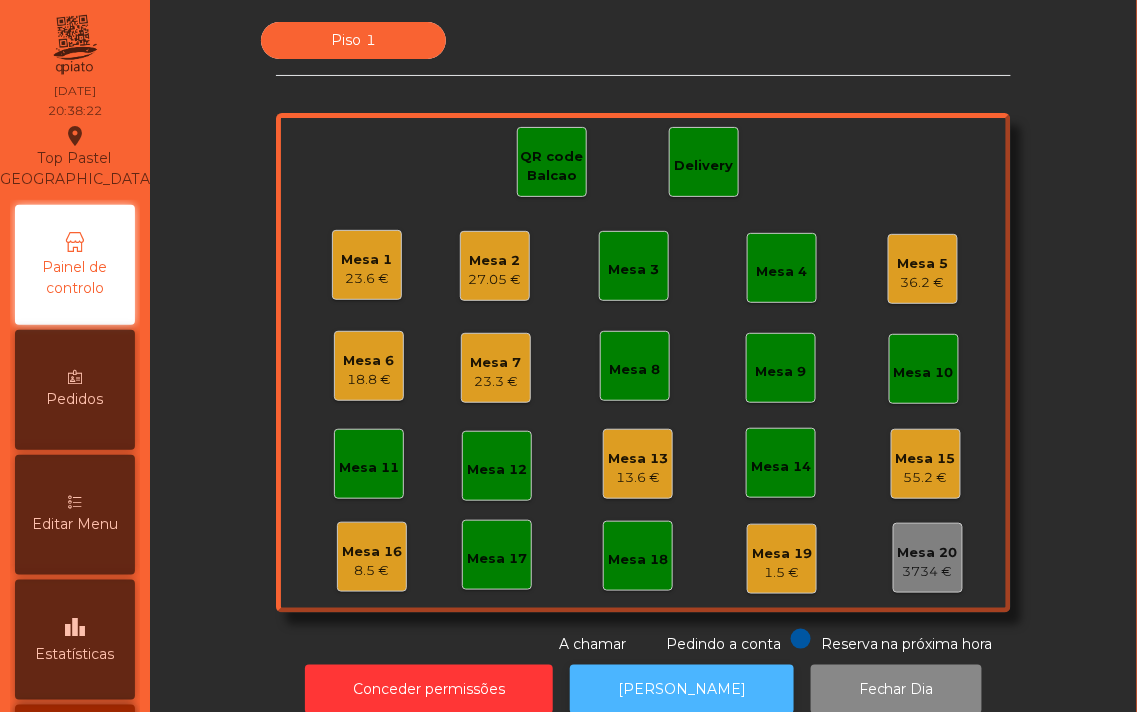 click on "[PERSON_NAME]" 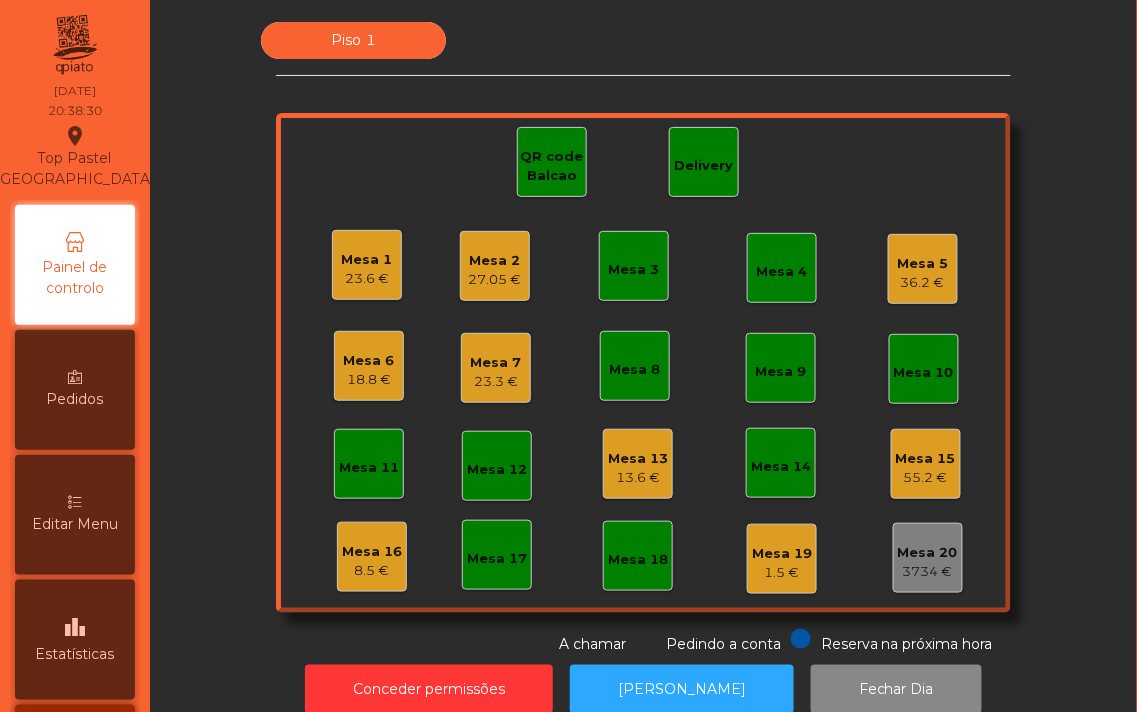 click on "Piso 1   Mesa 1   23.6 €   Mesa 2   27.05 €   Mesa 3   Mesa 4   Mesa 5   36.2 €   Mesa 6   18.8 €   Mesa 7   23.3 €   Mesa 8   Mesa 9   Mesa 10   Mesa 11   Mesa 12   Mesa 13   13.6 €   Mesa 14   Mesa 15   55.2 €   Mesa 16   8.5 €   Mesa 17   Mesa 18   Mesa 19   1.5 €   Mesa 20   3734 €   QR code Balcao   Delivery  Reserva na próxima hora Pedindo a conta A chamar" 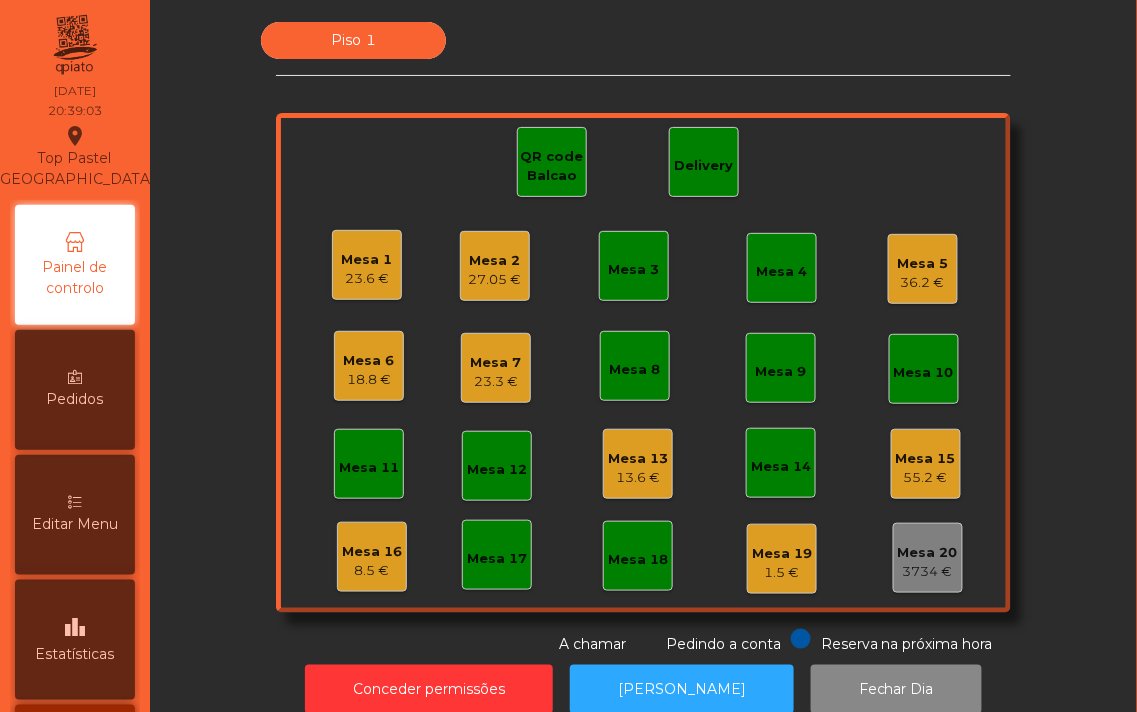 click on "36.2 €" 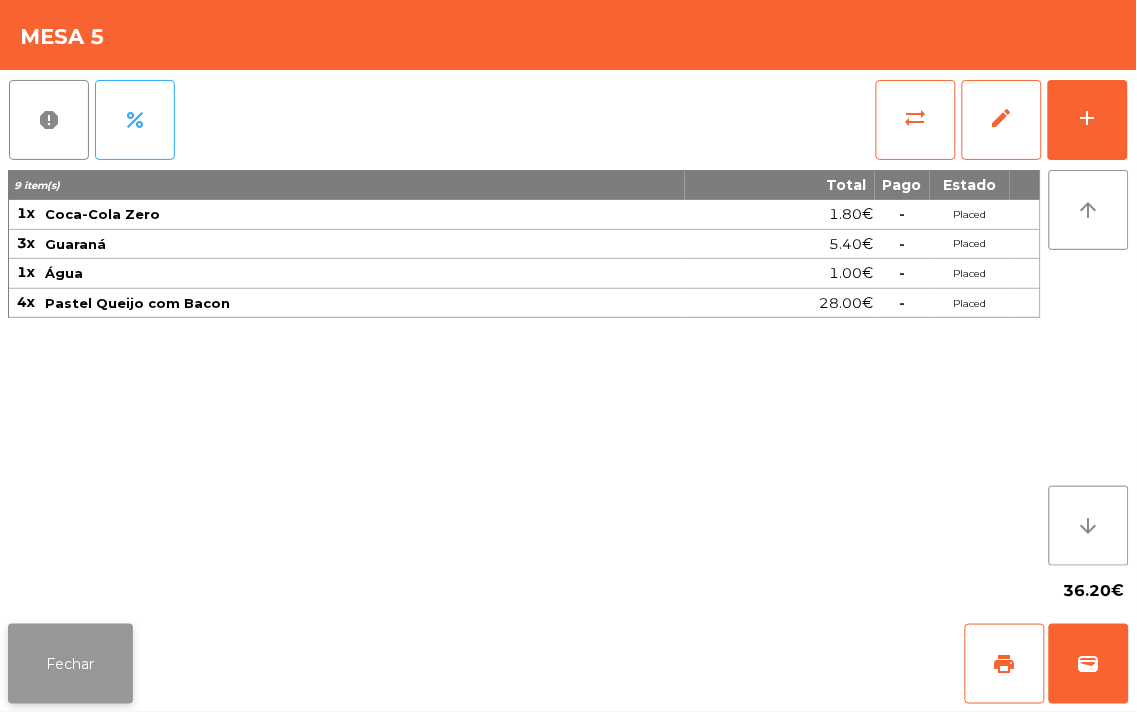 click on "Fechar" 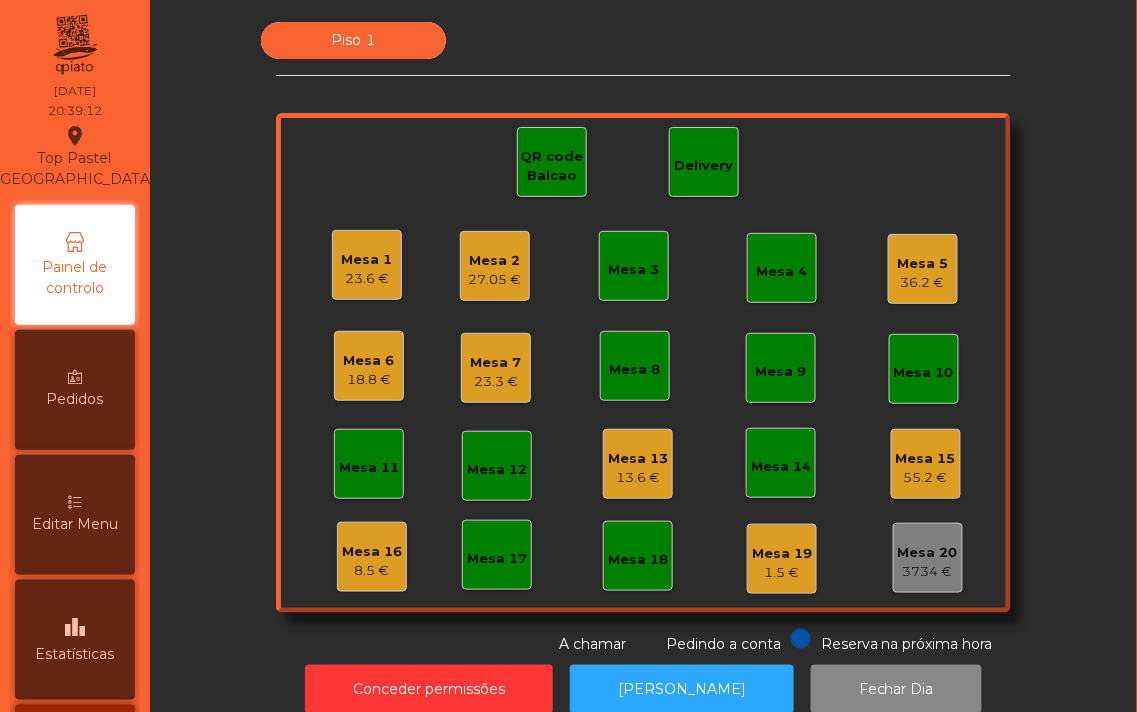 click on "Mesa 5   36.2 €" 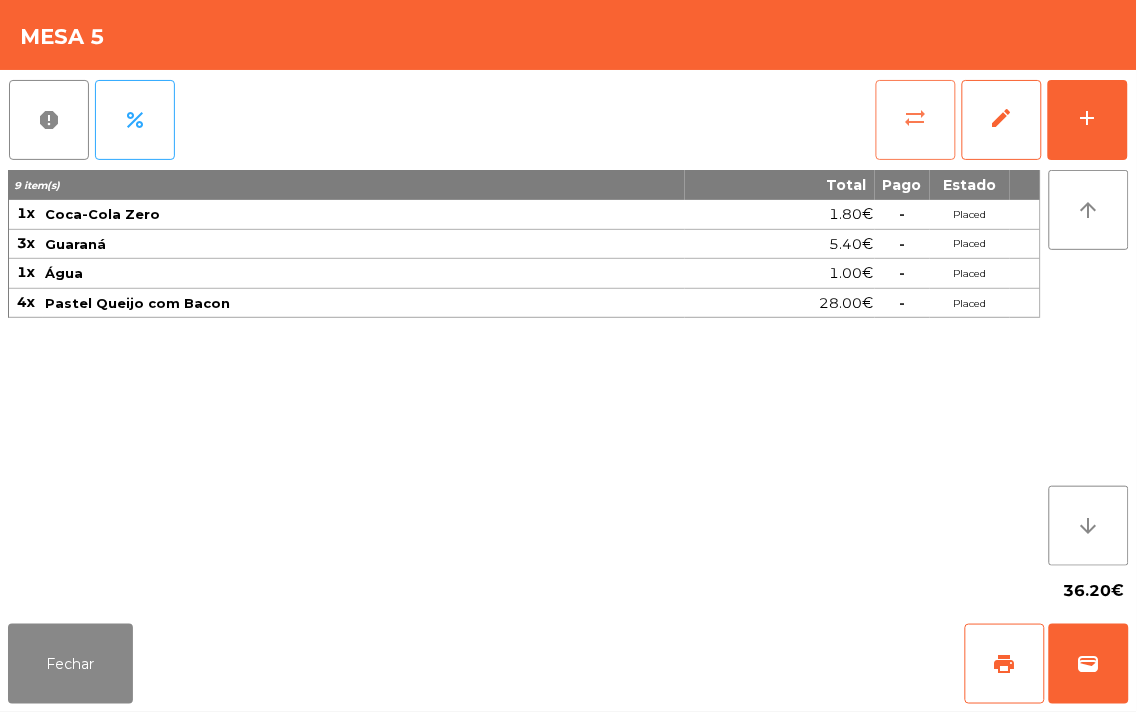 click on "sync_alt" 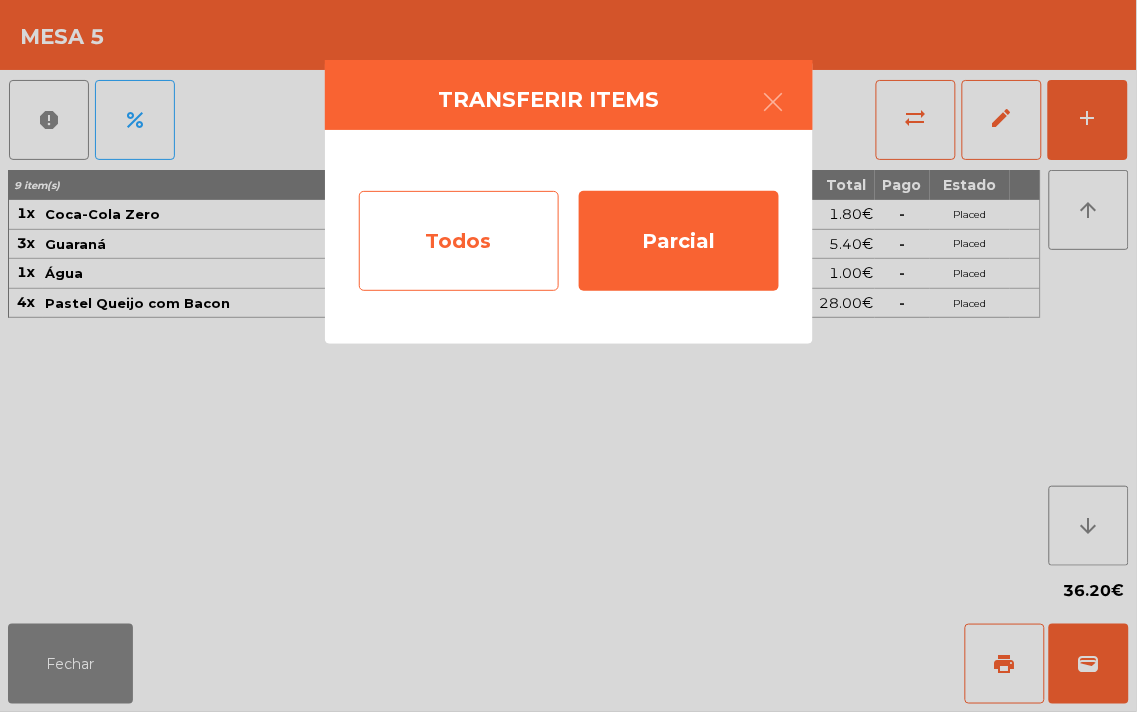 click on "Todos" 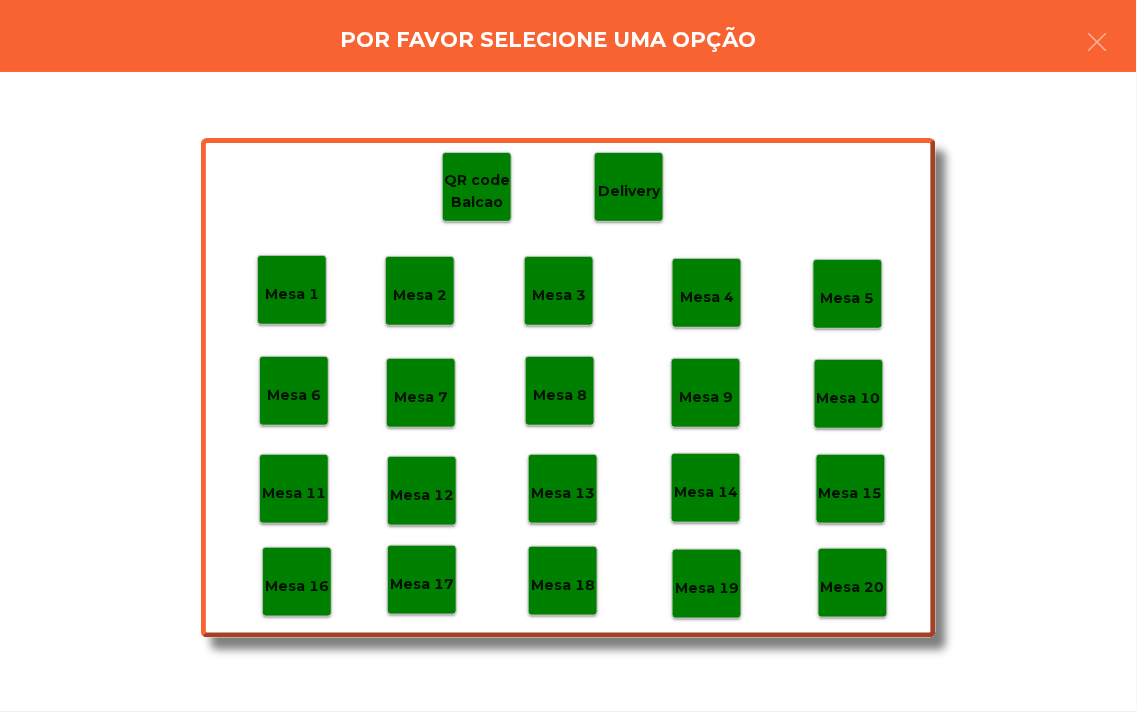 click on "Mesa 18" 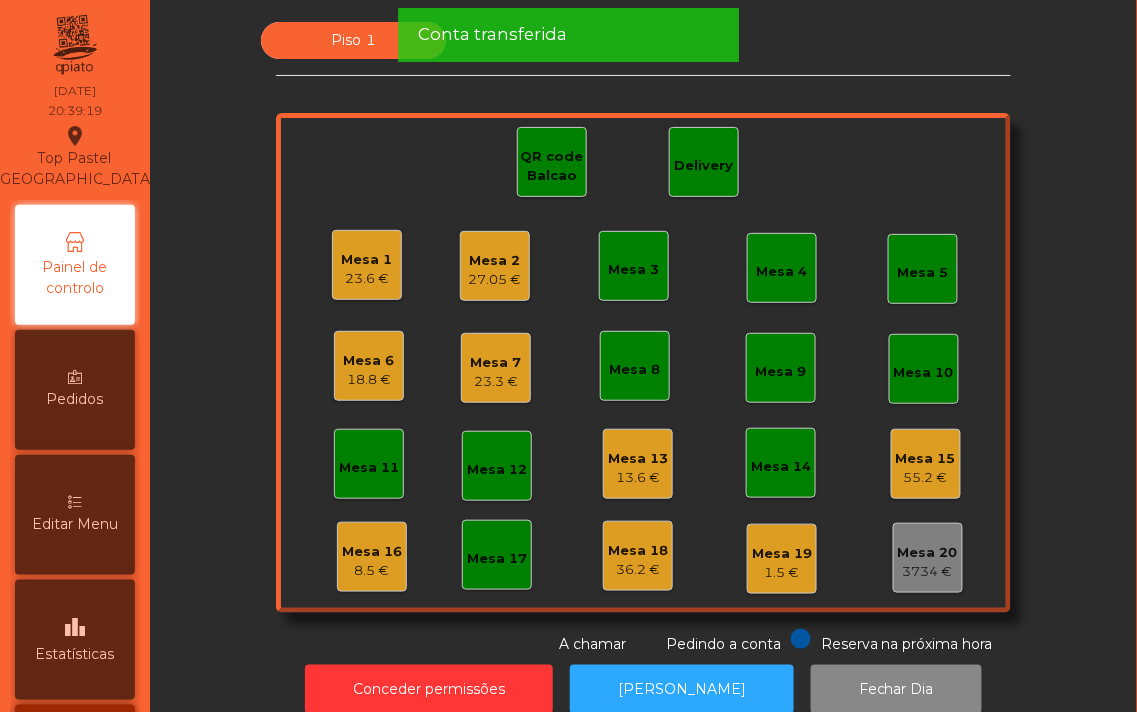 click on "27.05 €" 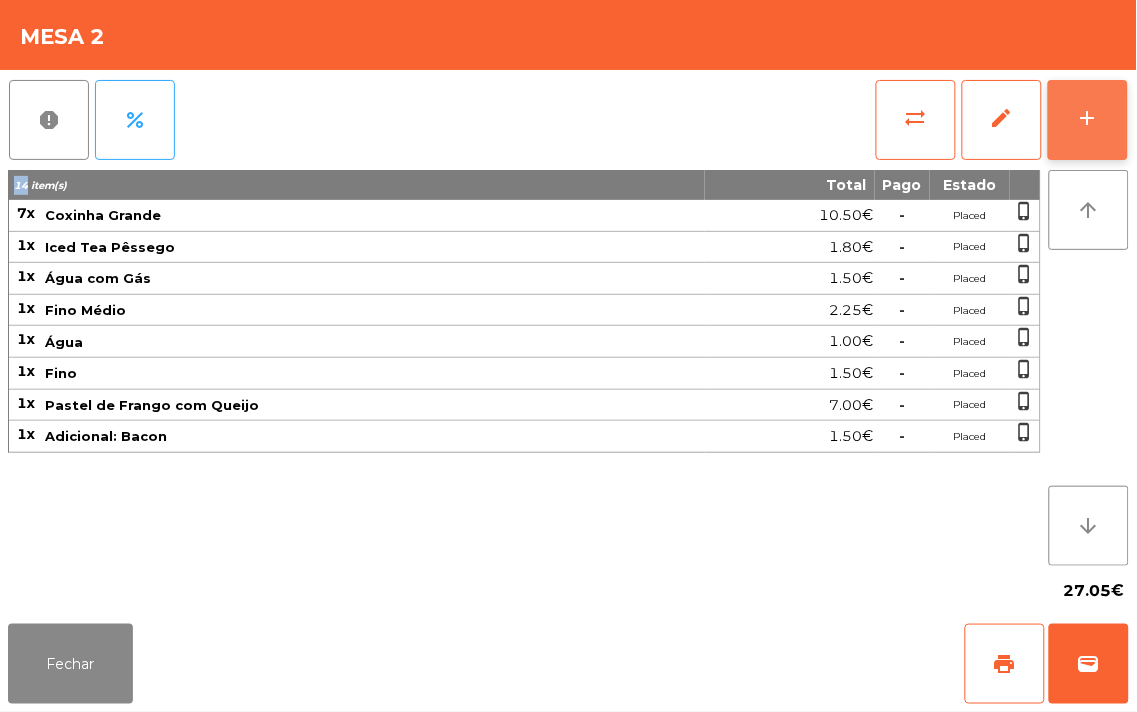 click on "add" 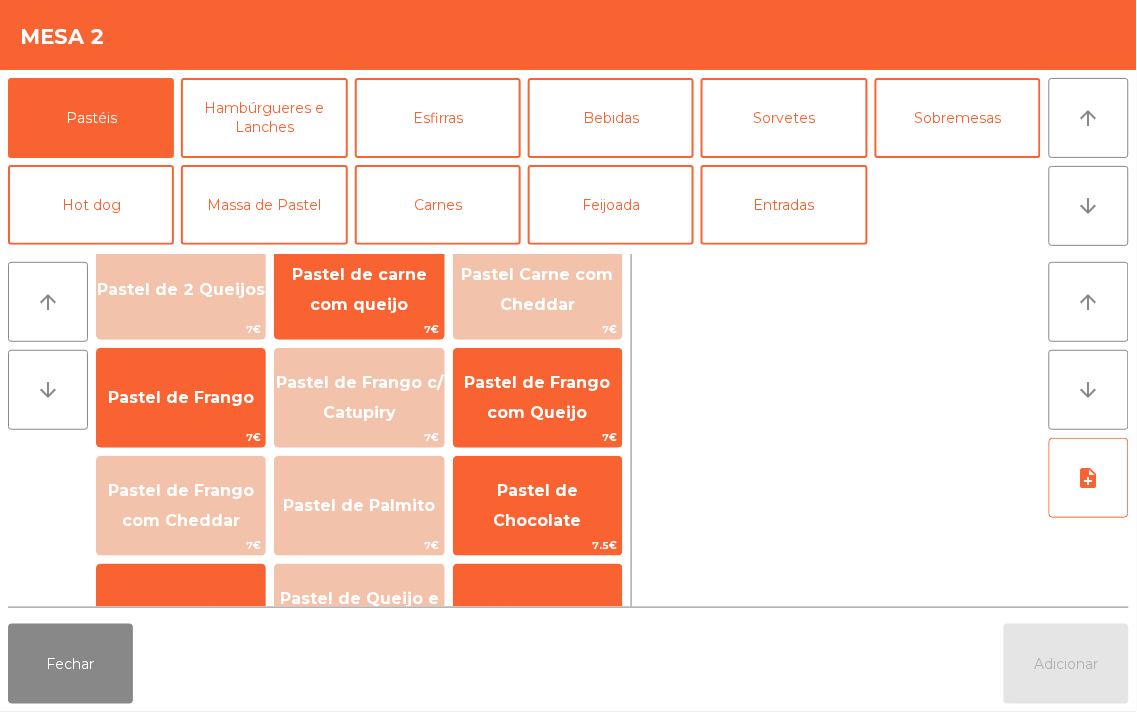 scroll, scrollTop: 0, scrollLeft: 0, axis: both 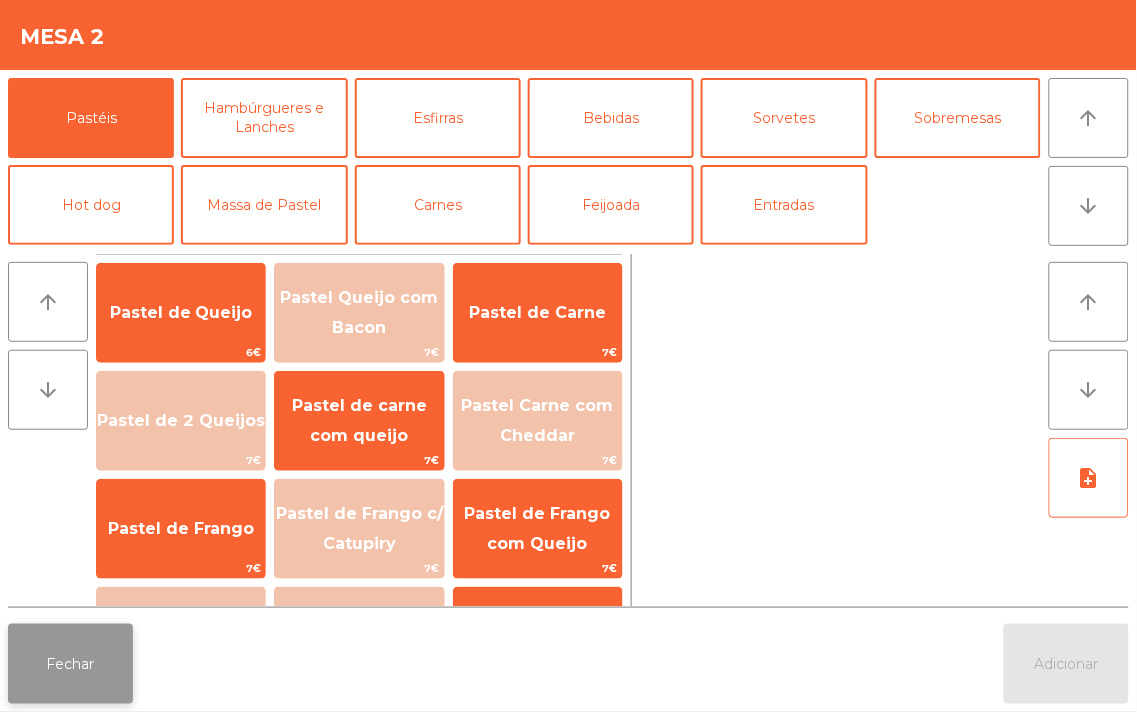 click on "Fechar" 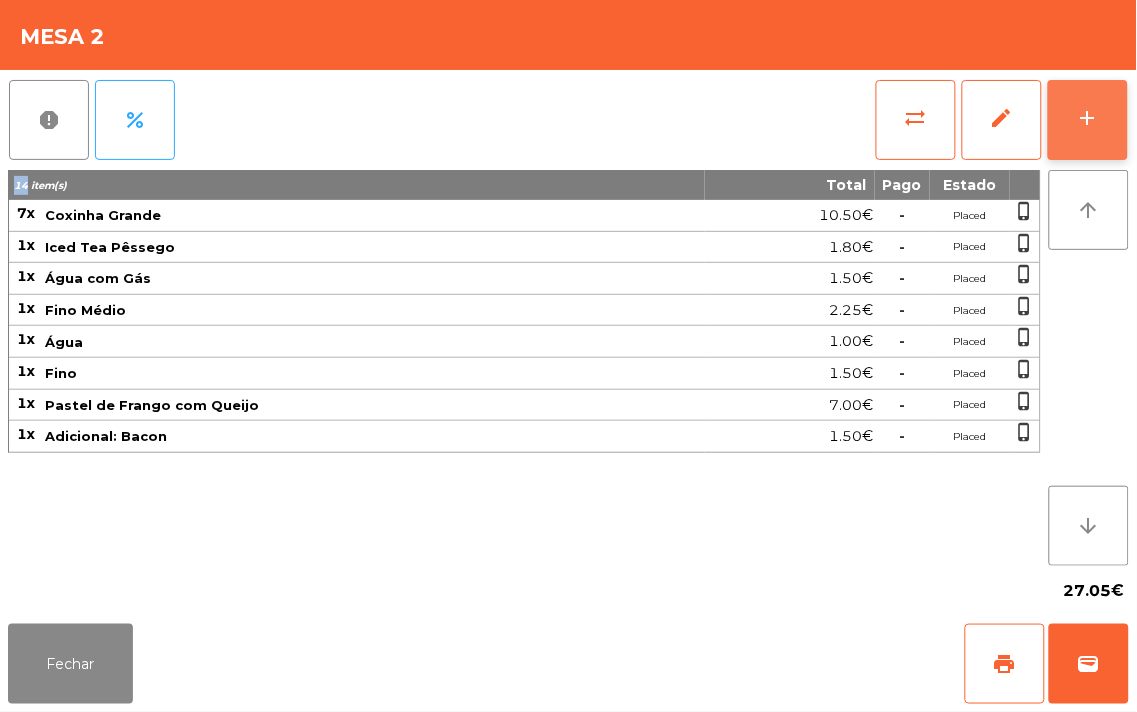 click on "add" 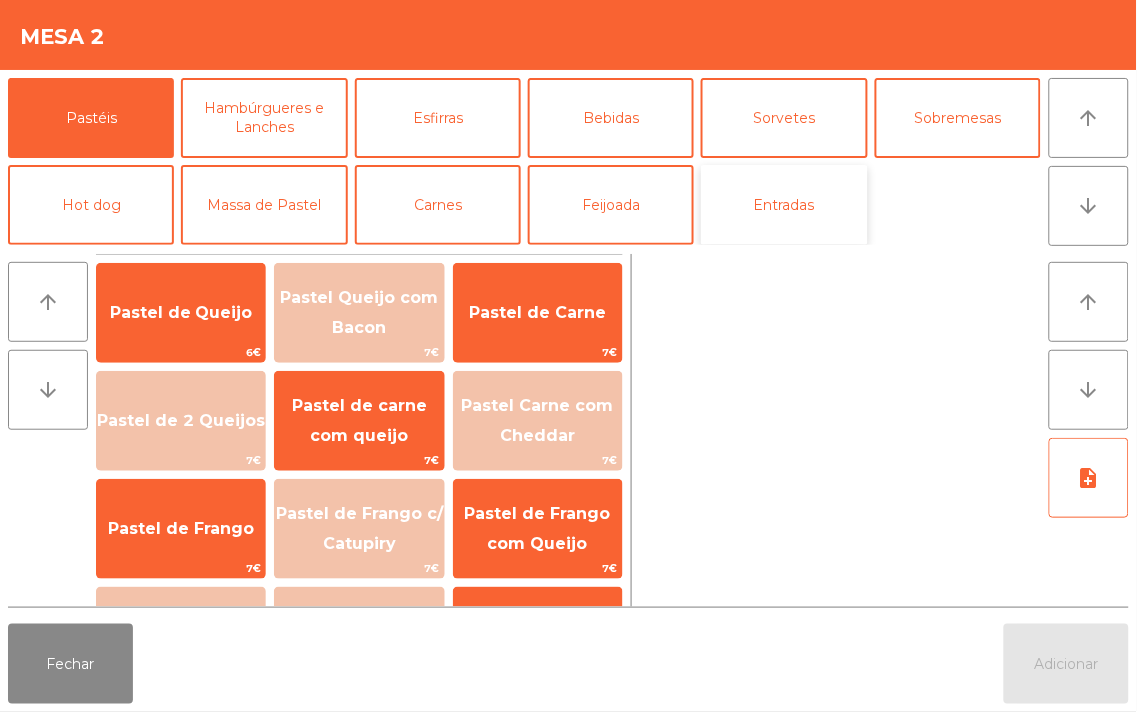 click on "Entradas" 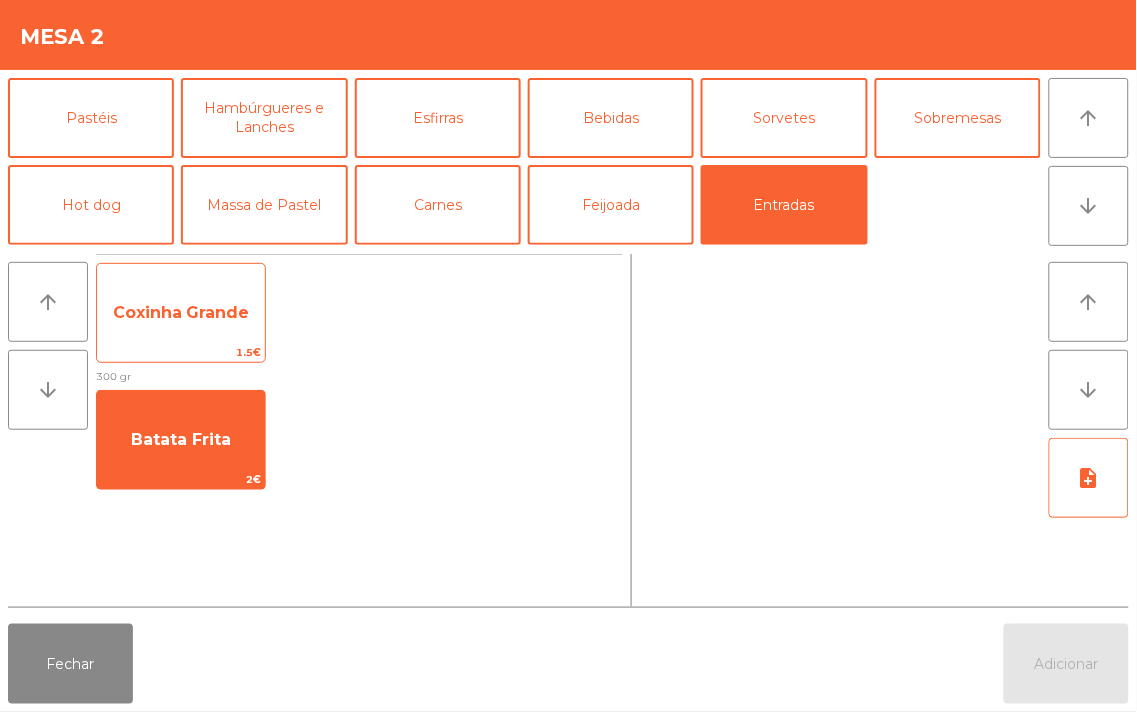 click on "Coxinha Grande" 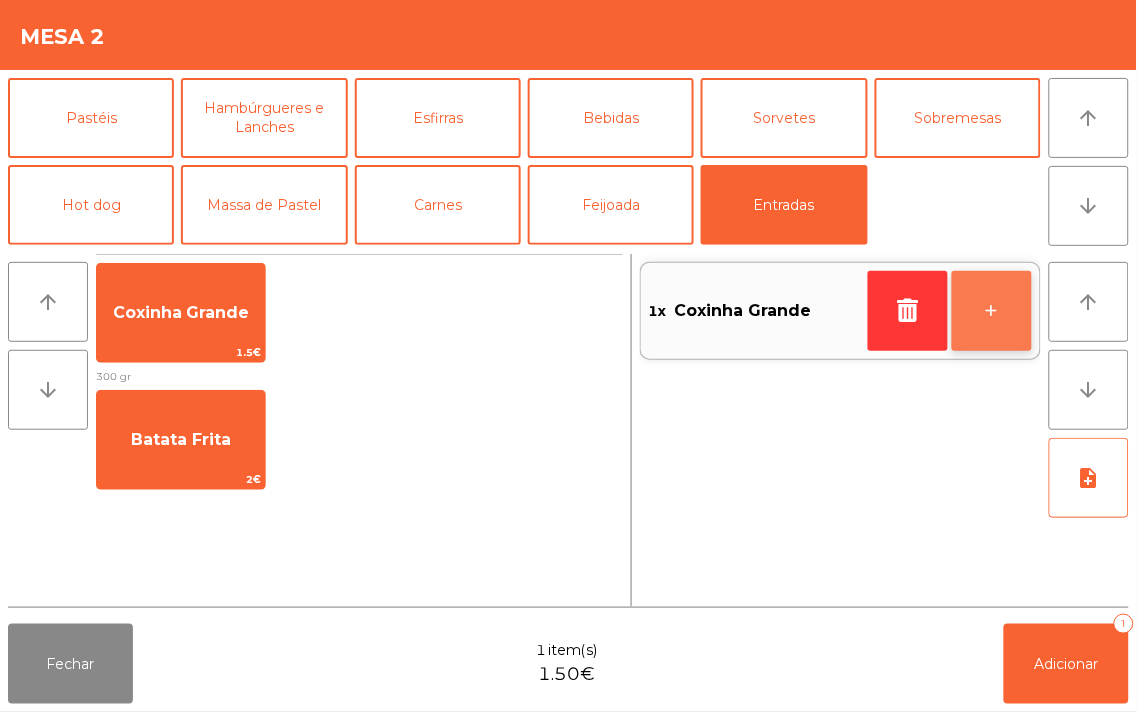 click on "+" 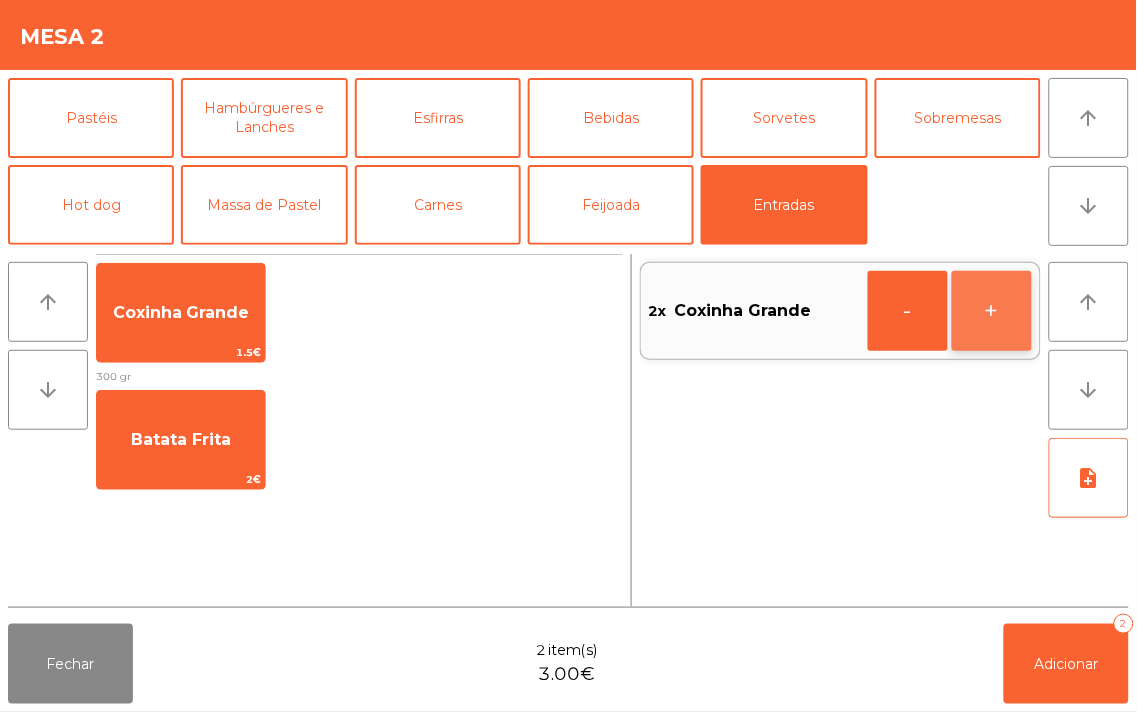 click on "+" 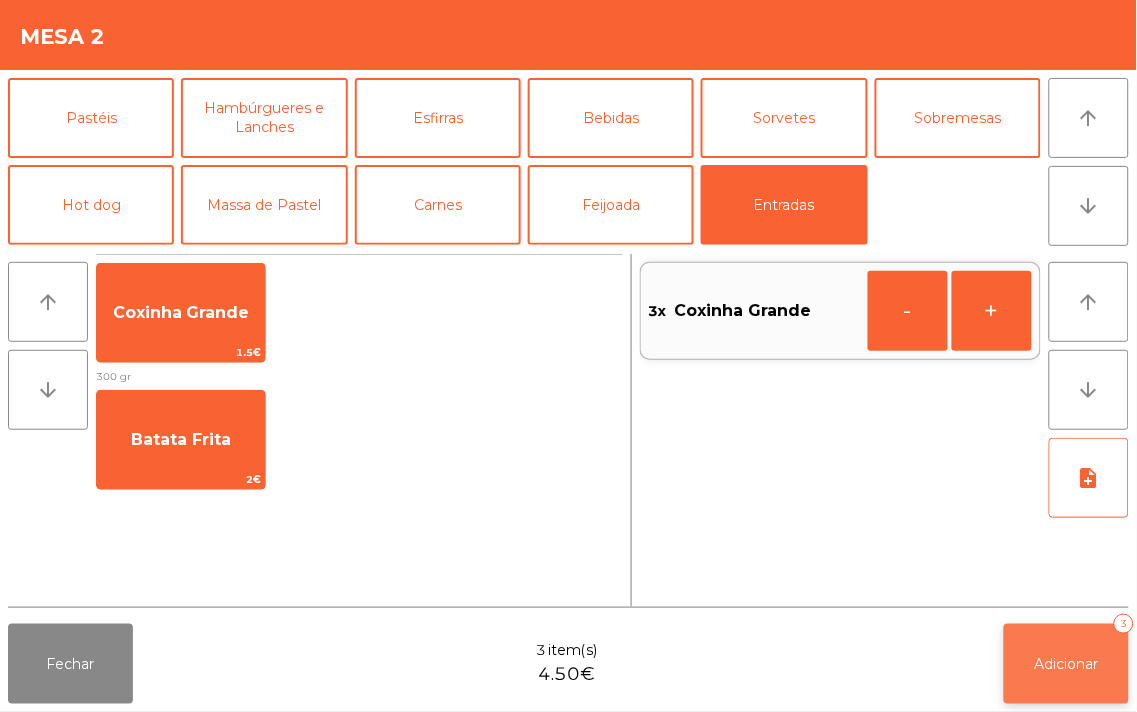 click on "Adicionar   3" 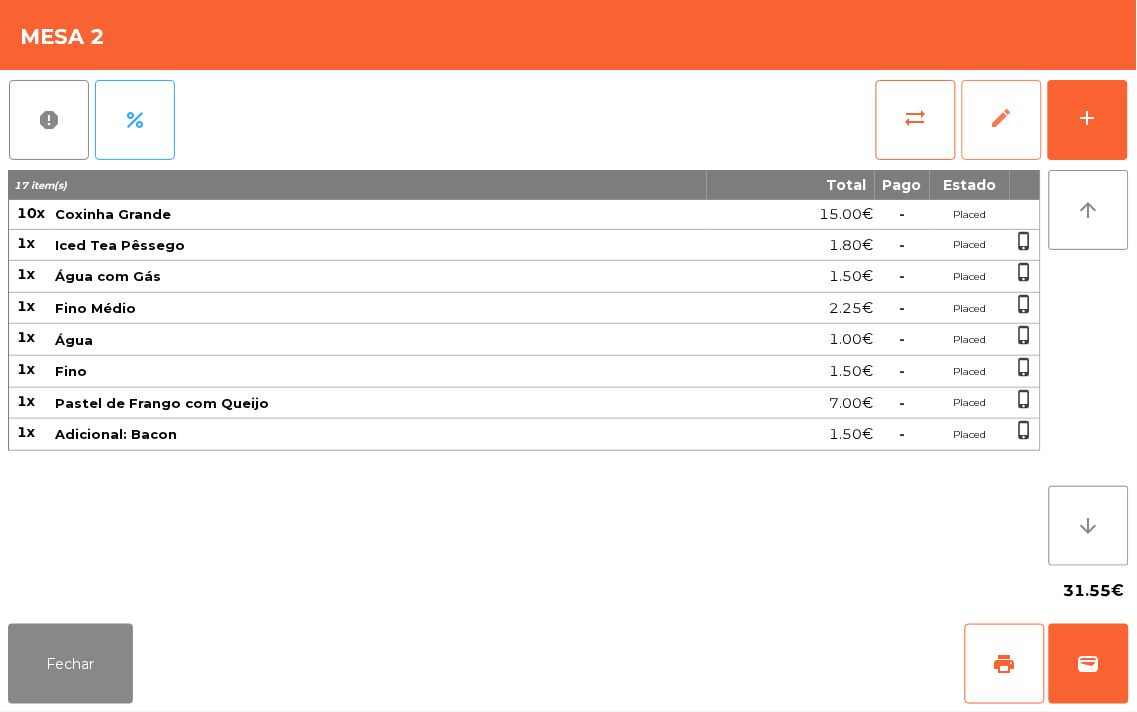 click on "edit" 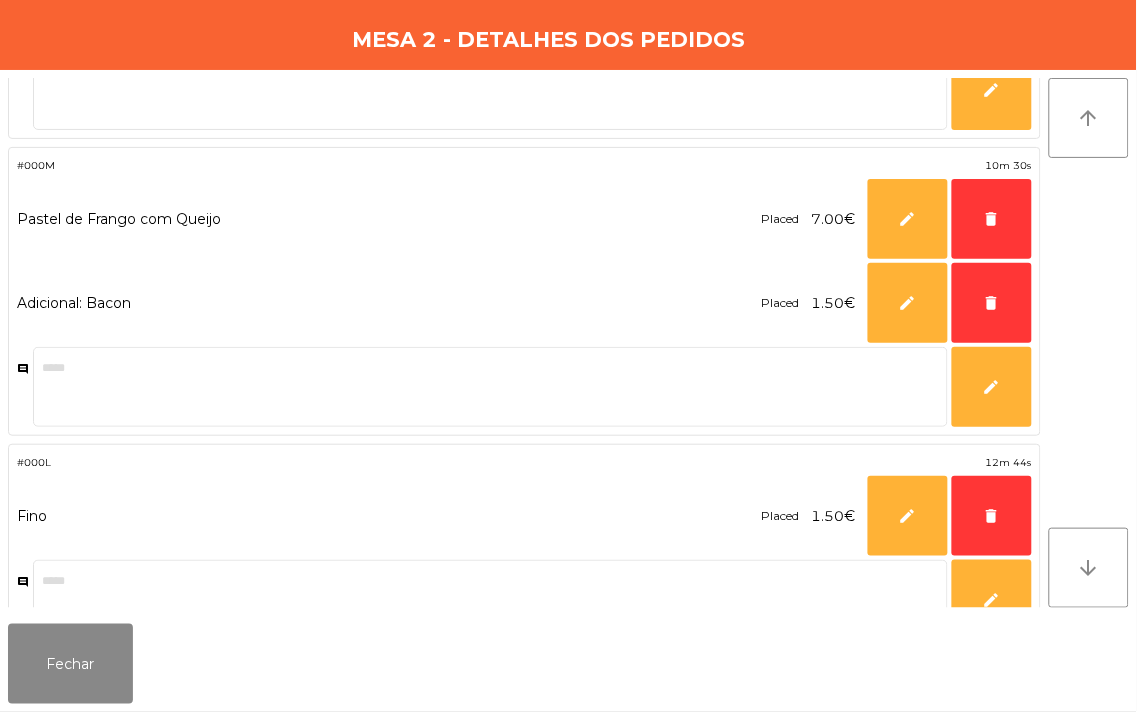 scroll, scrollTop: 311, scrollLeft: 0, axis: vertical 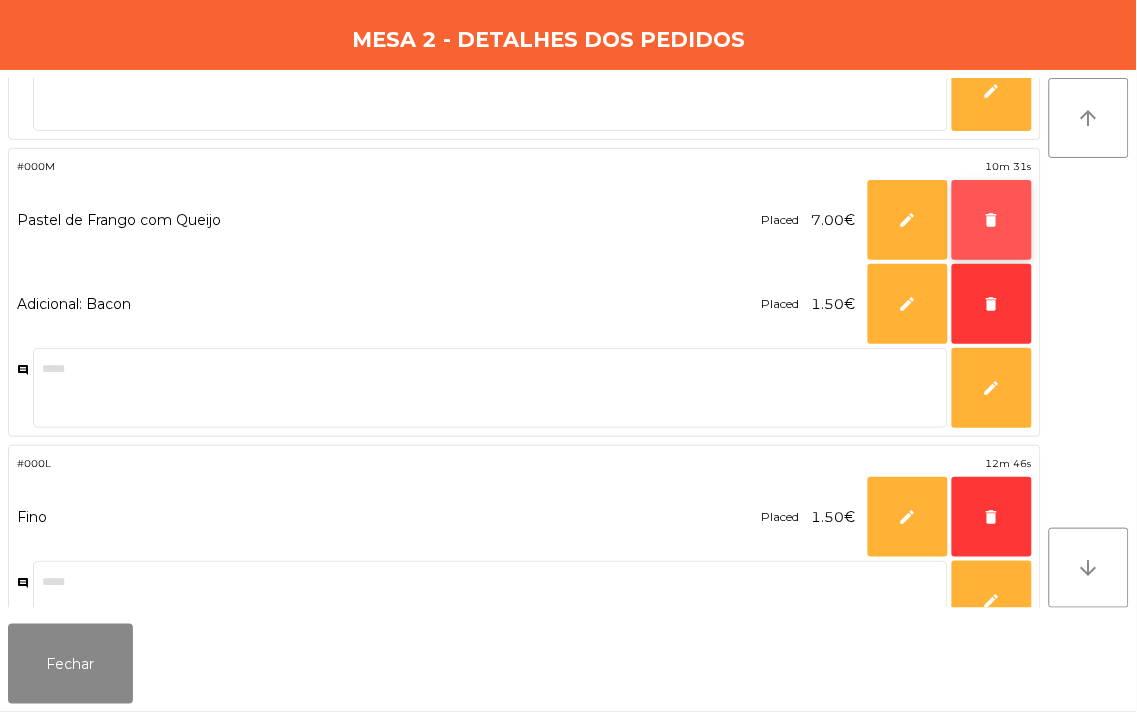 click on "delete" 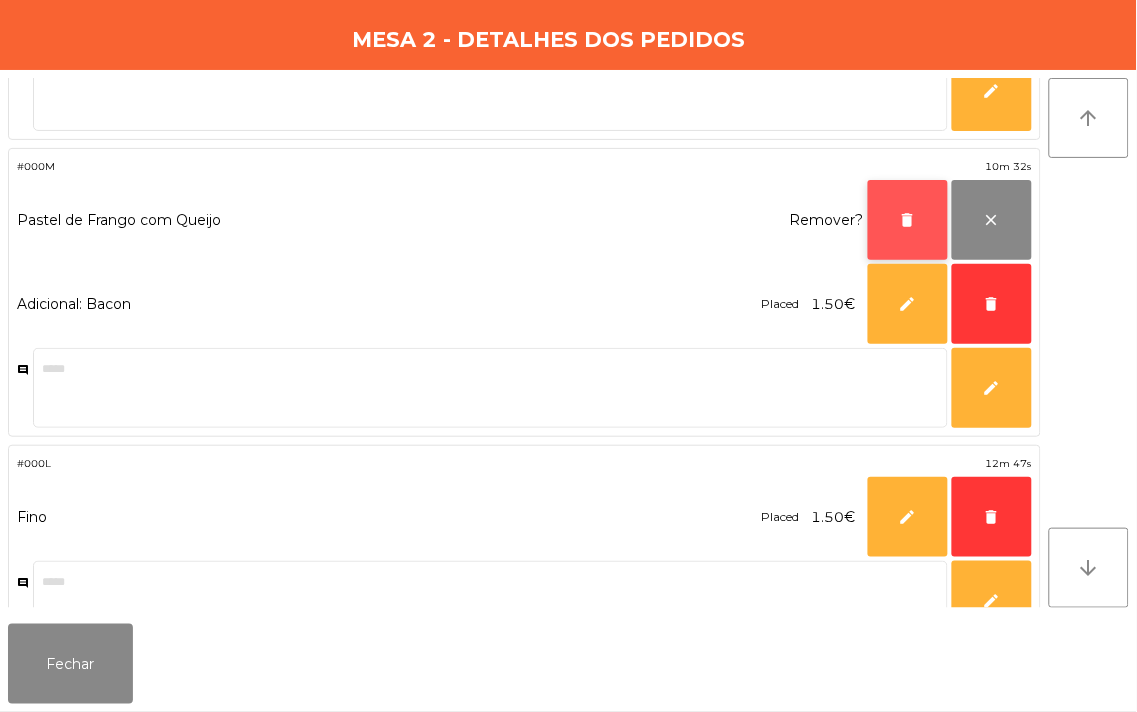 click on "delete" 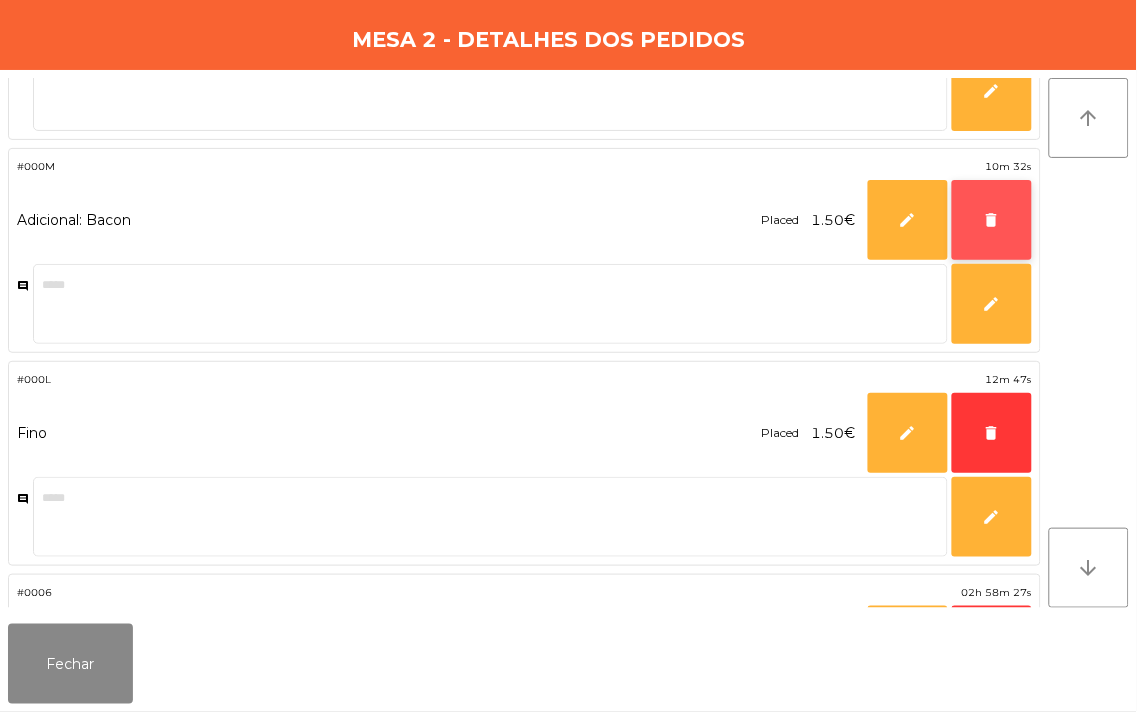 click on "delete" 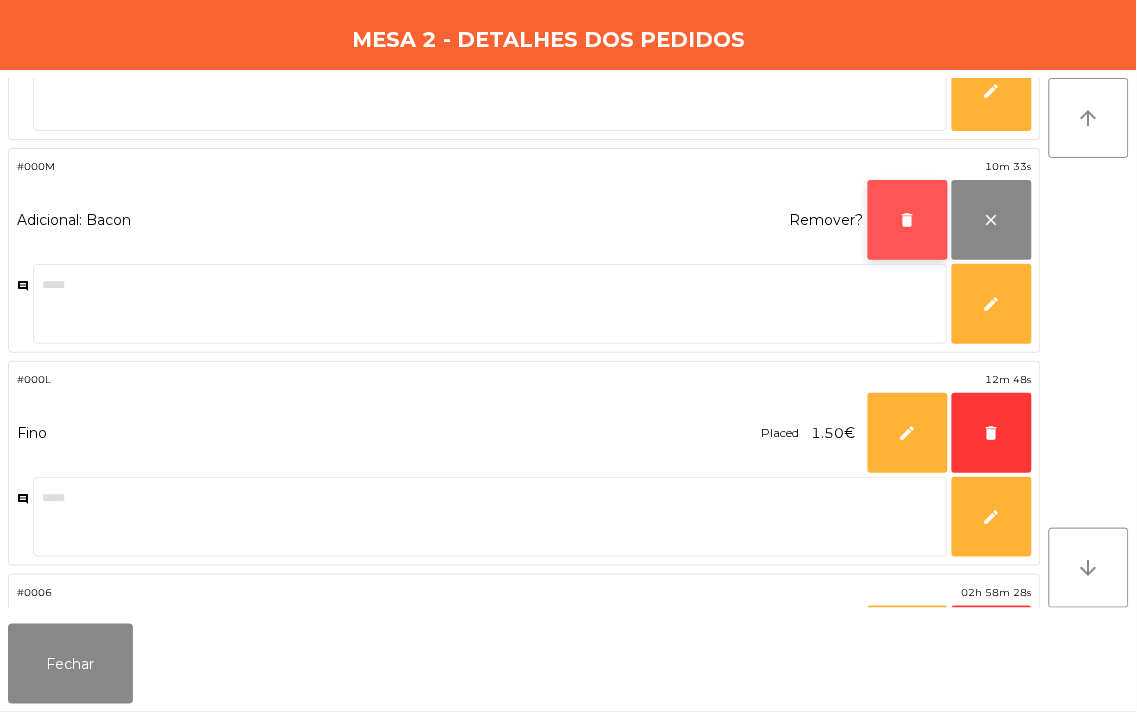 click on "delete" 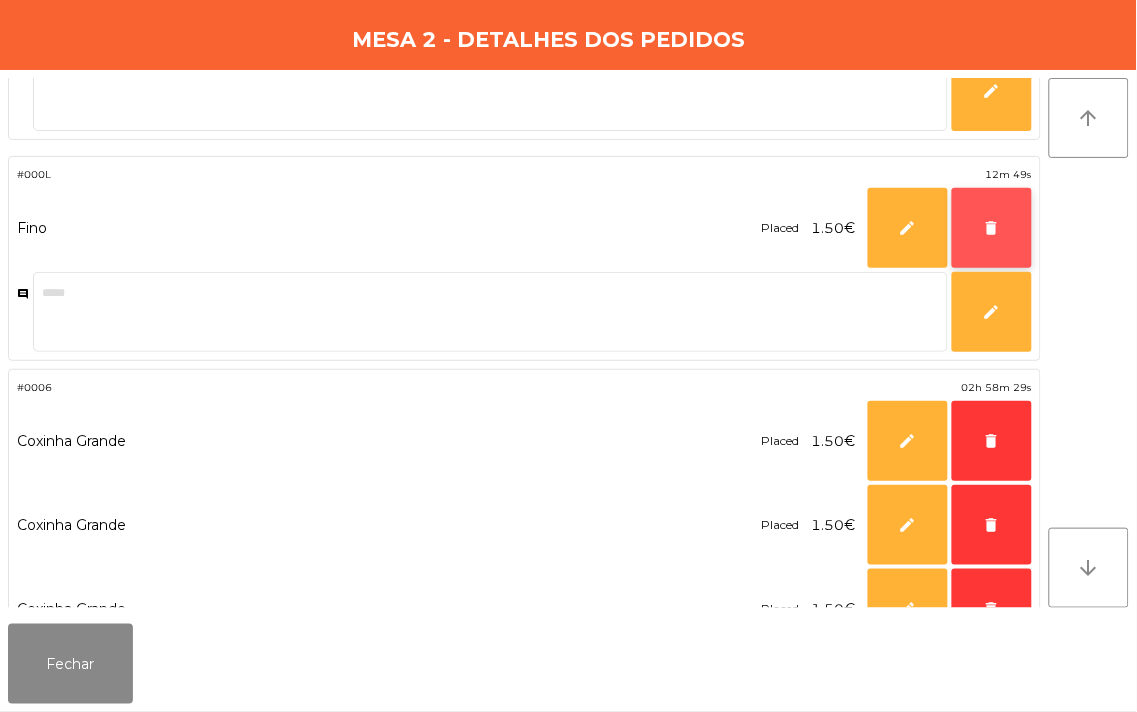 click on "delete" 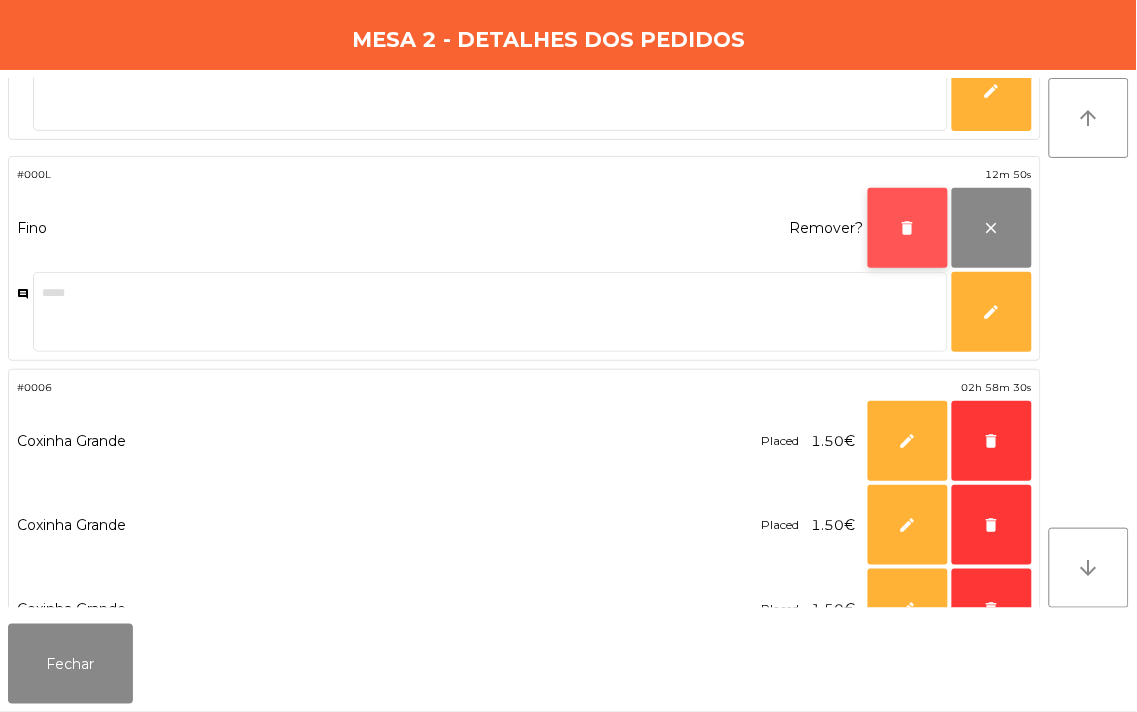 click on "delete" 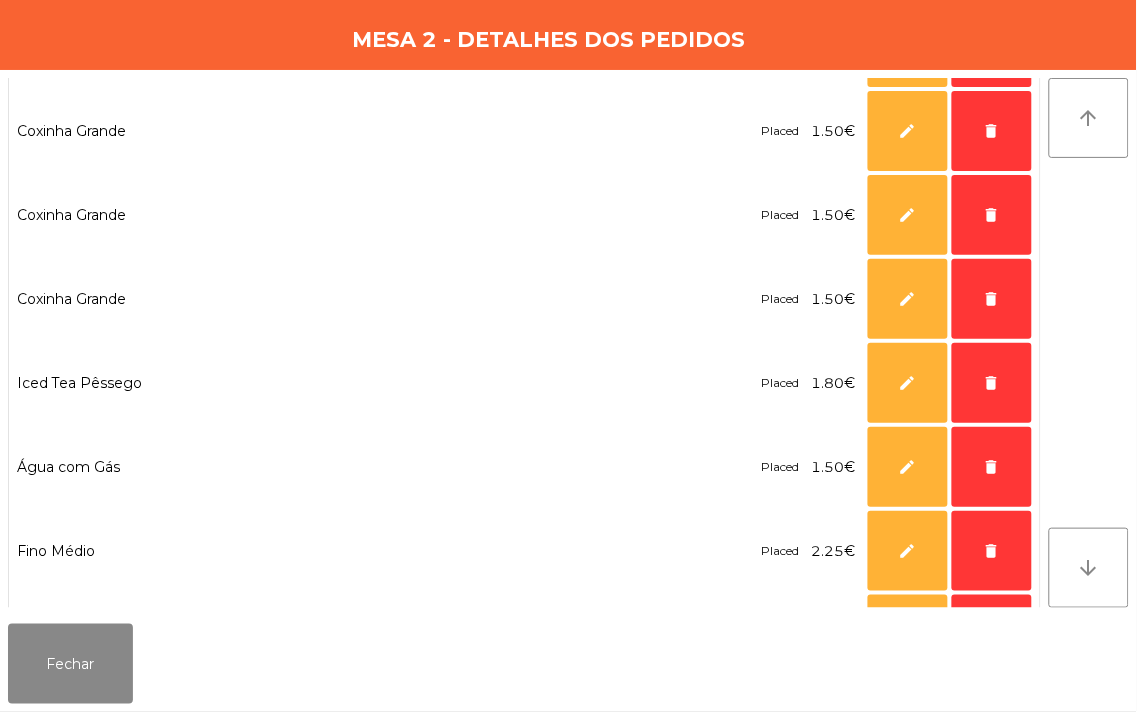 scroll, scrollTop: 912, scrollLeft: 0, axis: vertical 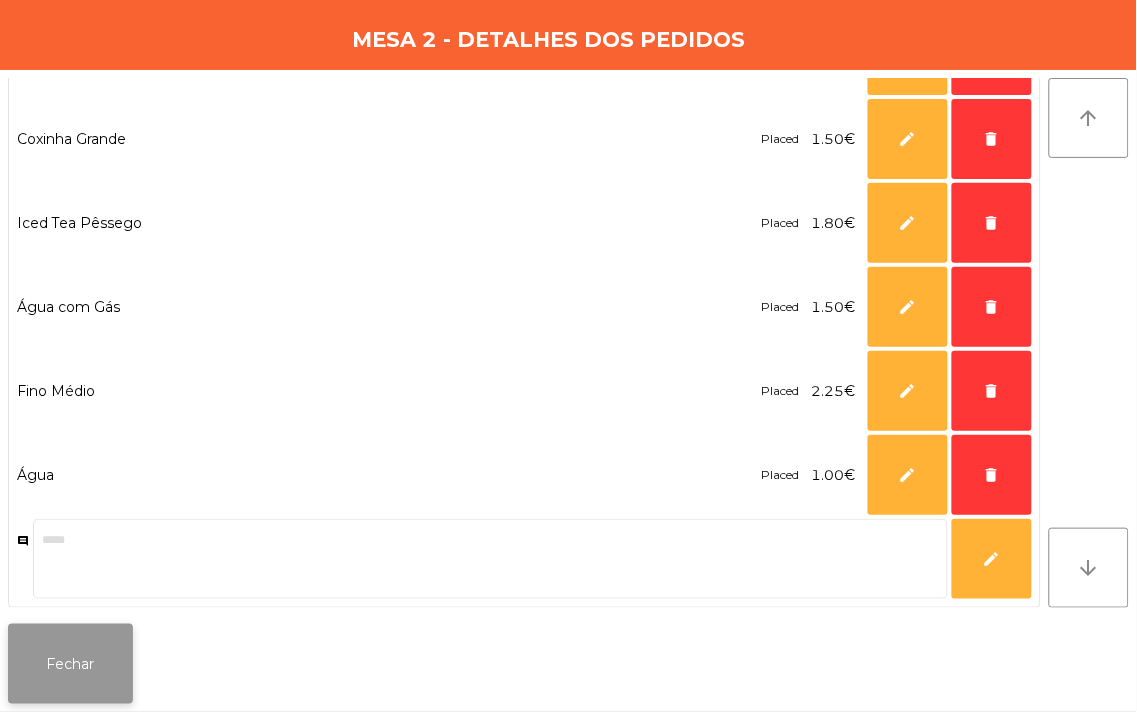 click on "Fechar" 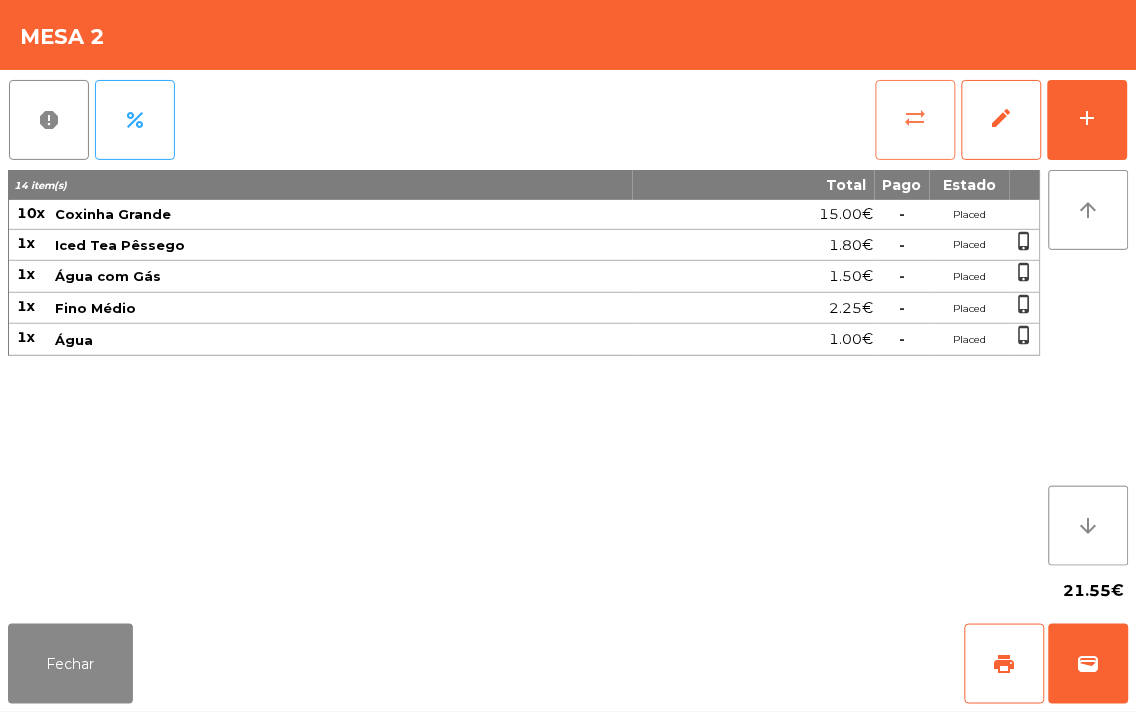 click on "sync_alt" 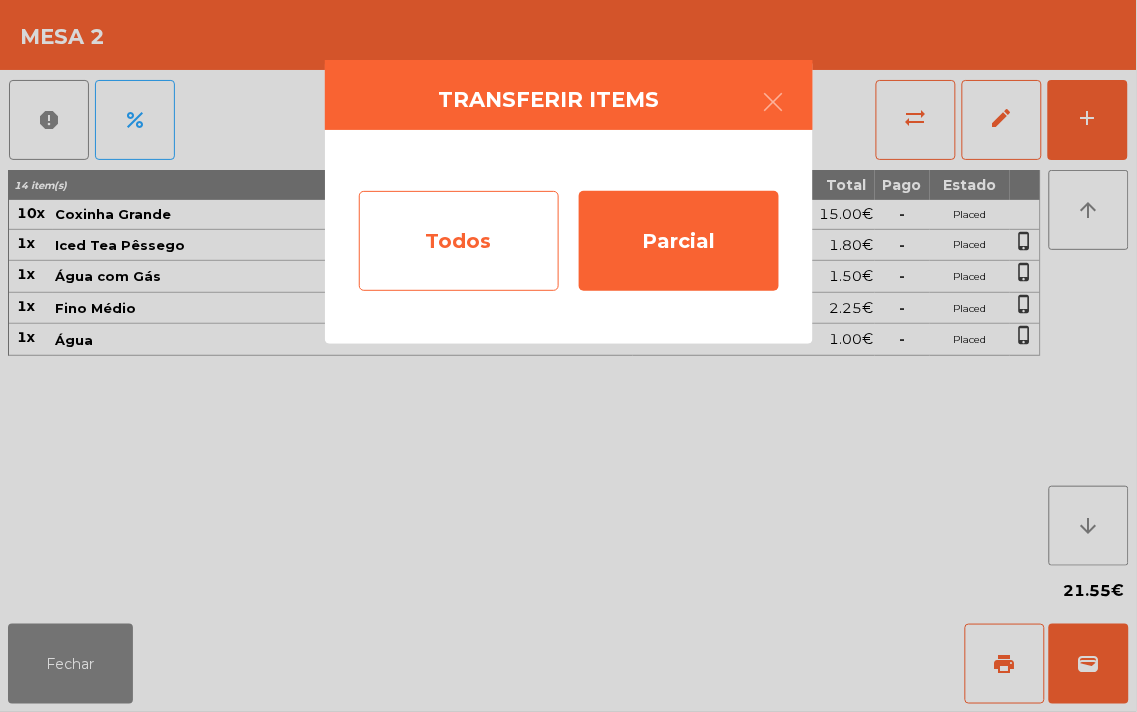 click on "Todos" 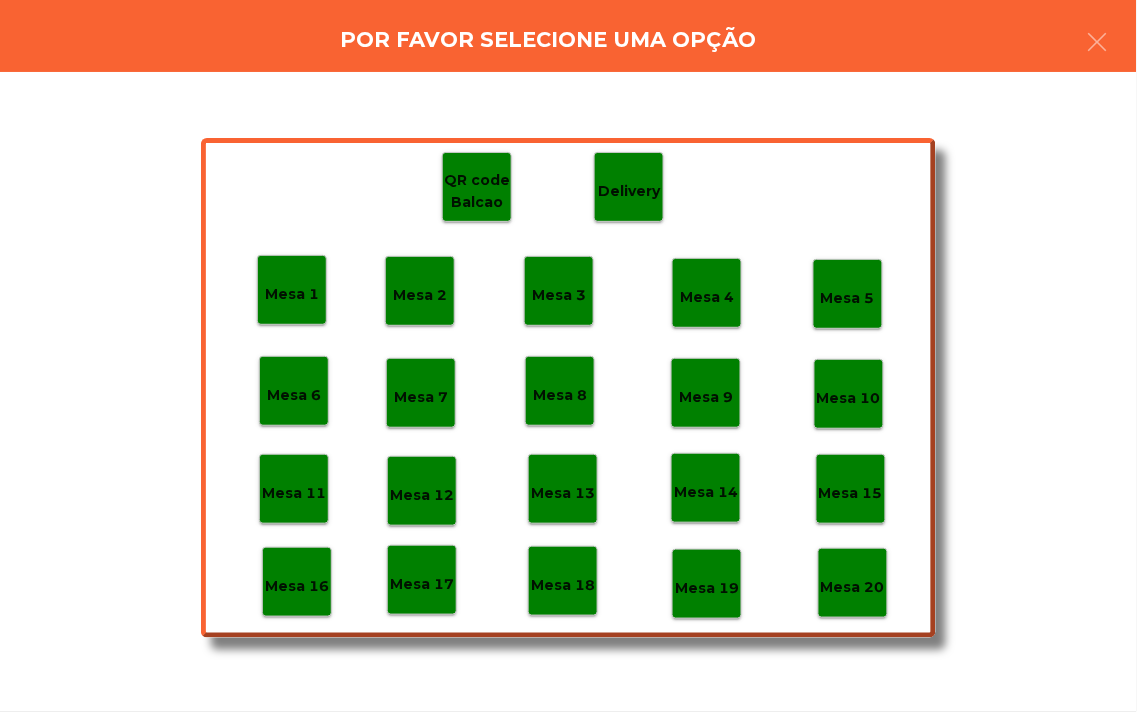 click on "Mesa 18" 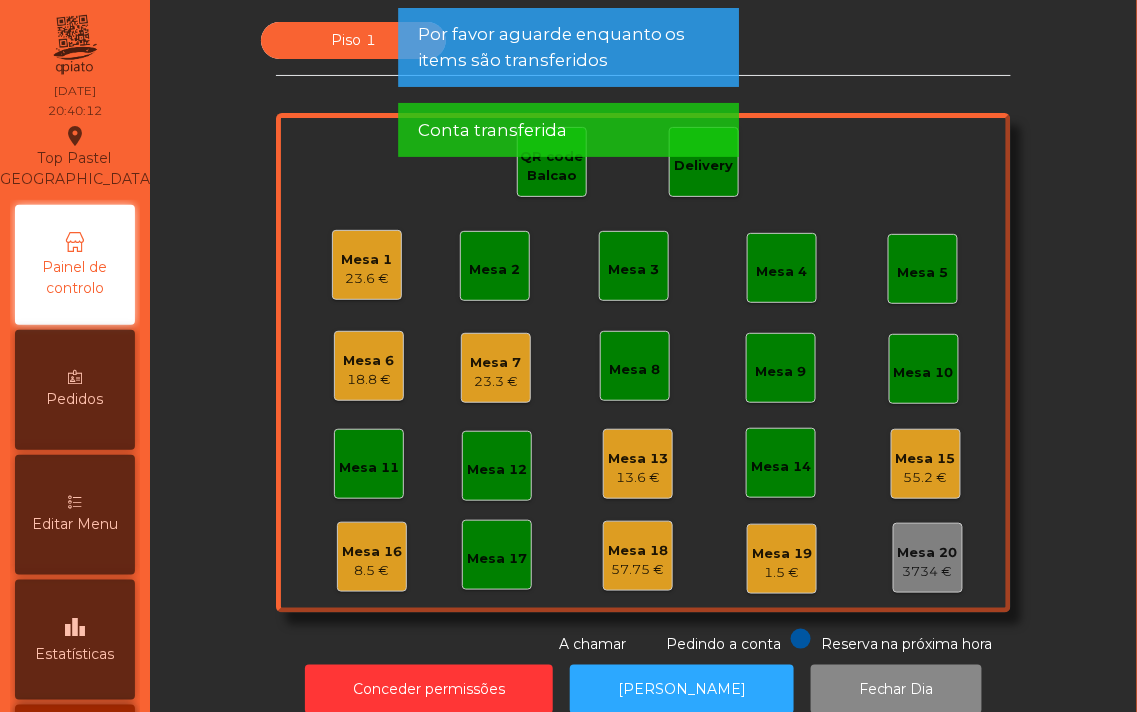 click on "Mesa 2" 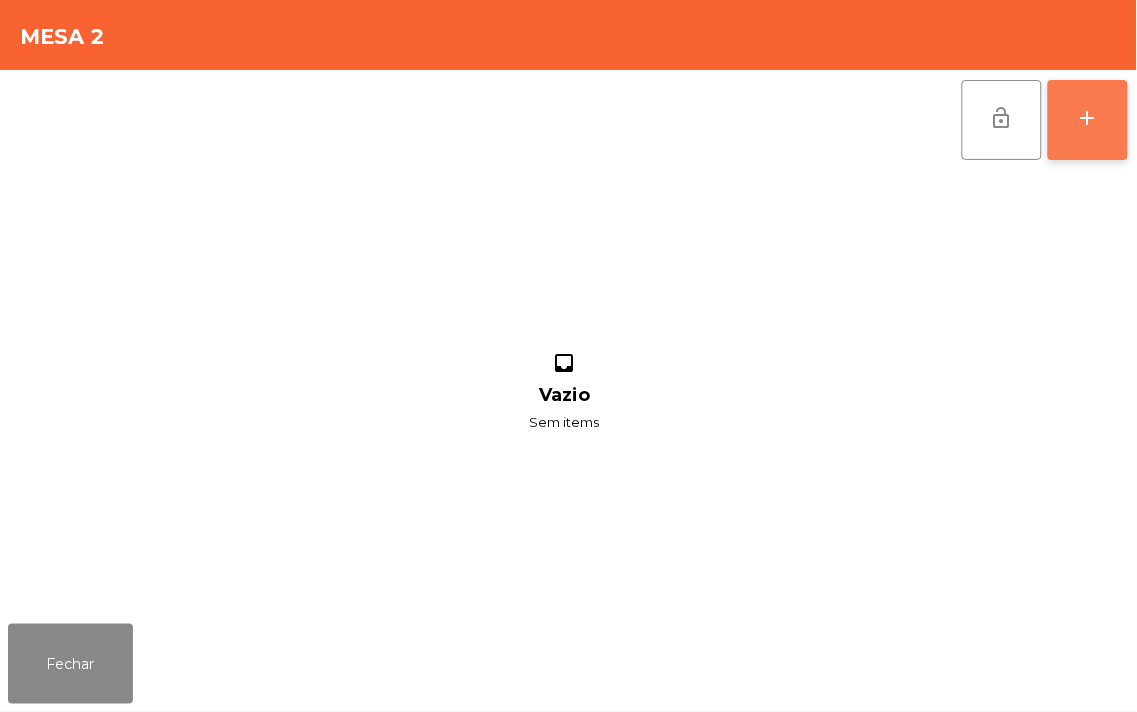 click on "add" 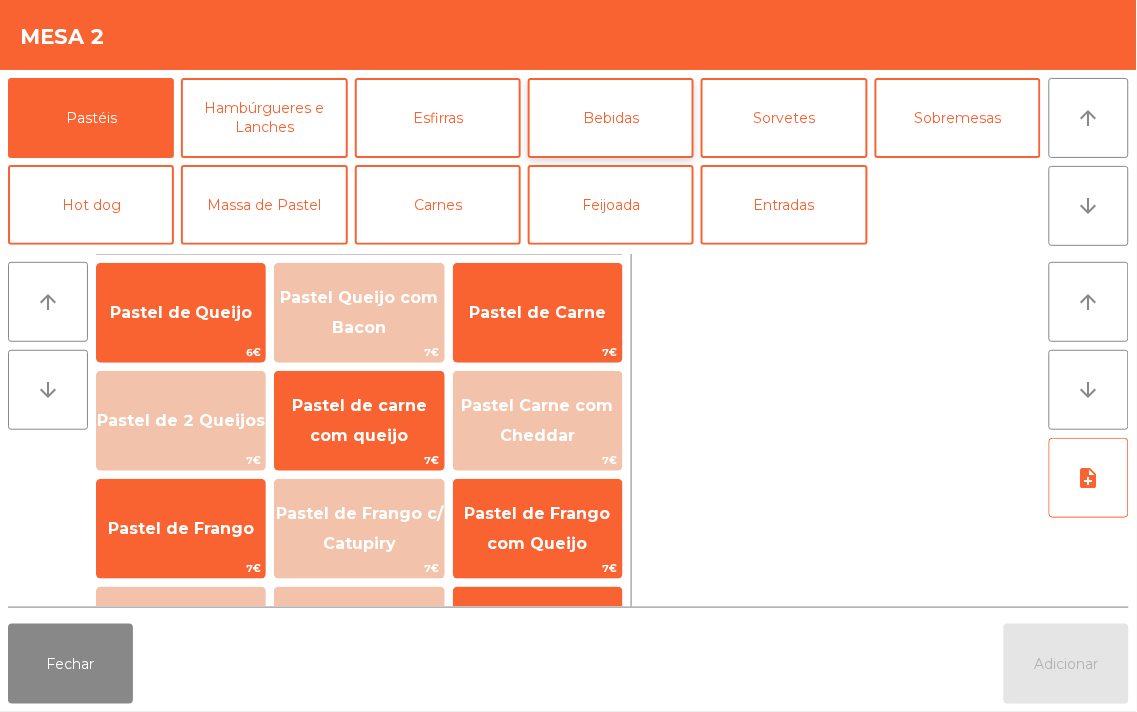 click on "Bebidas" 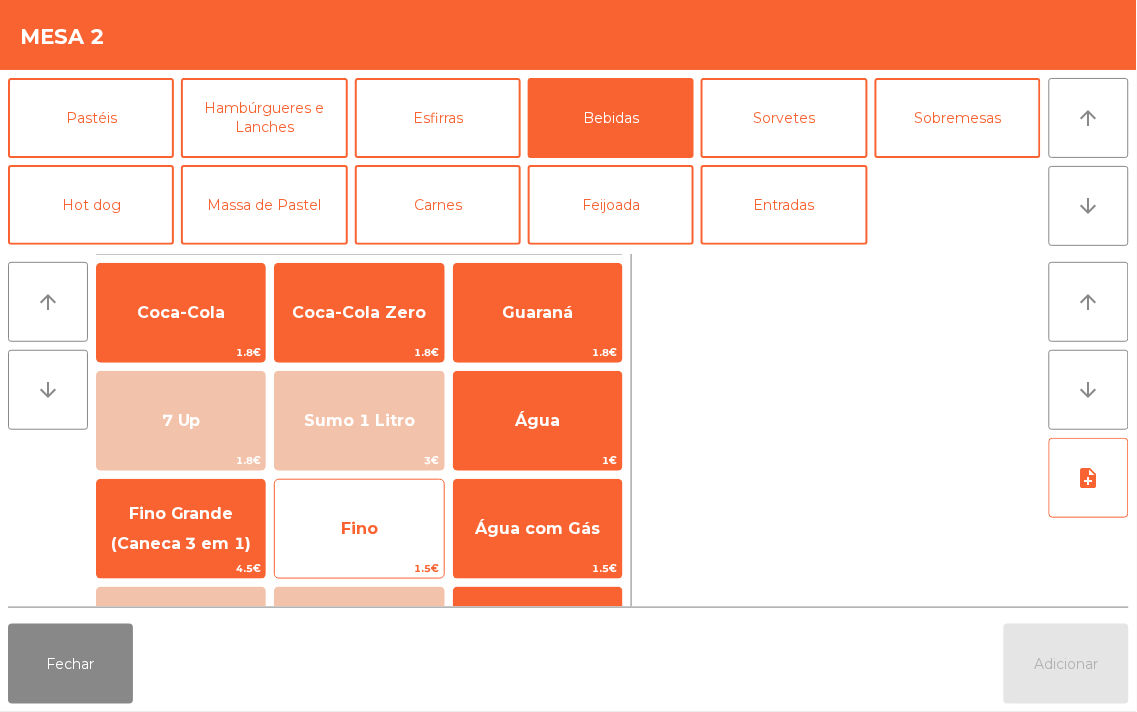 click on "Fino" 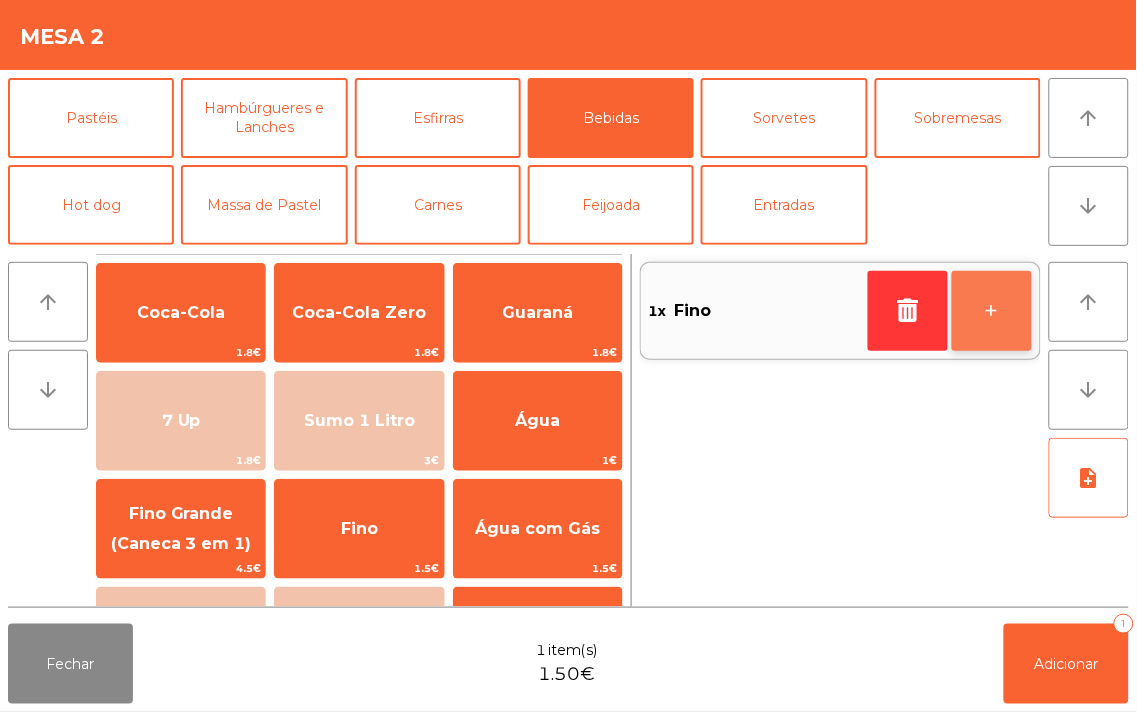 click on "+" 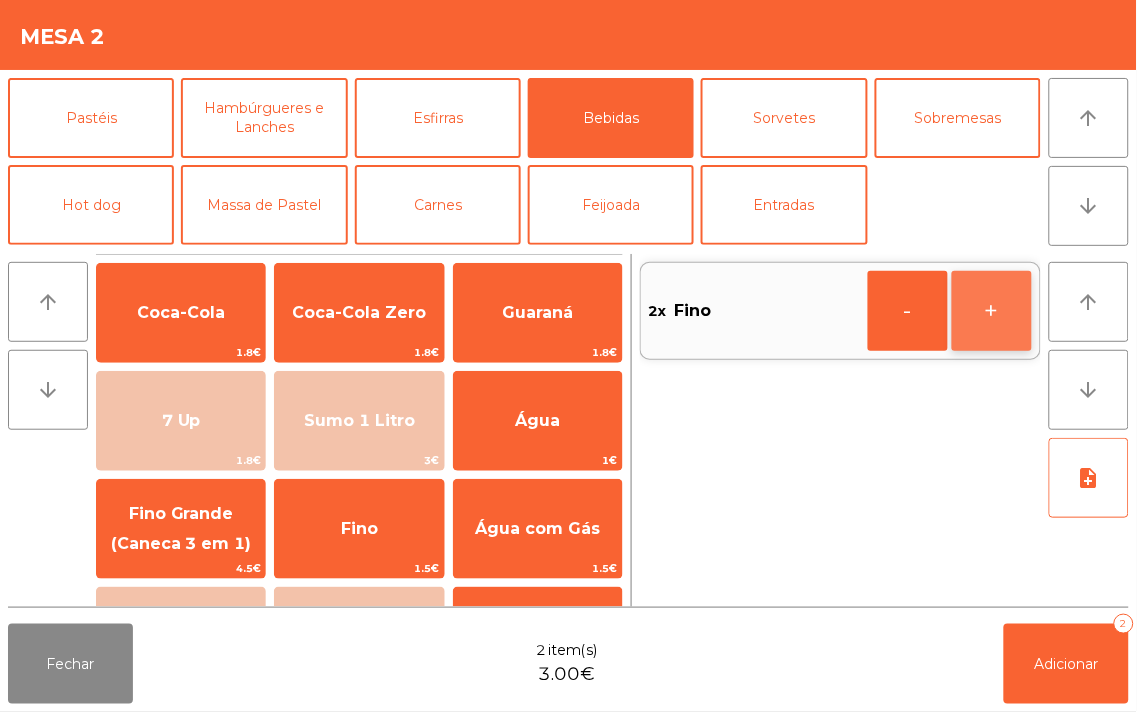 click on "+" 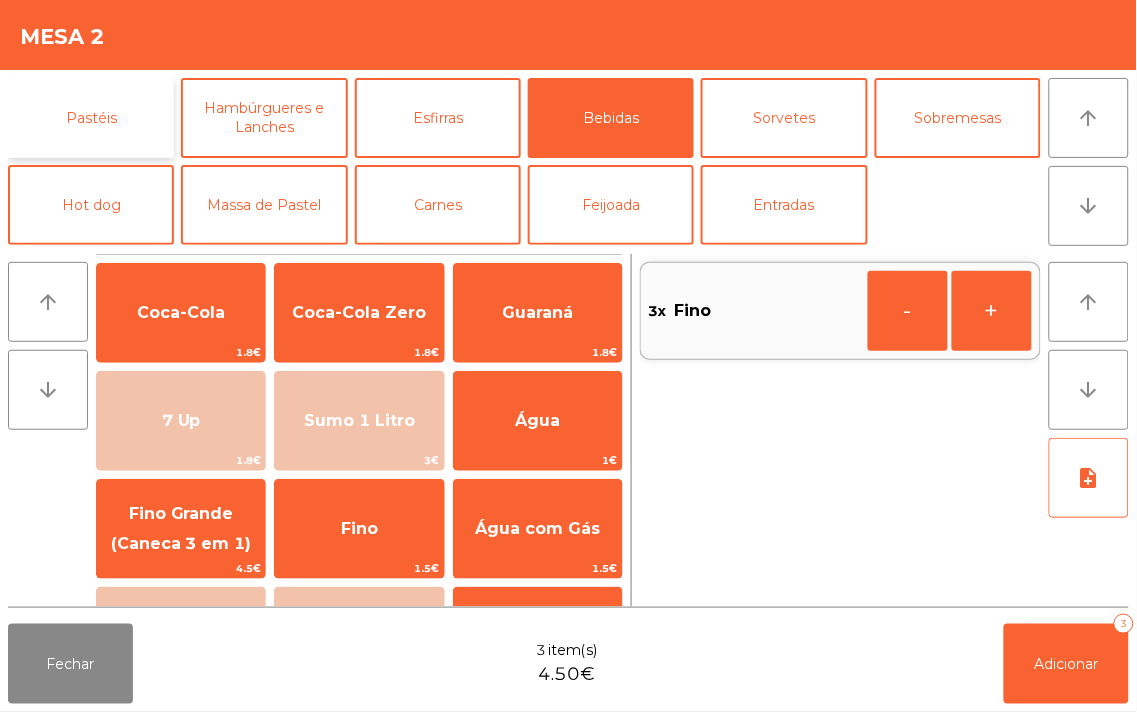 click on "Pastéis" 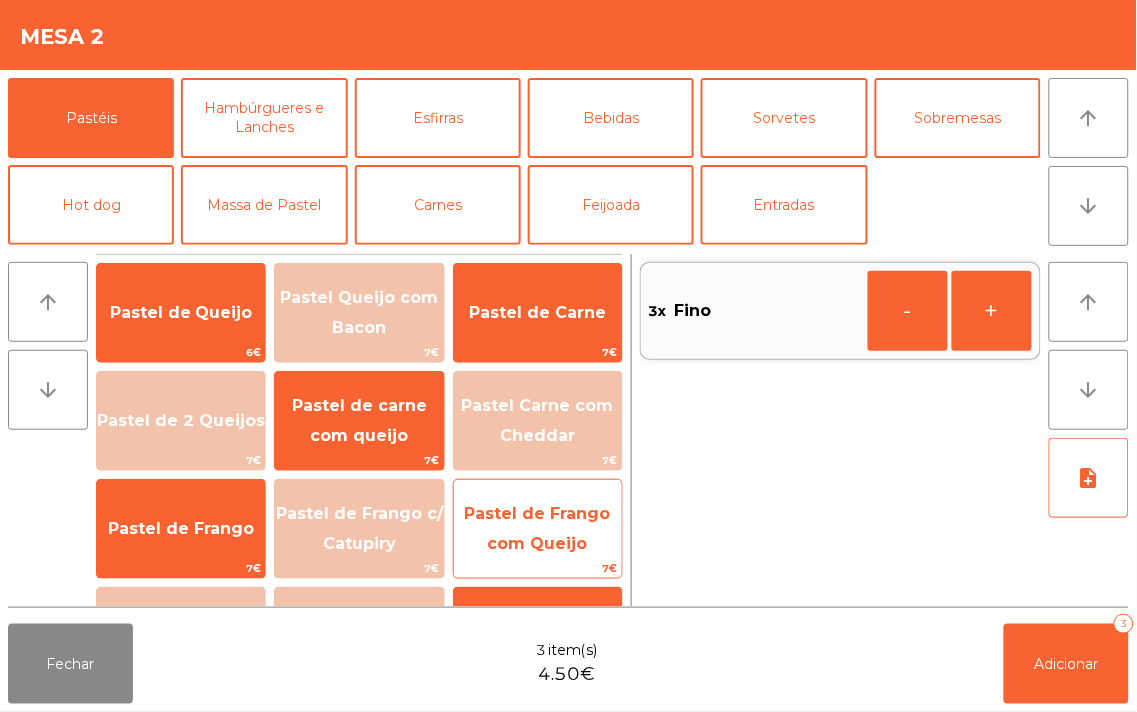 click on "Pastel de Frango com Queijo" 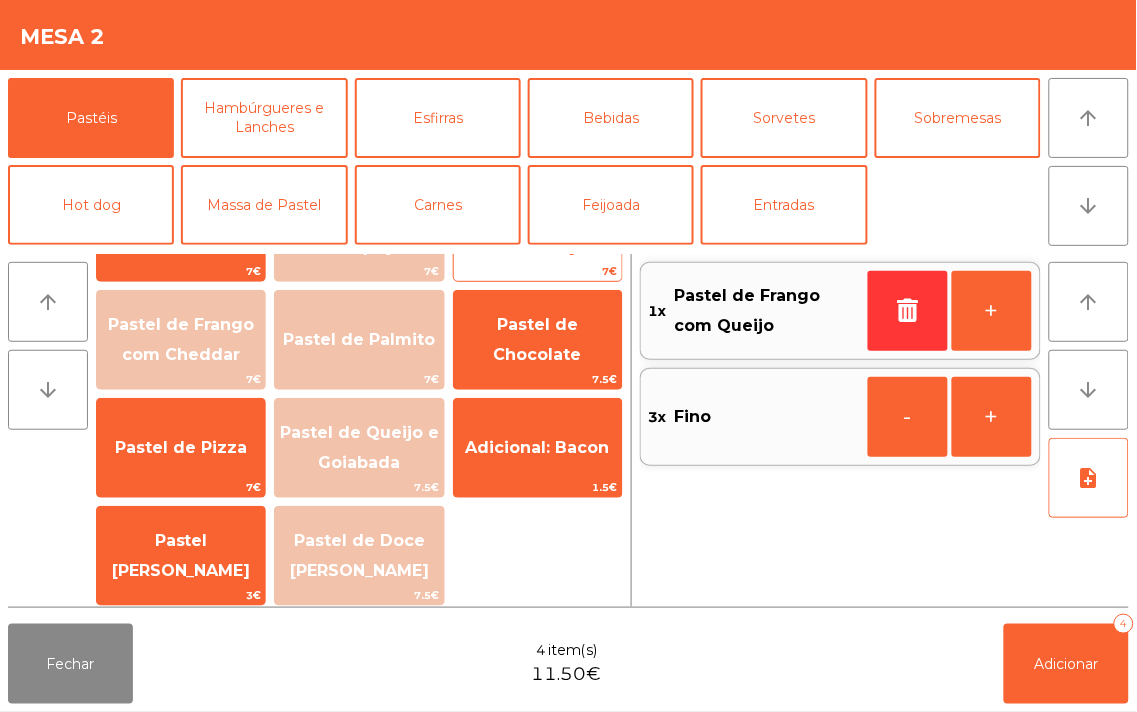 scroll, scrollTop: 303, scrollLeft: 0, axis: vertical 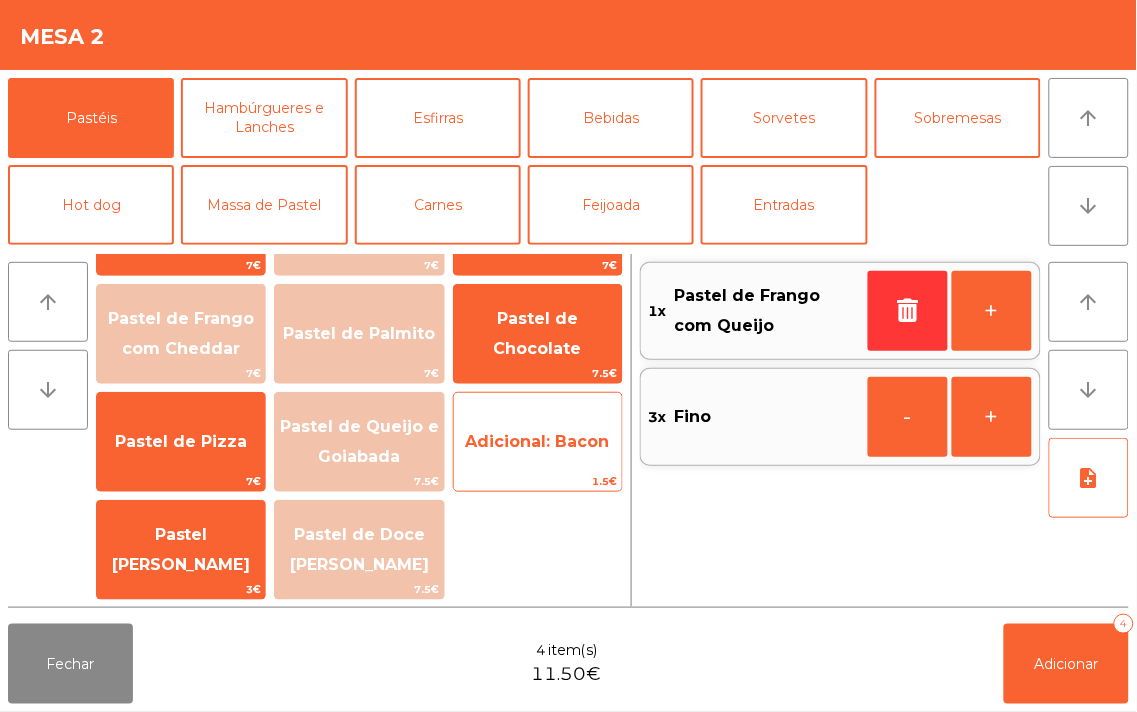 click on "Adicional: Bacon" 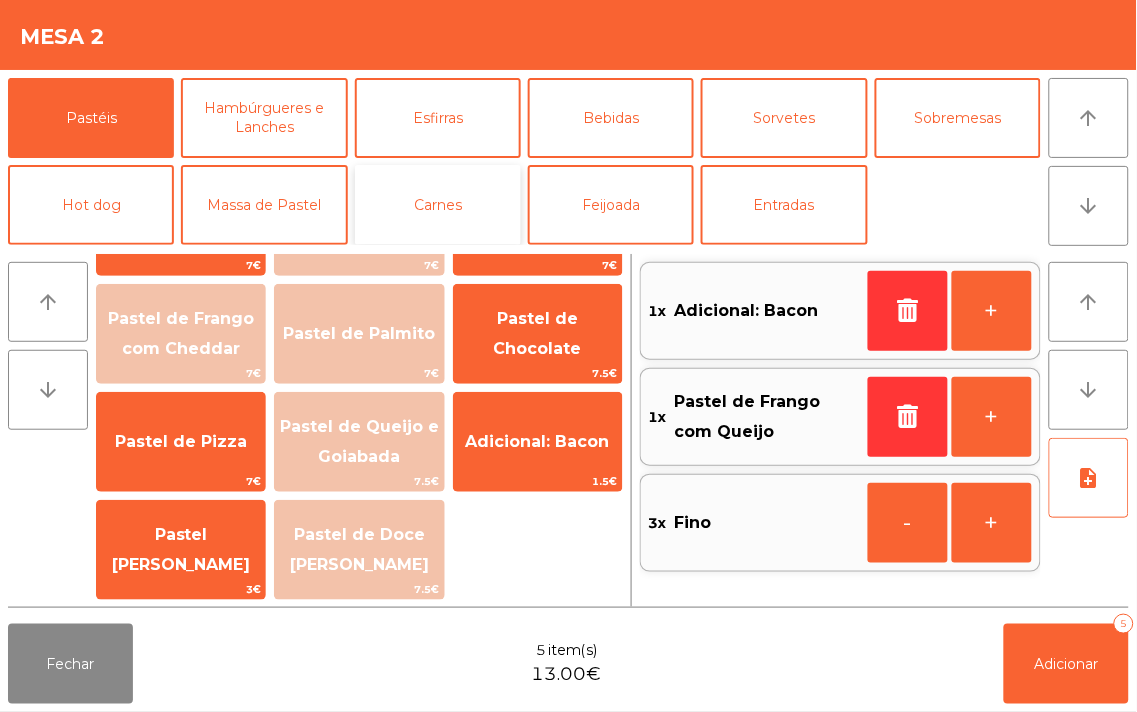 click on "Carnes" 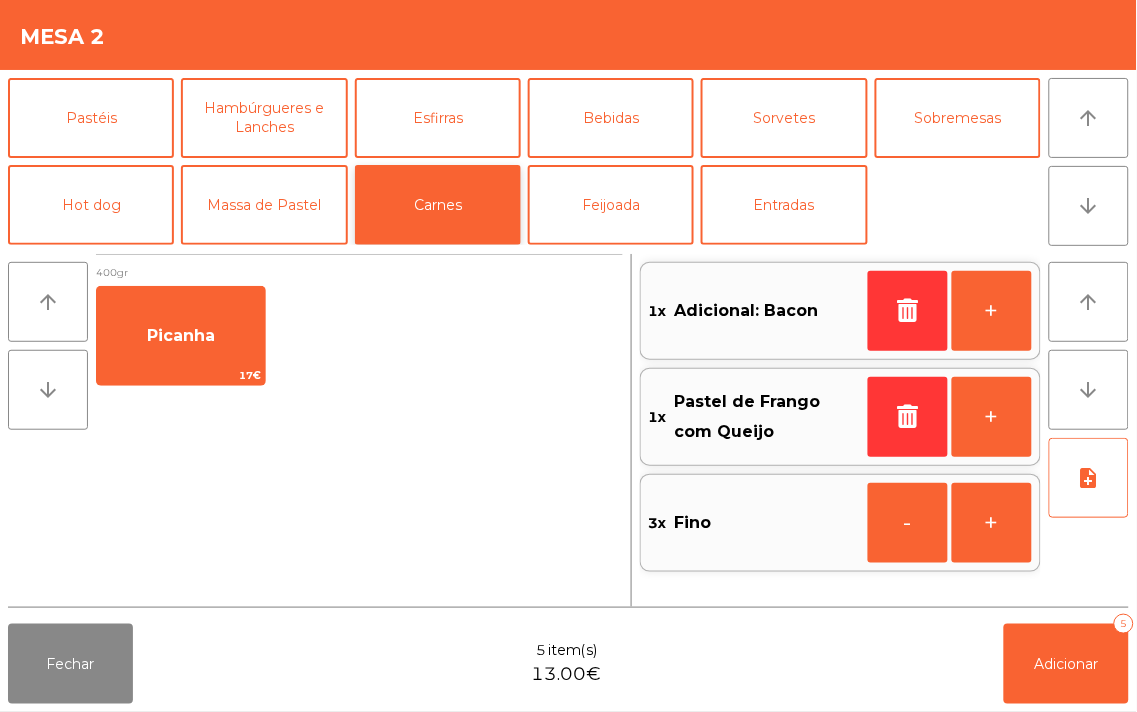 scroll, scrollTop: 0, scrollLeft: 0, axis: both 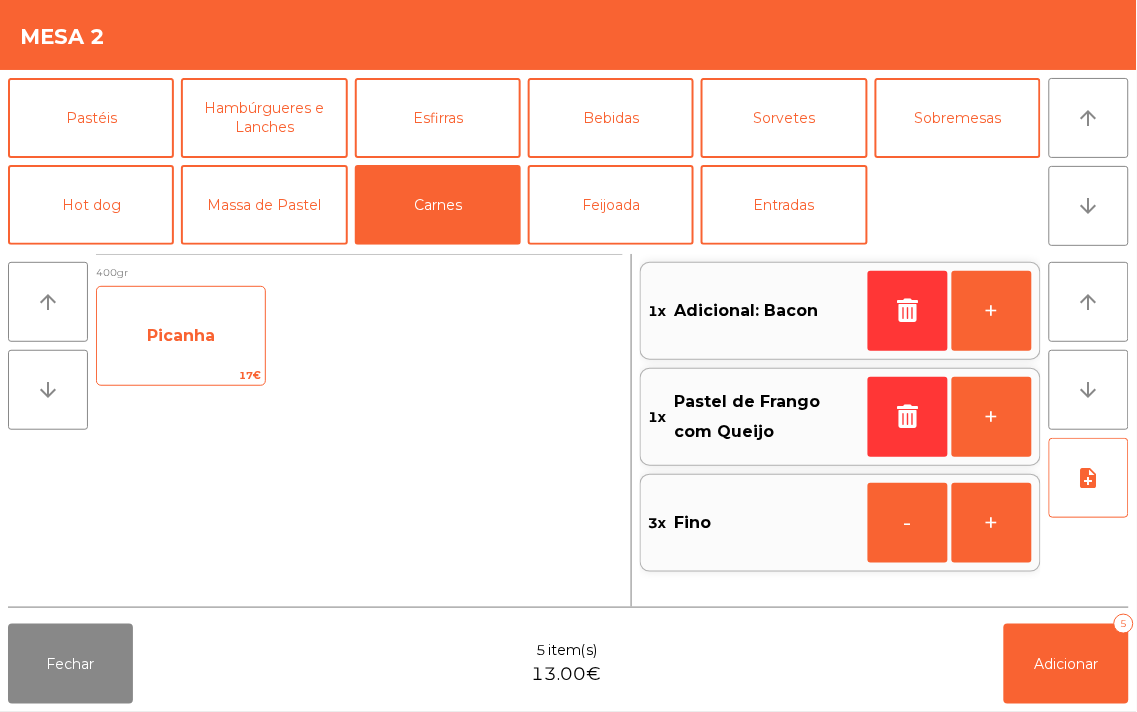 click on "17€" 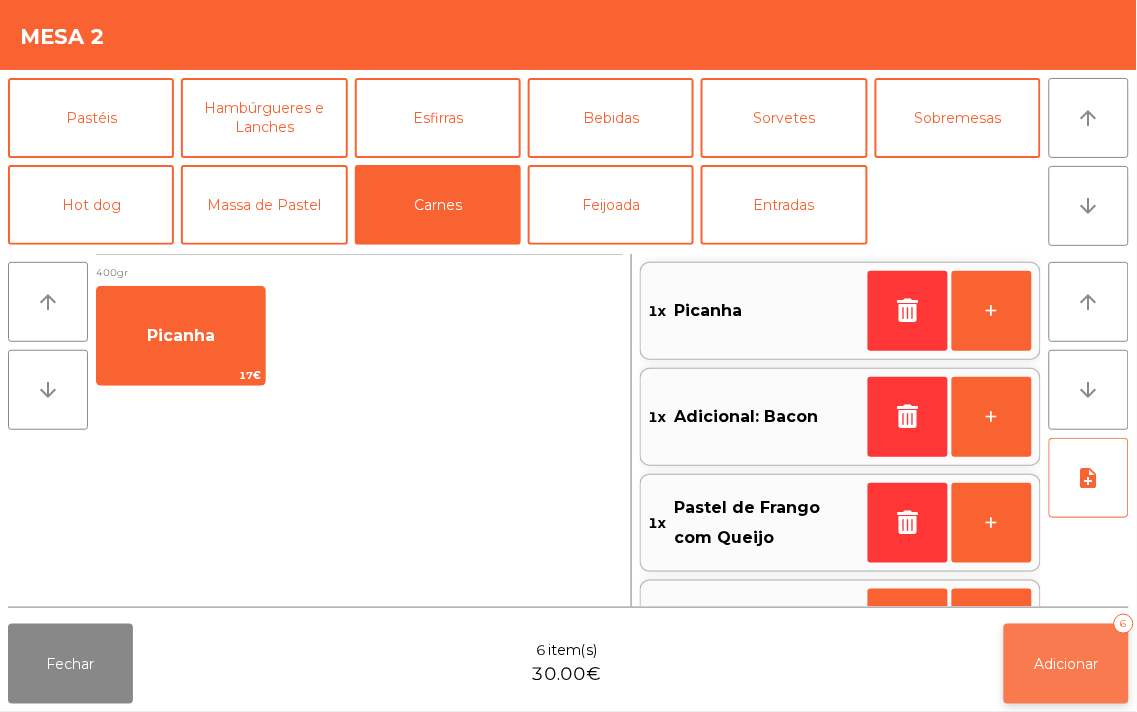click on "Adicionar" 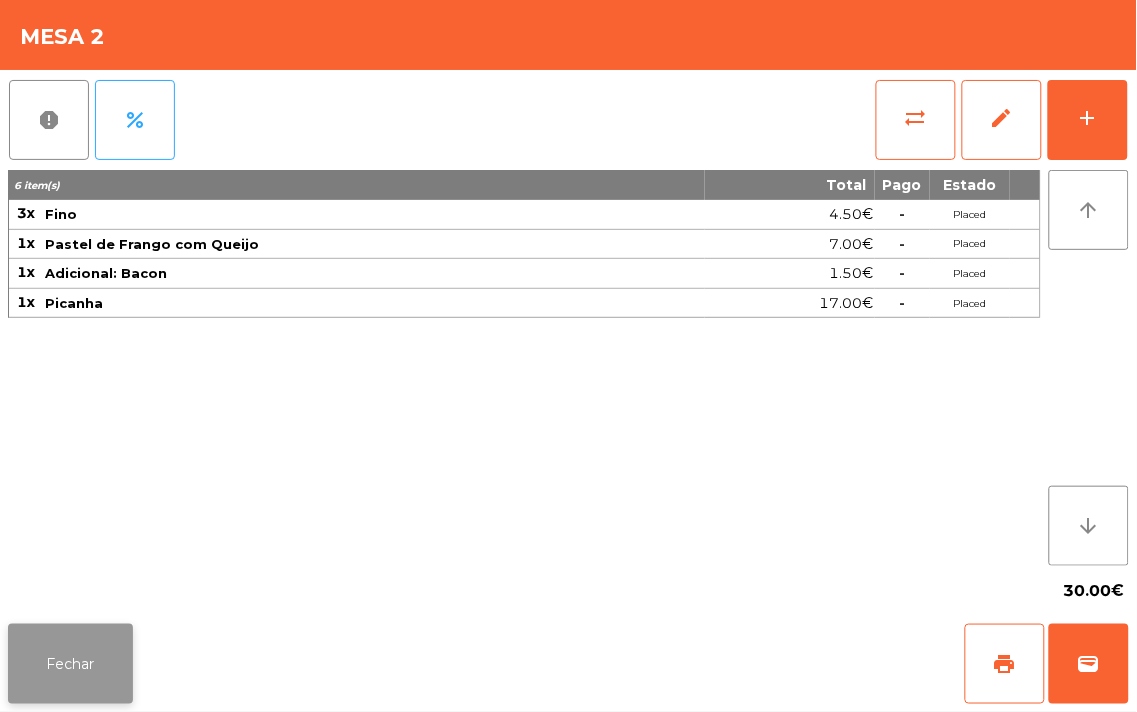 click on "Fechar" 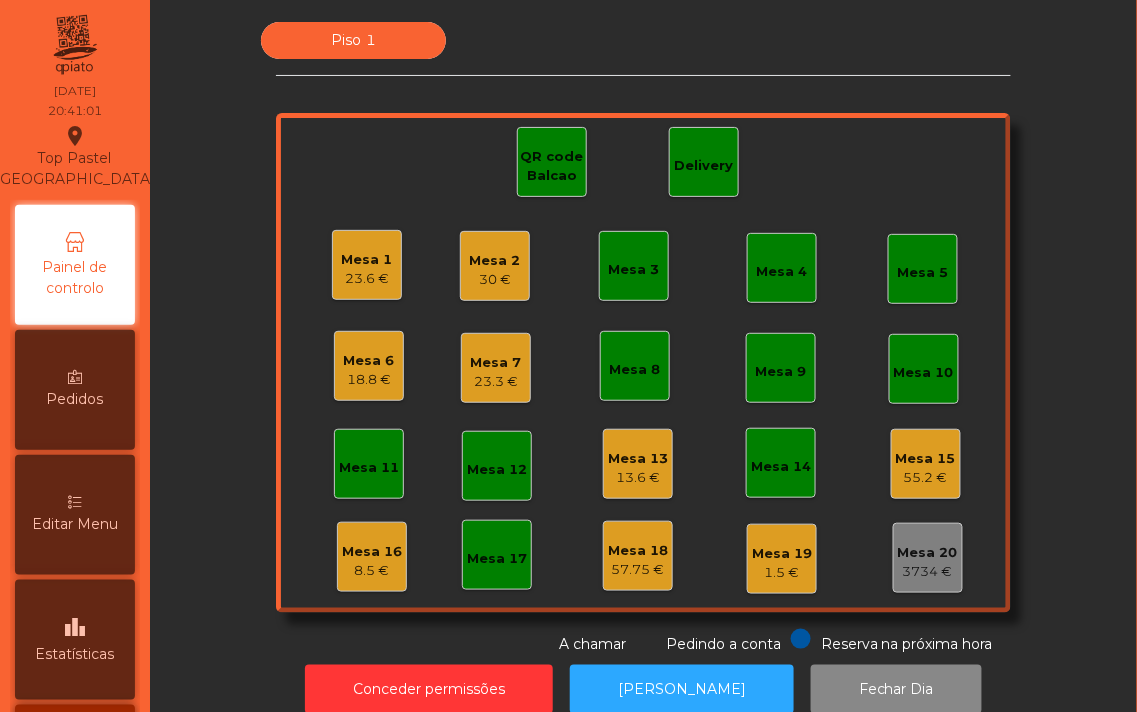 click on "23.6 €" 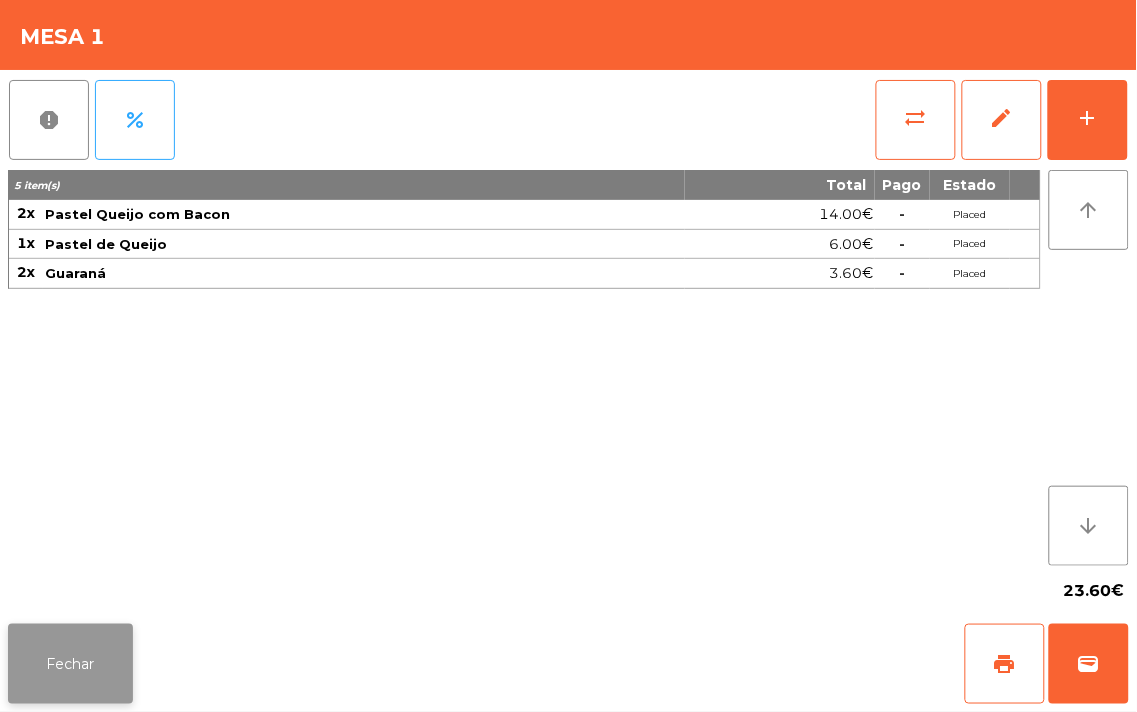 click on "Fechar" 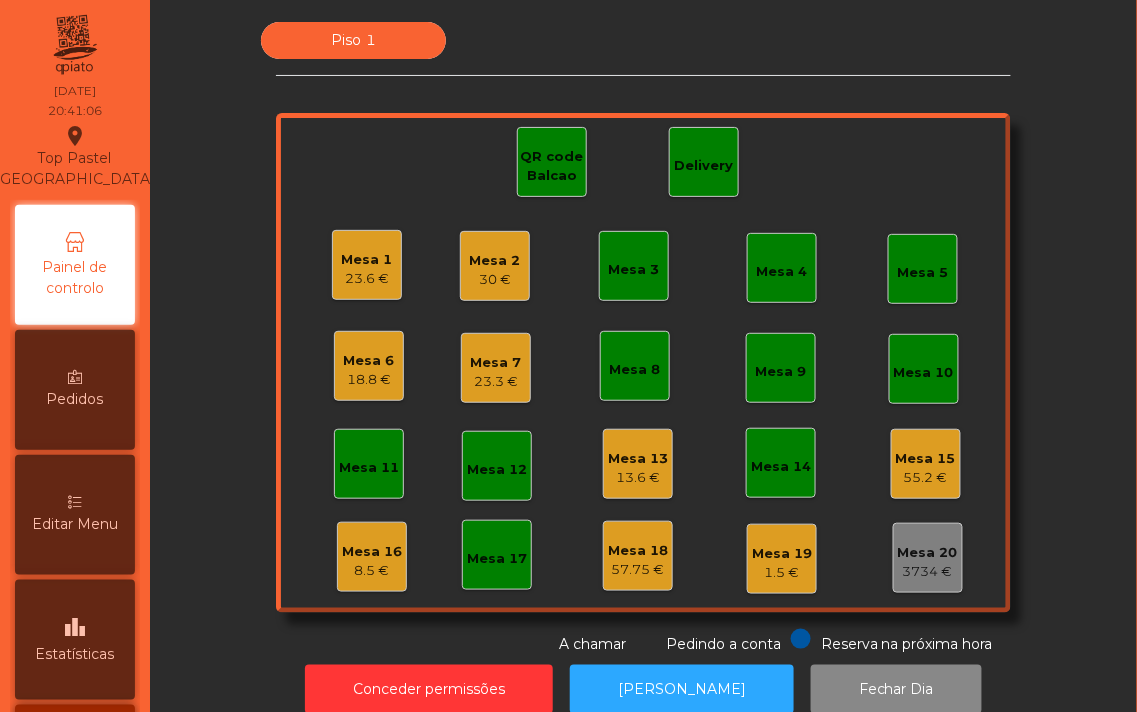 scroll, scrollTop: 41, scrollLeft: 0, axis: vertical 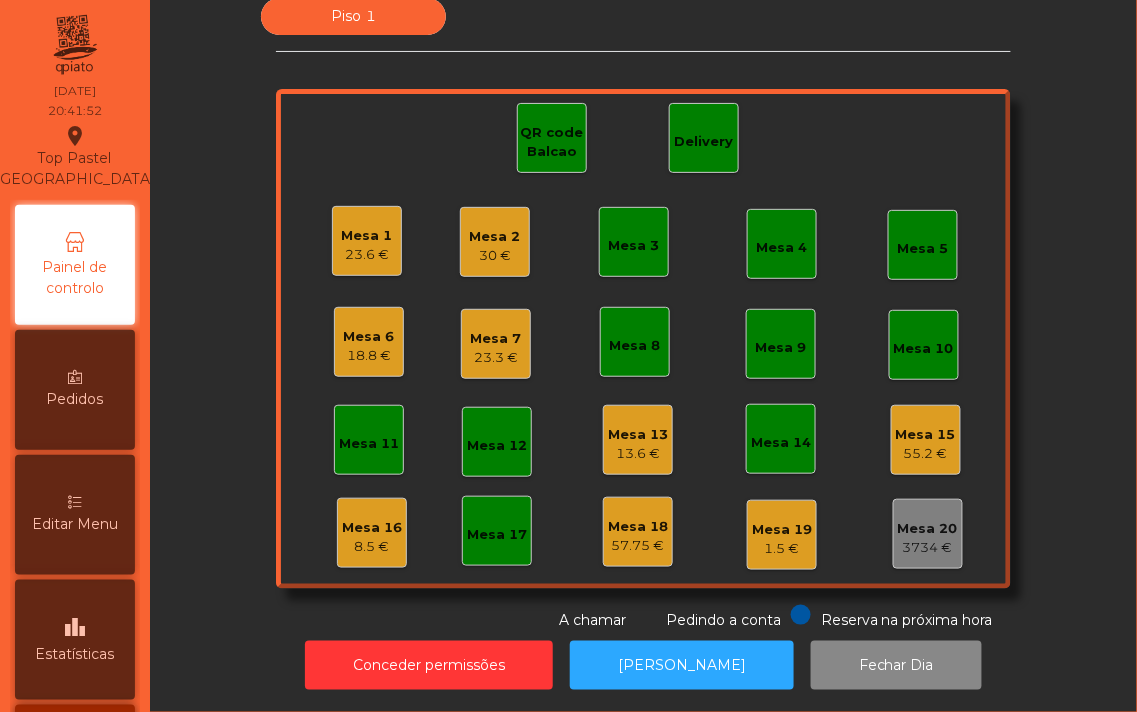 click on "Mesa 4" 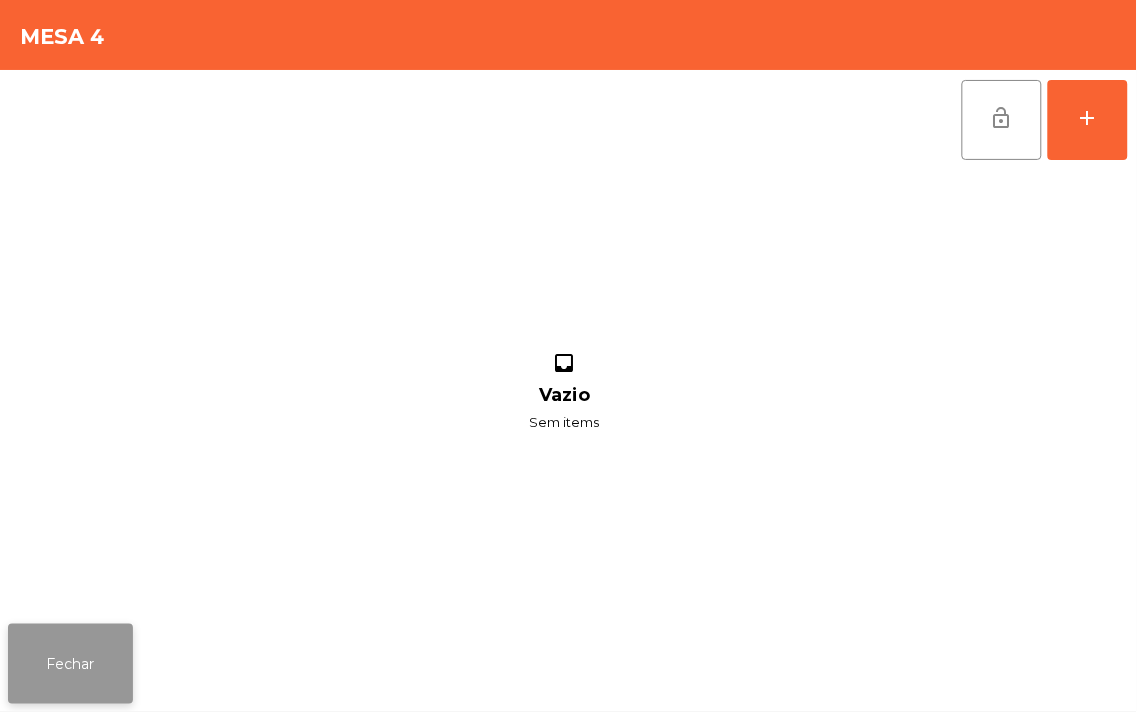 click on "Fechar" 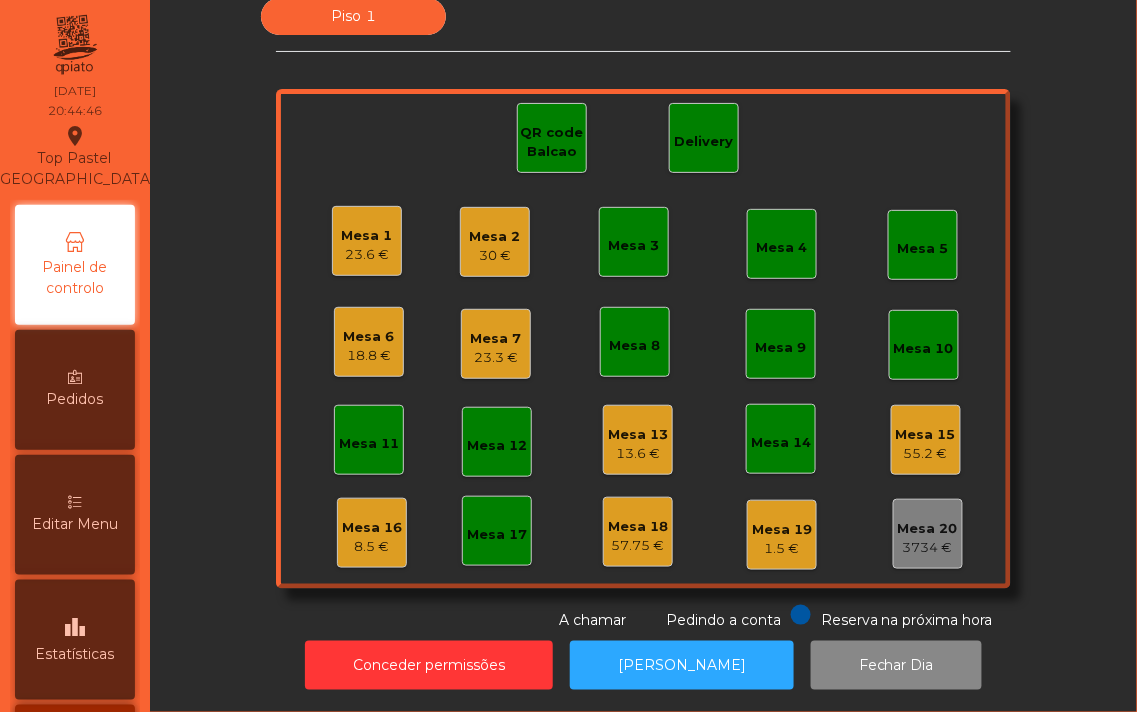 click on "18.8 €" 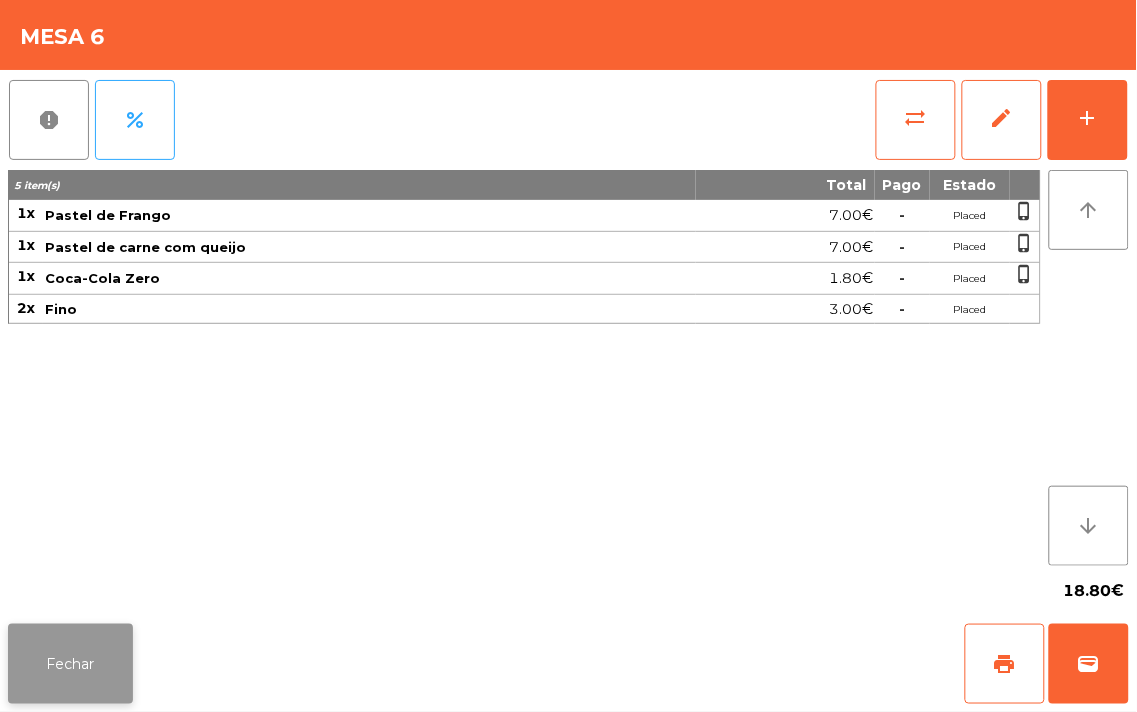click on "Fechar" 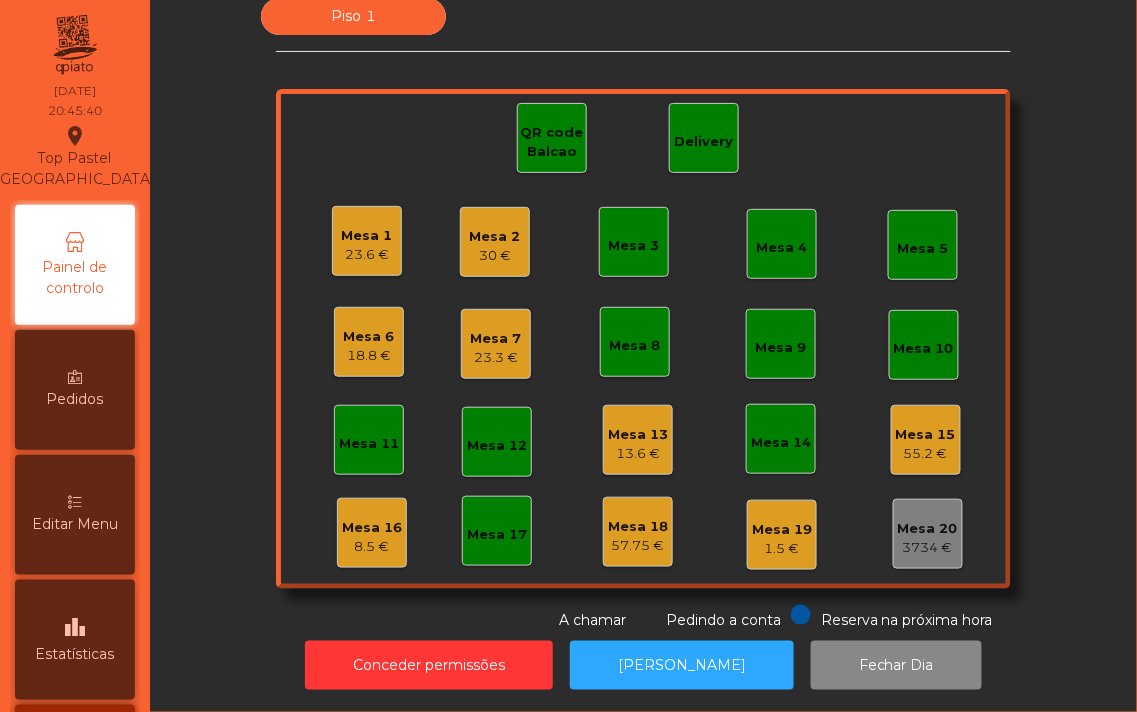 click on "Mesa 4" 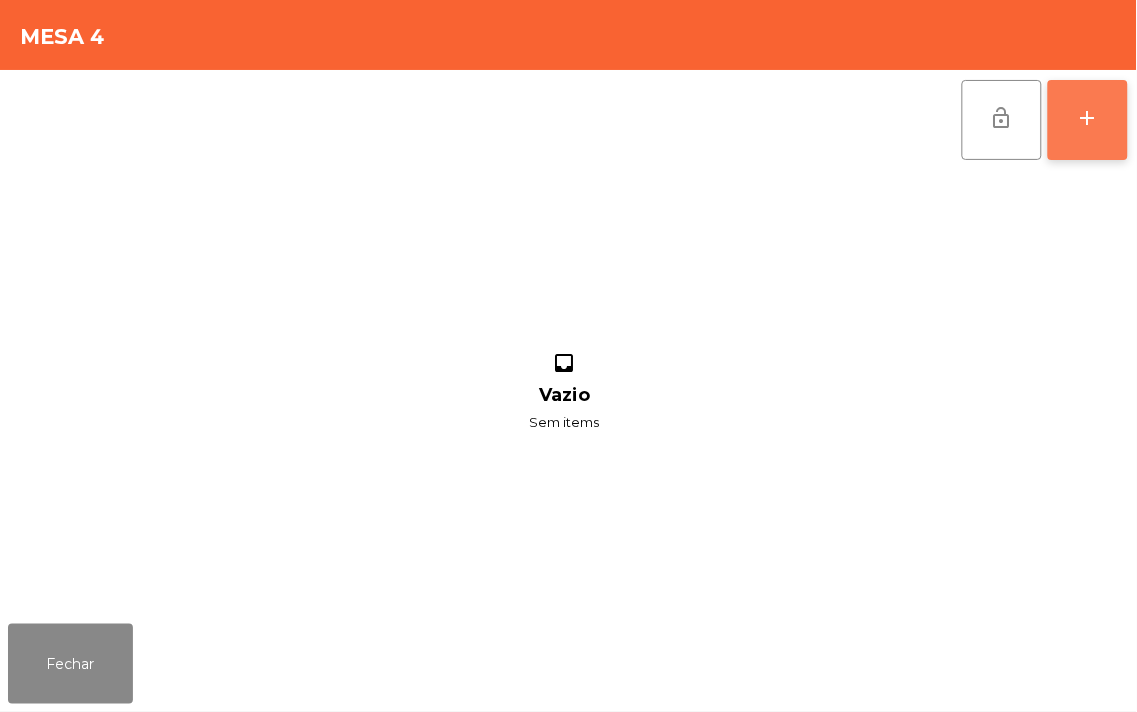 click on "add" 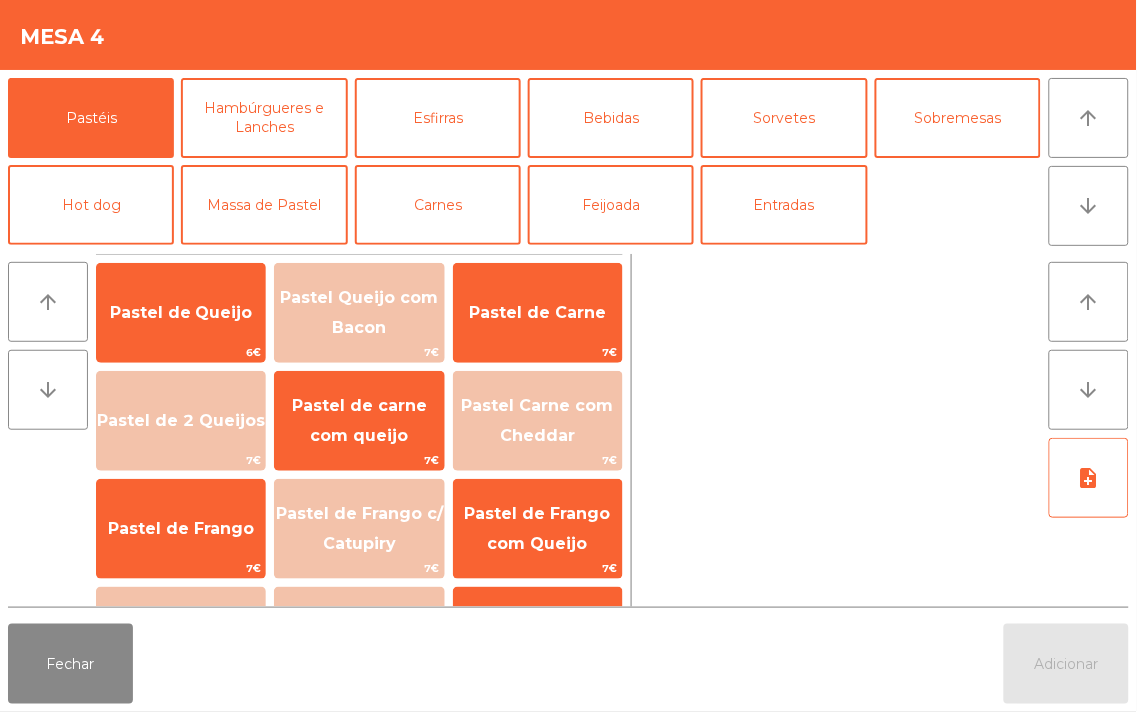 click on "Fechar   Adicionar" 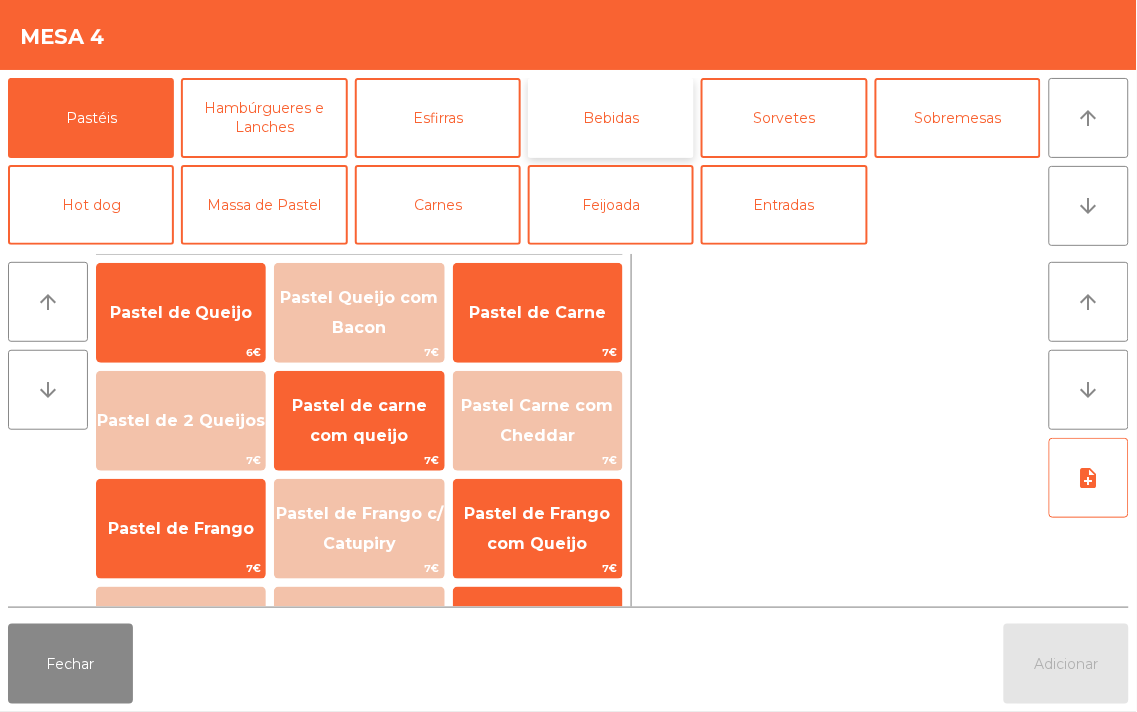 click on "Bebidas" 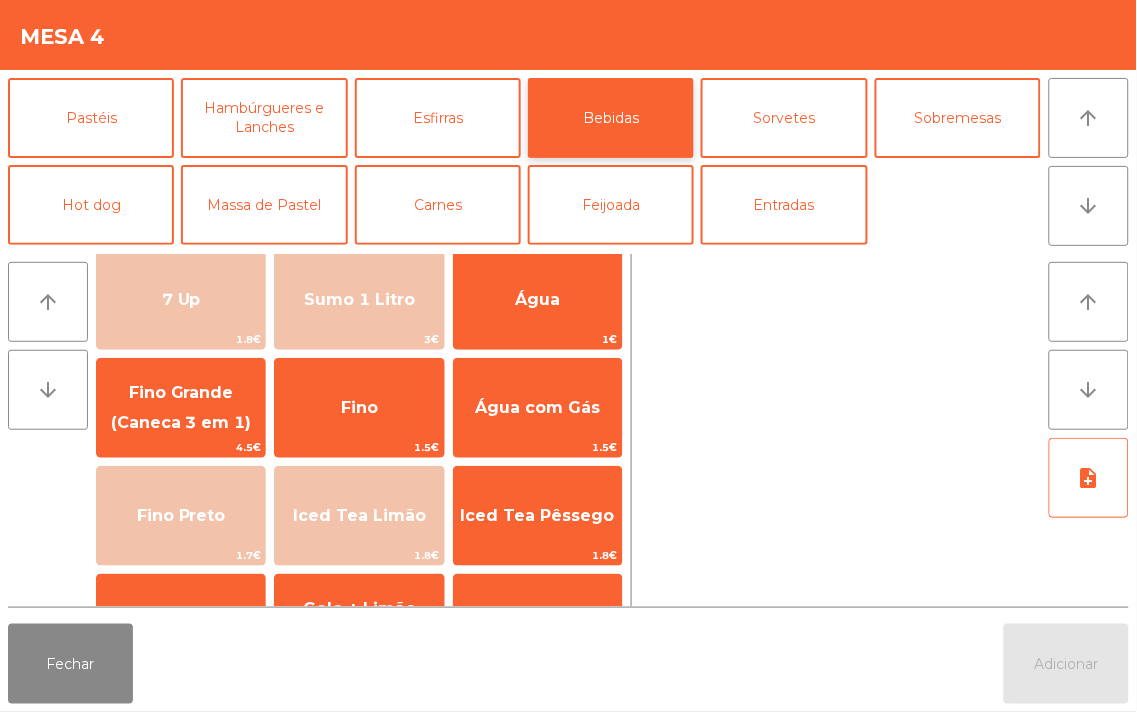 scroll, scrollTop: 120, scrollLeft: 0, axis: vertical 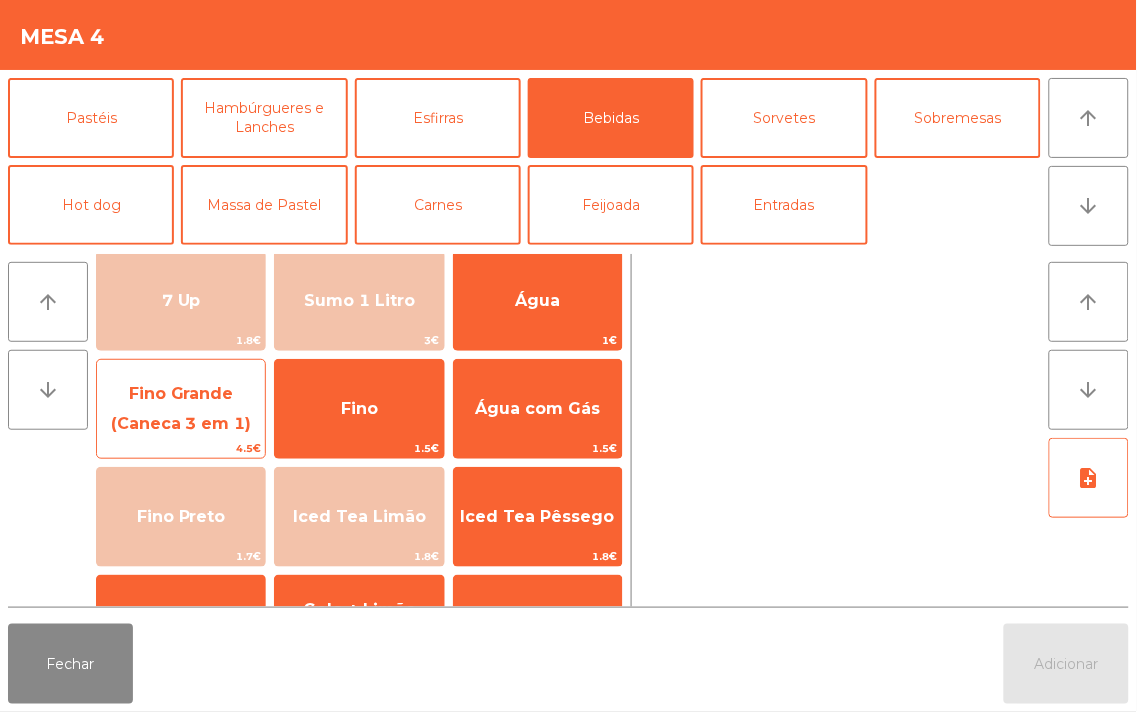 click on "Fino Grande (Caneca 3 em 1)" 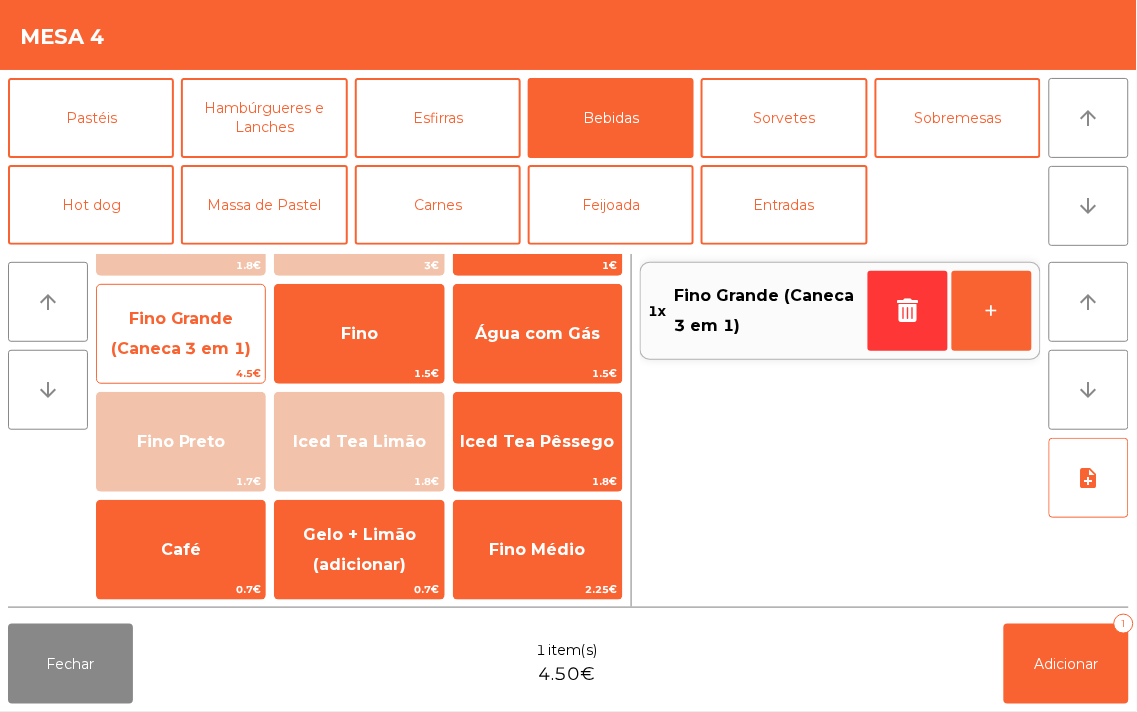scroll, scrollTop: 0, scrollLeft: 0, axis: both 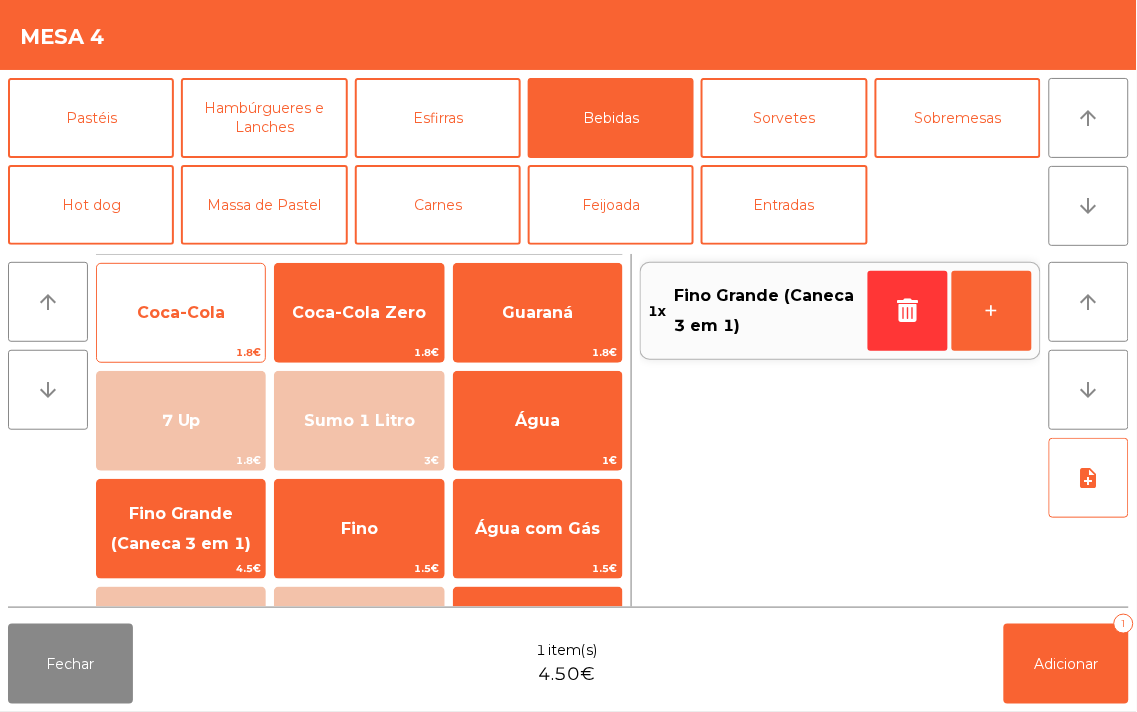 click on "Coca-Cola" 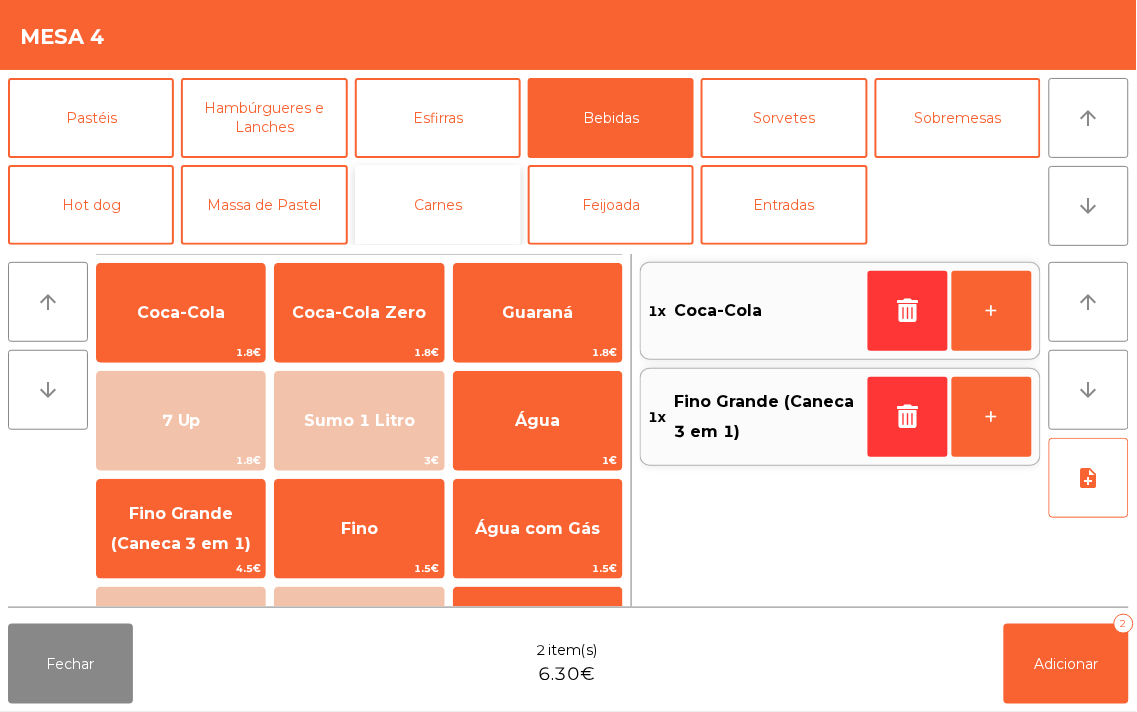 click on "Carnes" 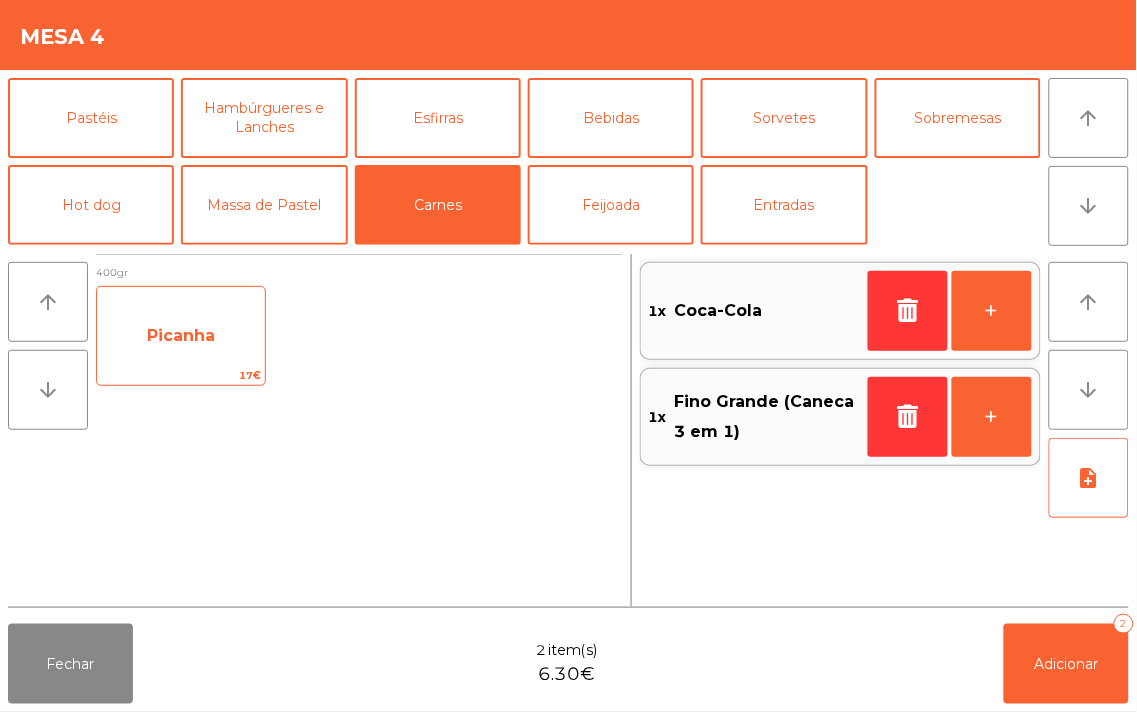 click on "Picanha" 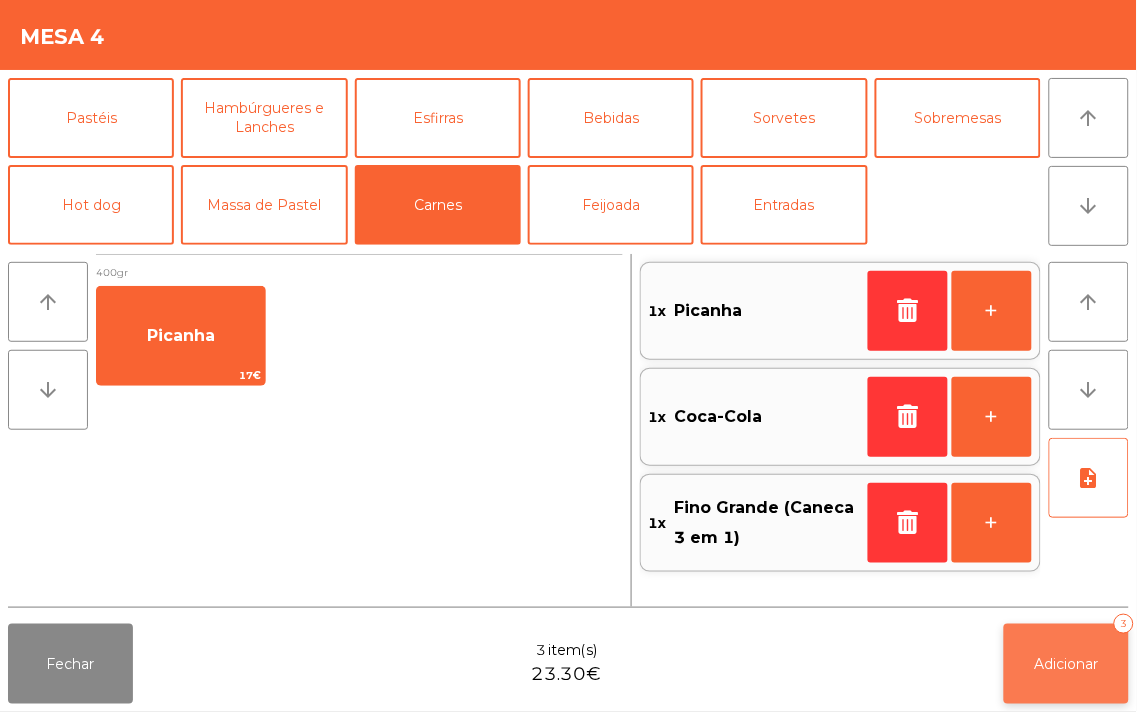 click on "Adicionar   3" 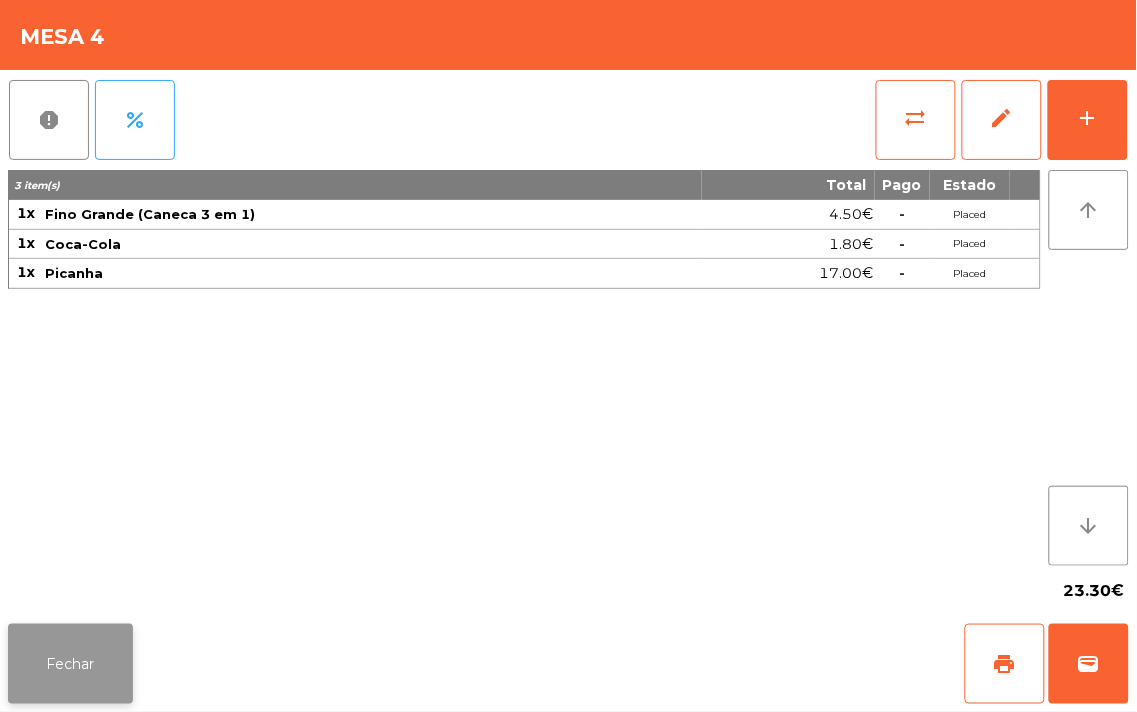 click on "Fechar" 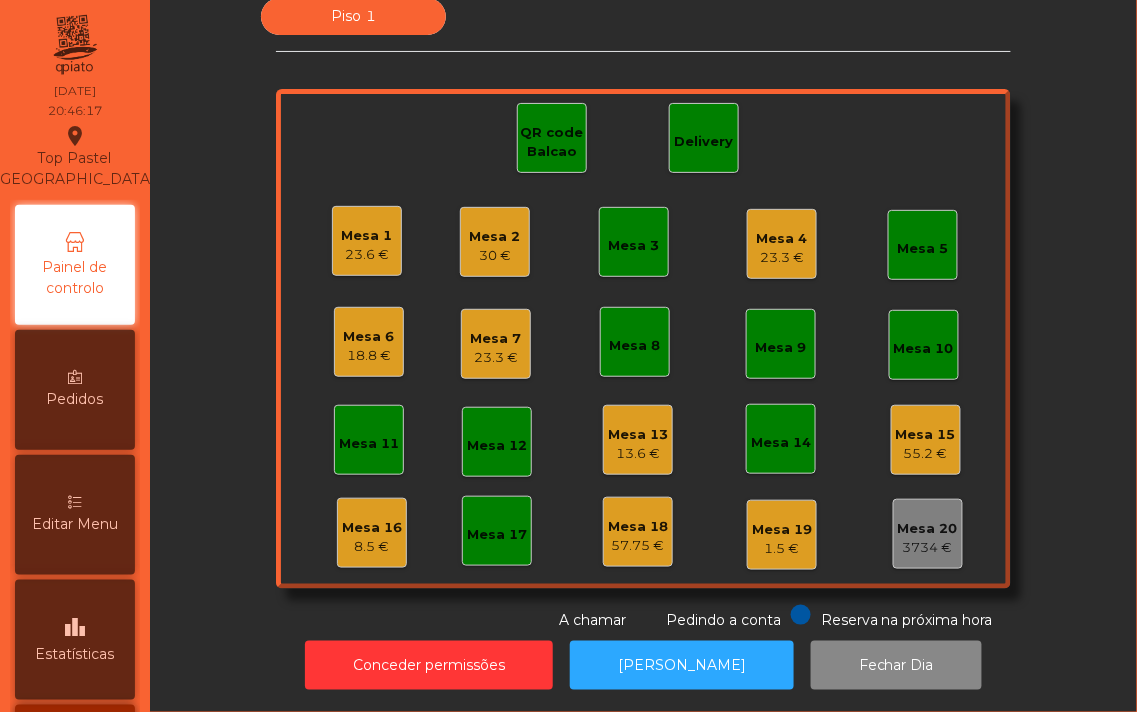 click on "Mesa 2" 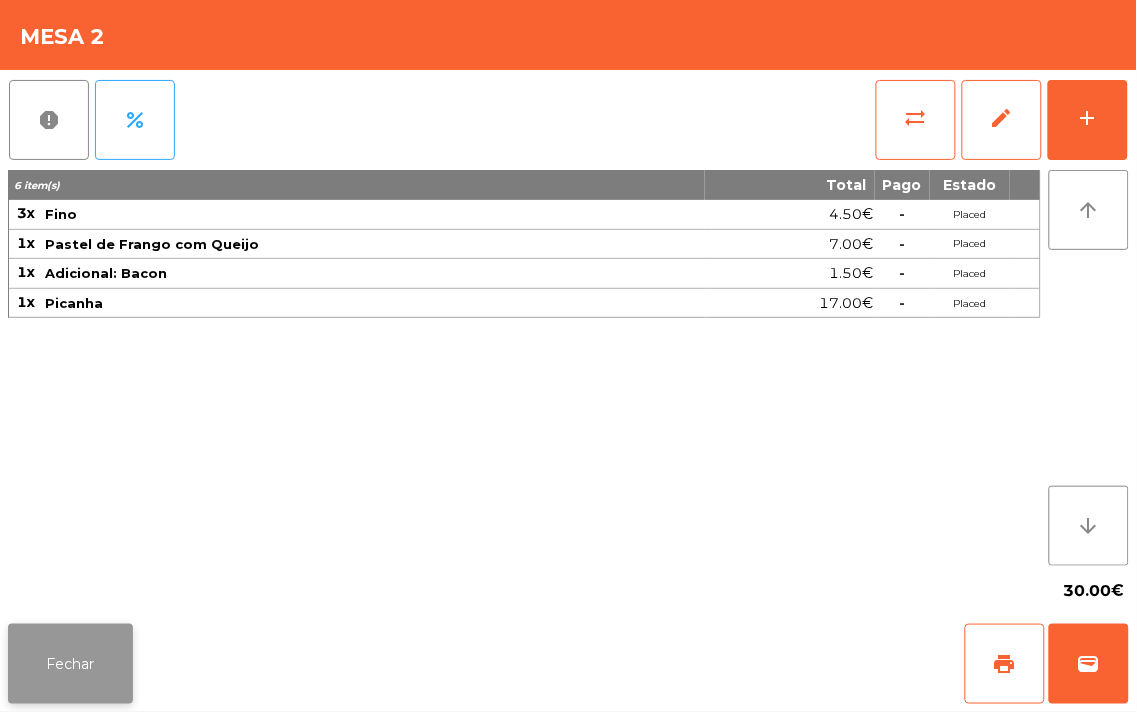 click on "Fechar" 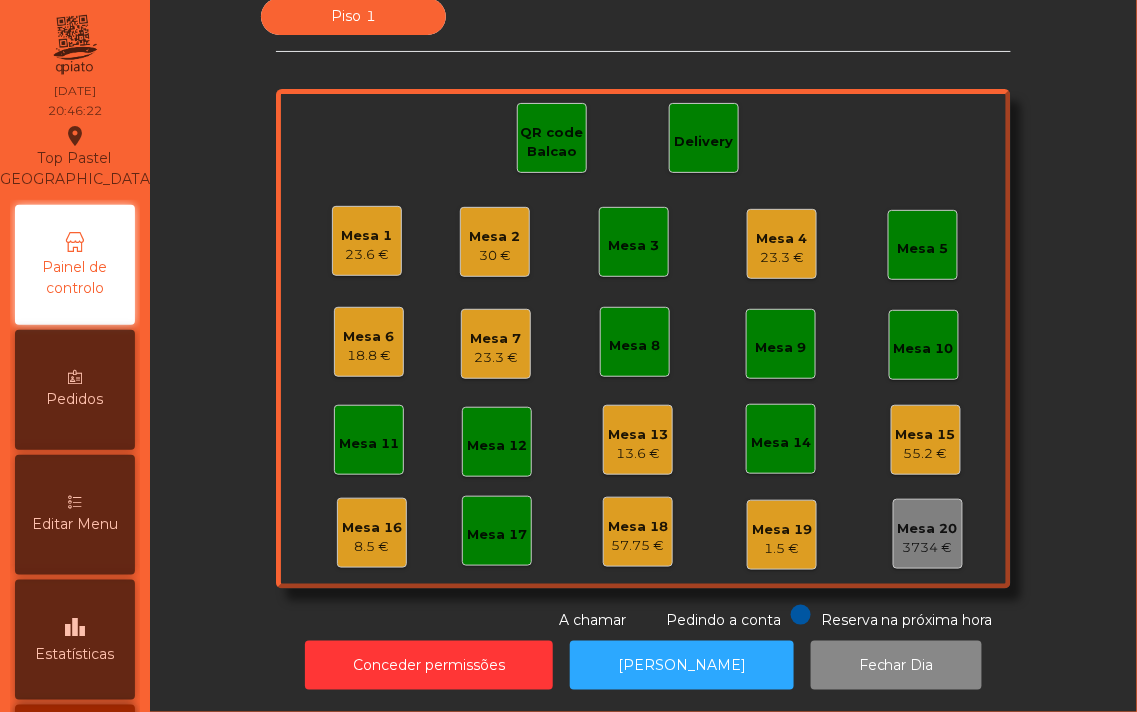 click on "23.6 €" 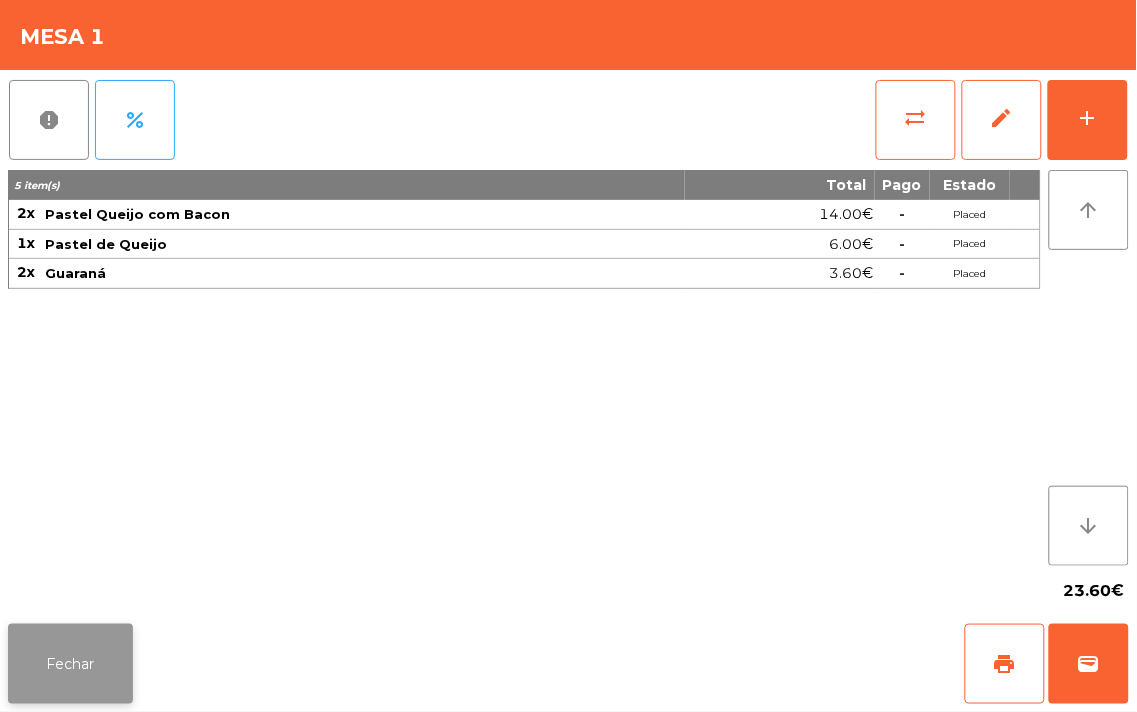 click on "Fechar" 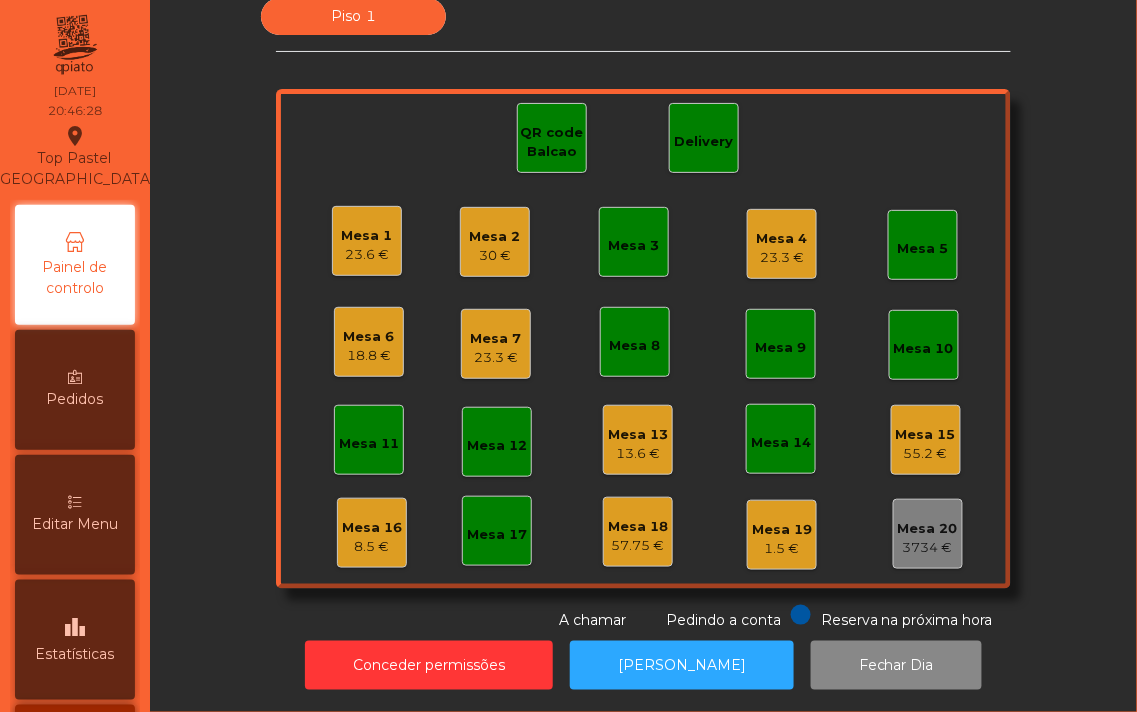 click on "Mesa 6" 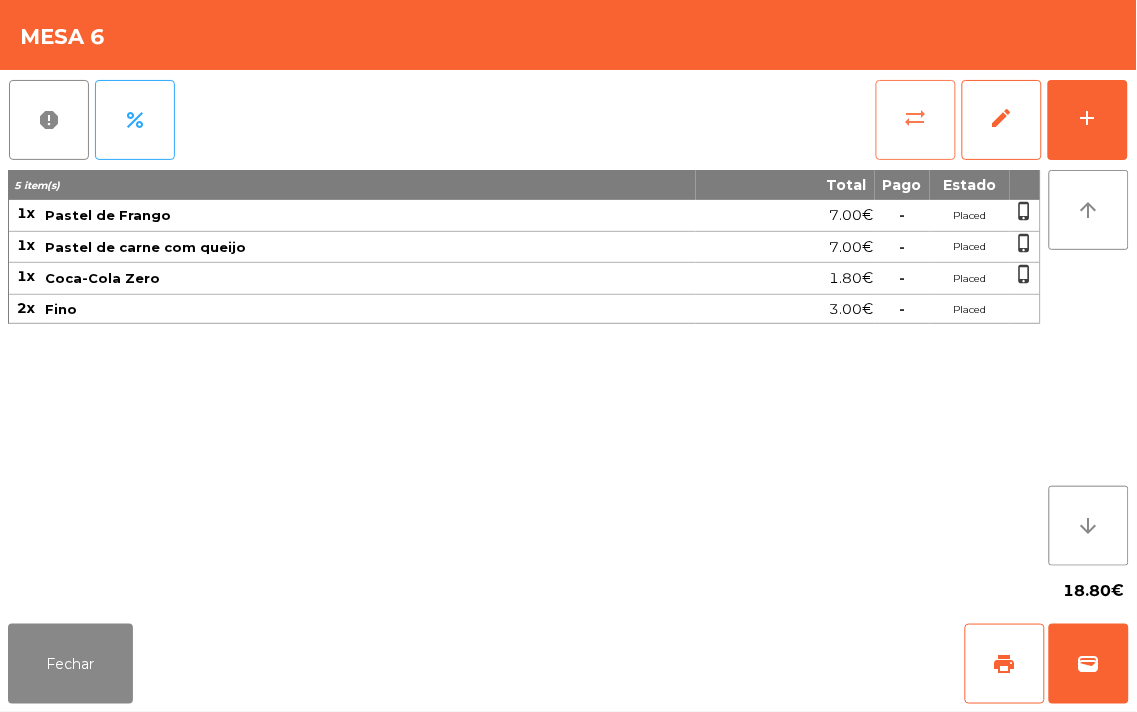 click on "sync_alt" 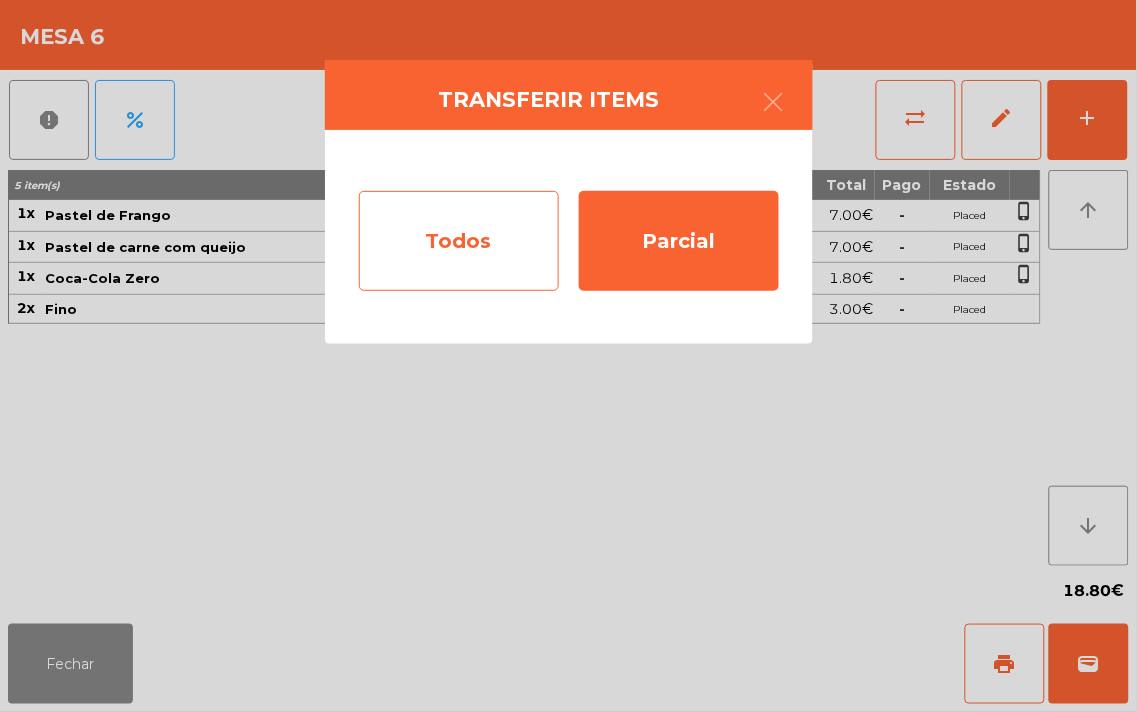 click on "Todos" 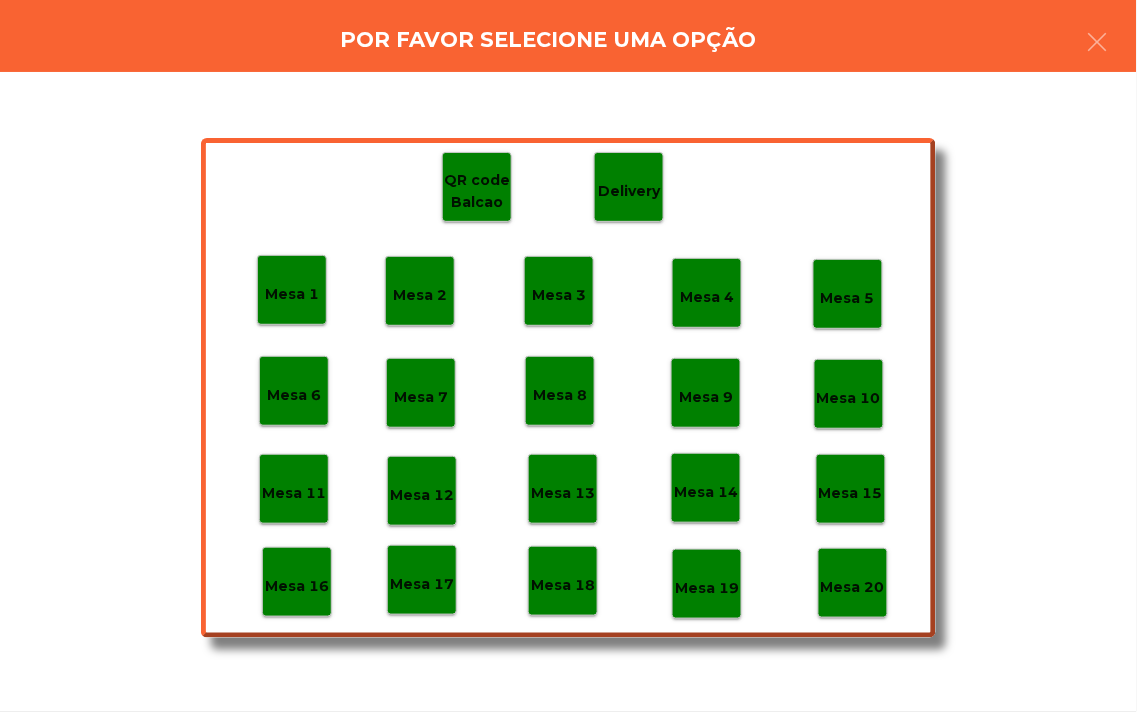 click on "Mesa 18" 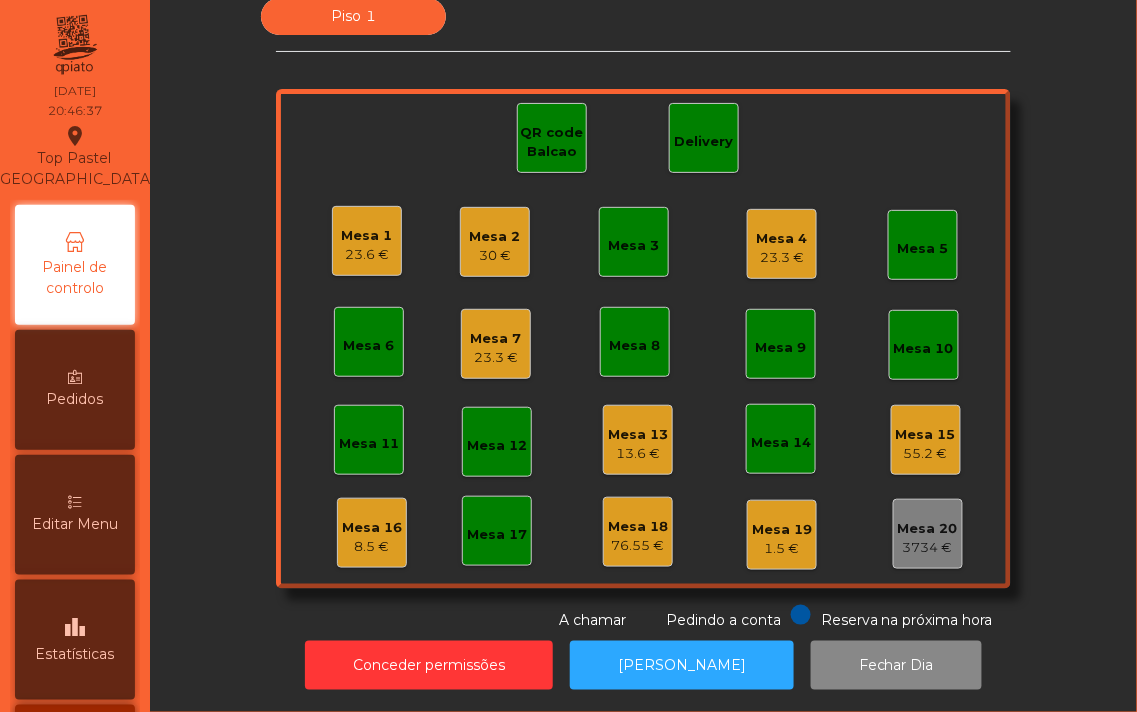click on "Mesa 7" 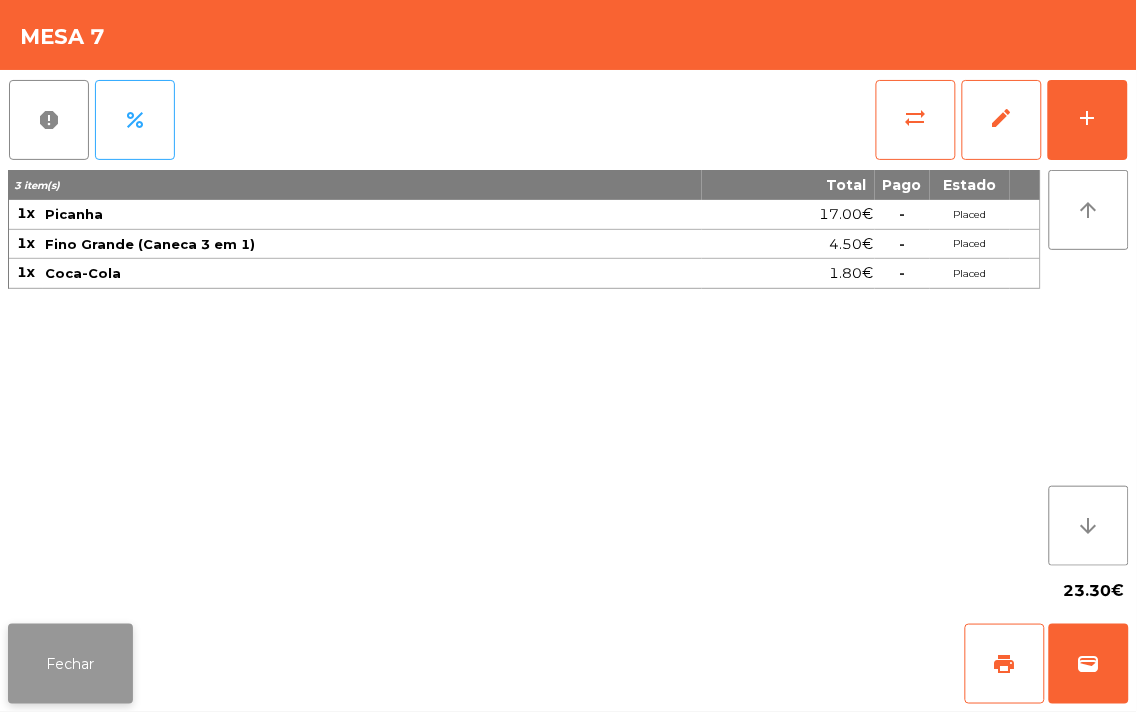 click on "Fechar" 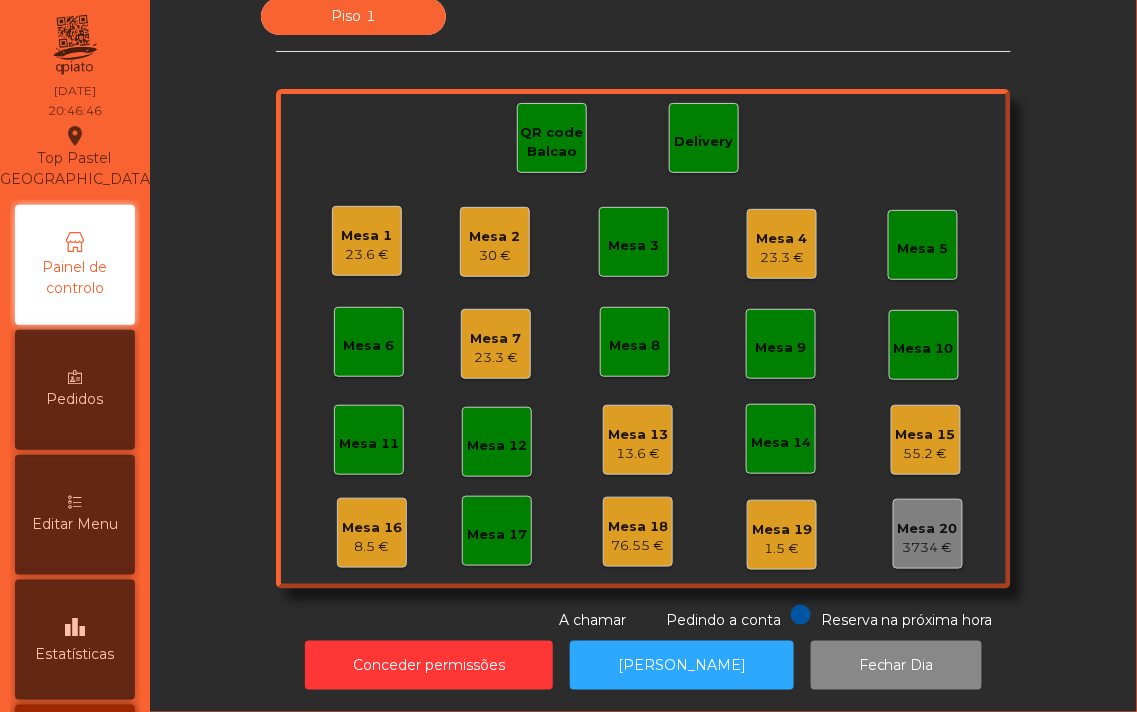 click on "Mesa 16" 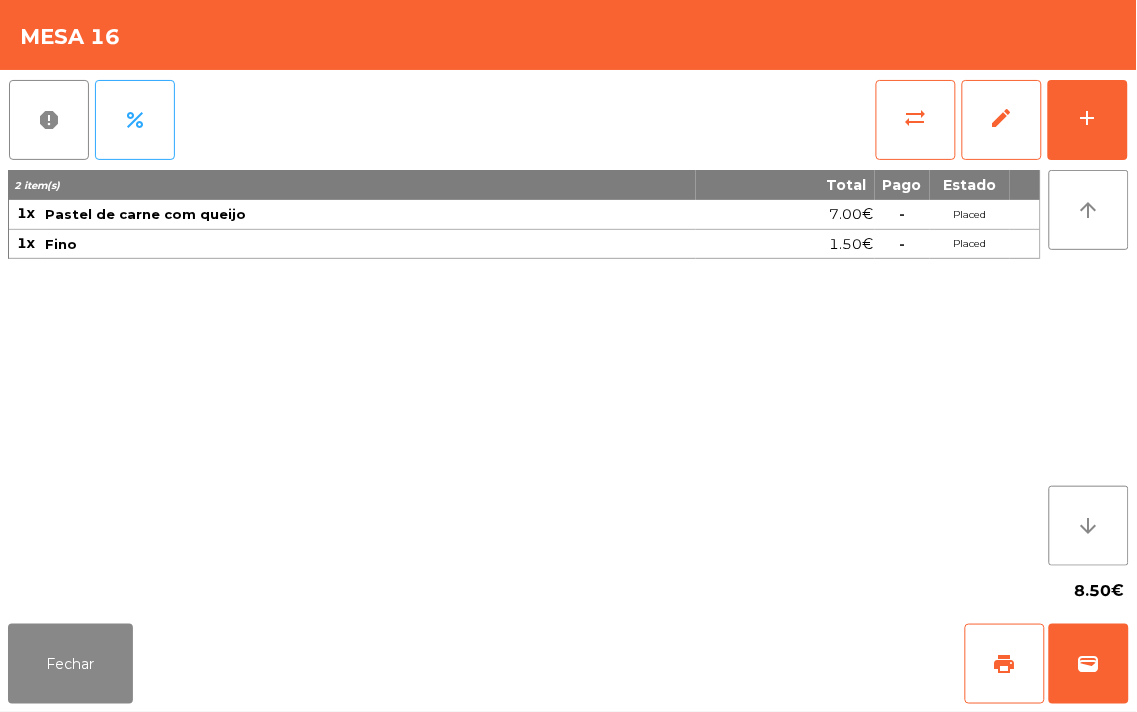 click on "2 item(s) Total Pago Estado 1x Pastel de carne com queijo 7.00€  -  Placed 1x Fino 1.50€  -  Placed" 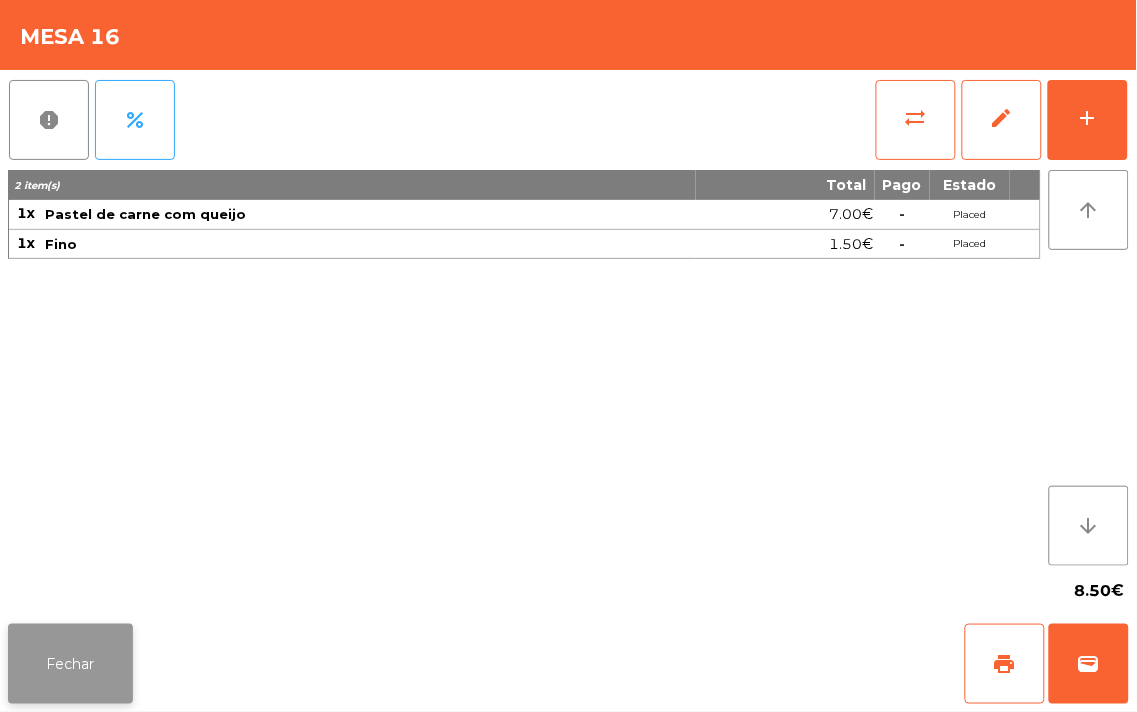 click on "Fechar" 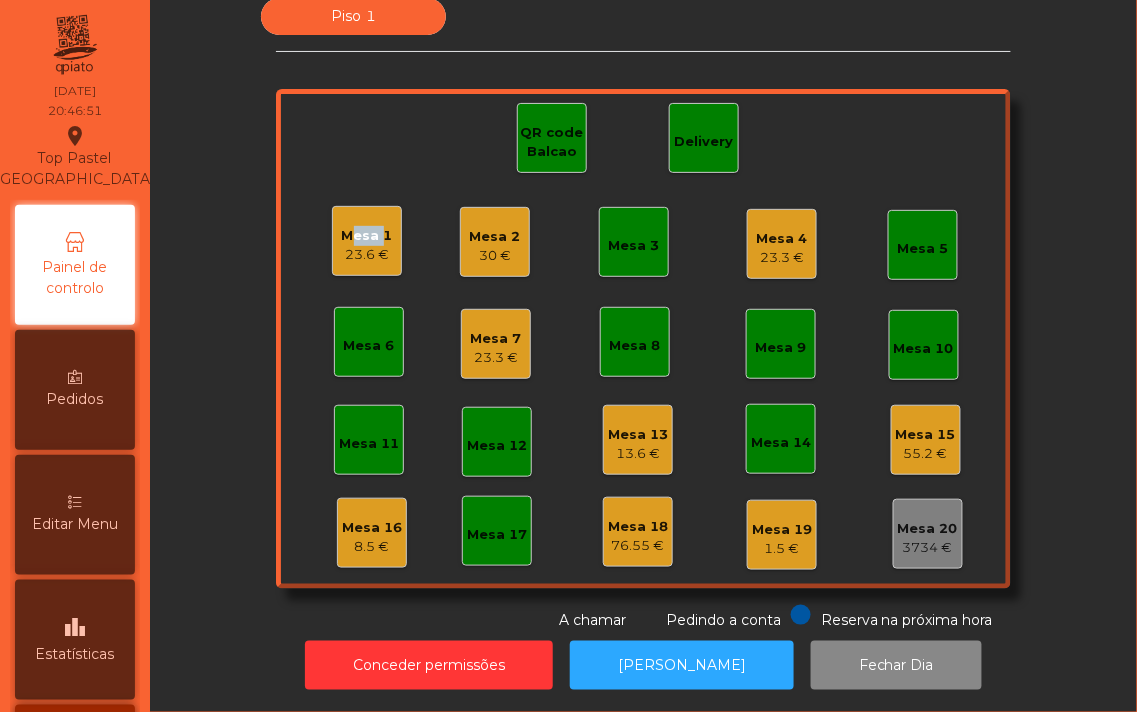 click on "Piso 1   Mesa 1   23.6 €   Mesa 2   30 €   Mesa 3   Mesa 4   23.3 €   Mesa 5   Mesa 6   Mesa 7   23.3 €   Mesa 8   Mesa 9   Mesa 10   Mesa 11   Mesa 12   Mesa 13   13.6 €   Mesa 14   Mesa 15   55.2 €   Mesa 16   8.5 €   Mesa 17   Mesa 18   76.55 €   Mesa 19   1.5 €   Mesa 20   3734 €   QR code Balcao   Delivery  Reserva na próxima hora Pedindo a conta A chamar" 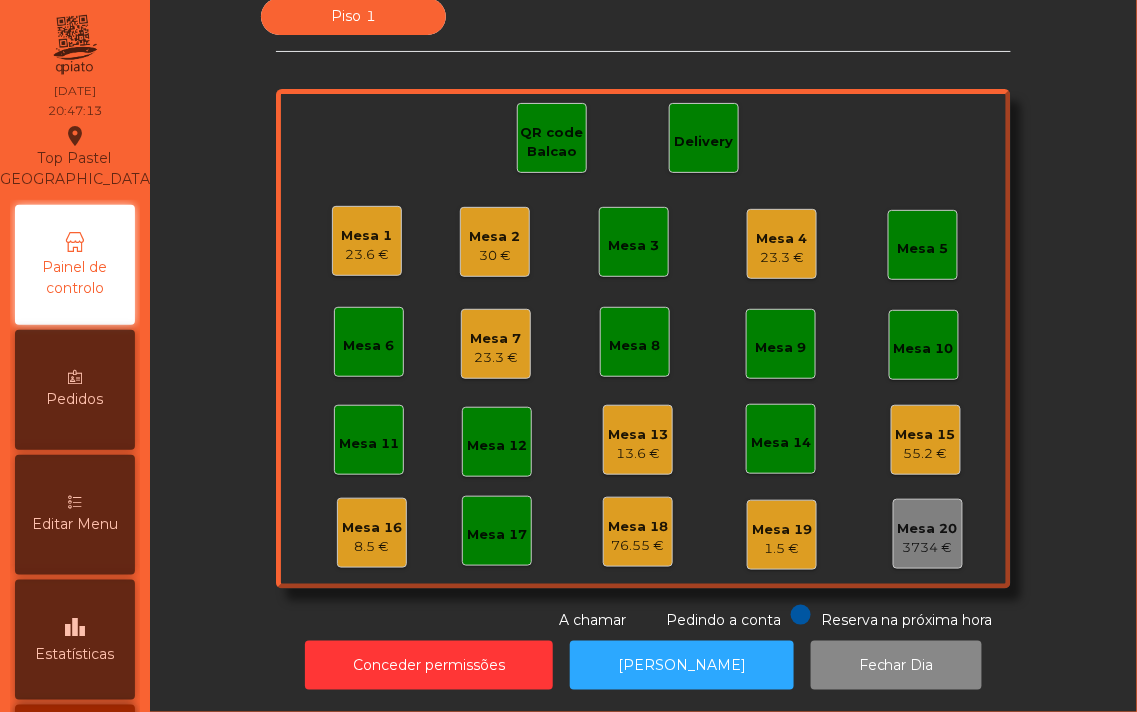 click on "Mesa 15   55.2 €" 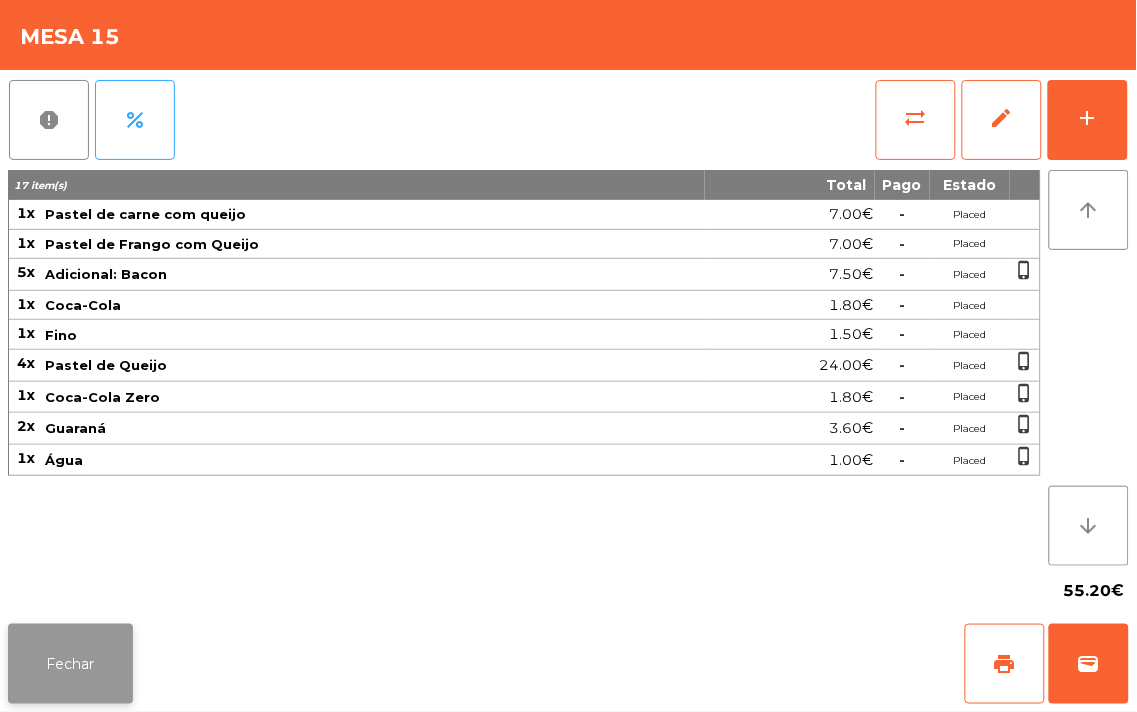 click on "Fechar" 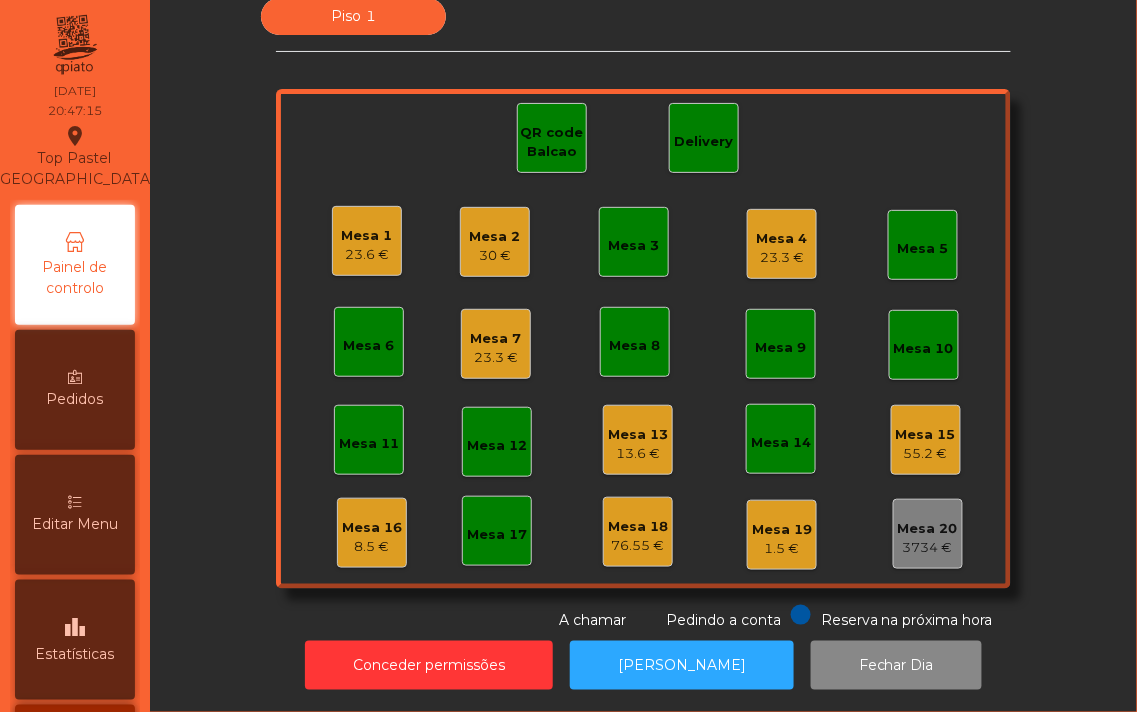 click on "Mesa 16" 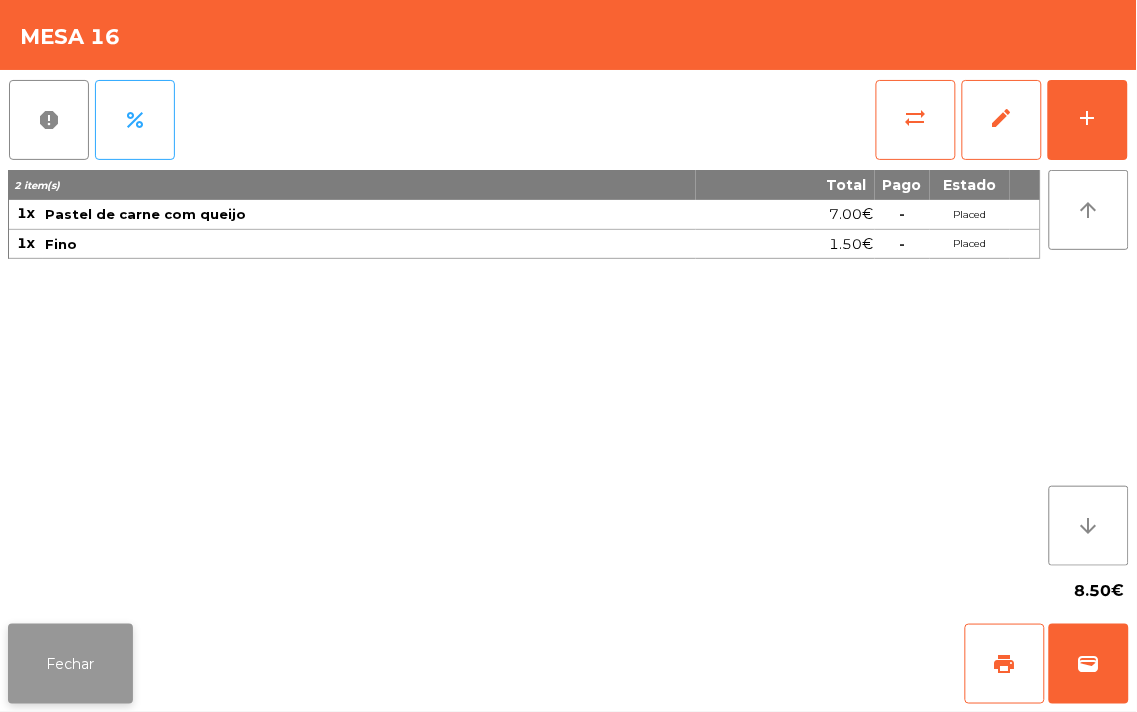 click on "Fechar" 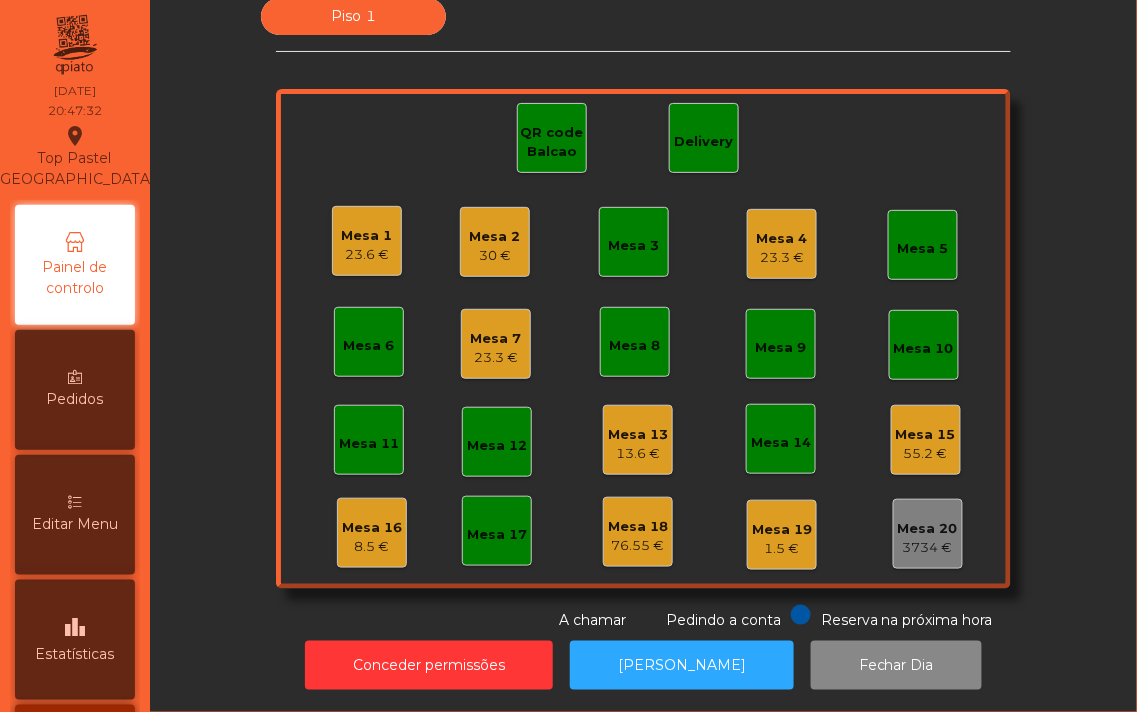 click on "Mesa 7   23.3 €" 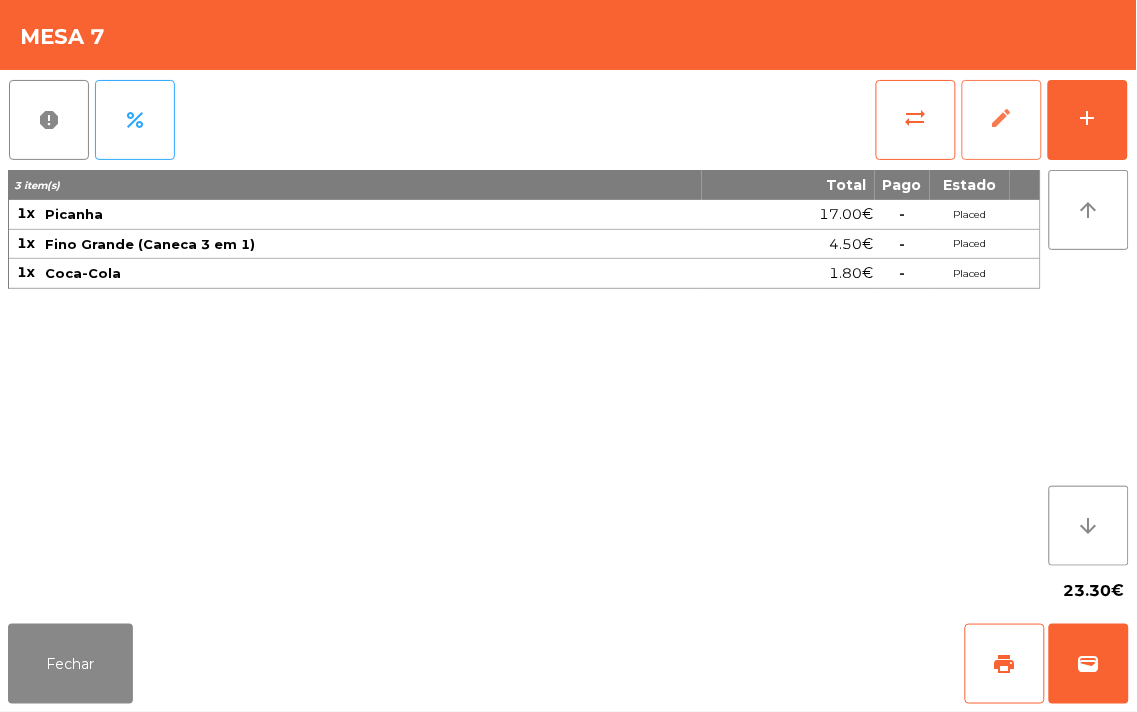 click on "edit" 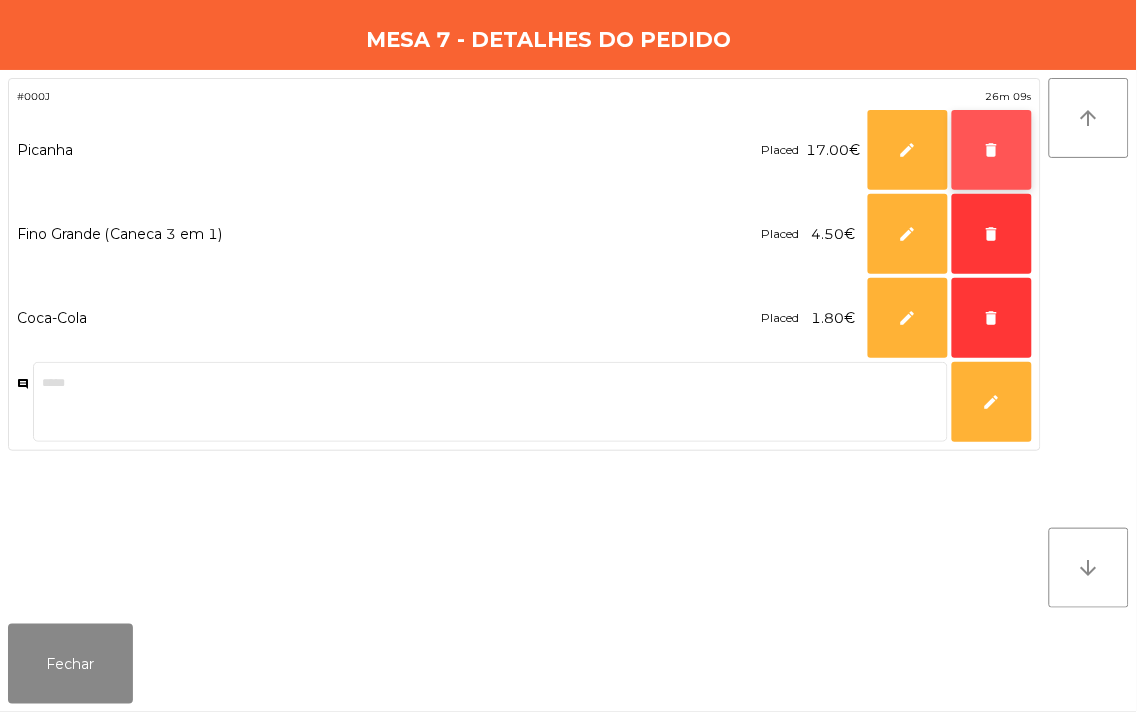 click on "delete" 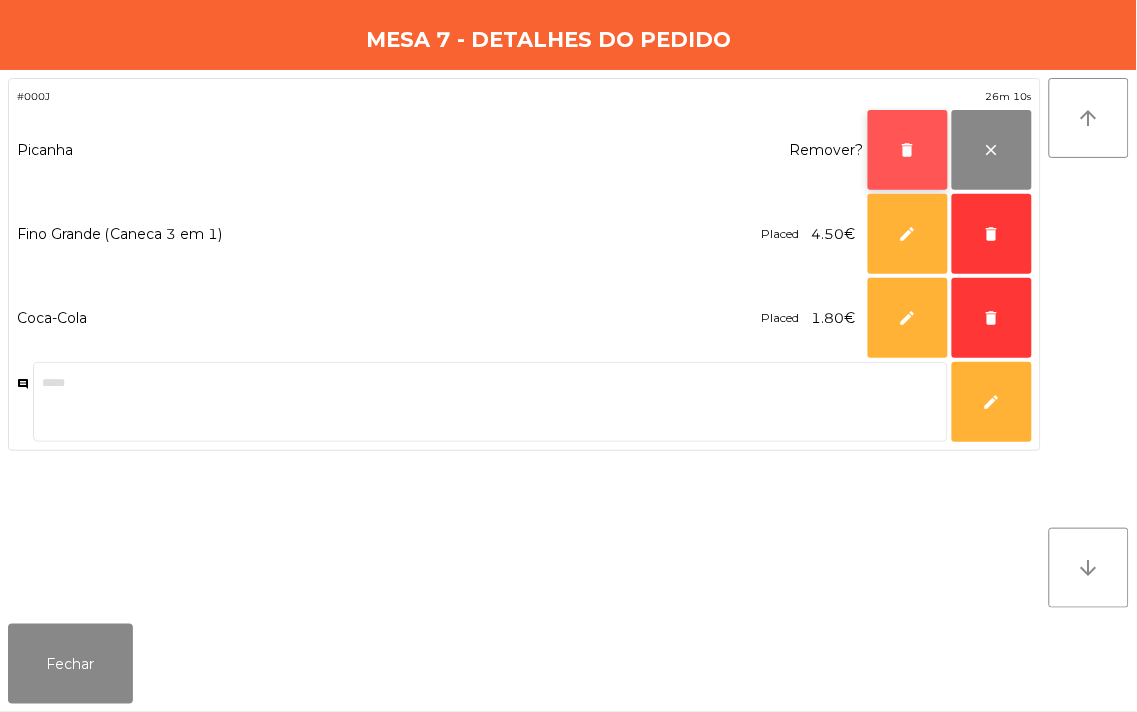 click on "delete" 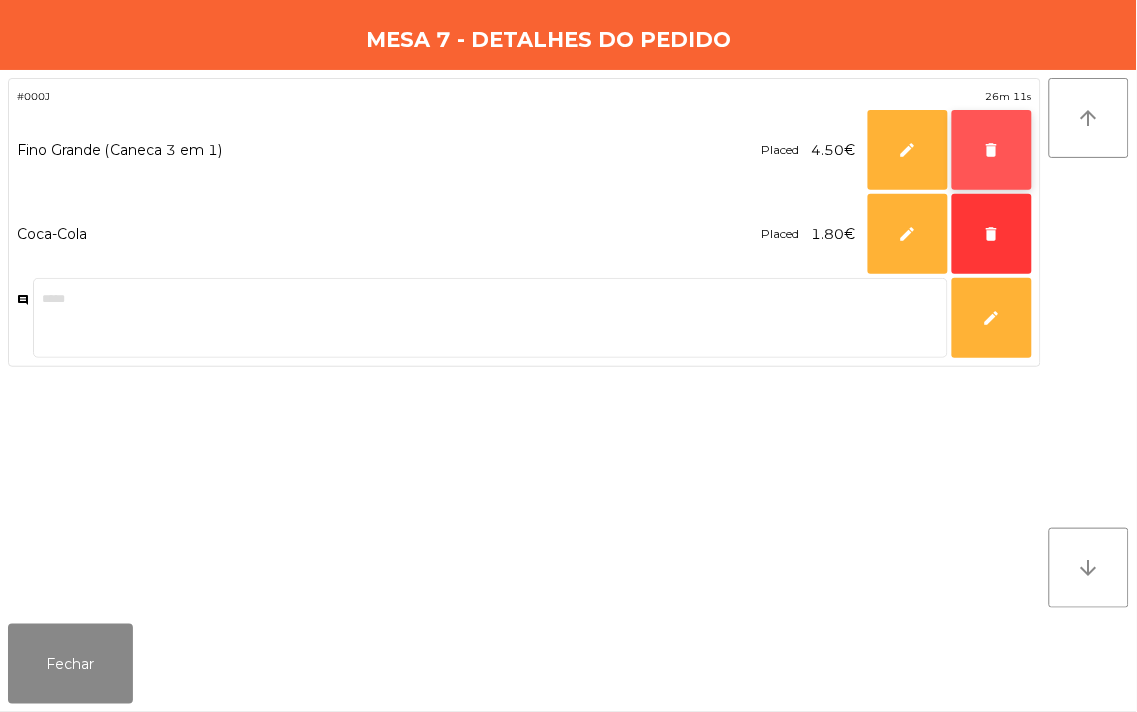 click on "delete" 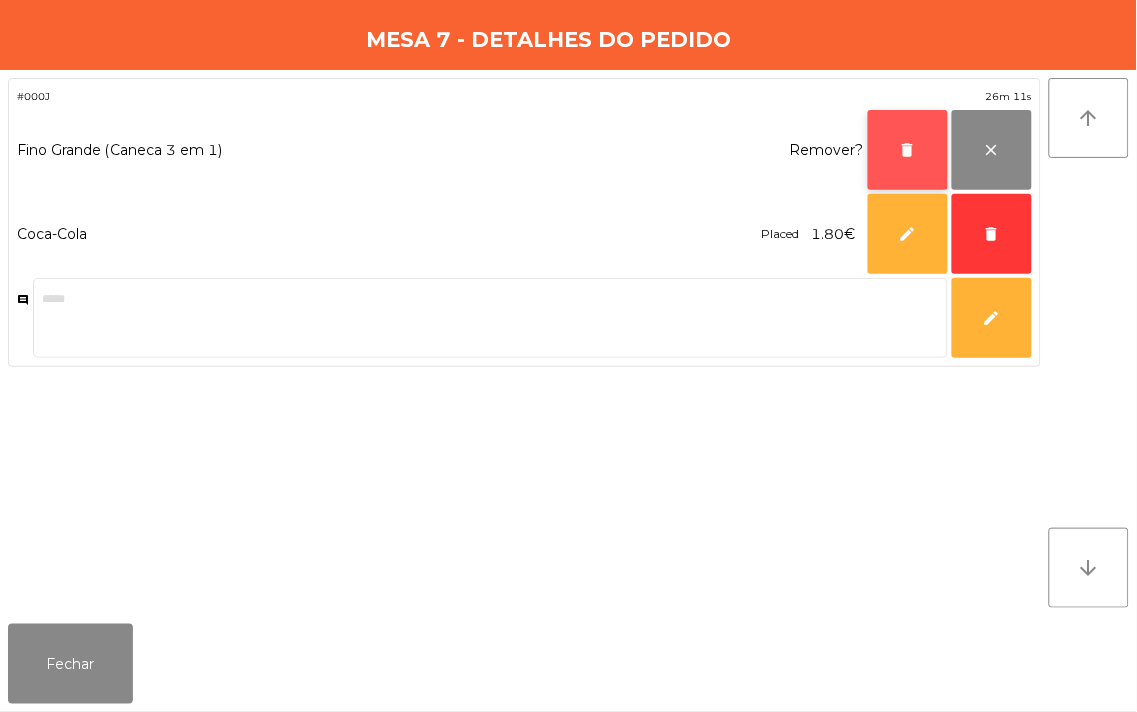 click on "delete" 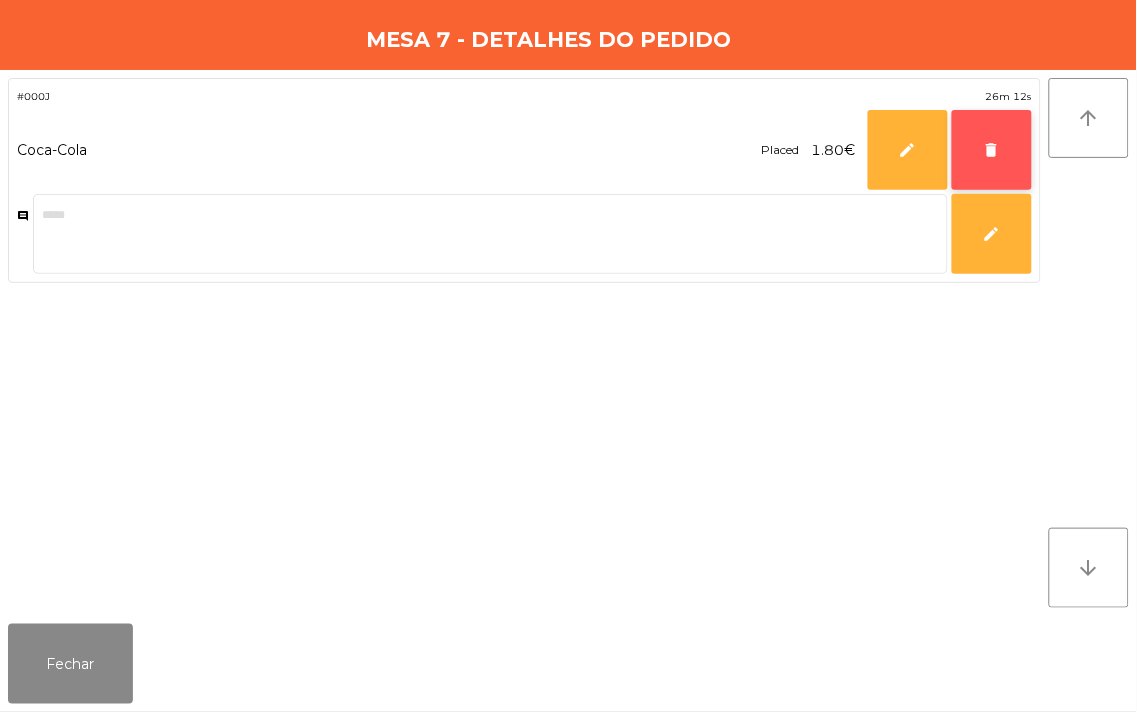 click on "delete" 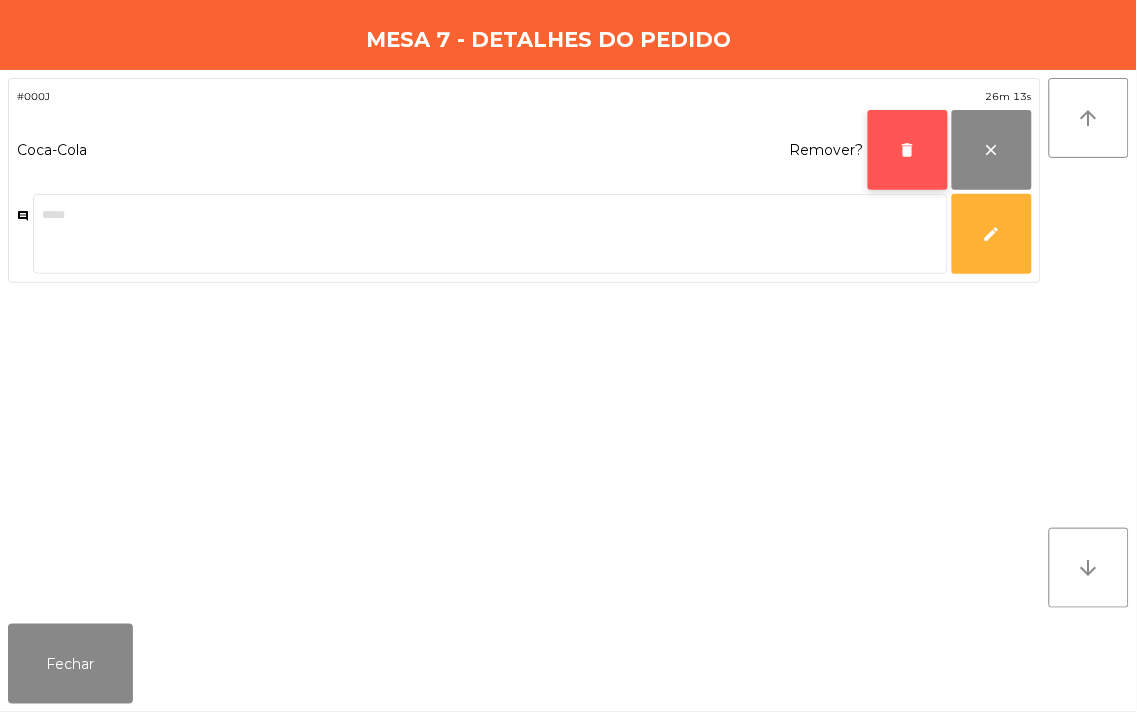 click on "delete" 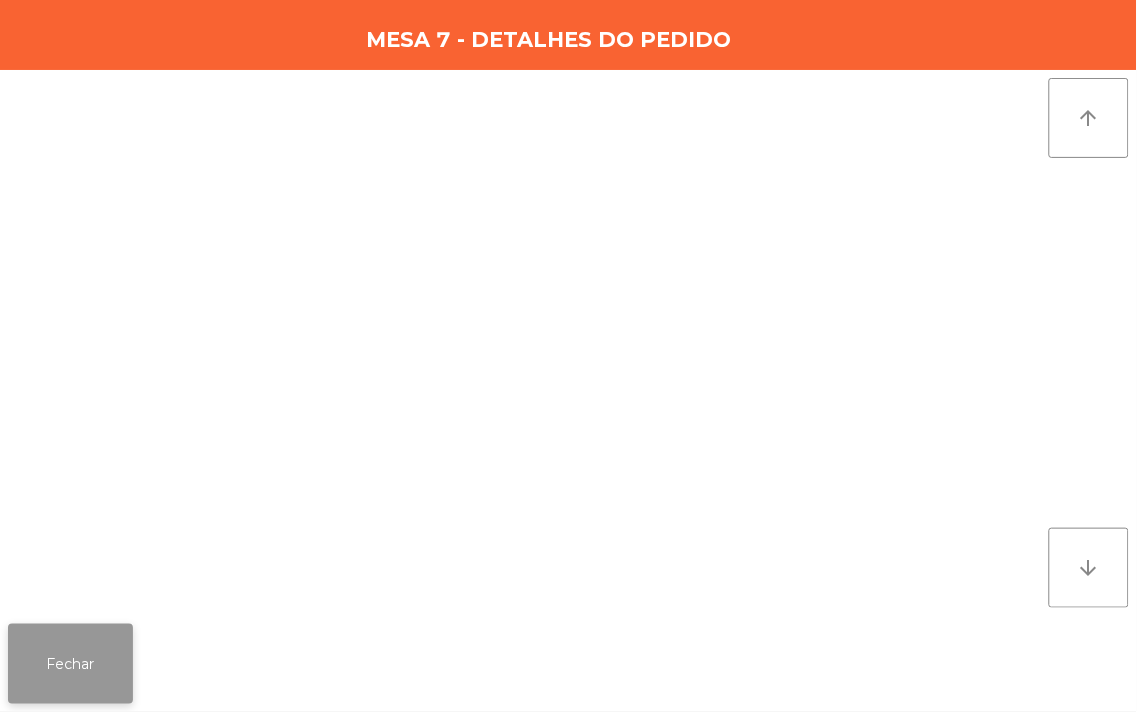 click on "Fechar" 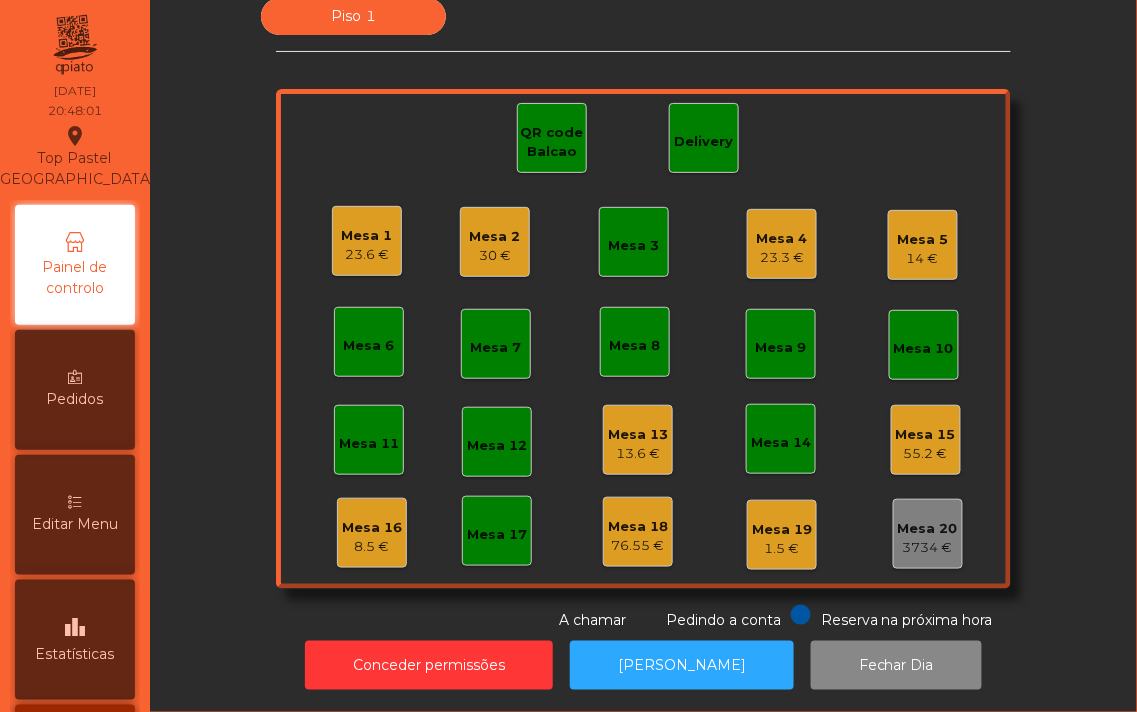 click on "8.5 €" 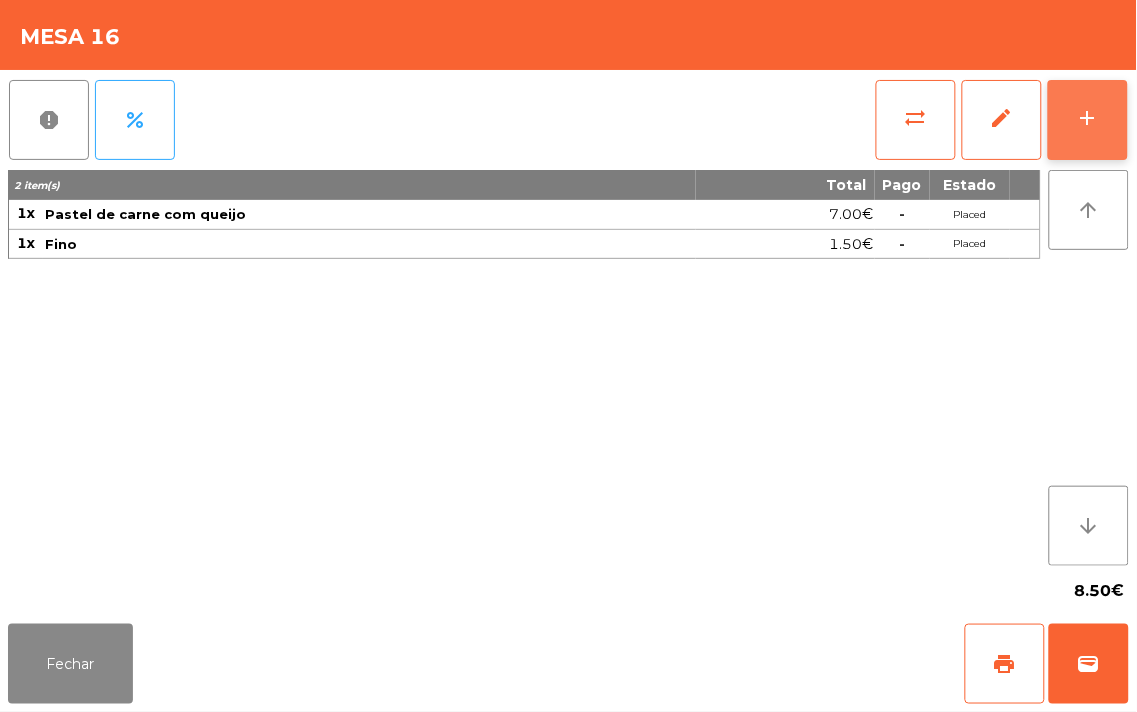 click on "add" 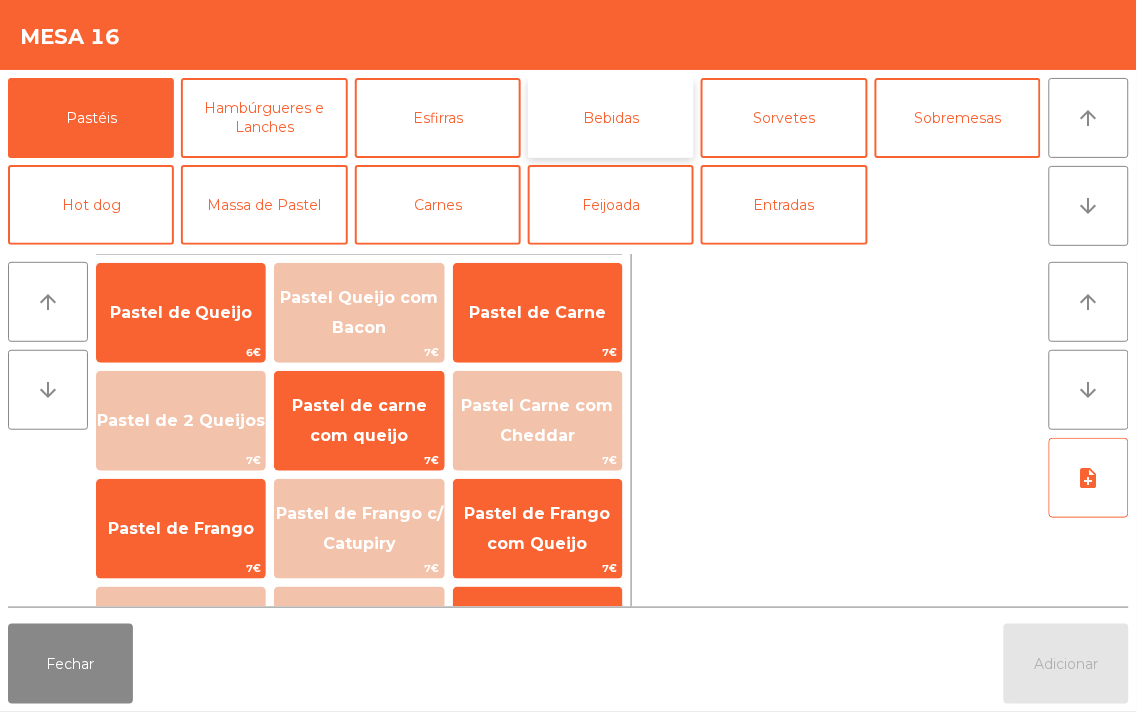 click on "Bebidas" 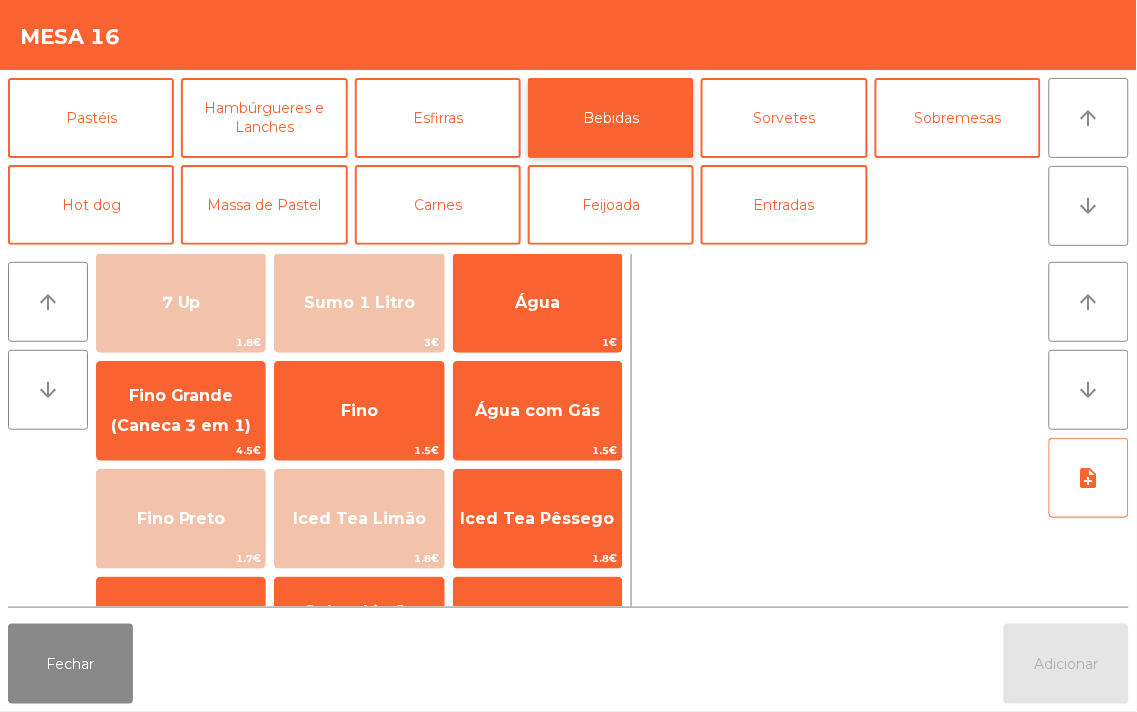 scroll, scrollTop: 116, scrollLeft: 0, axis: vertical 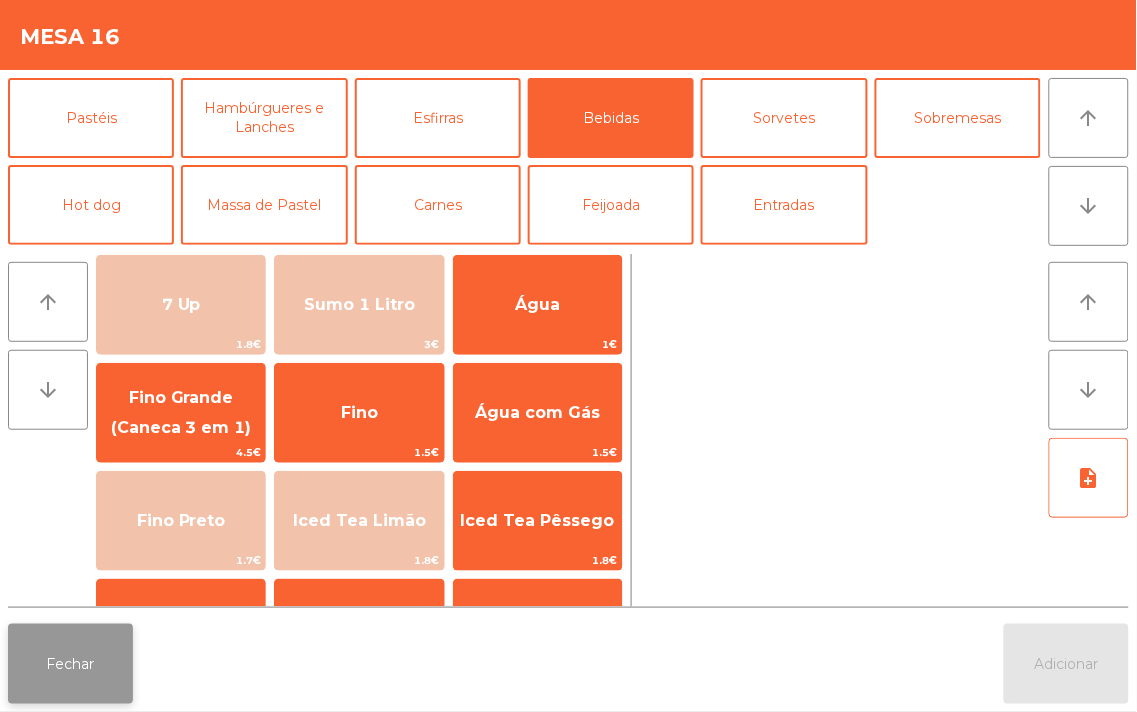 click on "Fechar" 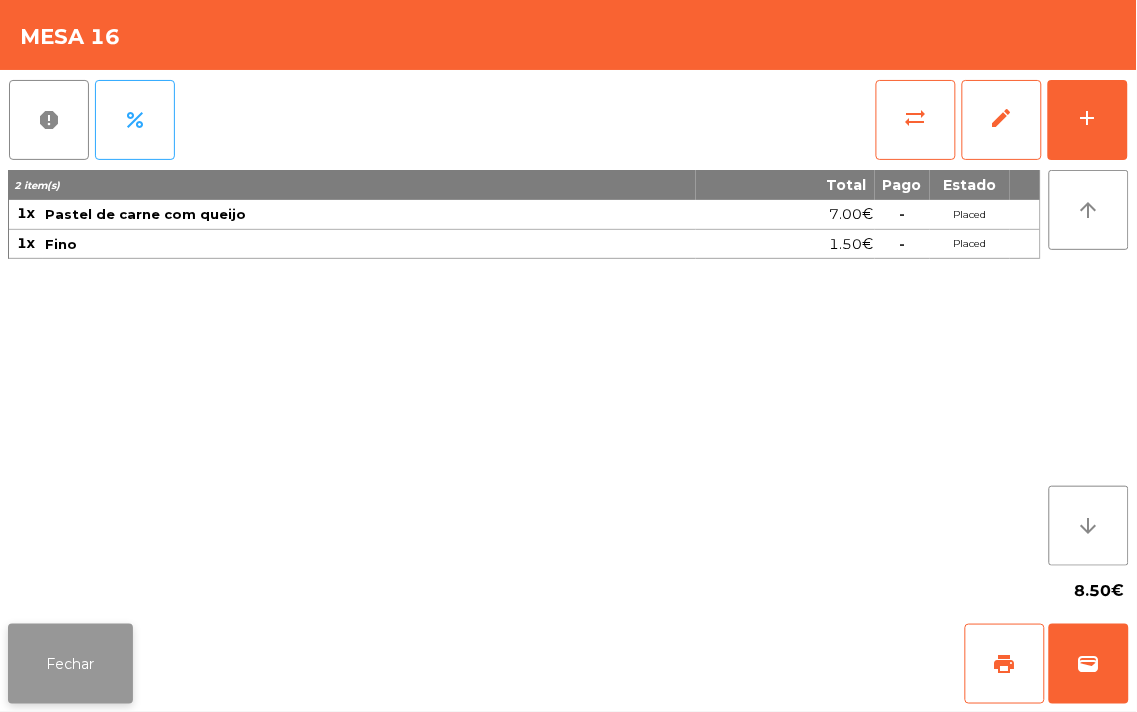 click on "Fechar" 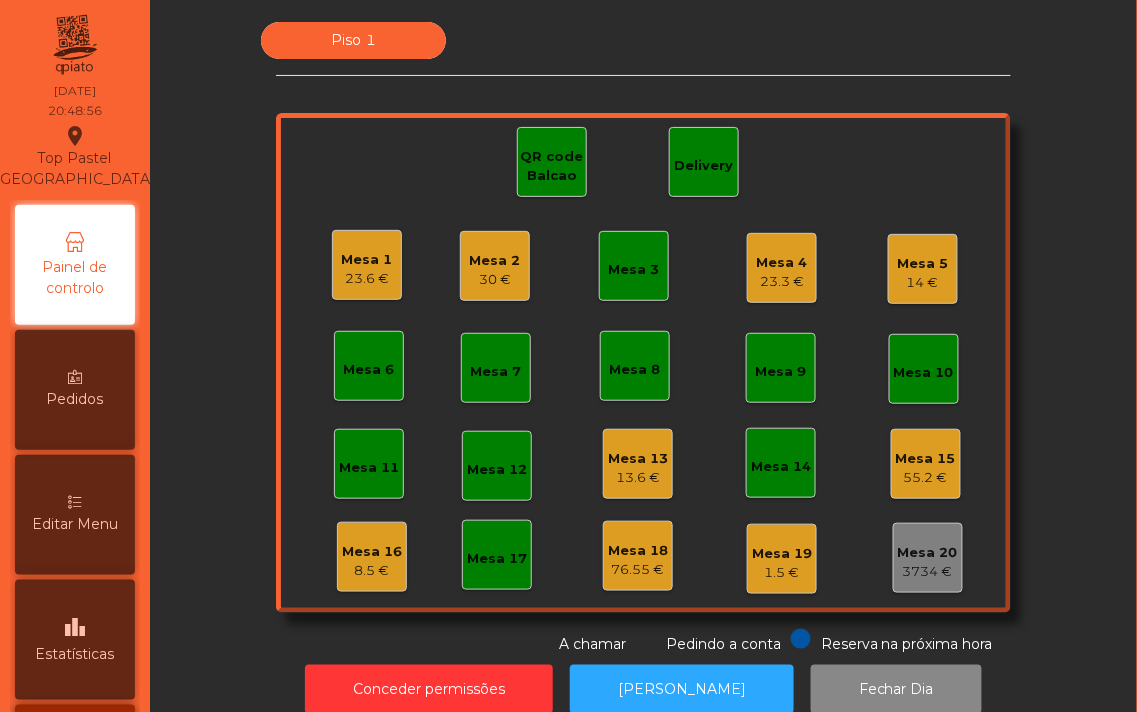 scroll, scrollTop: 2, scrollLeft: 0, axis: vertical 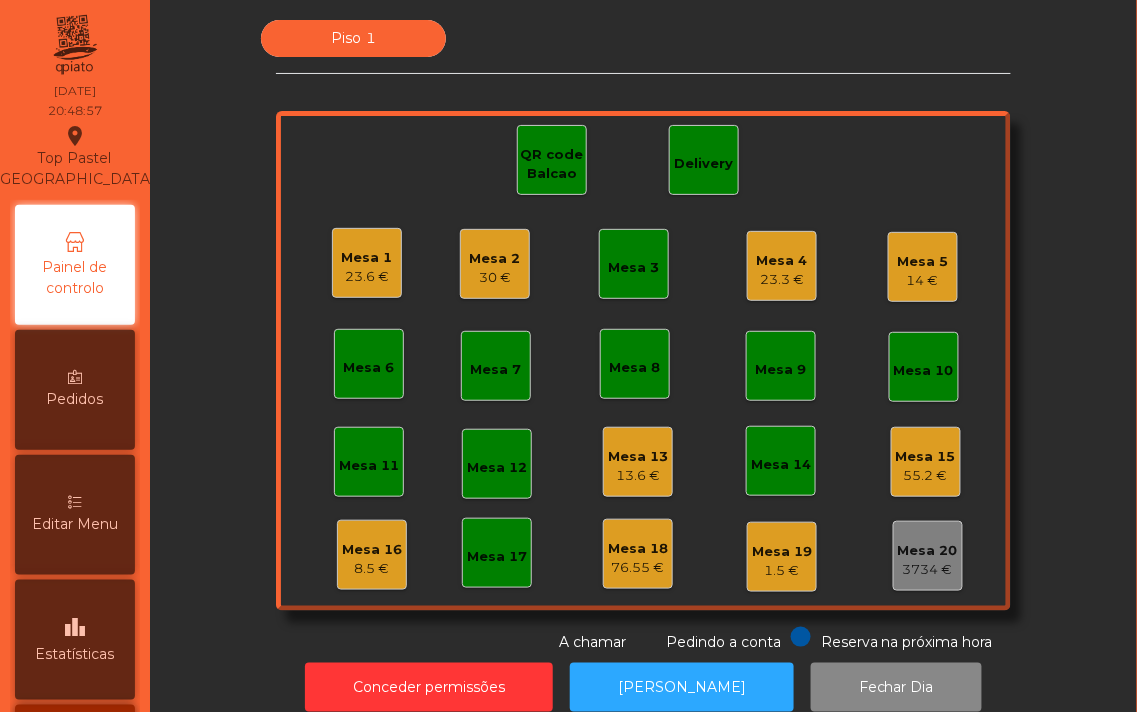 click on "Pedidos" at bounding box center (75, 390) 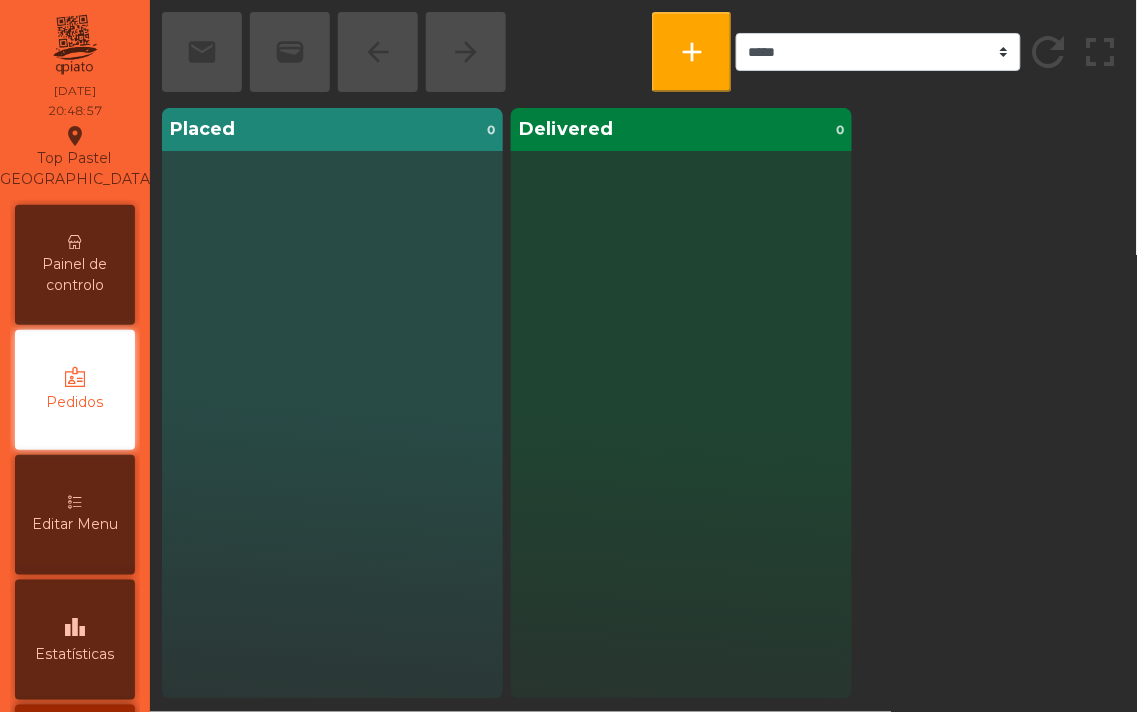 scroll, scrollTop: 33, scrollLeft: 0, axis: vertical 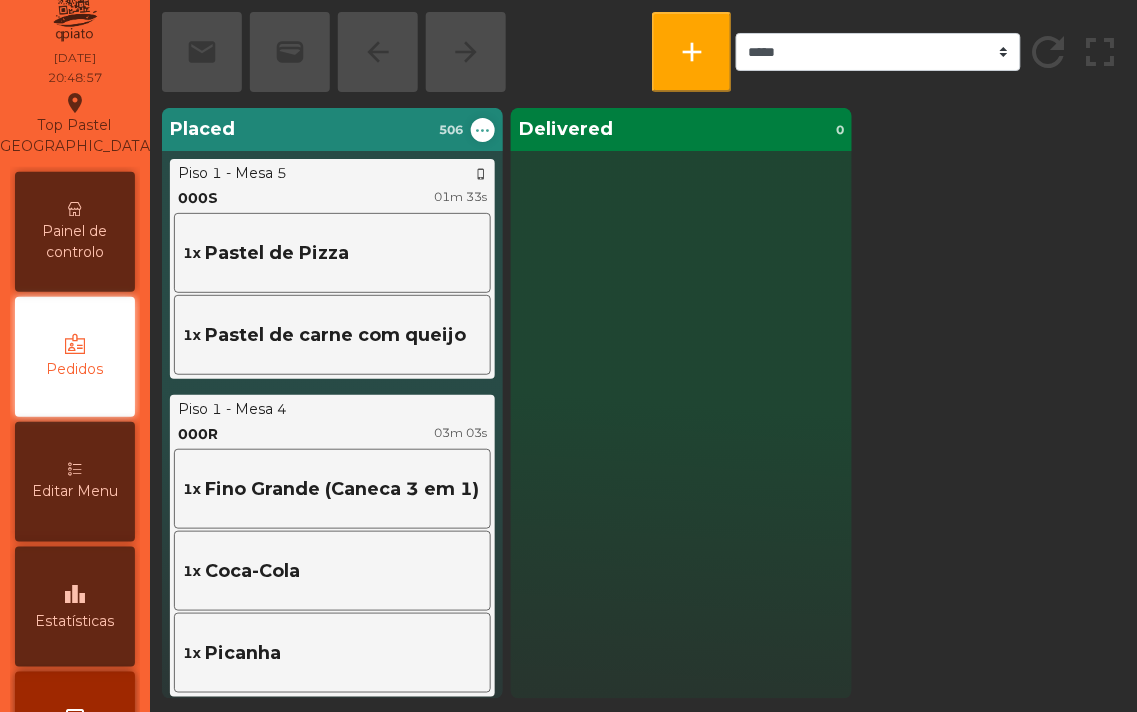 click on "Painel de controlo" at bounding box center [75, 242] 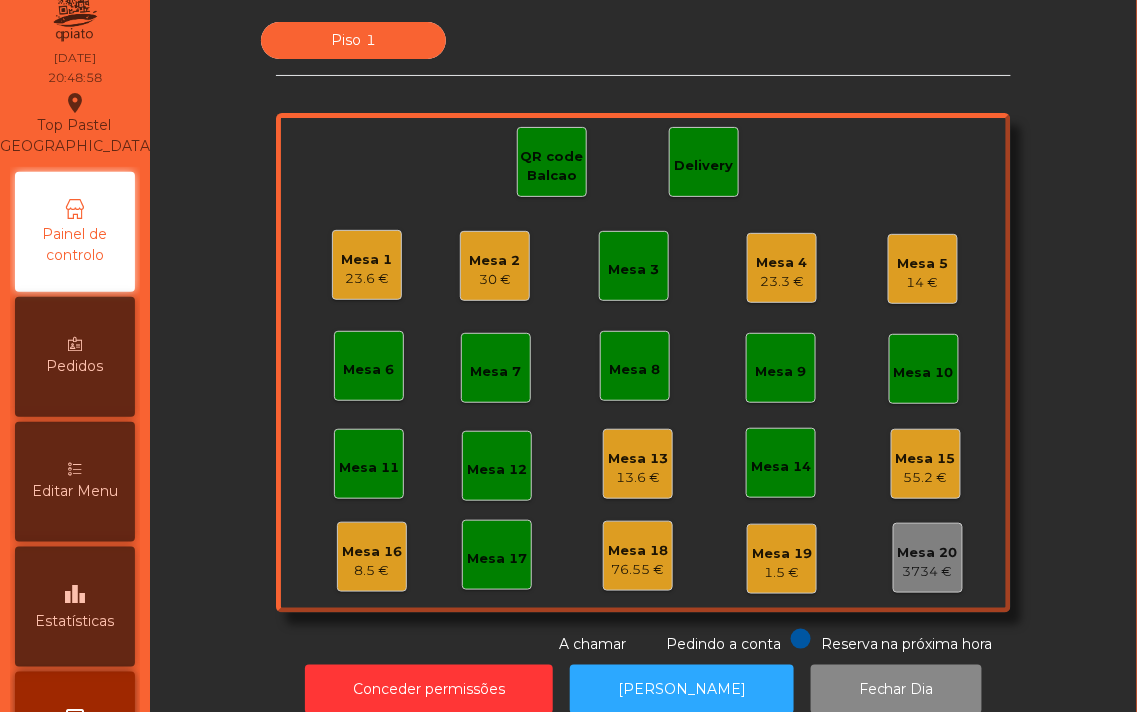 scroll, scrollTop: 0, scrollLeft: 0, axis: both 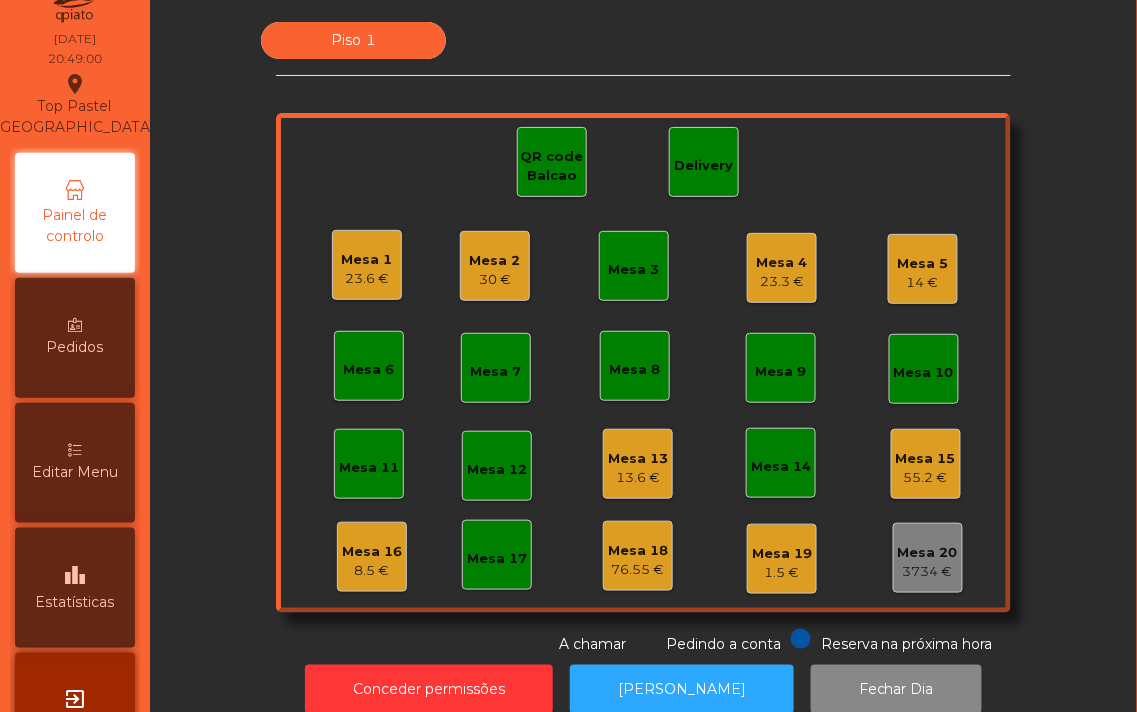 click on "Editar Menu" at bounding box center (75, 463) 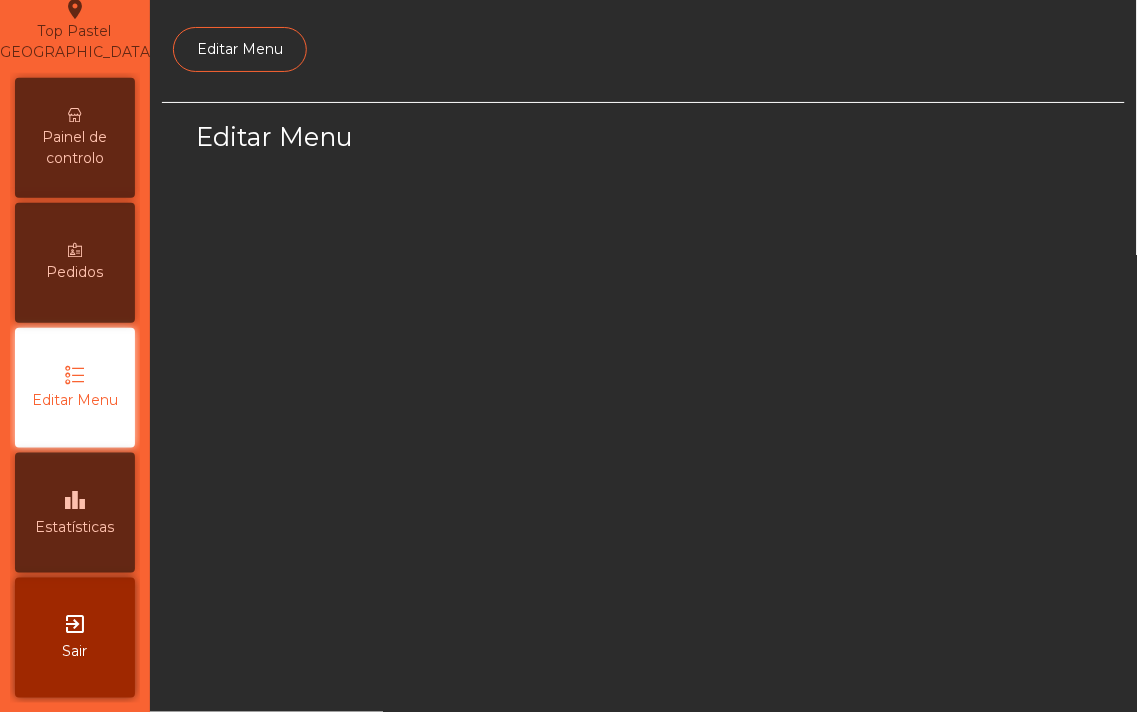 select on "*" 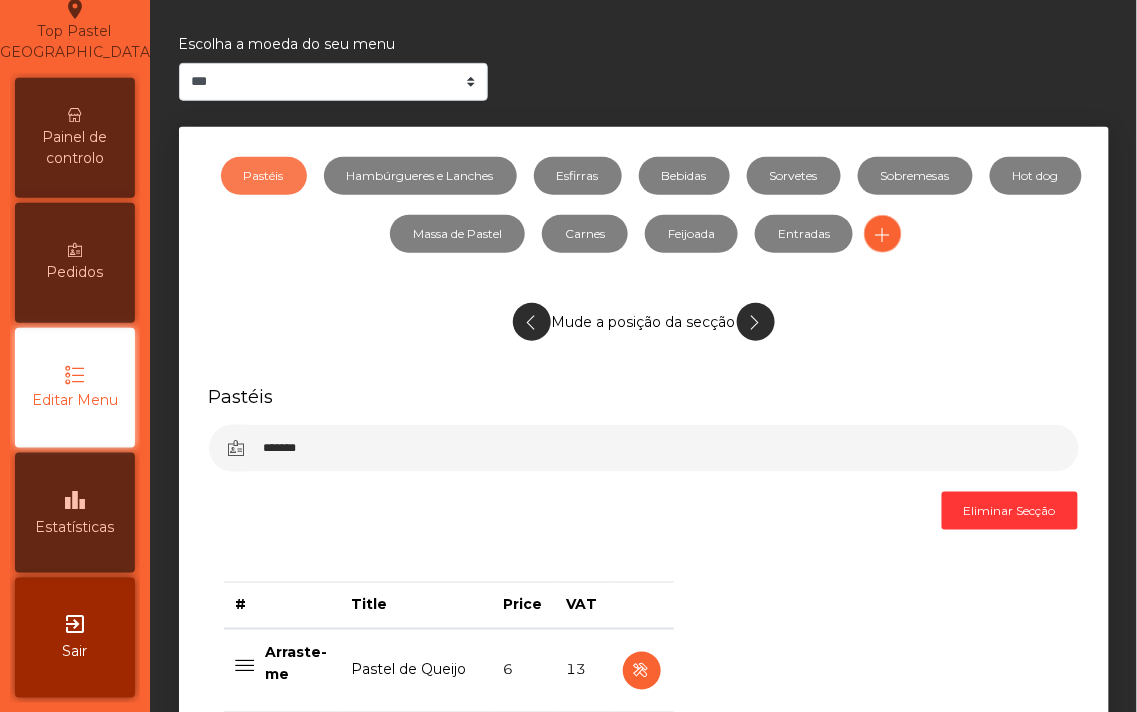 scroll, scrollTop: 150, scrollLeft: 0, axis: vertical 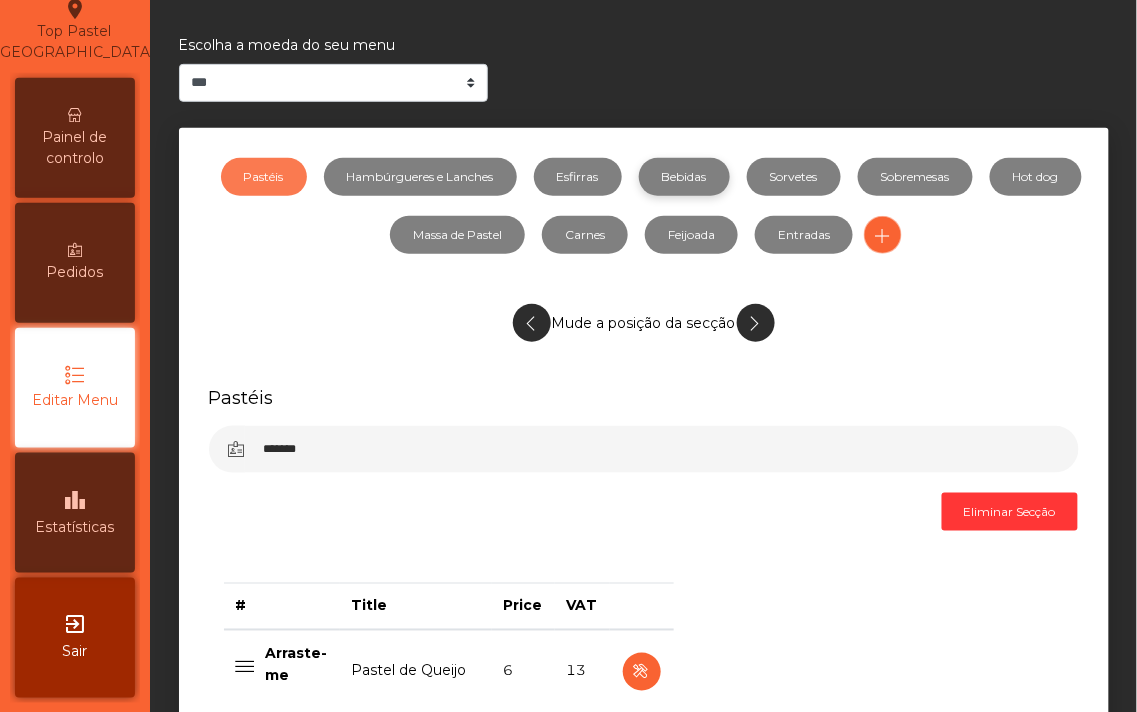 click on "Bebidas" at bounding box center [684, 177] 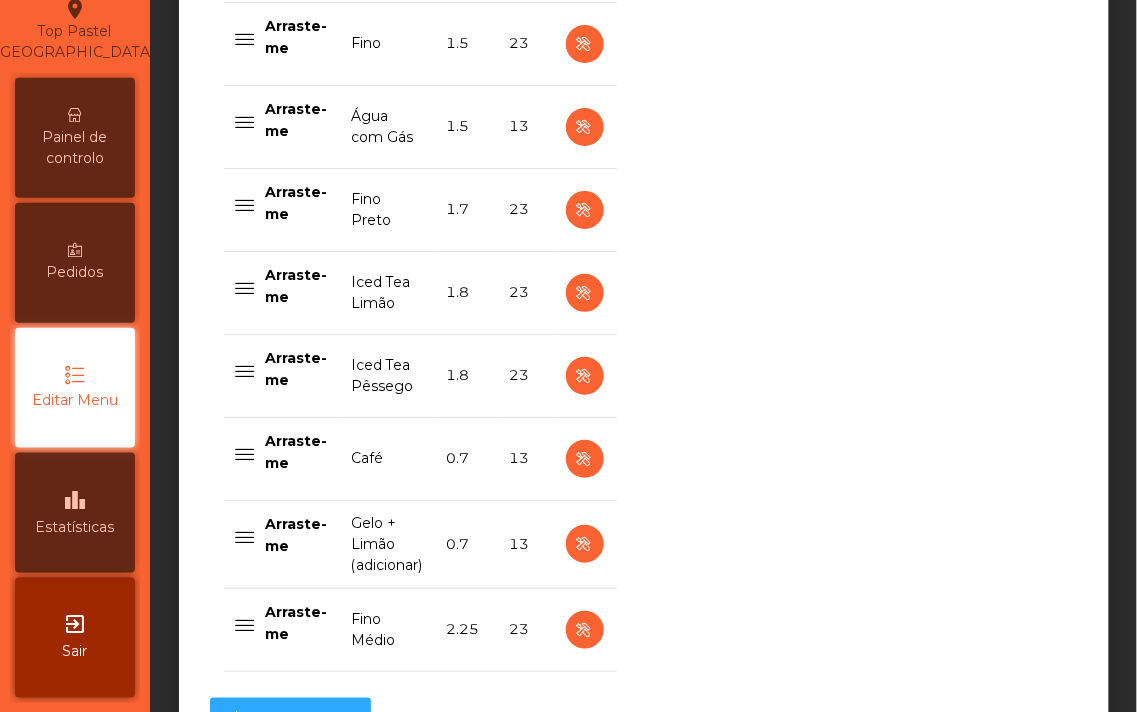 scroll, scrollTop: 1438, scrollLeft: 0, axis: vertical 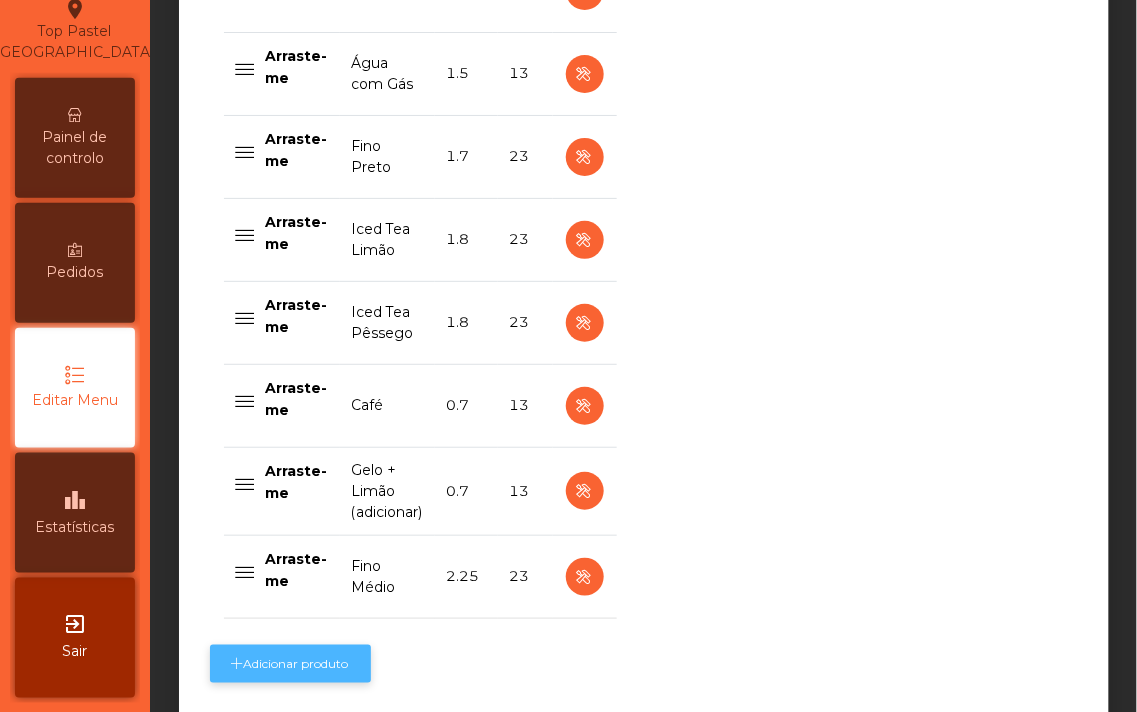 click on "Adicionar produto" at bounding box center [290, 664] 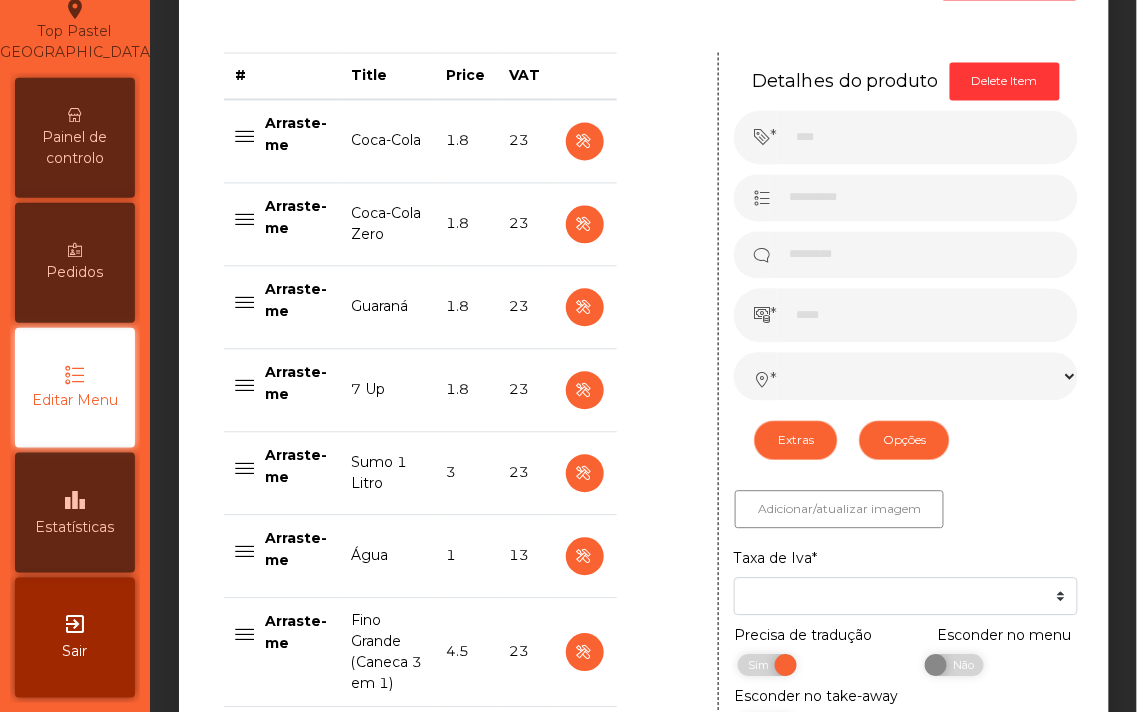 scroll, scrollTop: 658, scrollLeft: 0, axis: vertical 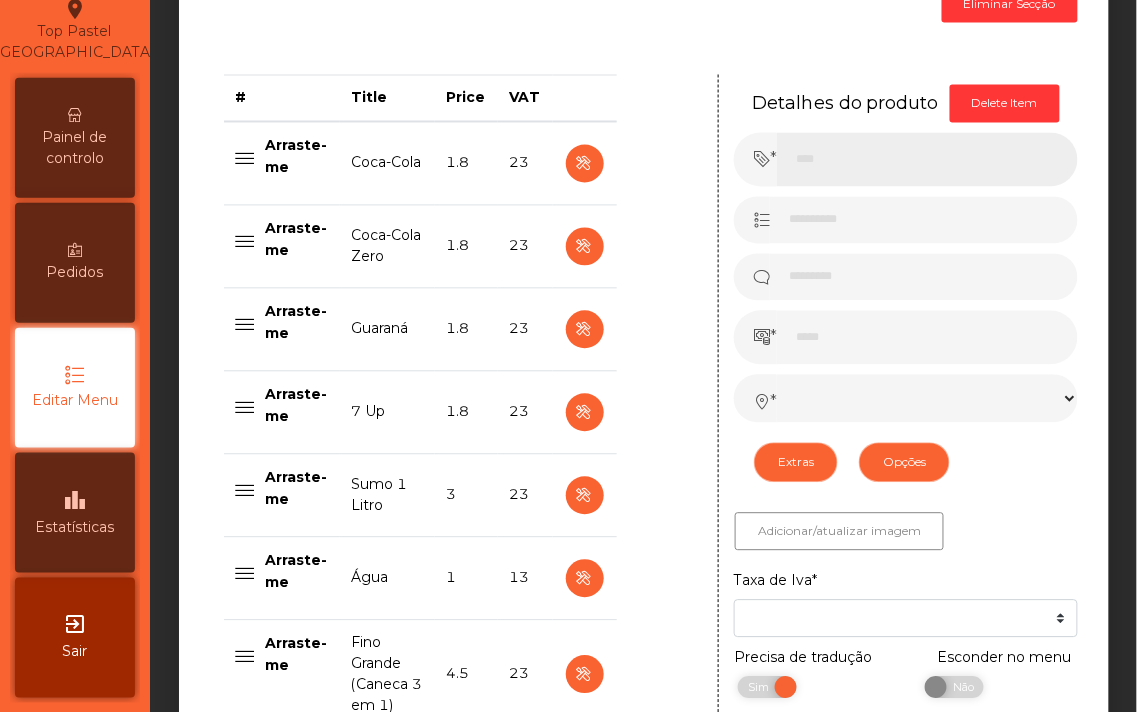 click at bounding box center (927, 160) 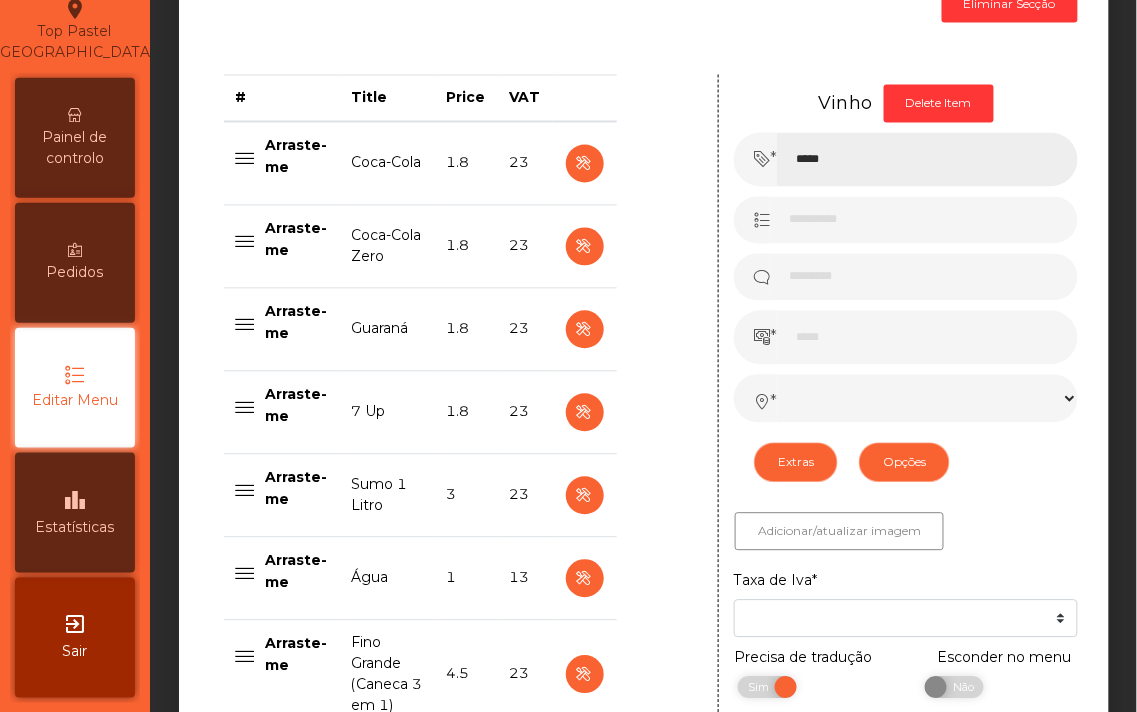 type on "*****" 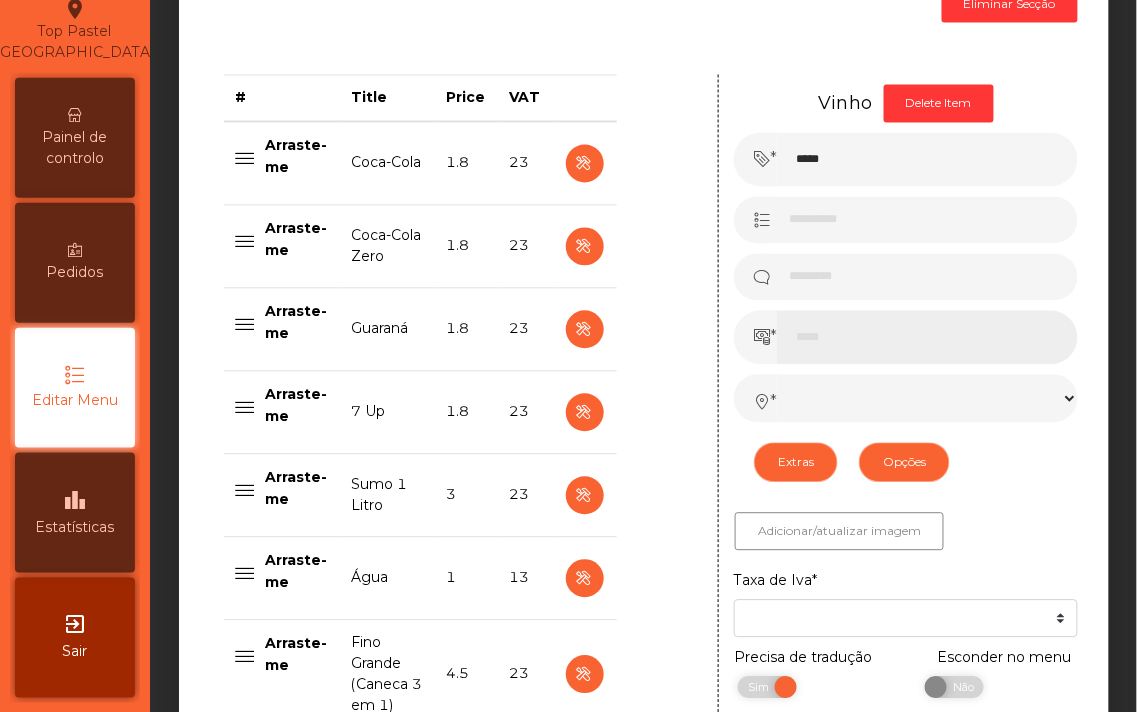 click at bounding box center [927, 338] 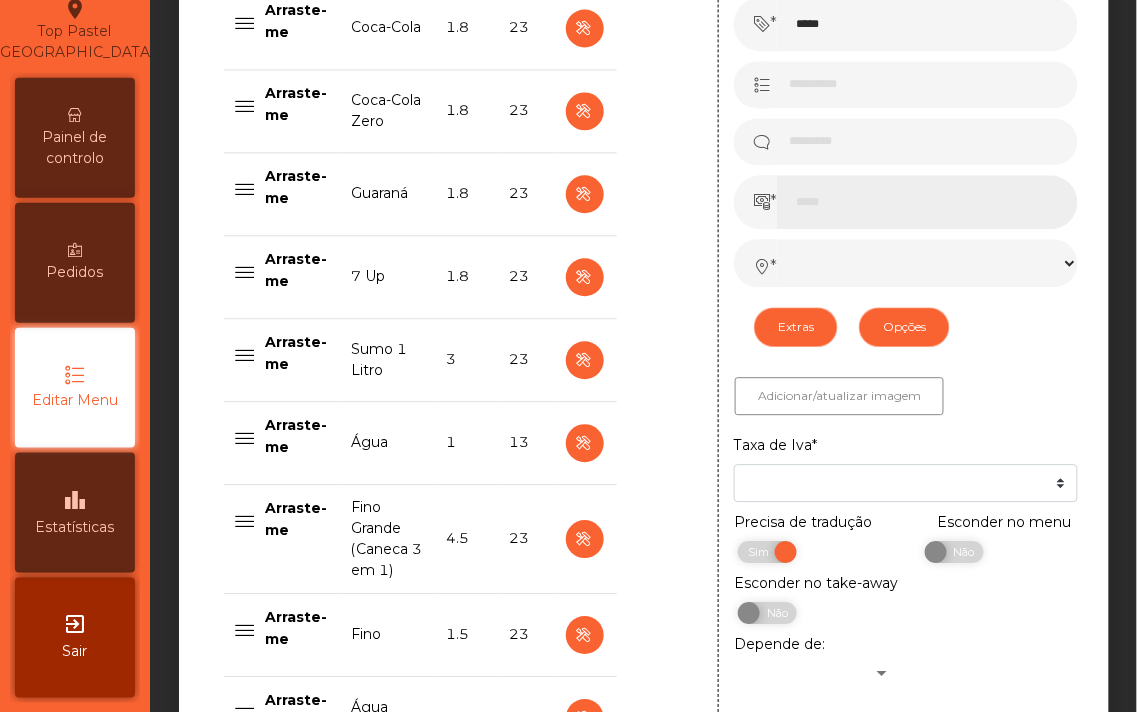 scroll, scrollTop: 795, scrollLeft: 0, axis: vertical 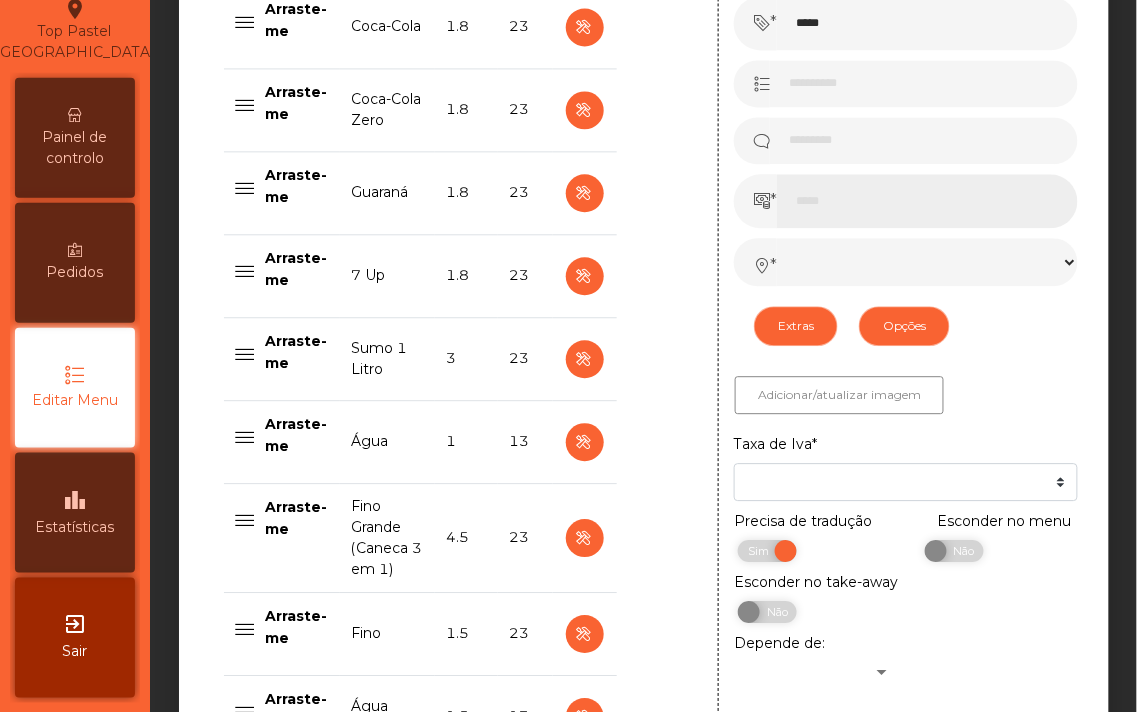 type on "***" 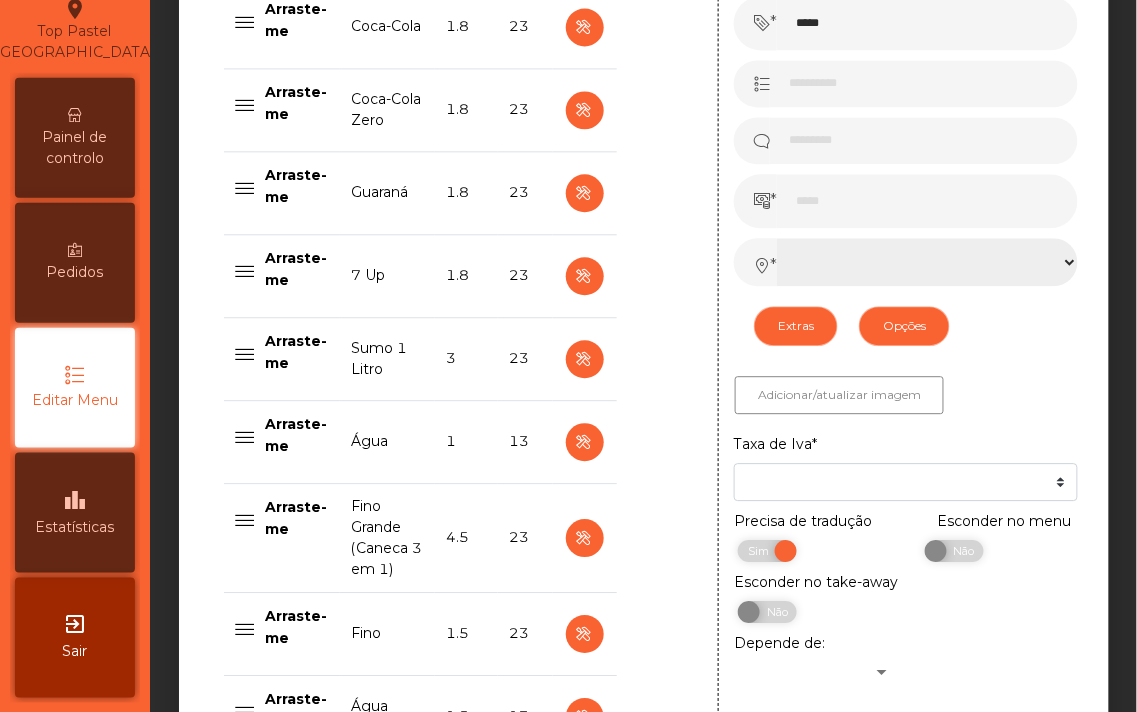 click on "**********" at bounding box center [927, 262] 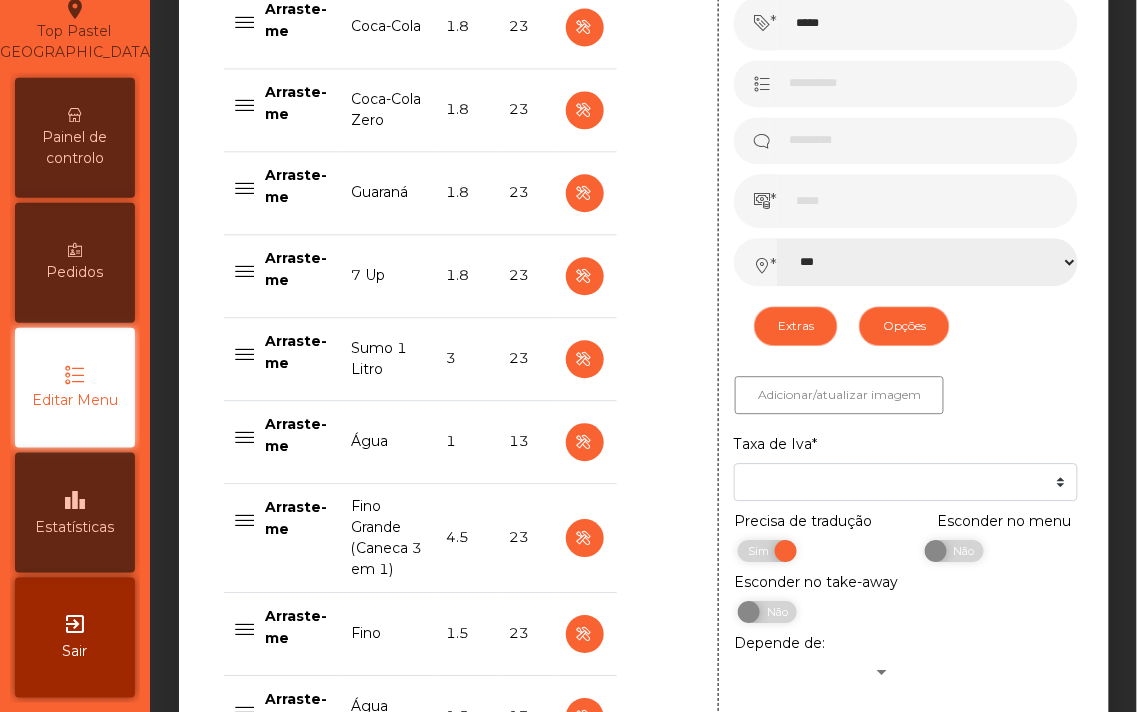 click on "**********" at bounding box center [927, 262] 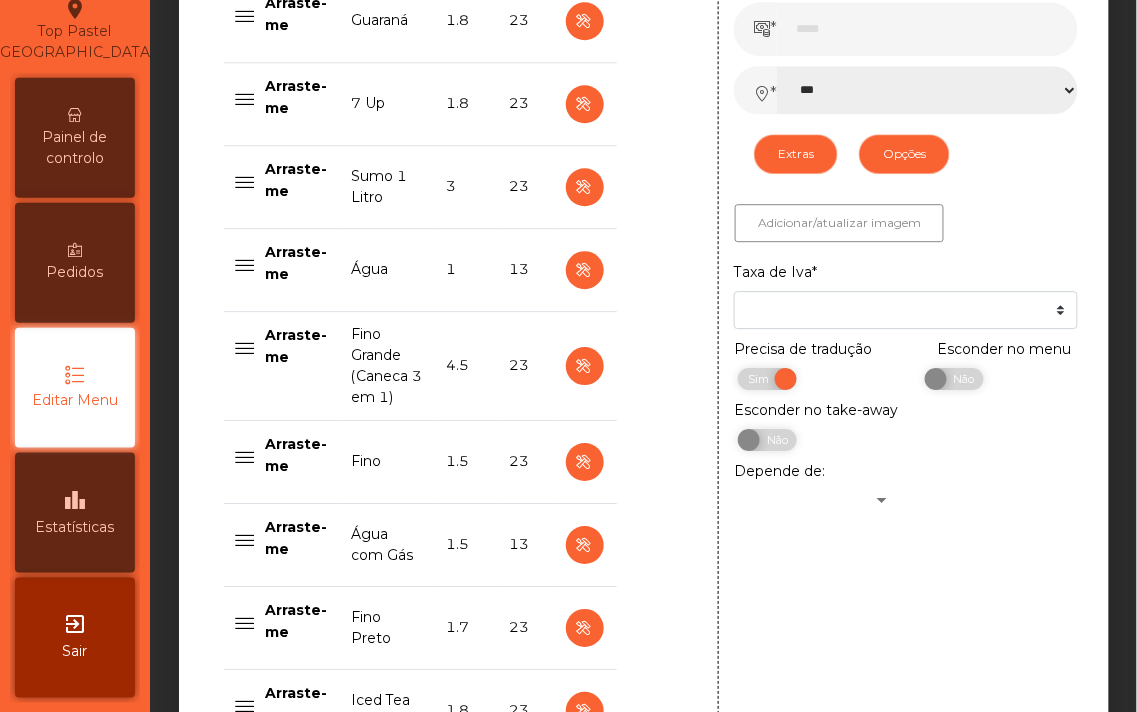 scroll, scrollTop: 970, scrollLeft: 0, axis: vertical 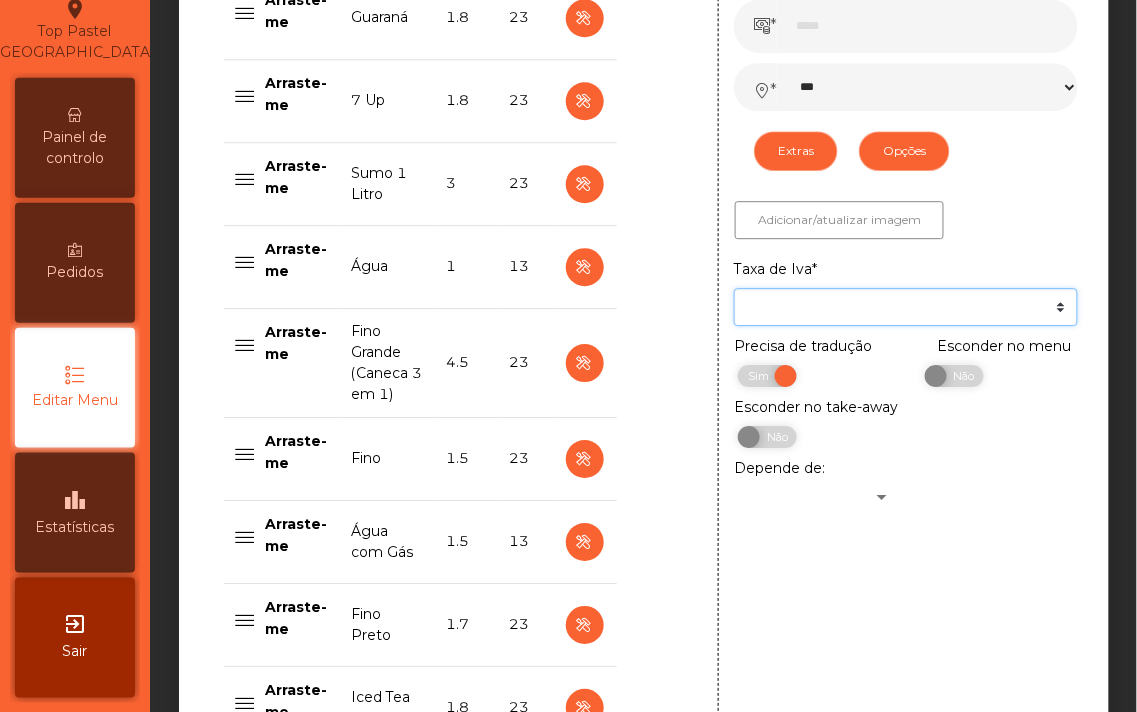 click on "*** *** ** **** **" at bounding box center [906, 307] 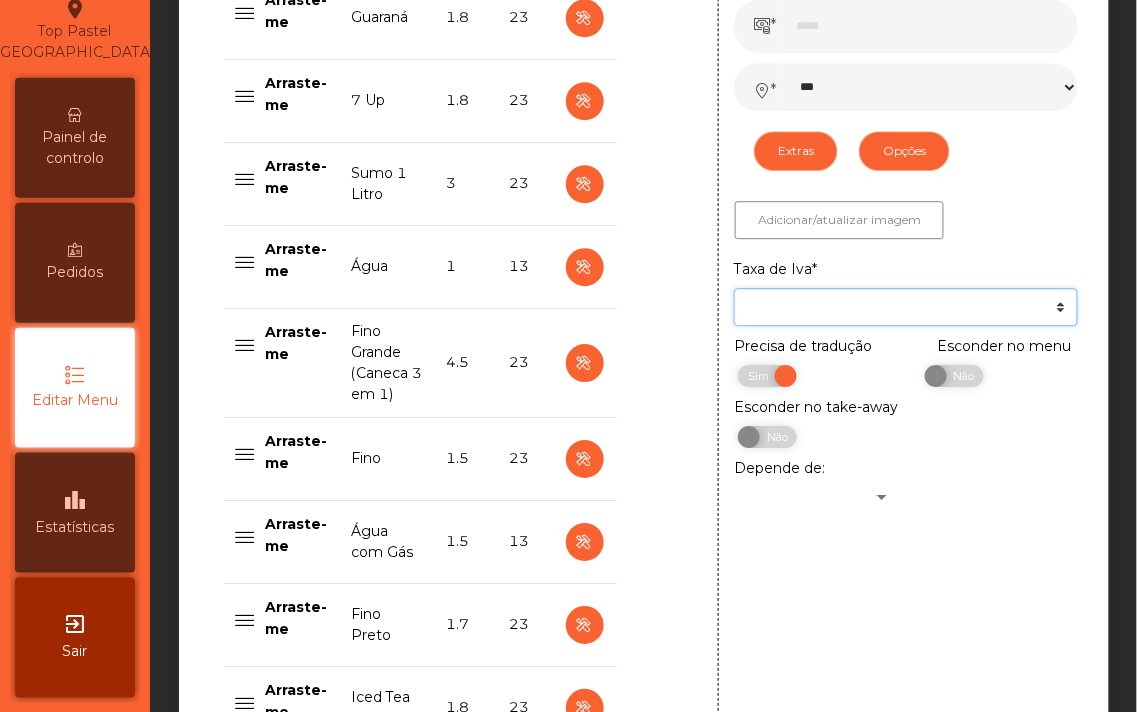 select on "**" 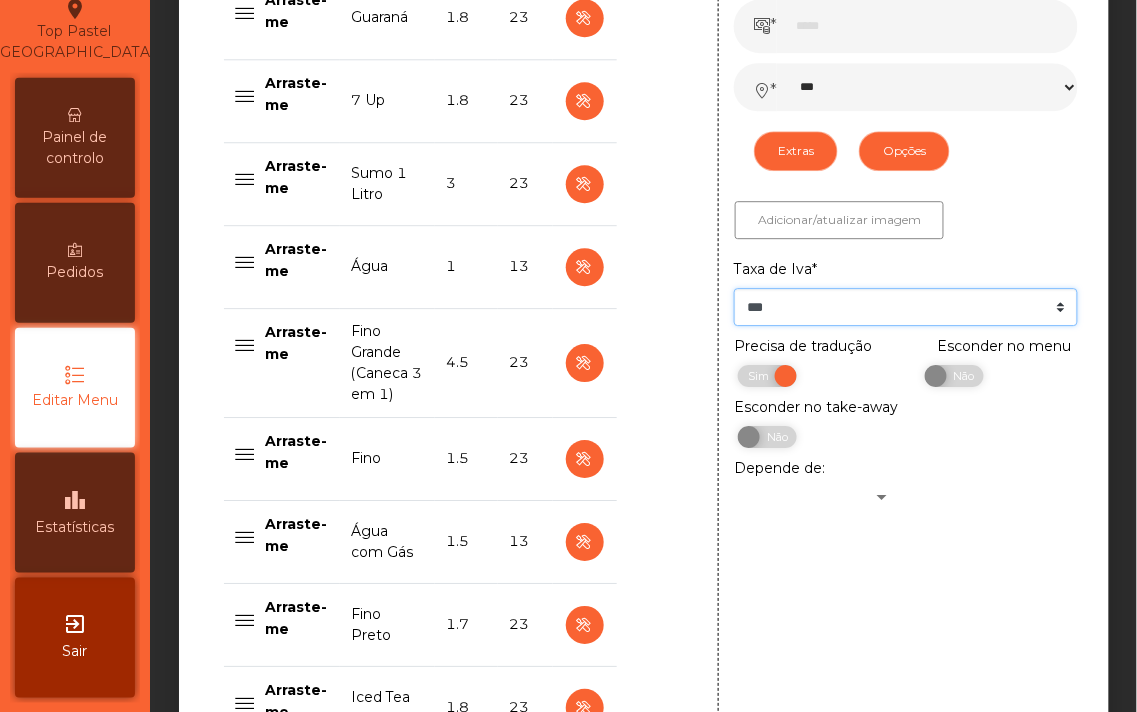 click on "*** *** ** **** **" at bounding box center [906, 307] 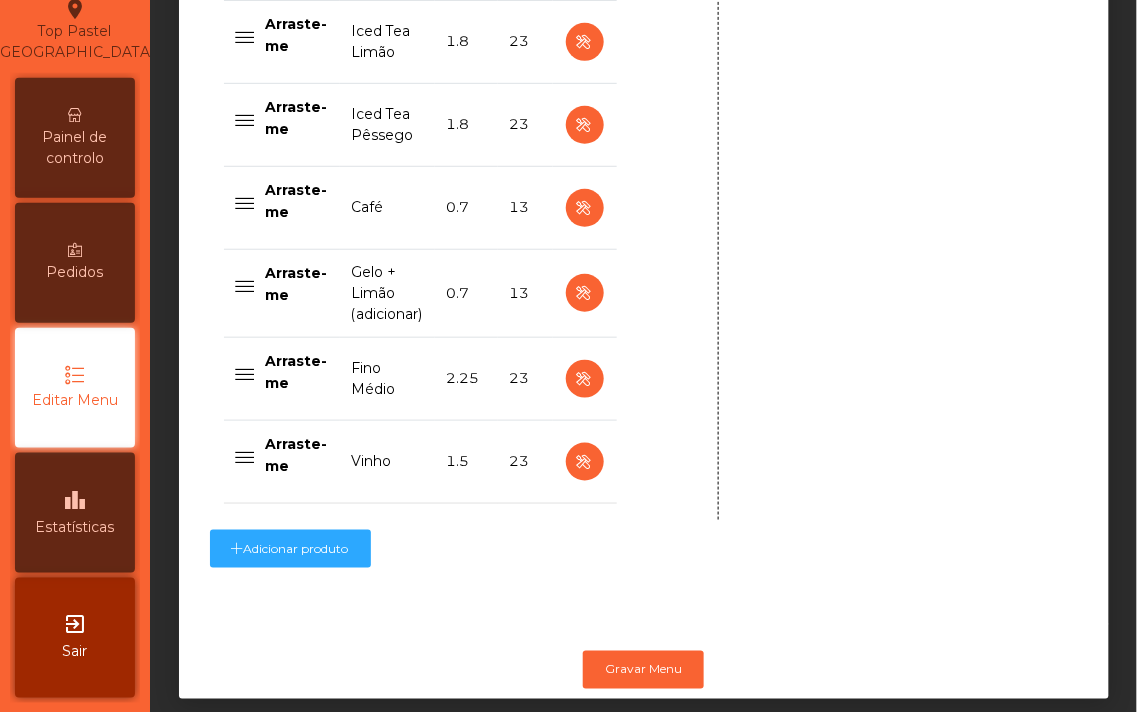 scroll, scrollTop: 1680, scrollLeft: 0, axis: vertical 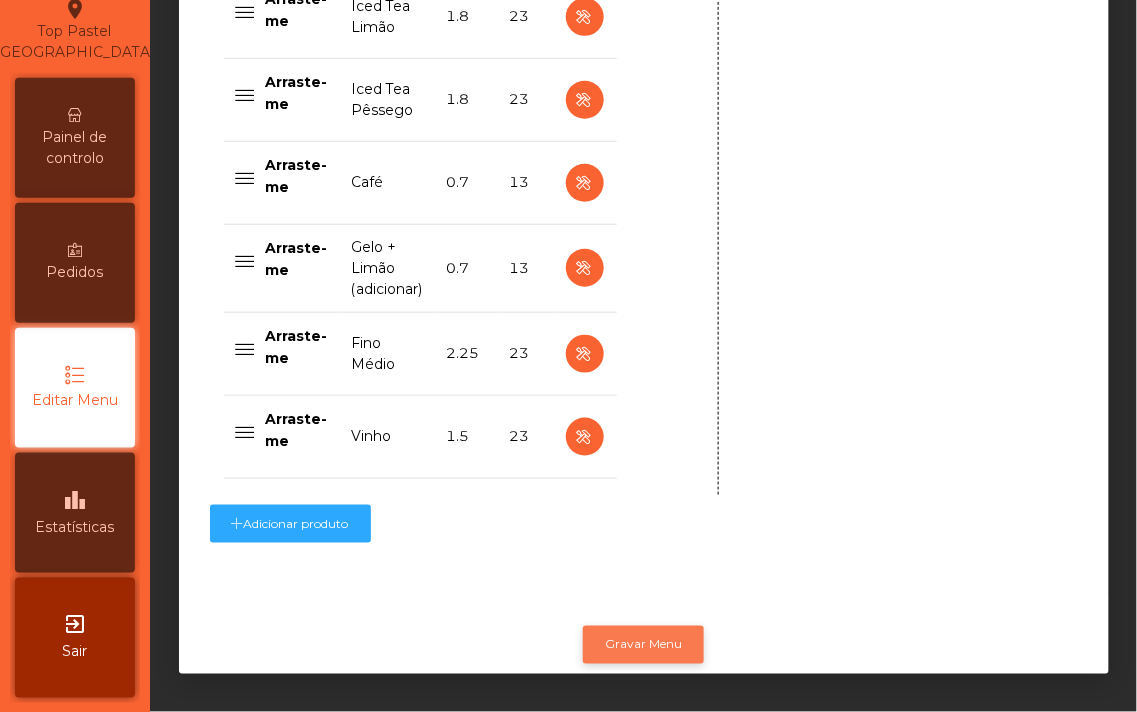 click on "Gravar Menu" at bounding box center [643, 645] 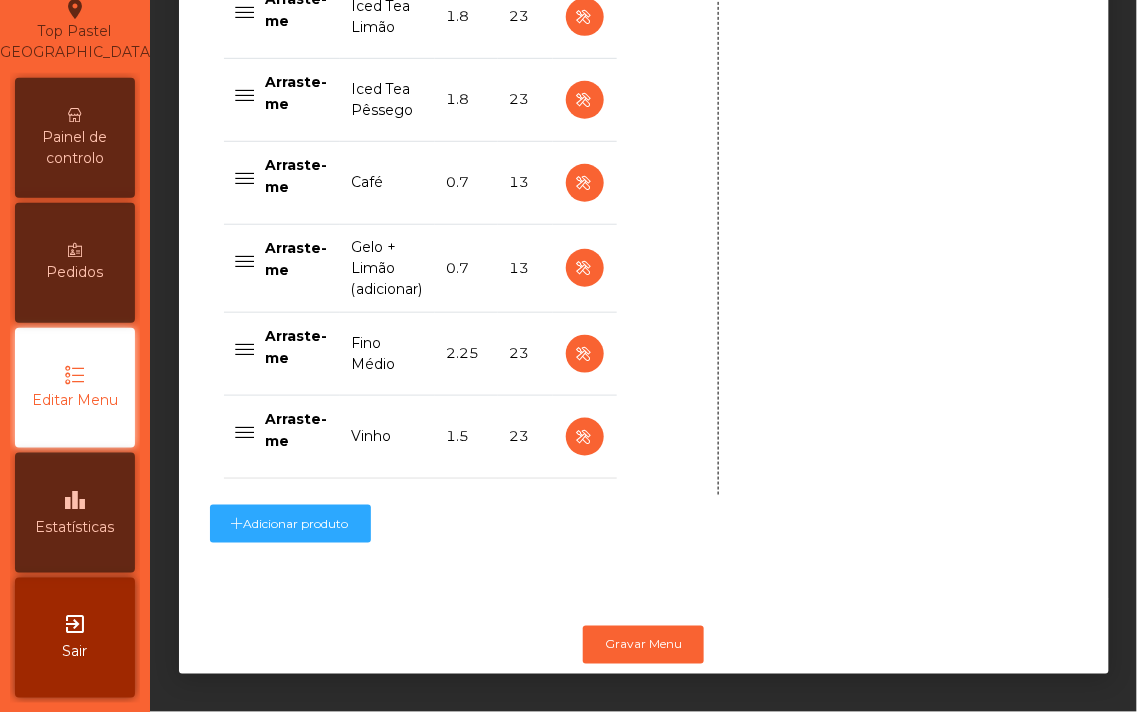 click on "Pedidos" at bounding box center (75, 263) 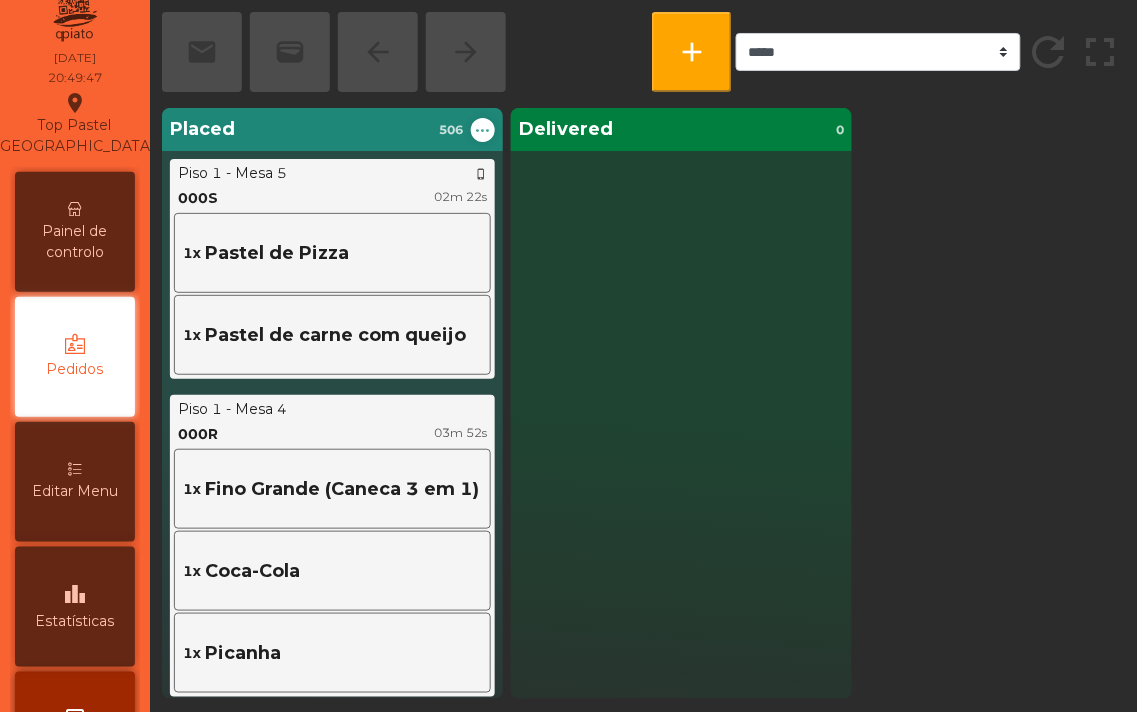 click on "Painel de controlo" at bounding box center [75, 232] 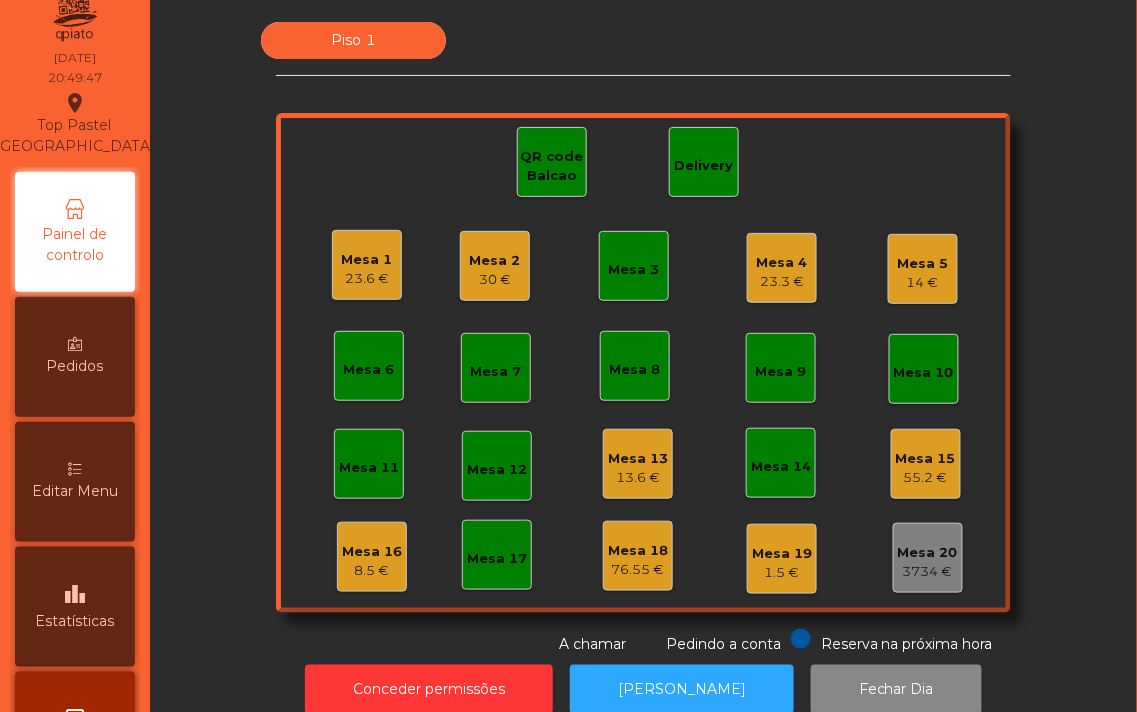 scroll, scrollTop: 0, scrollLeft: 0, axis: both 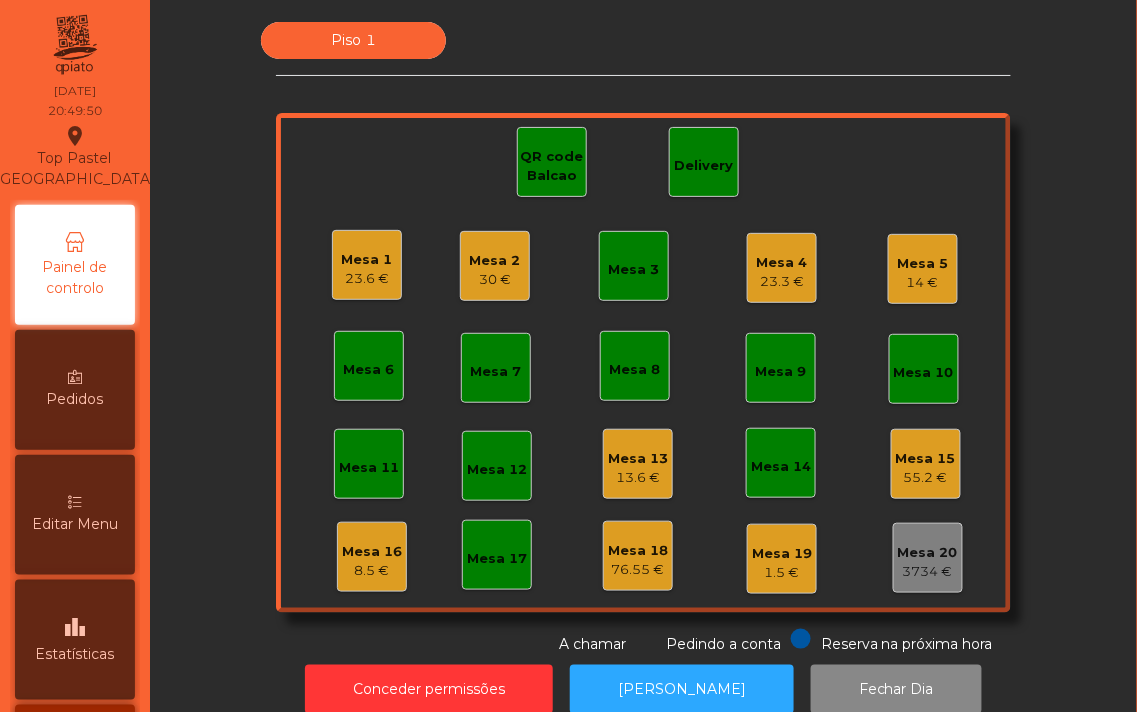 click on "Mesa 16" 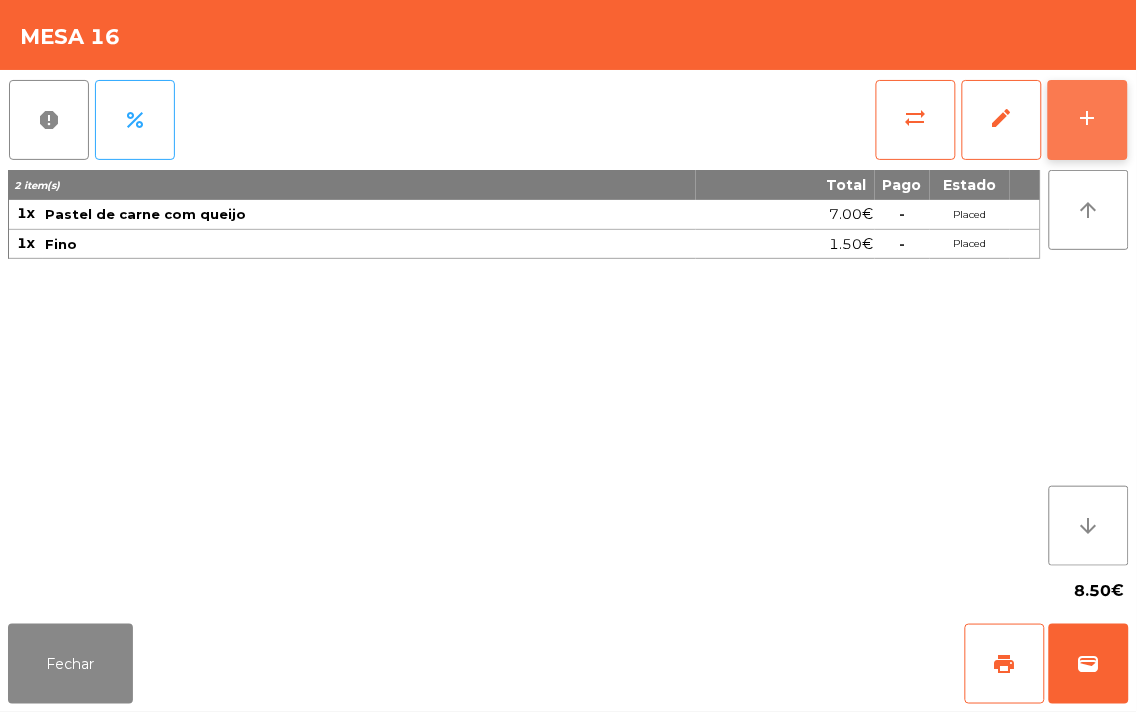 click on "add" 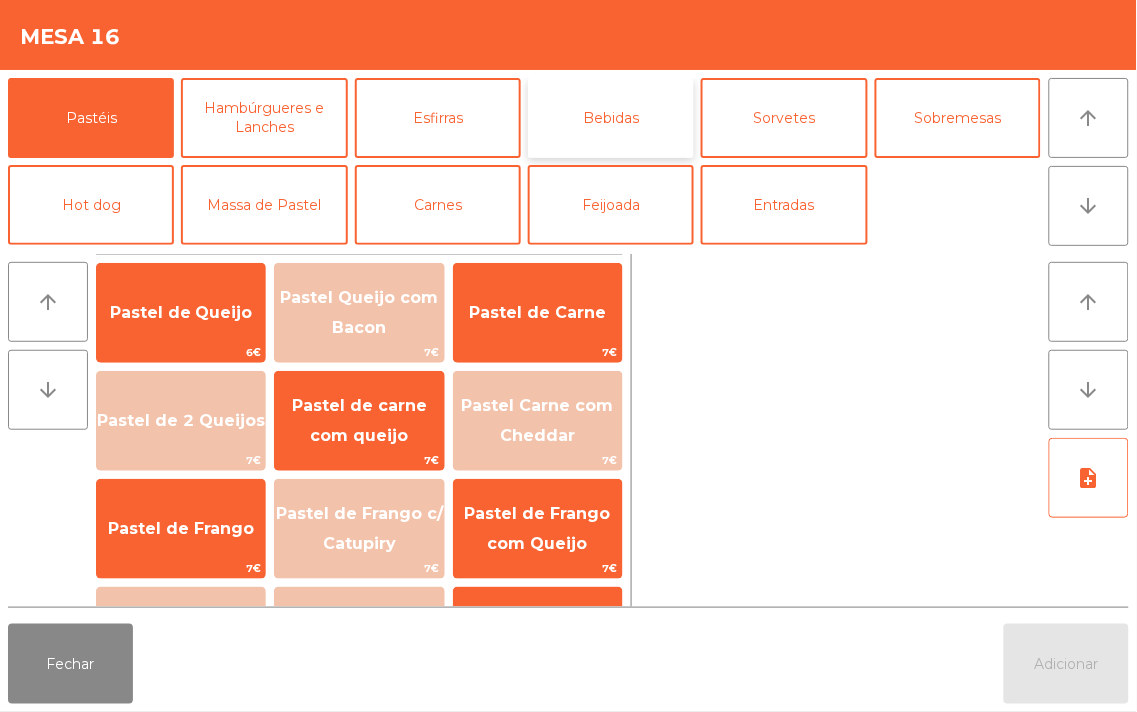 click on "Bebidas" 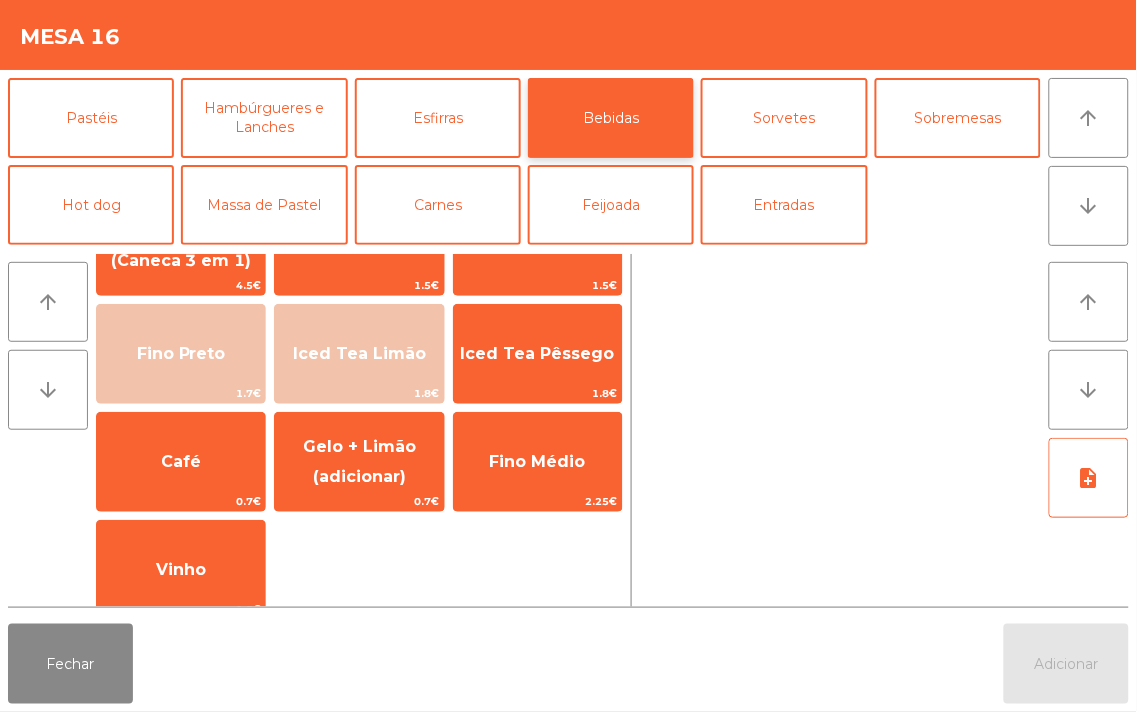 scroll, scrollTop: 284, scrollLeft: 0, axis: vertical 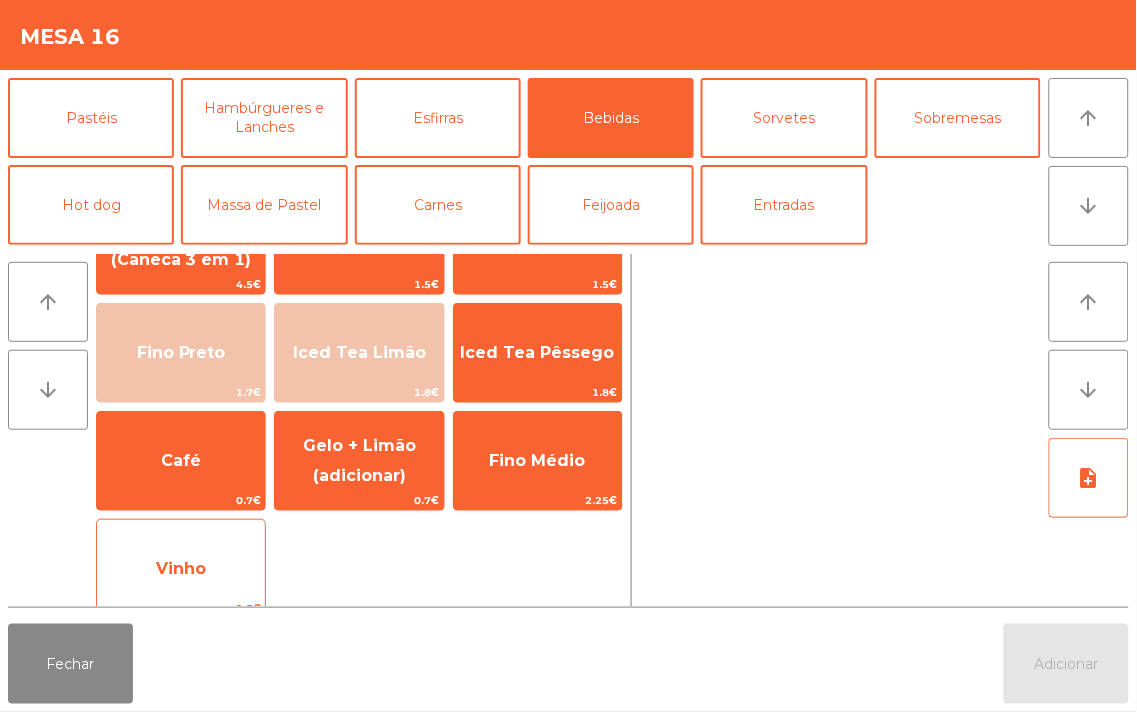 click on "Vinho" 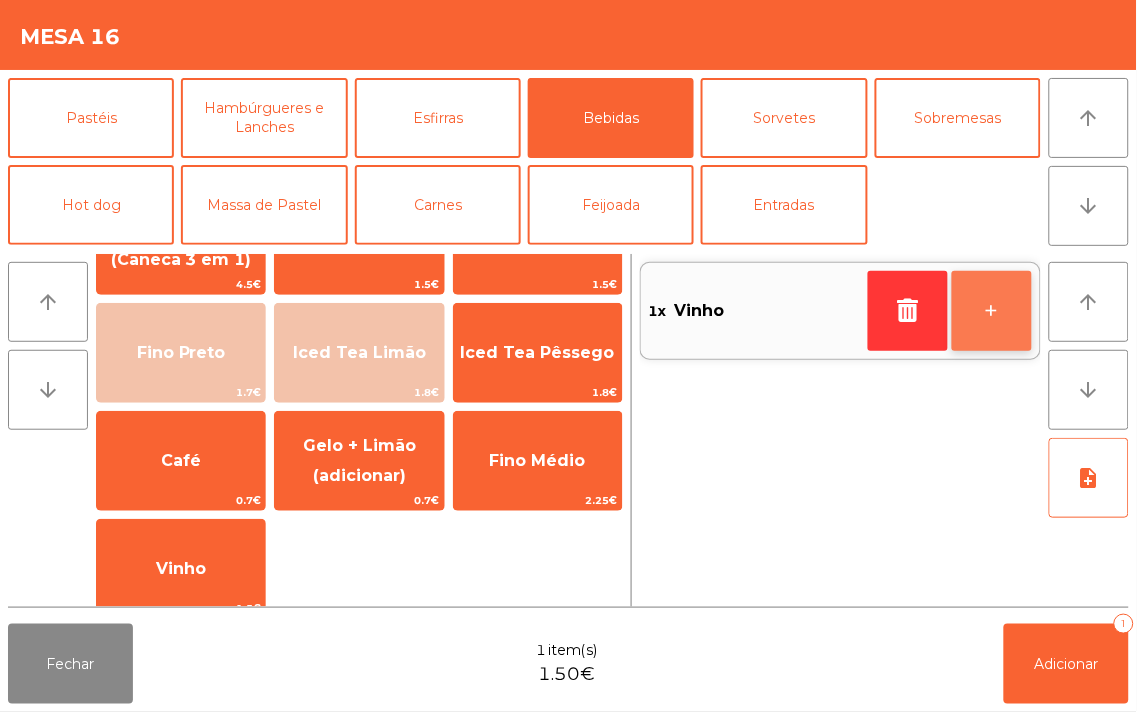 click on "+" 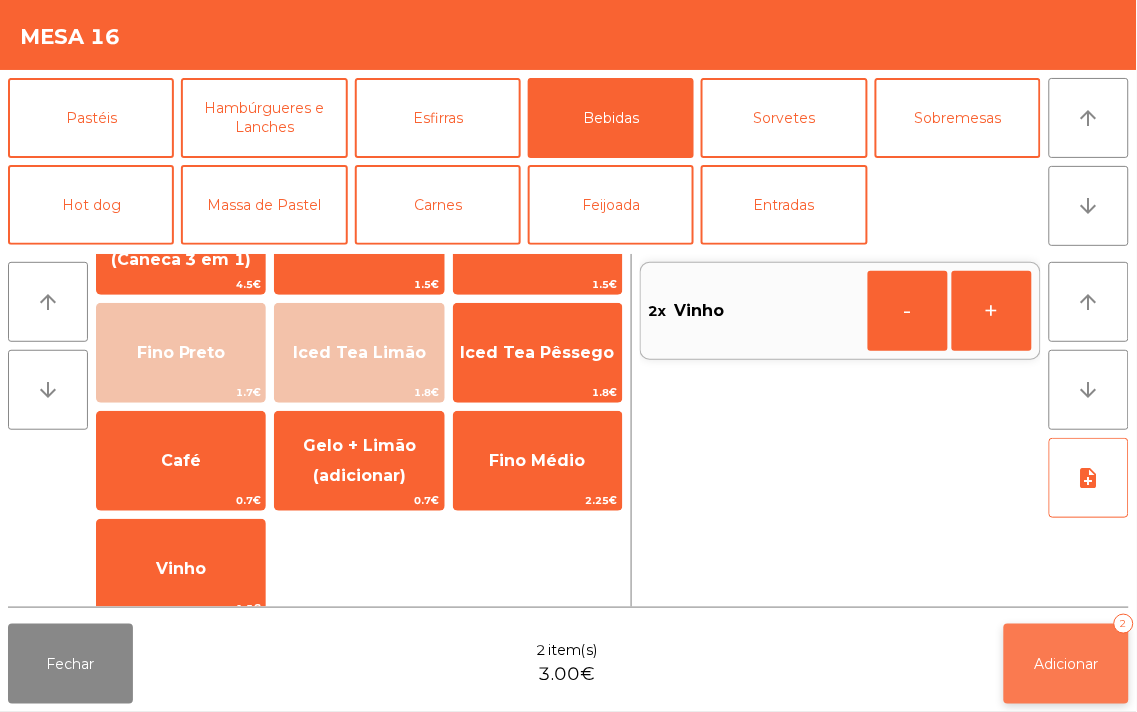 click on "Adicionar   2" 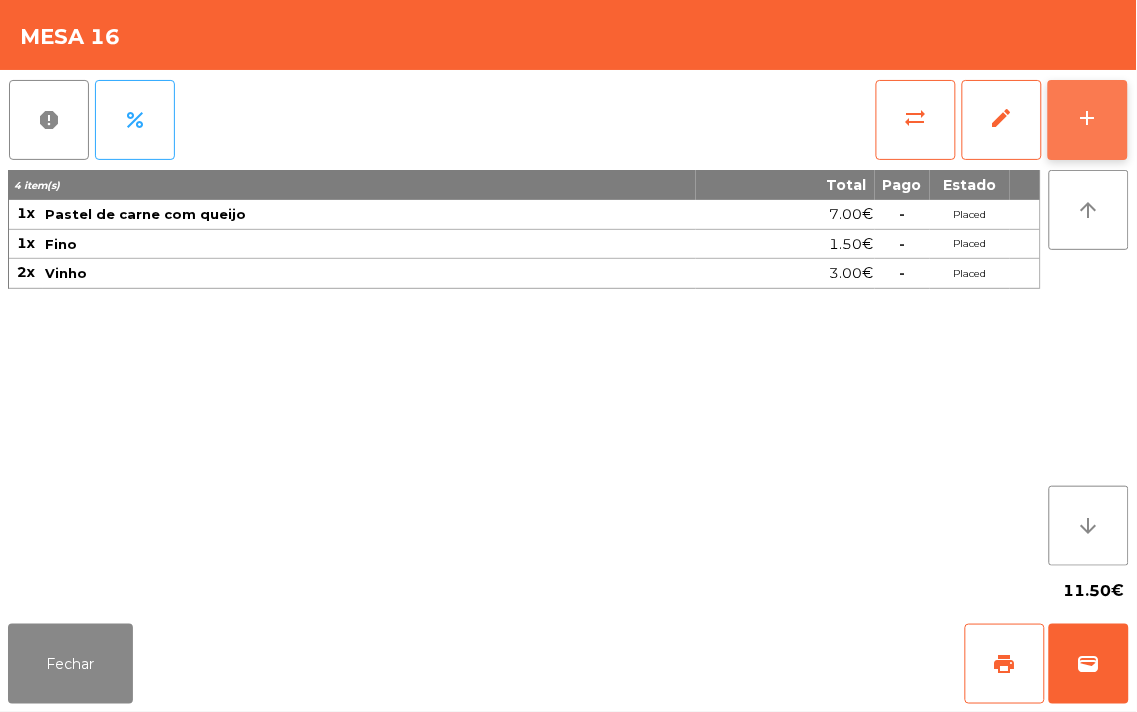 click on "add" 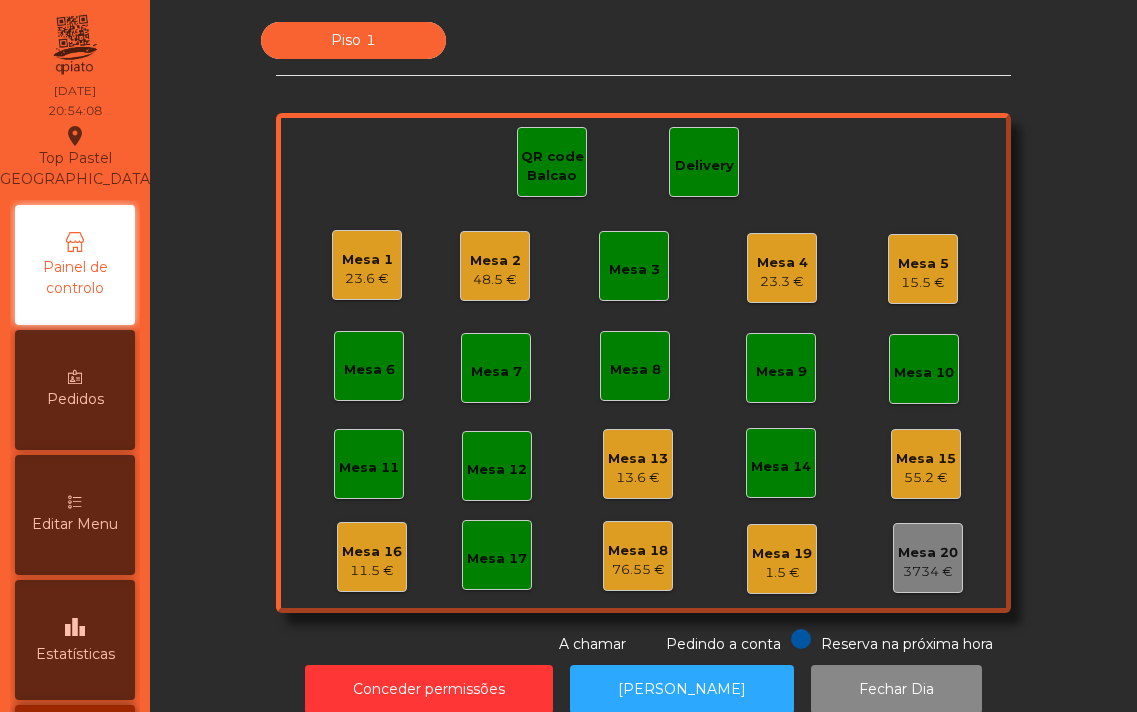 scroll, scrollTop: 0, scrollLeft: 0, axis: both 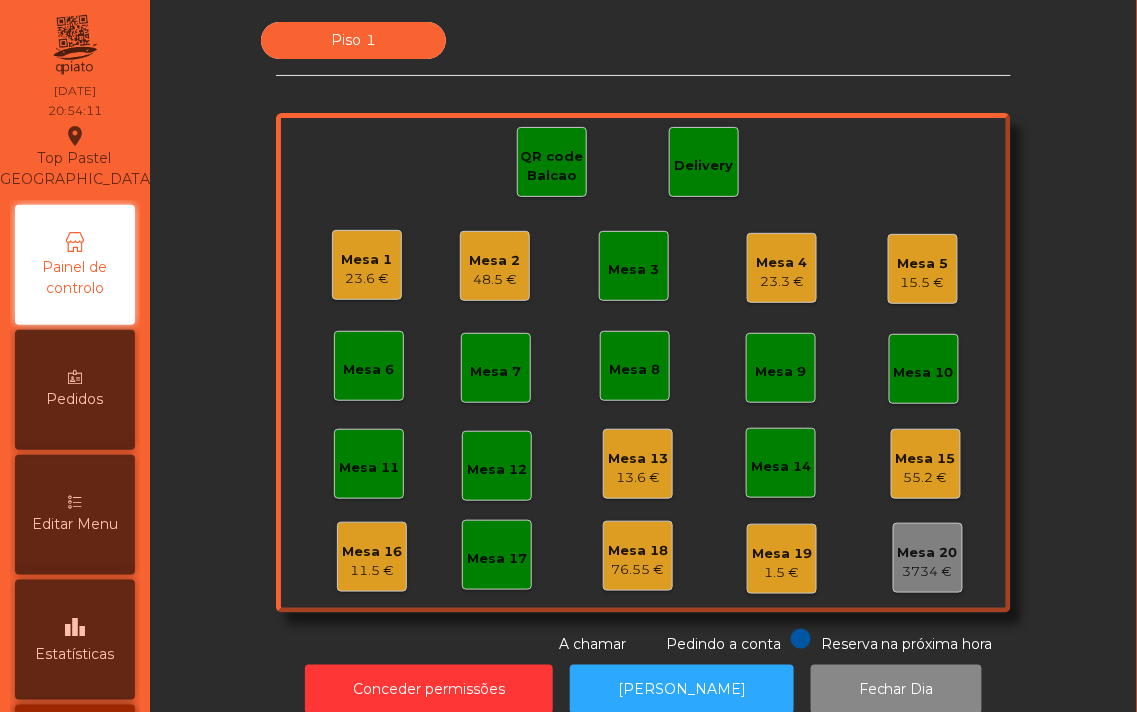 click on "48.5 €" 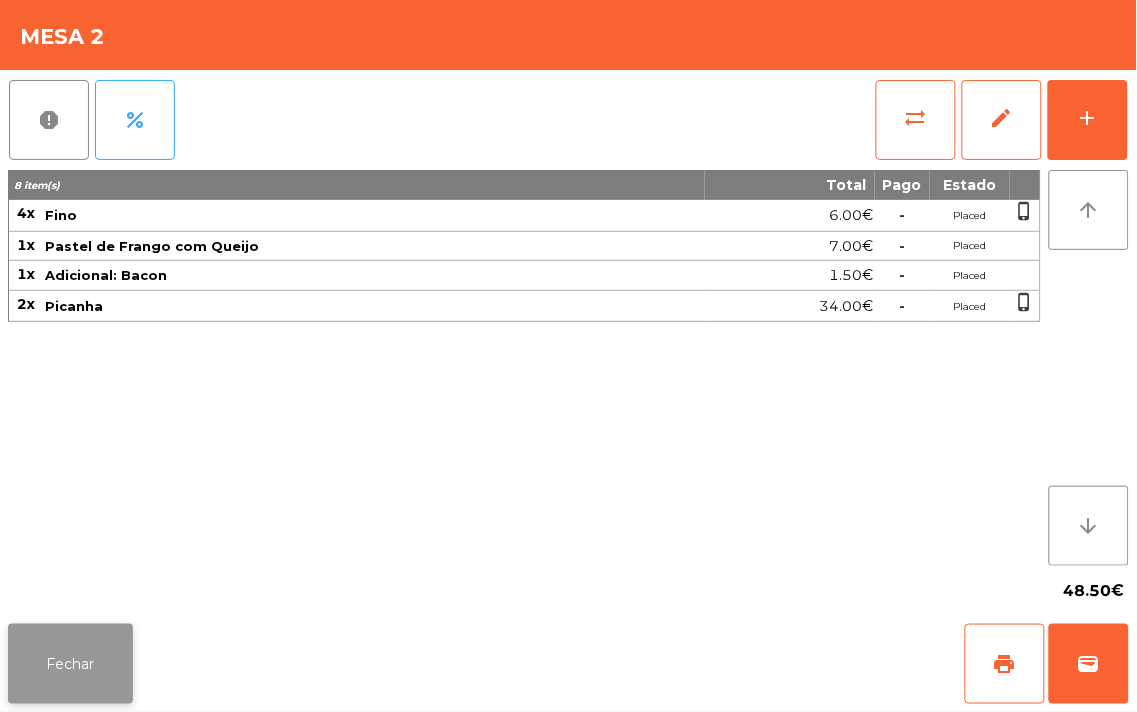 click on "Fechar" 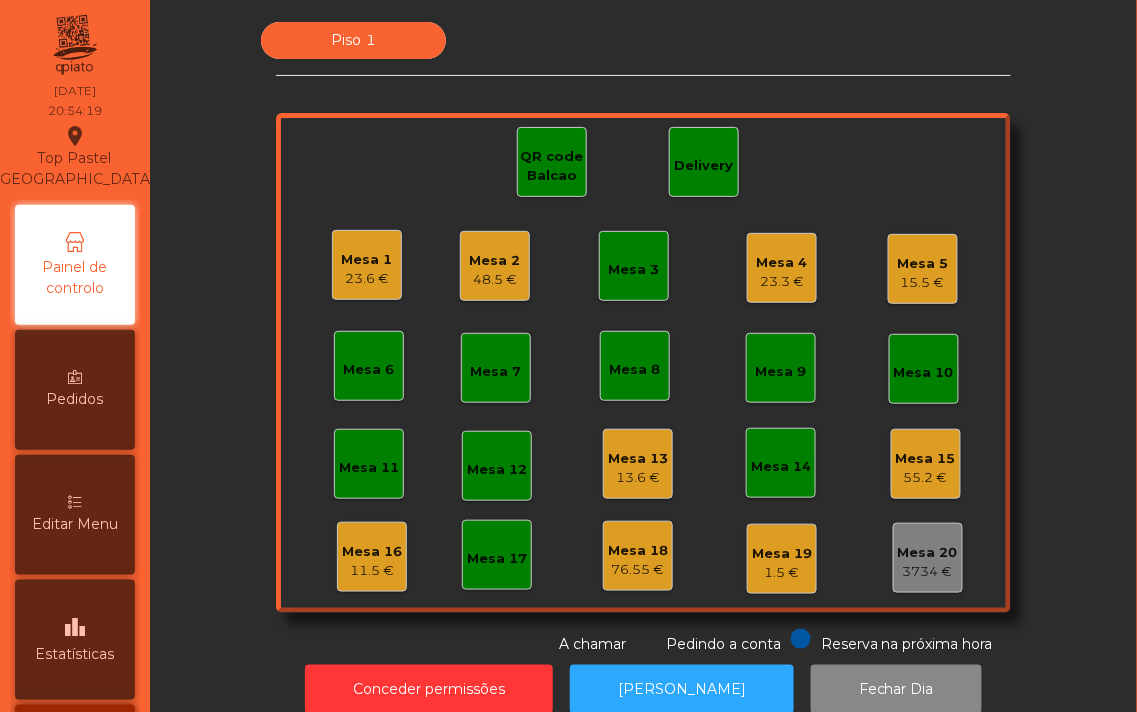 click on "Mesa 16" 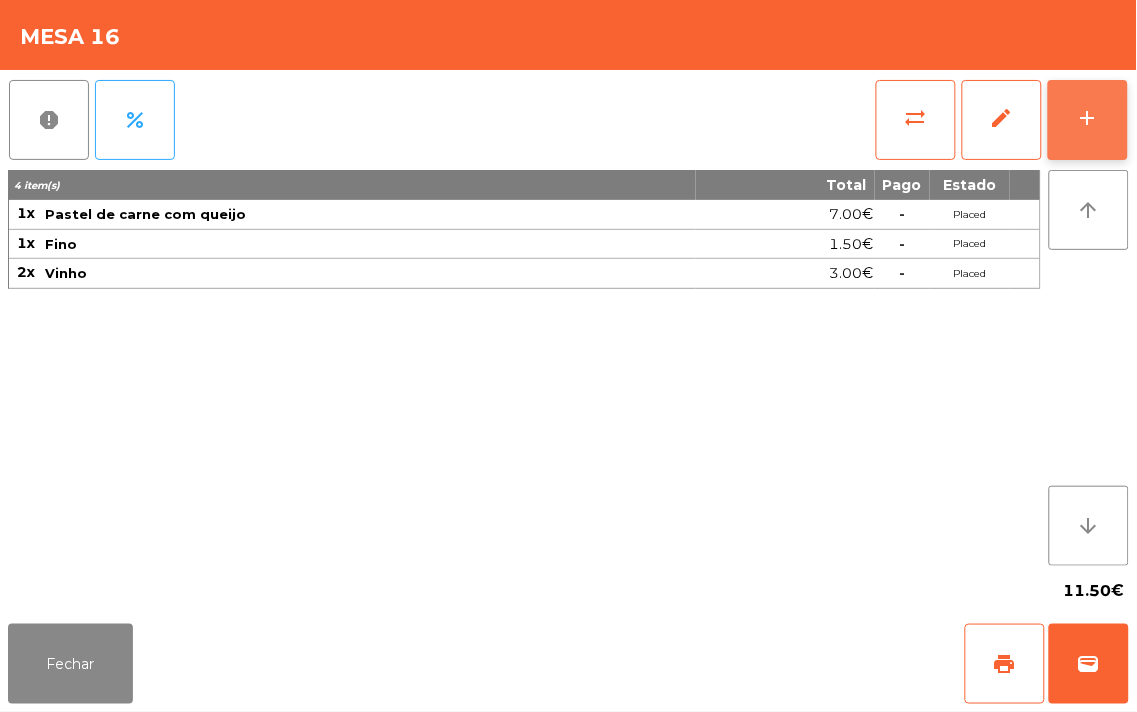 click on "add" 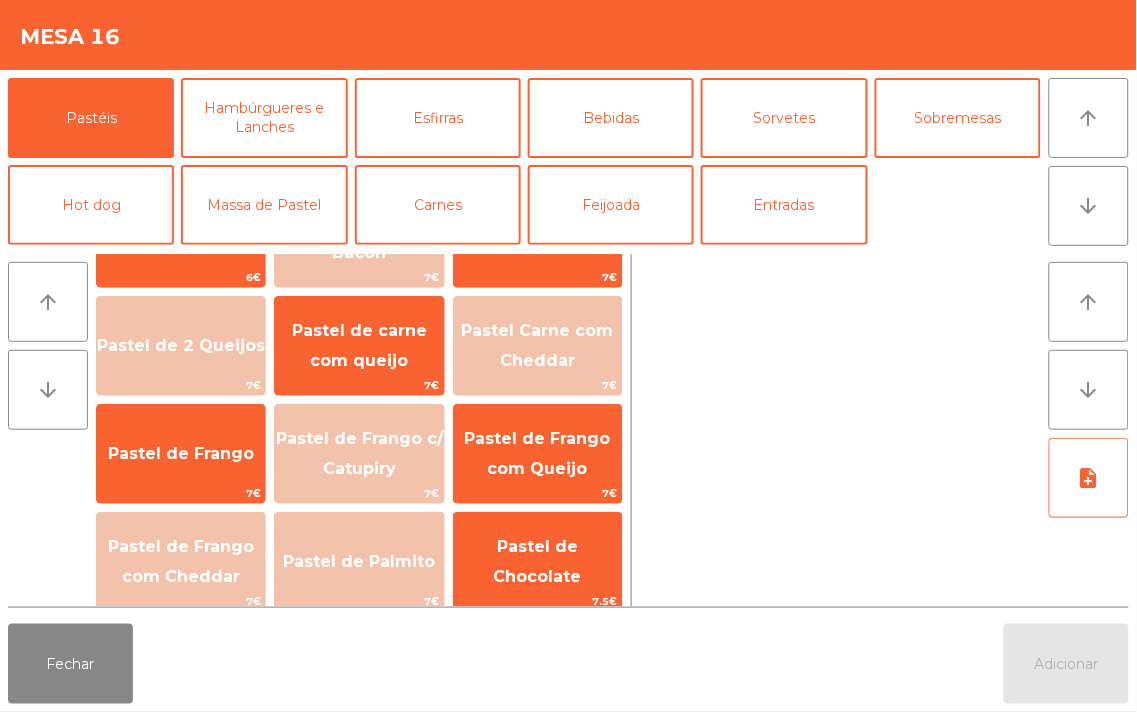 scroll, scrollTop: 0, scrollLeft: 0, axis: both 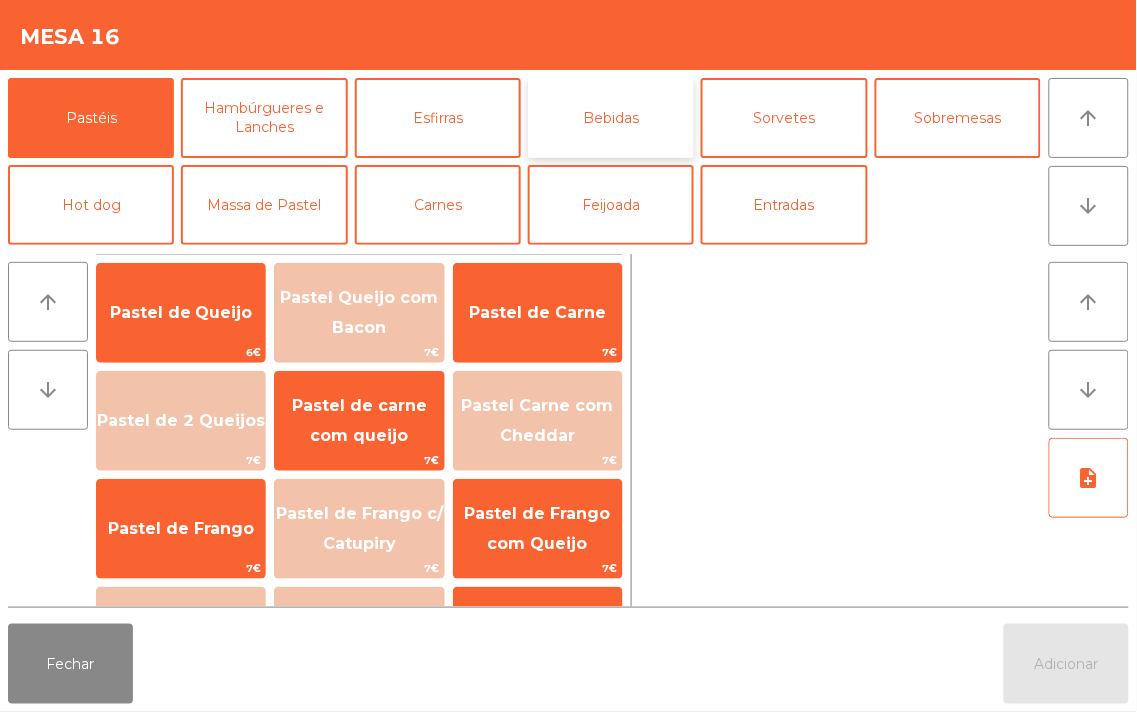 click on "Bebidas" 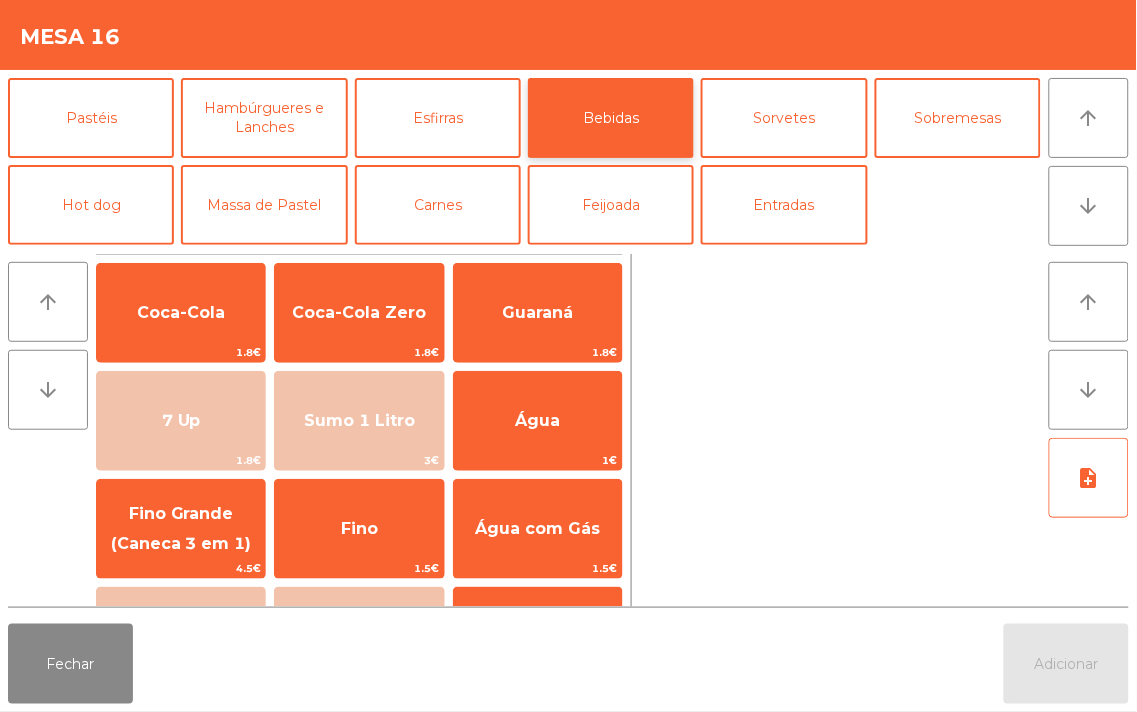 scroll, scrollTop: 303, scrollLeft: 0, axis: vertical 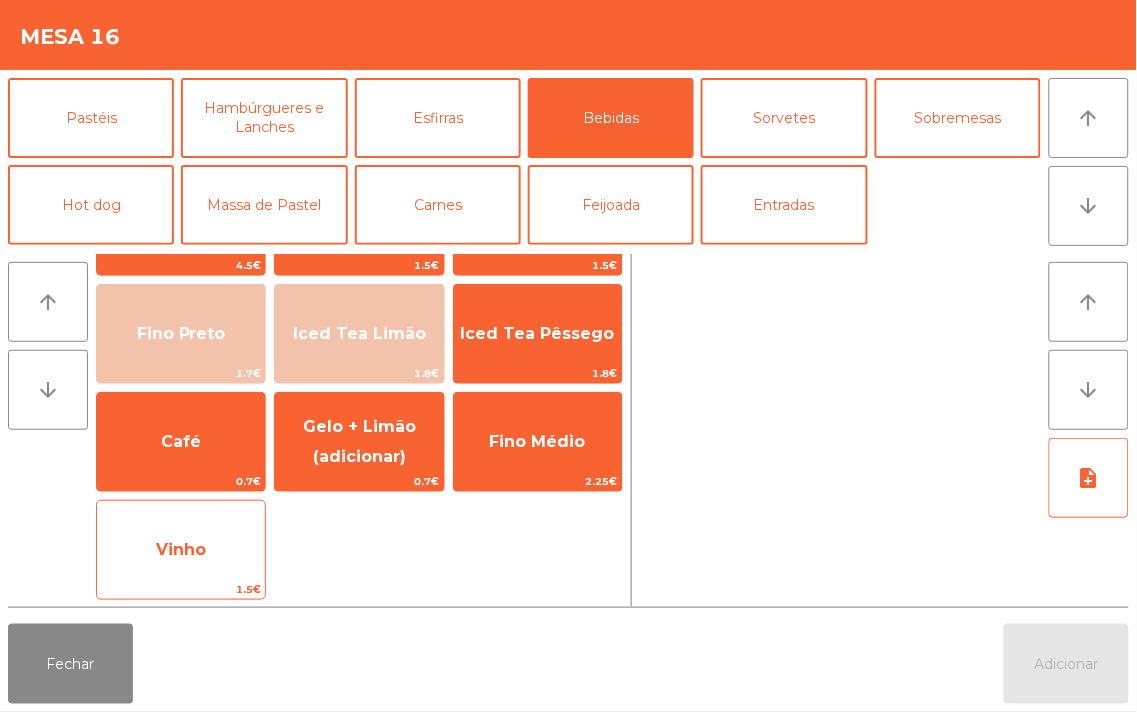click on "Vinho" 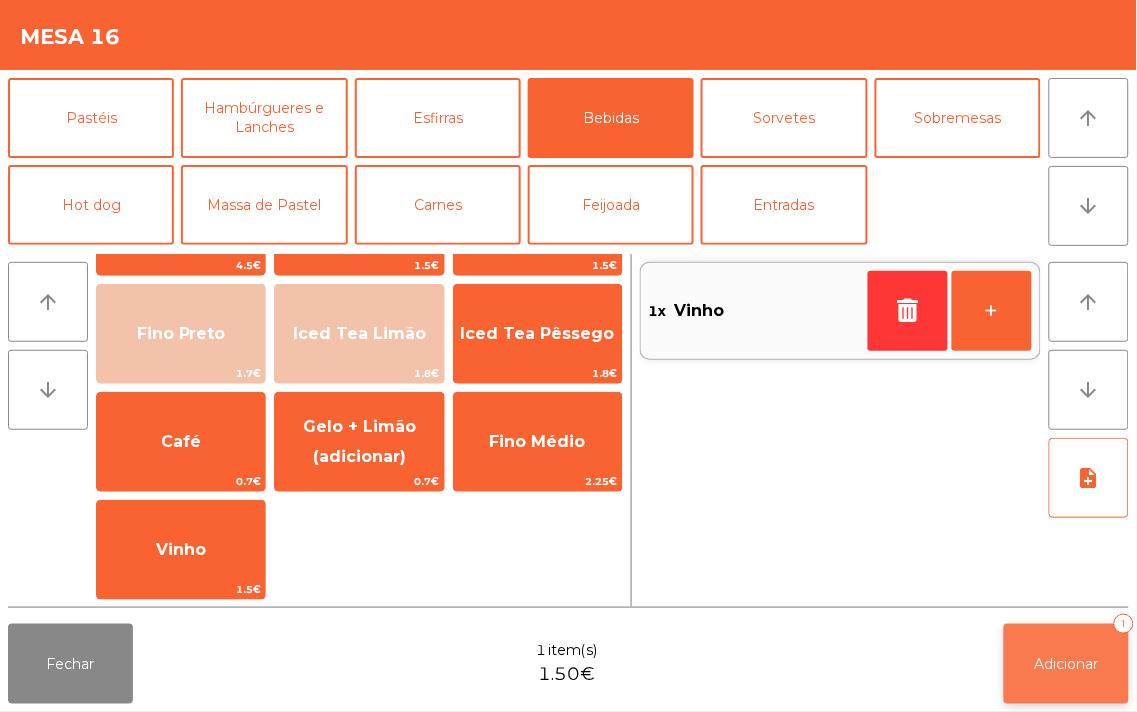 click on "Adicionar" 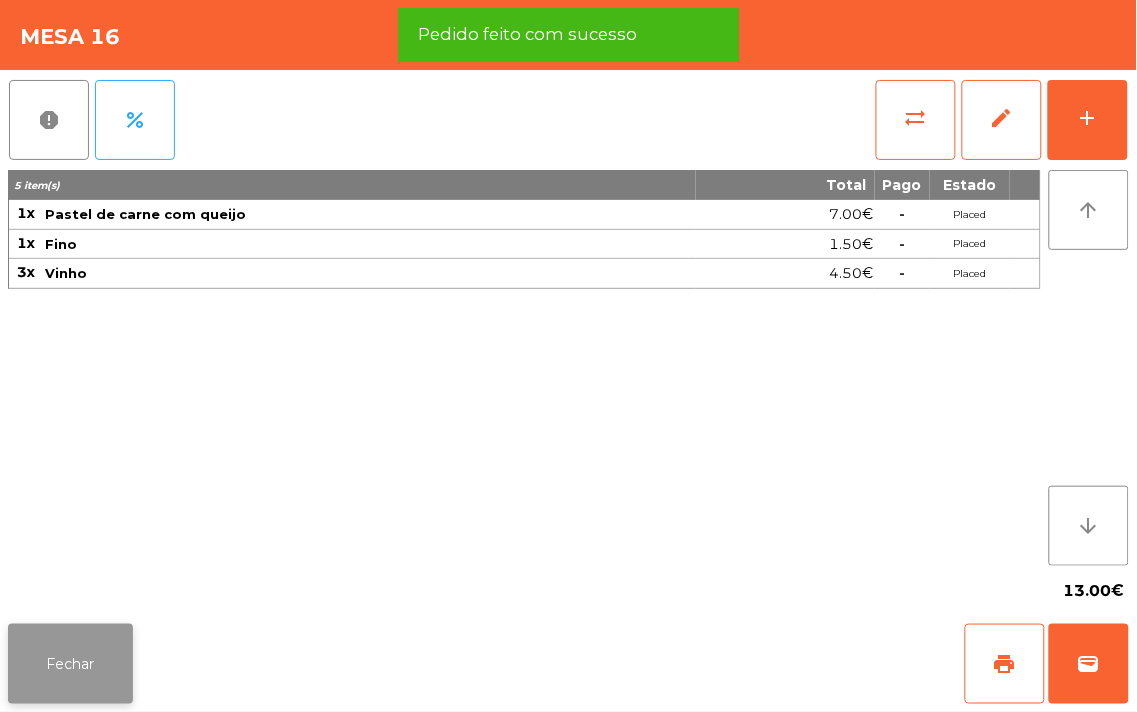 click on "Fechar" 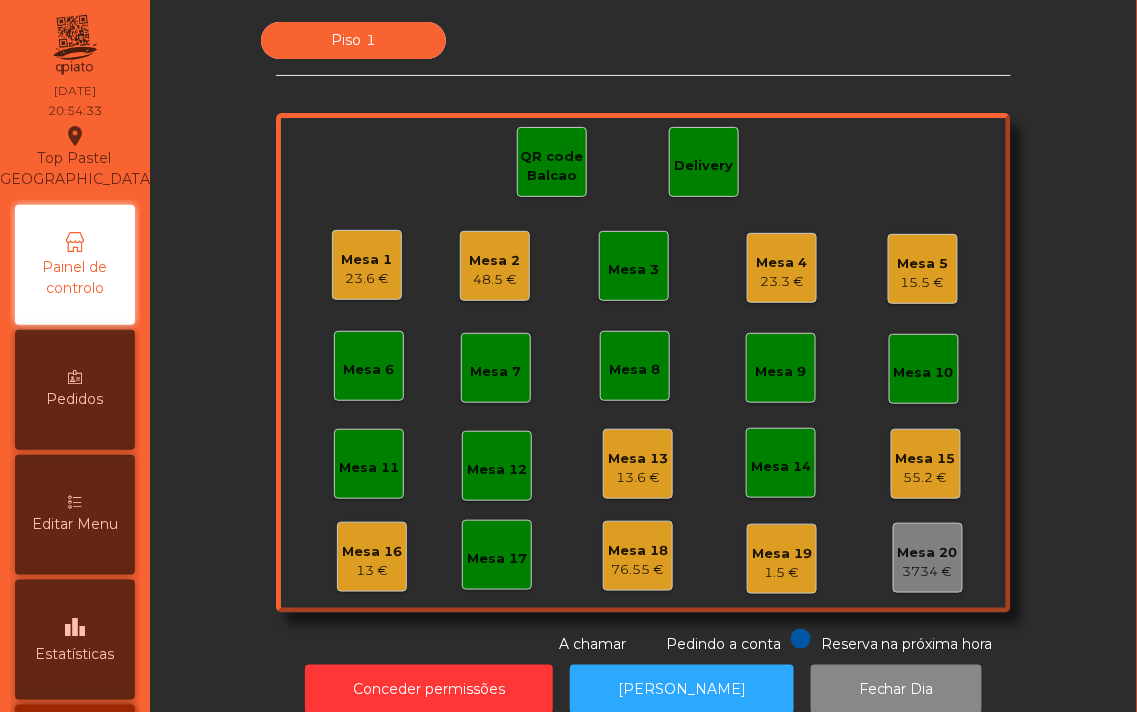 click on "QR code Balcao" 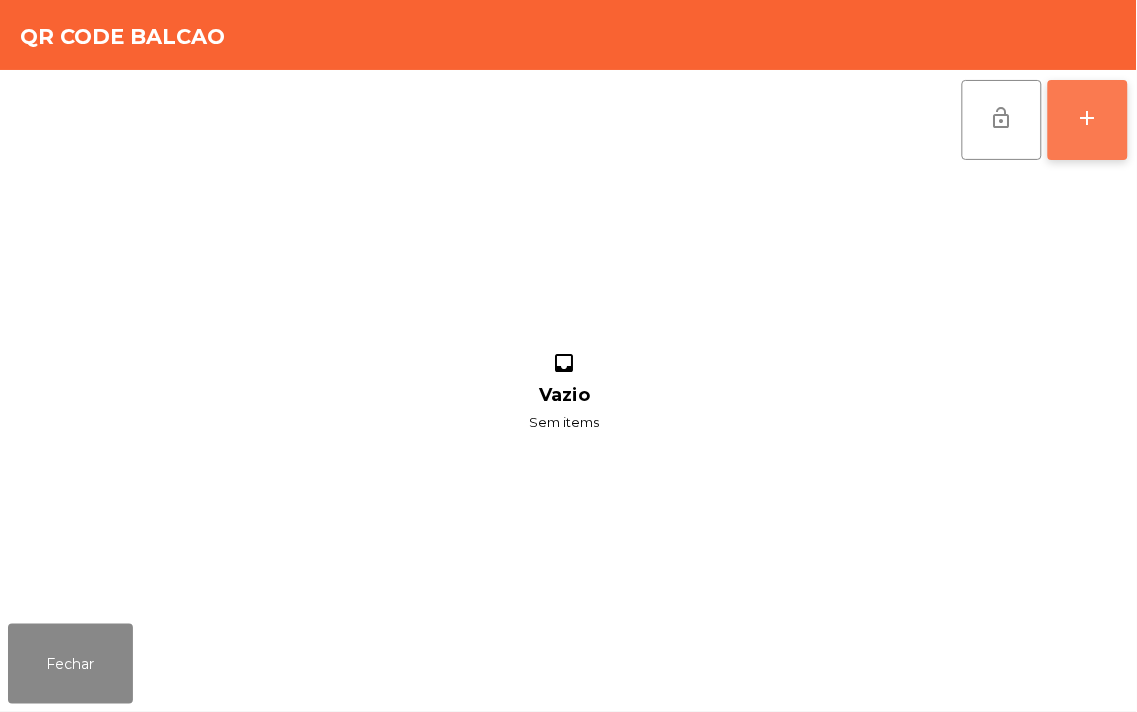 click on "add" 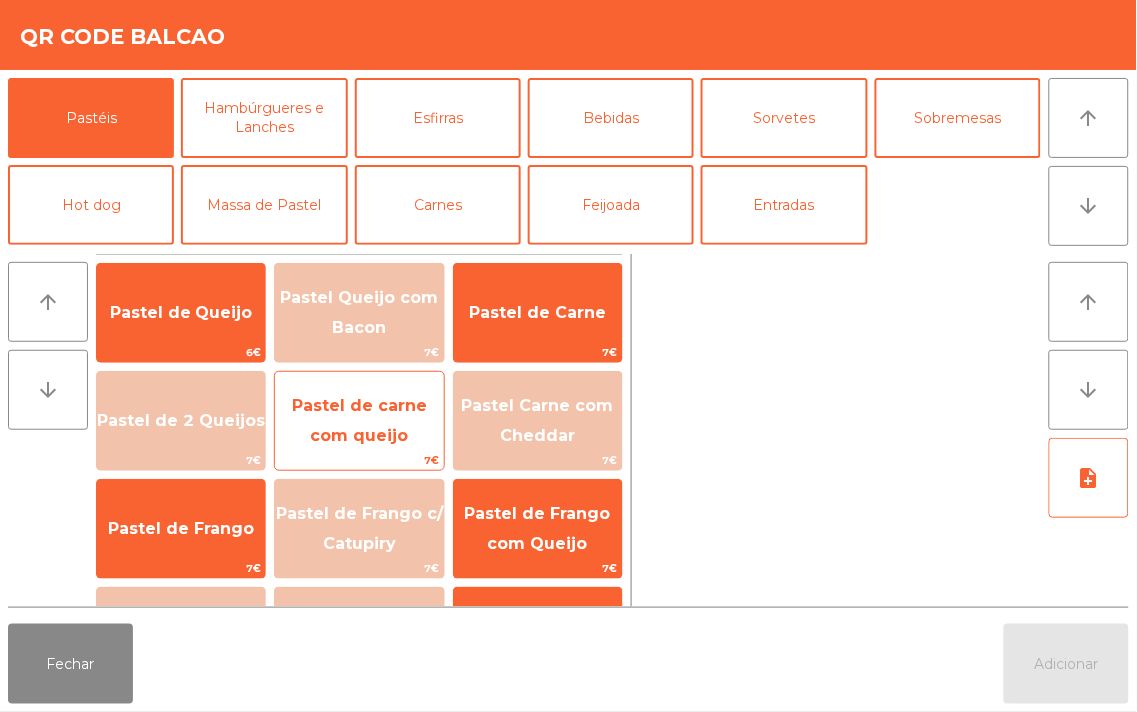 click on "Pastel de carne com queijo" 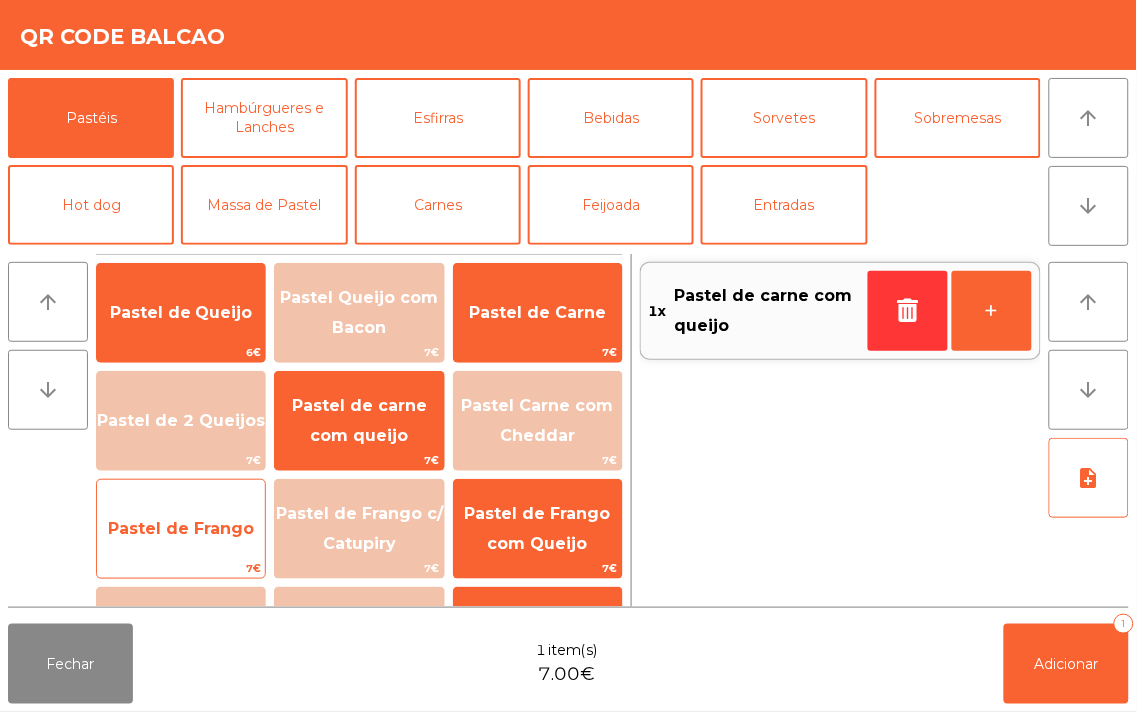 click on "Pastel de Frango" 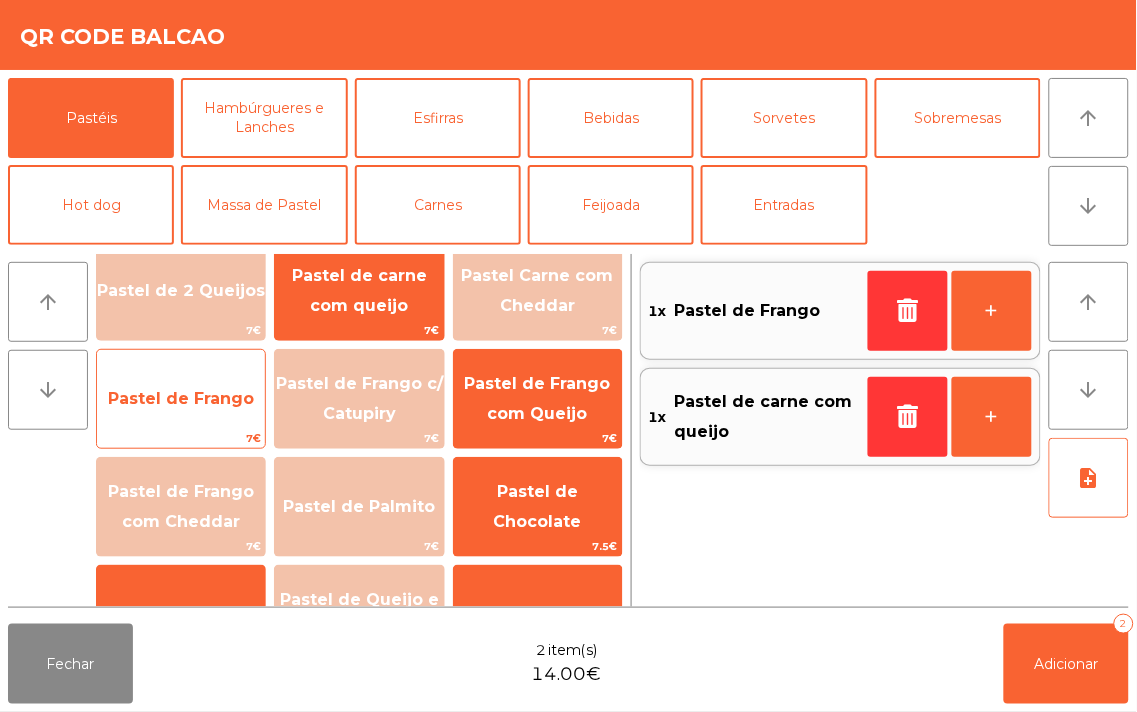 scroll, scrollTop: 131, scrollLeft: 0, axis: vertical 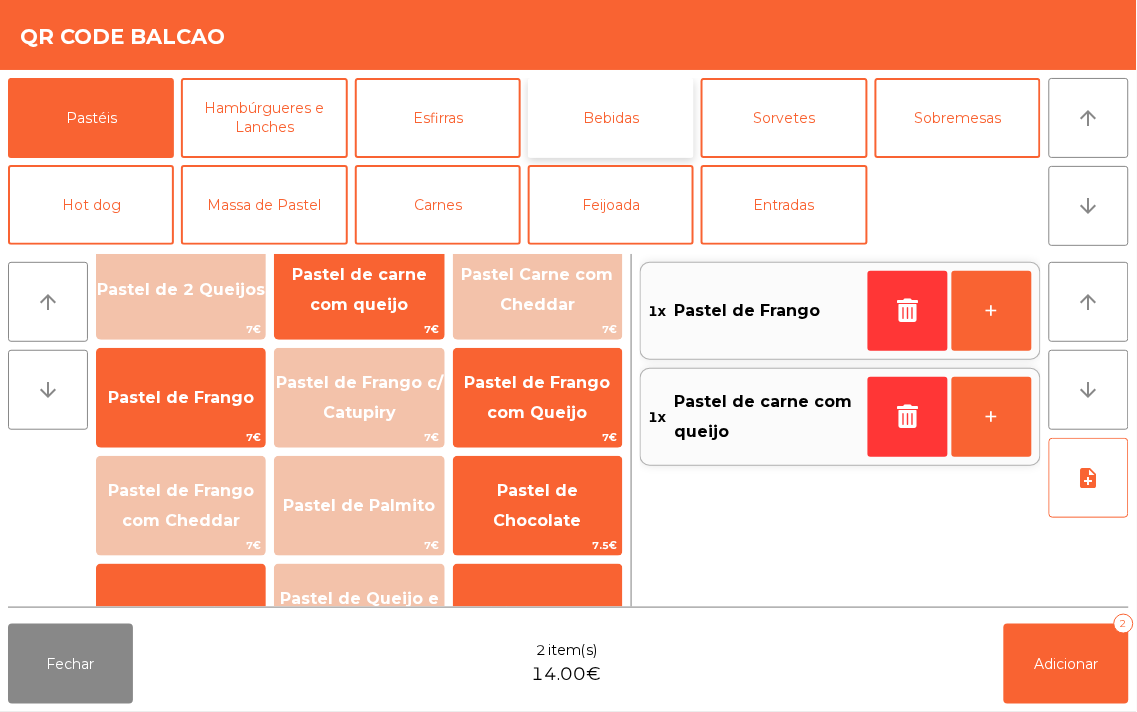 click on "Bebidas" 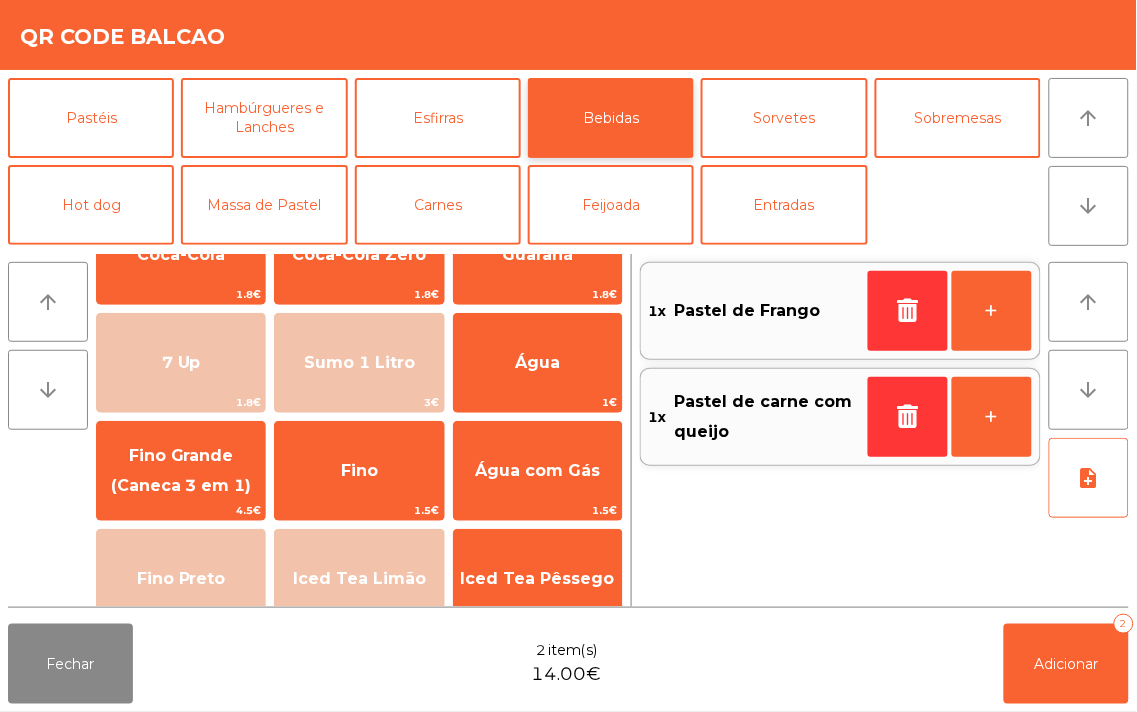 scroll, scrollTop: 0, scrollLeft: 0, axis: both 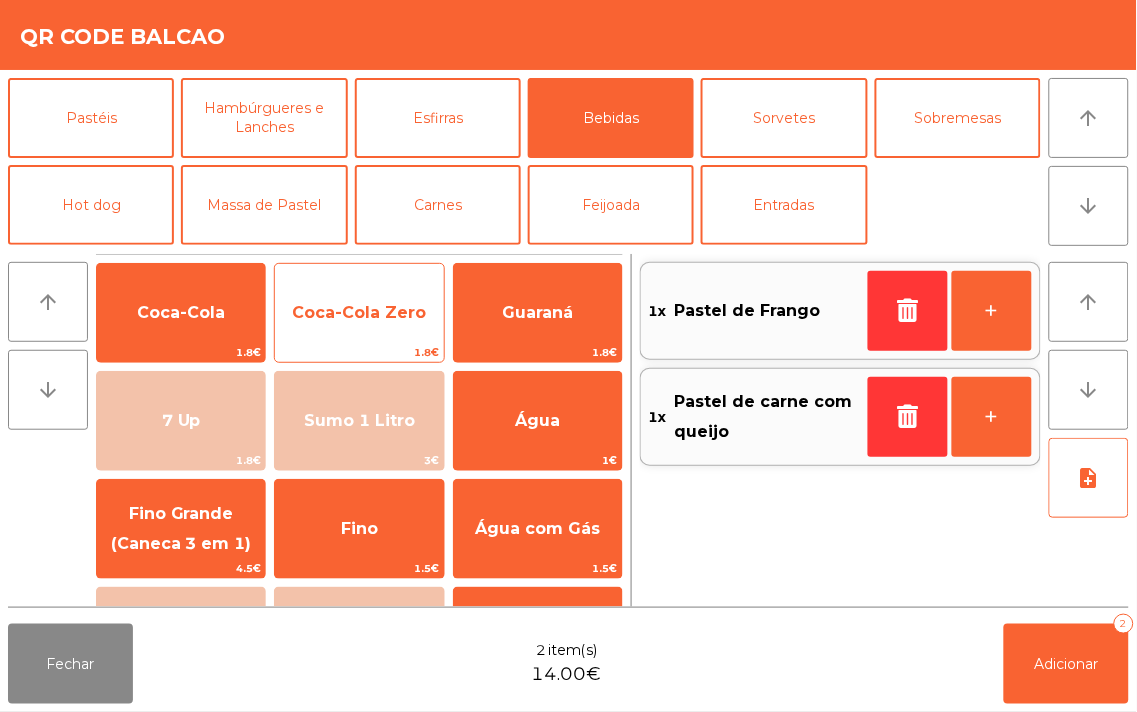 click on "Coca-Cola Zero" 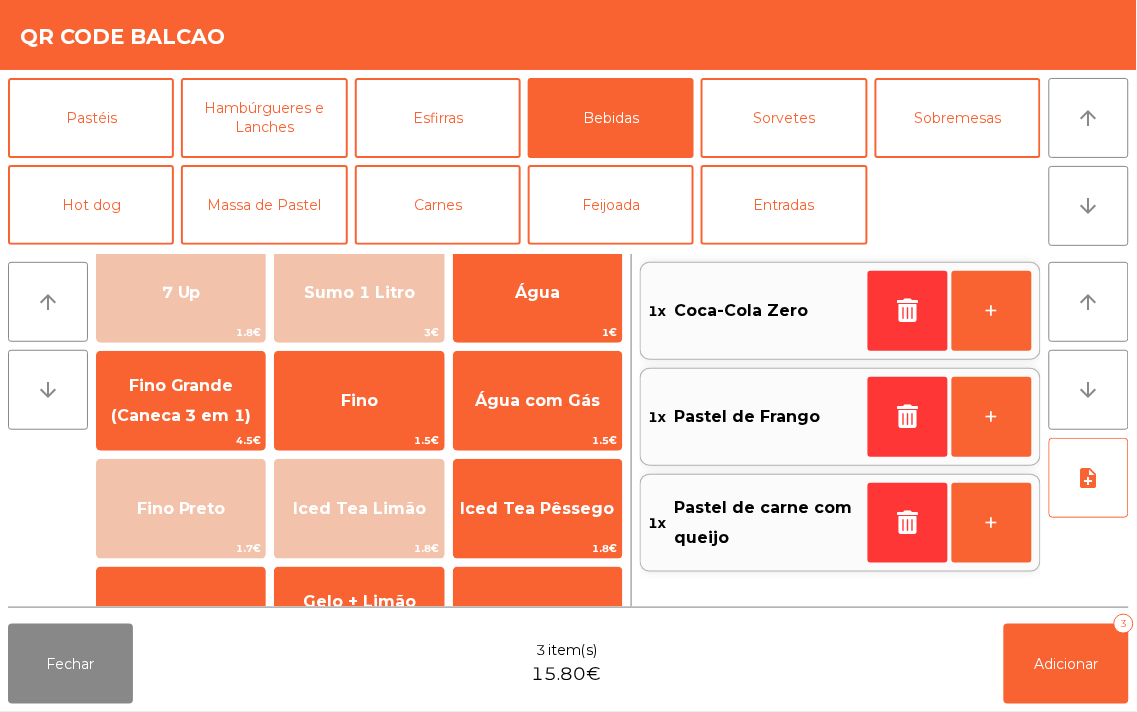 scroll, scrollTop: 134, scrollLeft: 0, axis: vertical 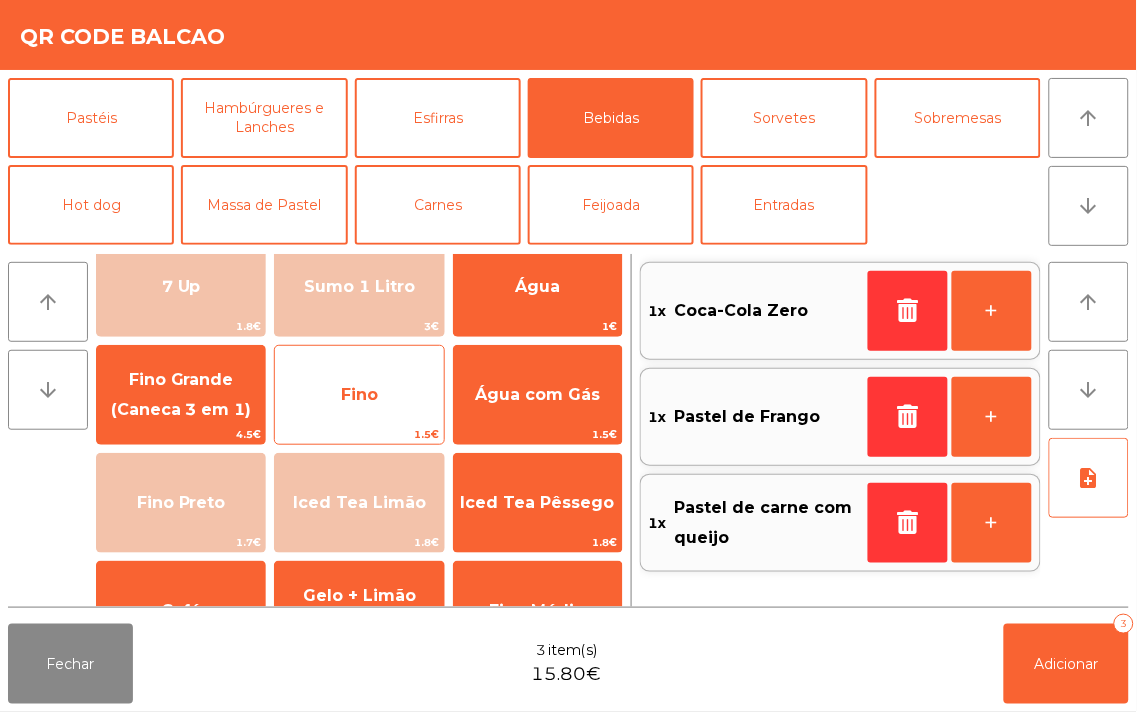 click on "Fino" 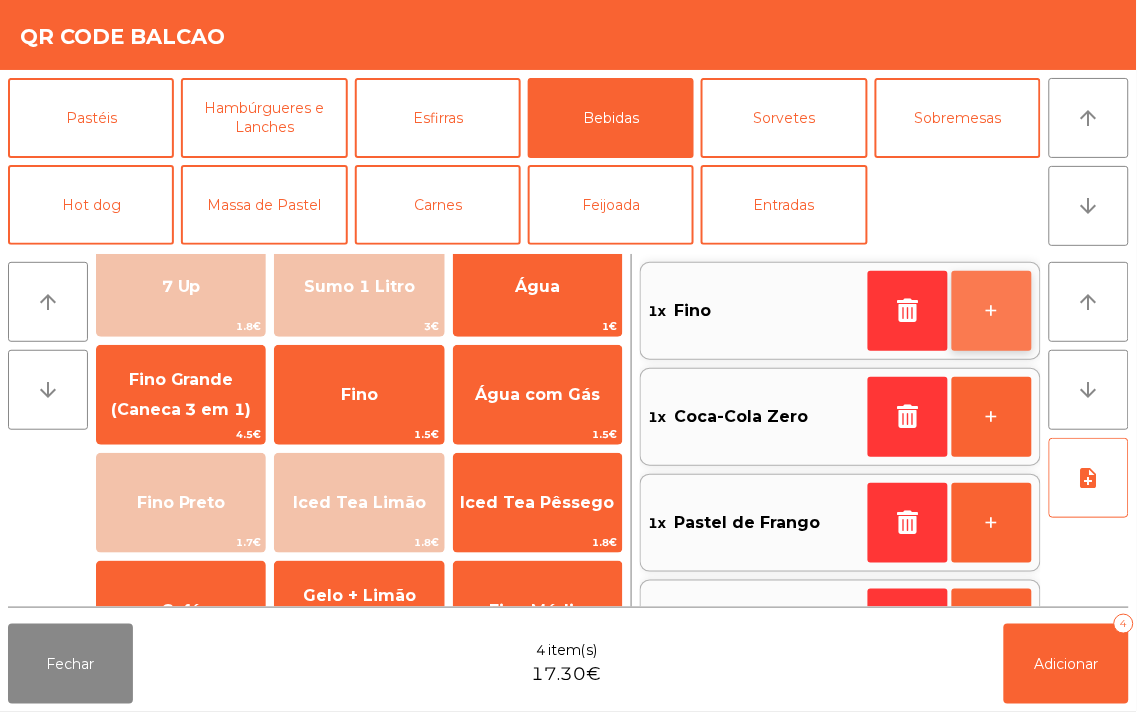 click on "+" 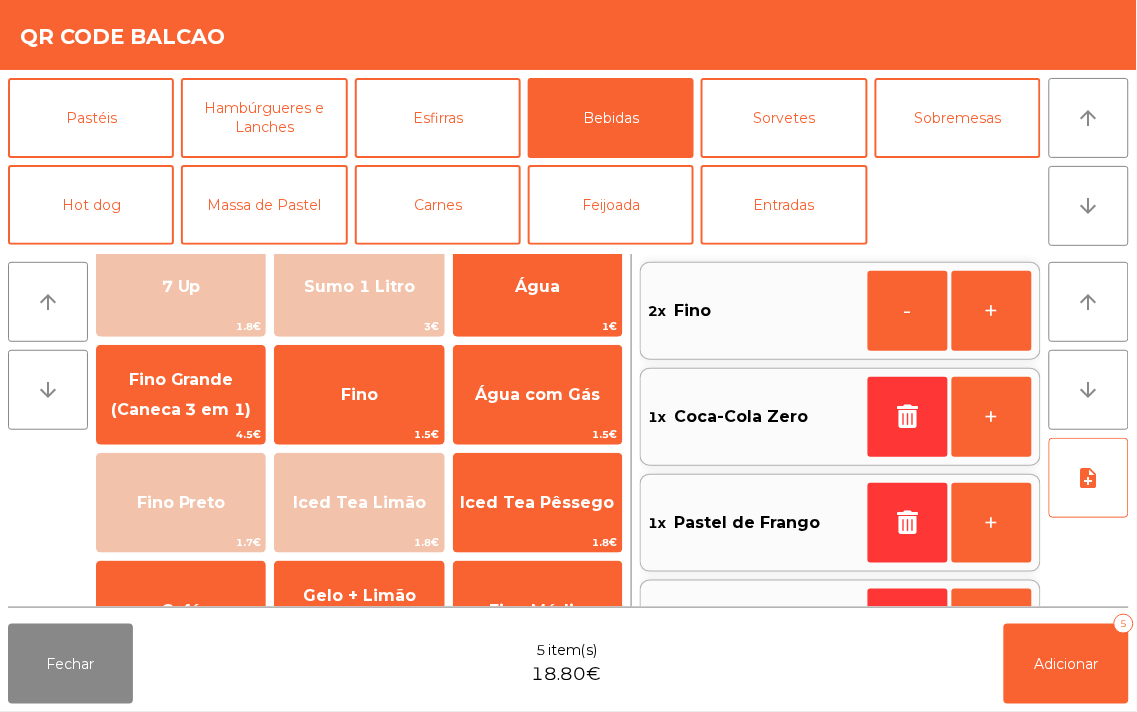 scroll, scrollTop: 78, scrollLeft: 0, axis: vertical 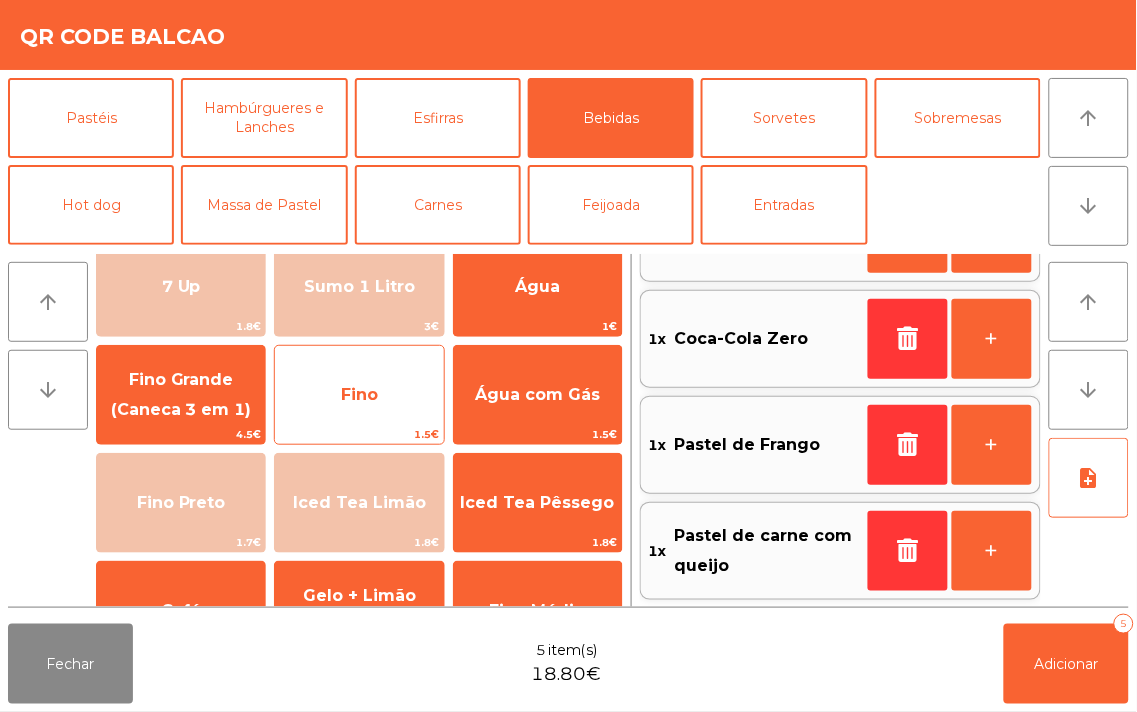 click on "Fino" 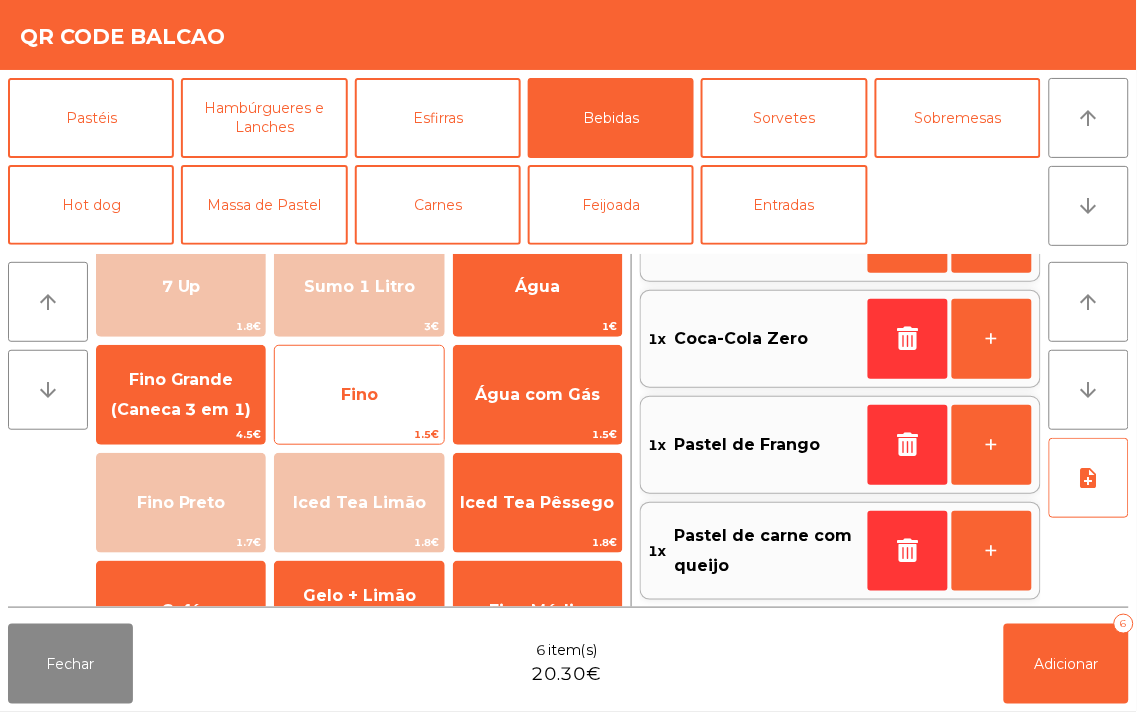 scroll, scrollTop: 7, scrollLeft: 0, axis: vertical 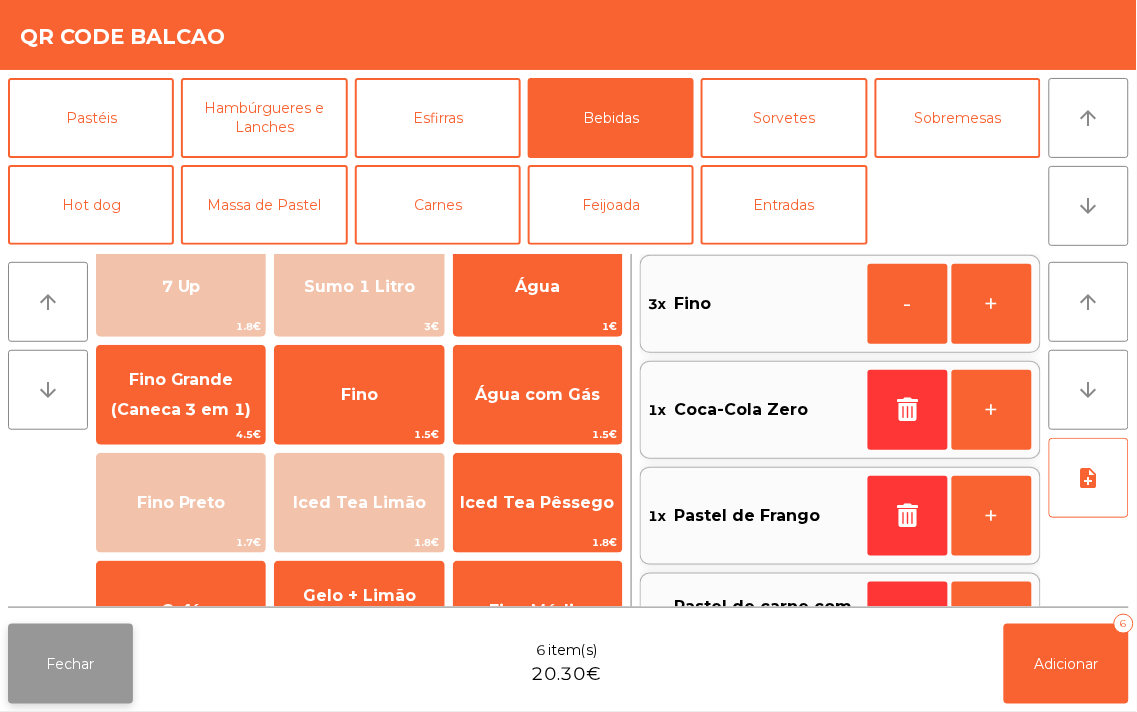 click on "Fechar" 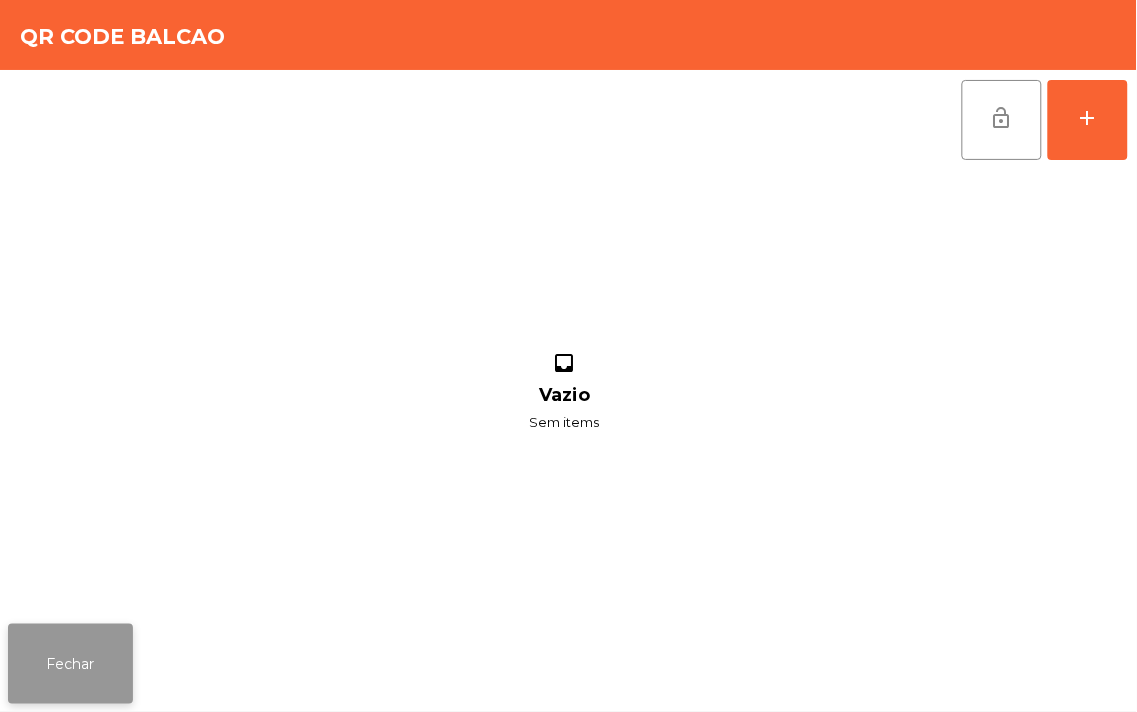 click on "Fechar" 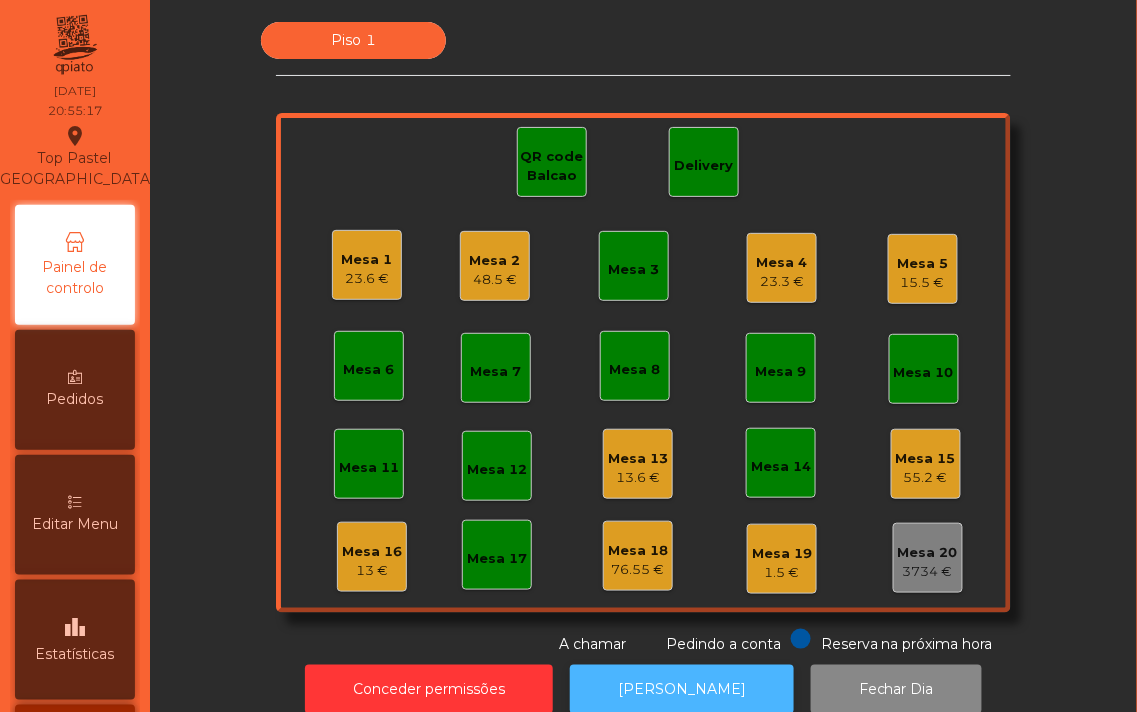 click on "[PERSON_NAME]" 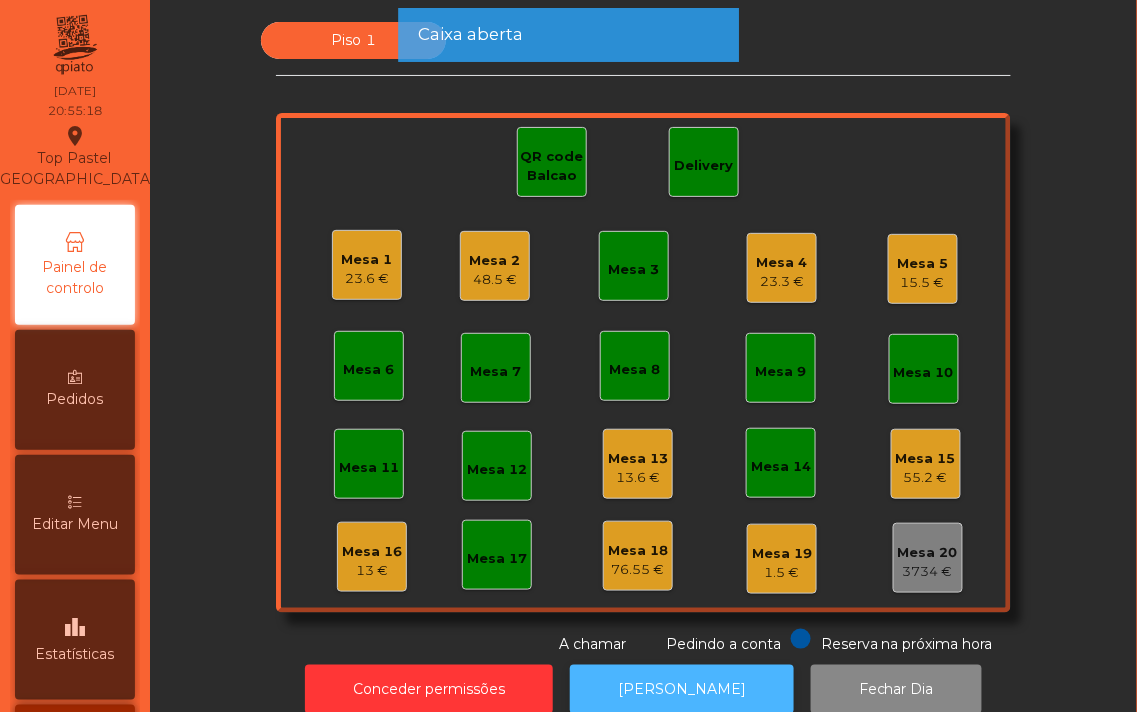 click on "[PERSON_NAME]" 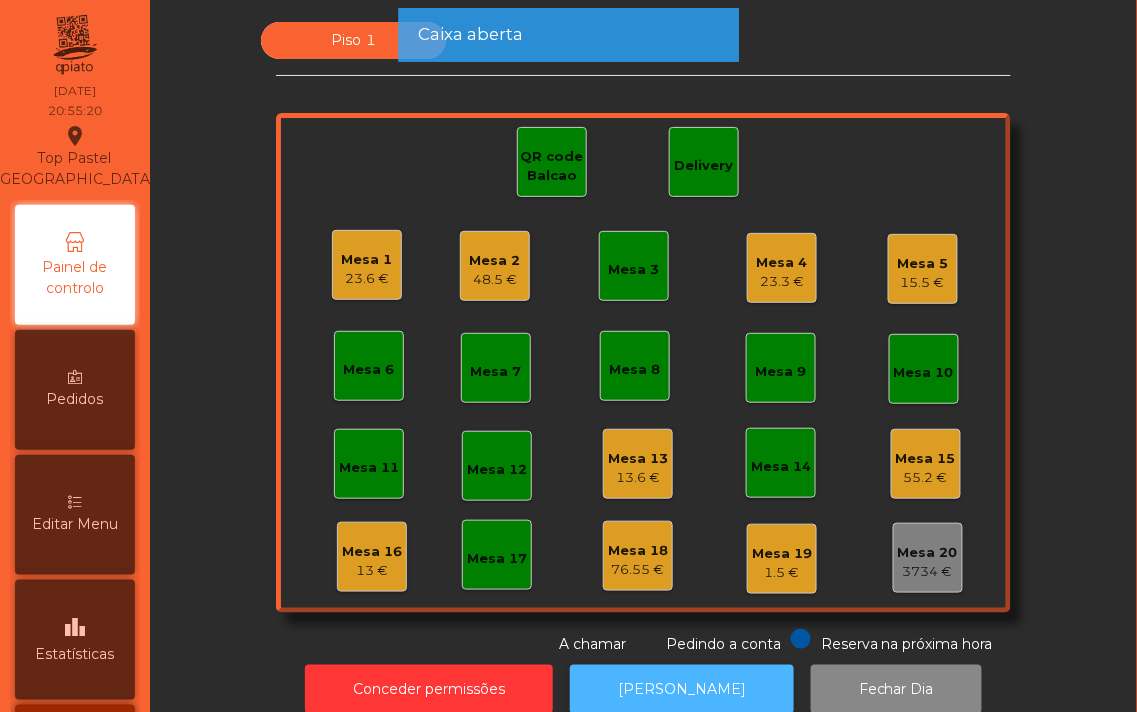 click on "[PERSON_NAME]" 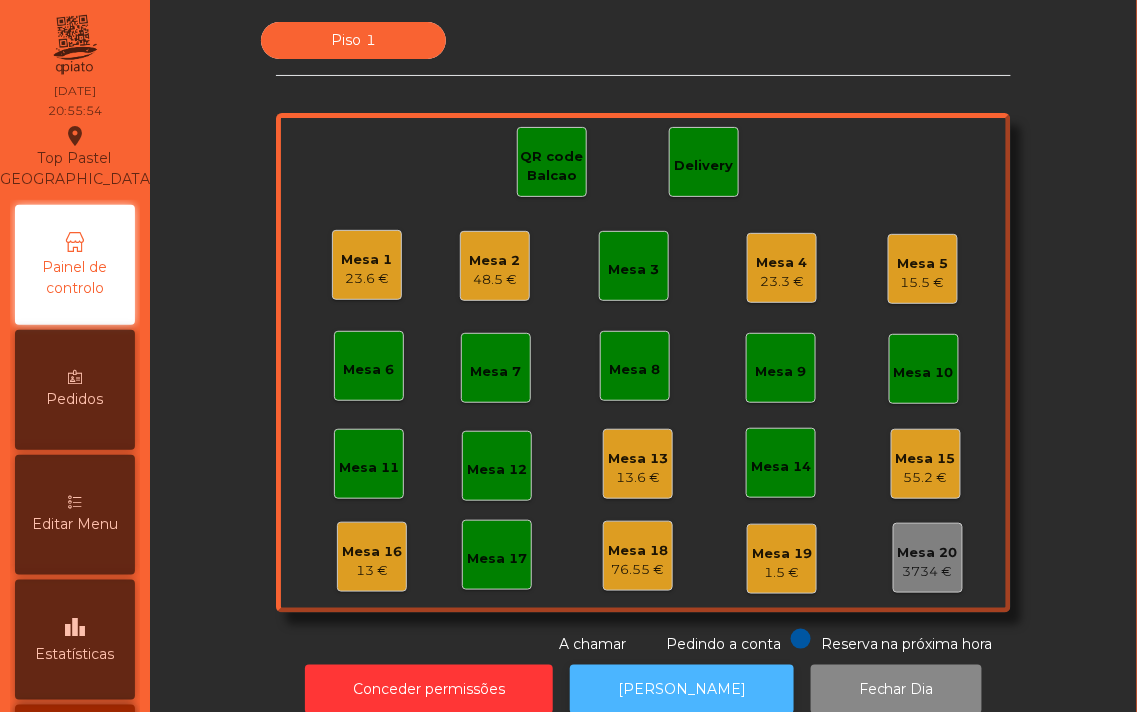 click on "[PERSON_NAME]" 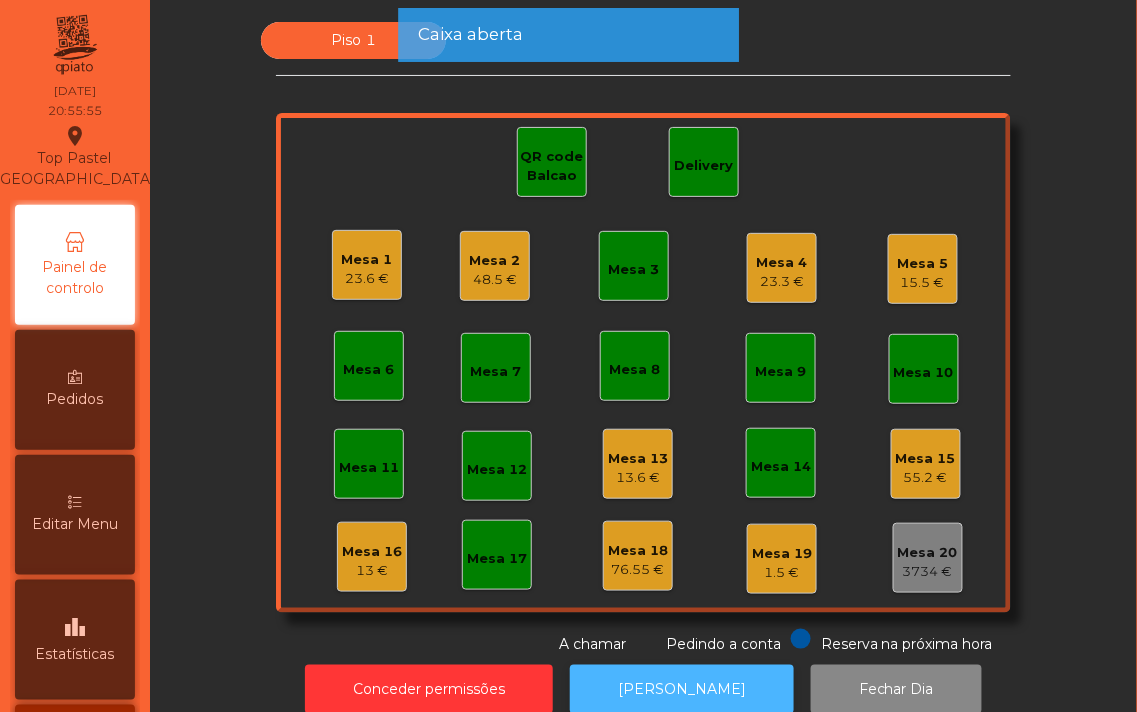 click on "[PERSON_NAME]" 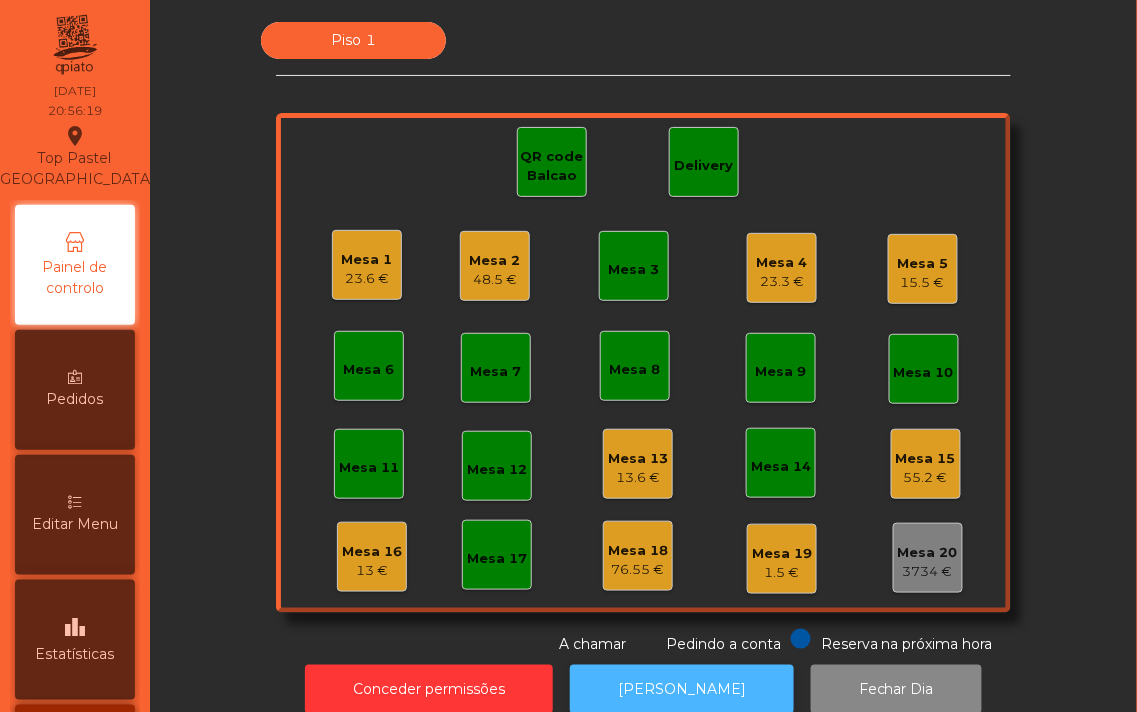 click on "[PERSON_NAME]" 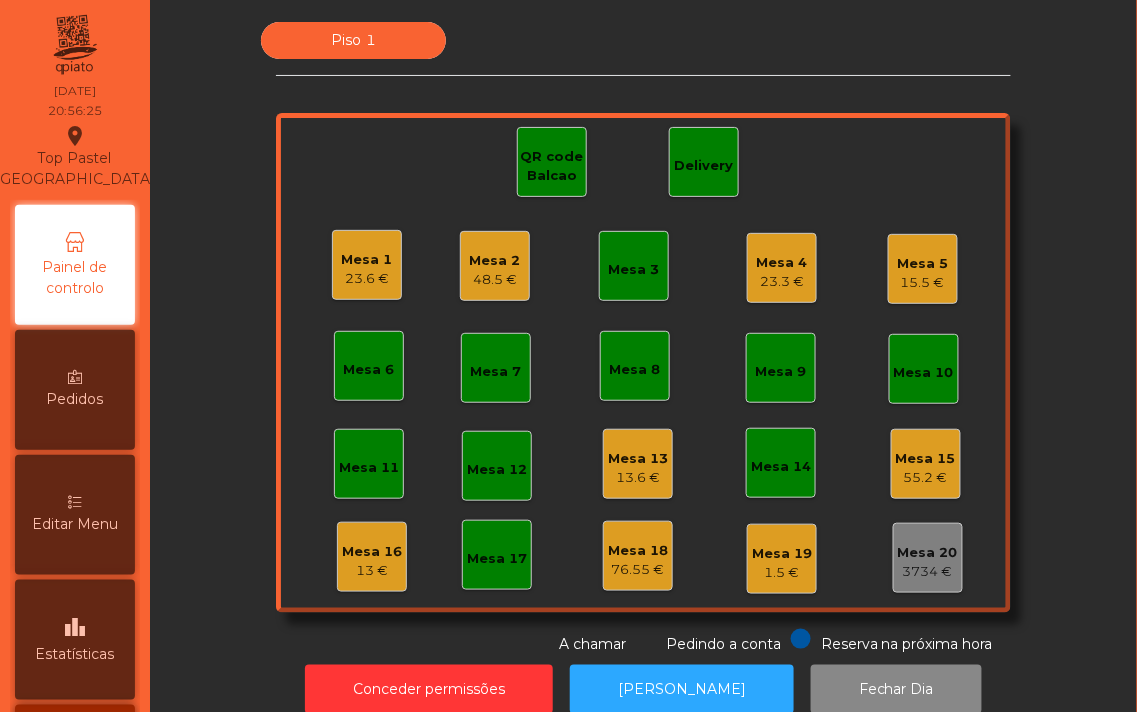 click on "Piso 1   Mesa 1   23.6 €   Mesa 2   48.5 €   Mesa 3   Mesa 4   23.3 €   Mesa 5   15.5 €   Mesa 6   Mesa 7   Mesa 8   Mesa 9   Mesa 10   Mesa 11   Mesa 12   Mesa 13   13.6 €   Mesa 14   Mesa 15   55.2 €   Mesa 16   13 €   Mesa 17   Mesa 18   76.55 €   Mesa 19   1.5 €   Mesa 20   3734 €   QR code Balcao   Delivery  Reserva na próxima hora Pedindo a conta A chamar" 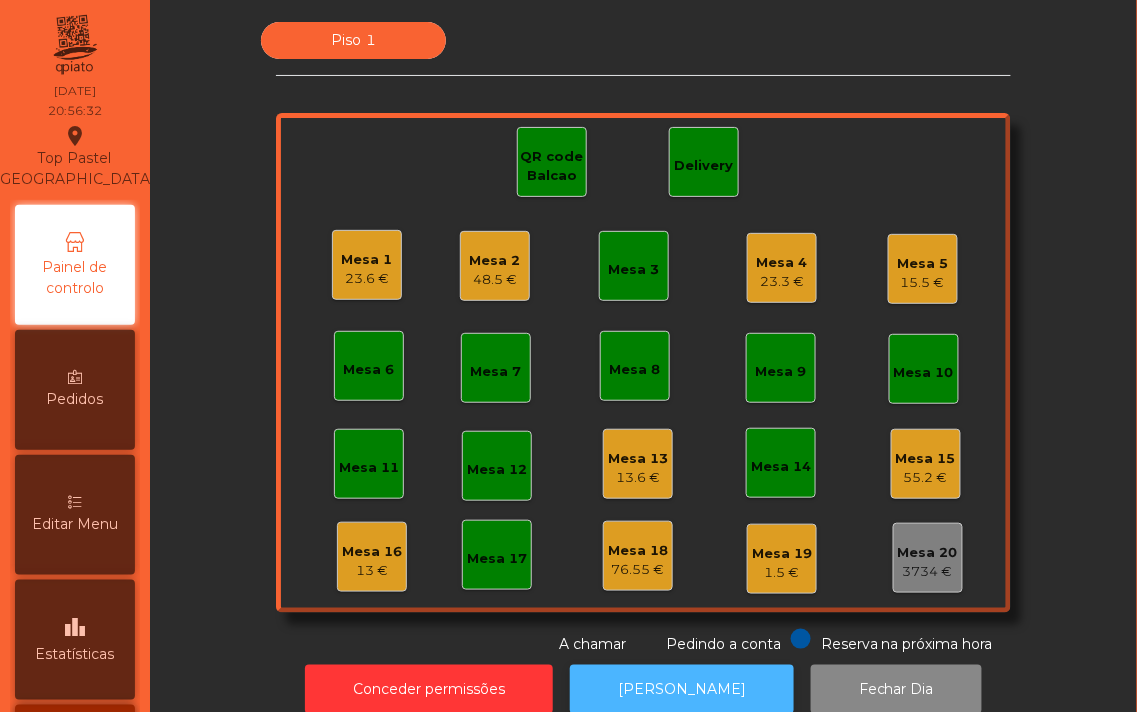 click on "[PERSON_NAME]" 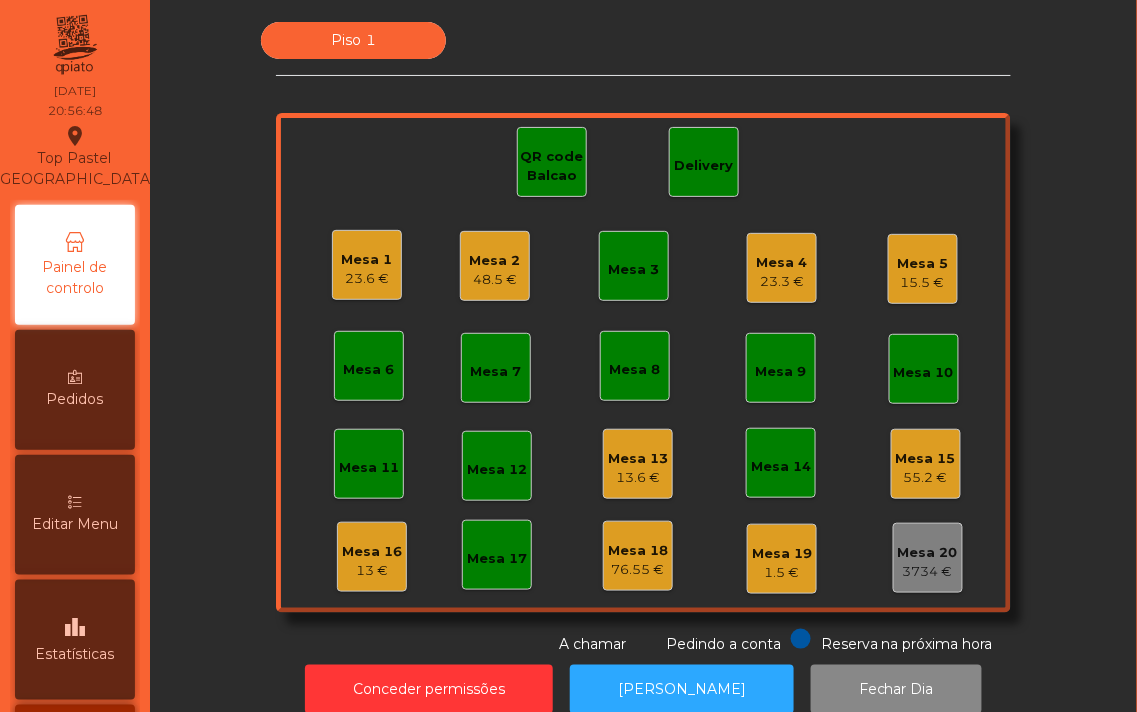 click on "13 €" 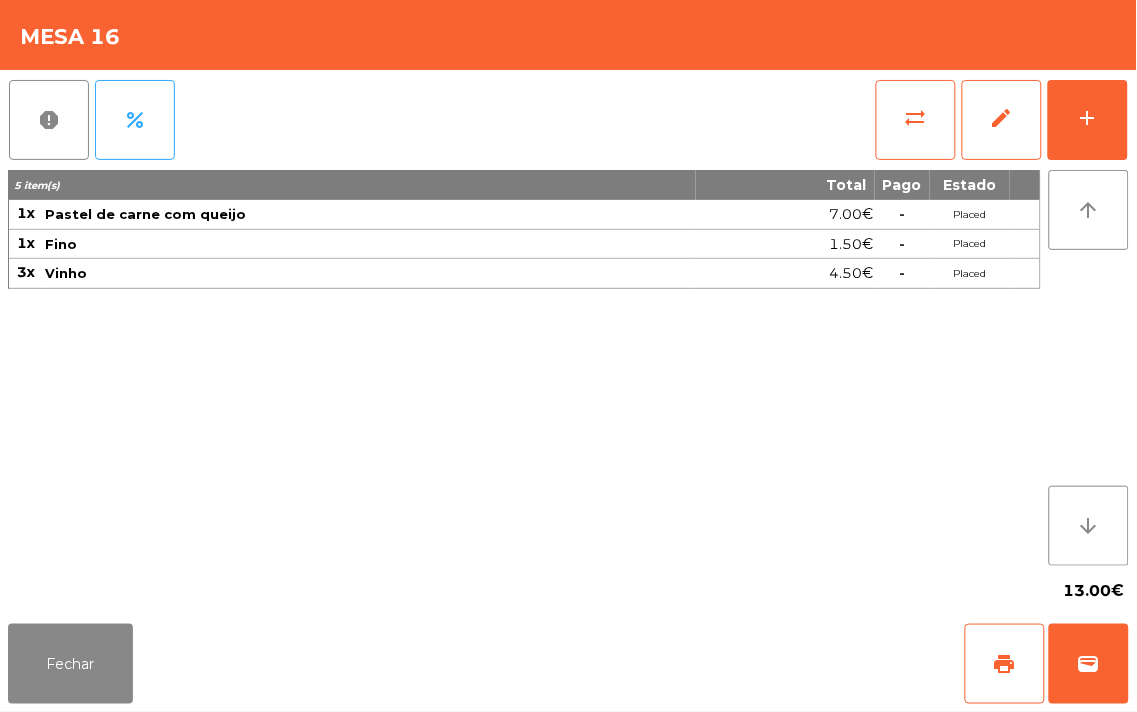 click on "13.00€" 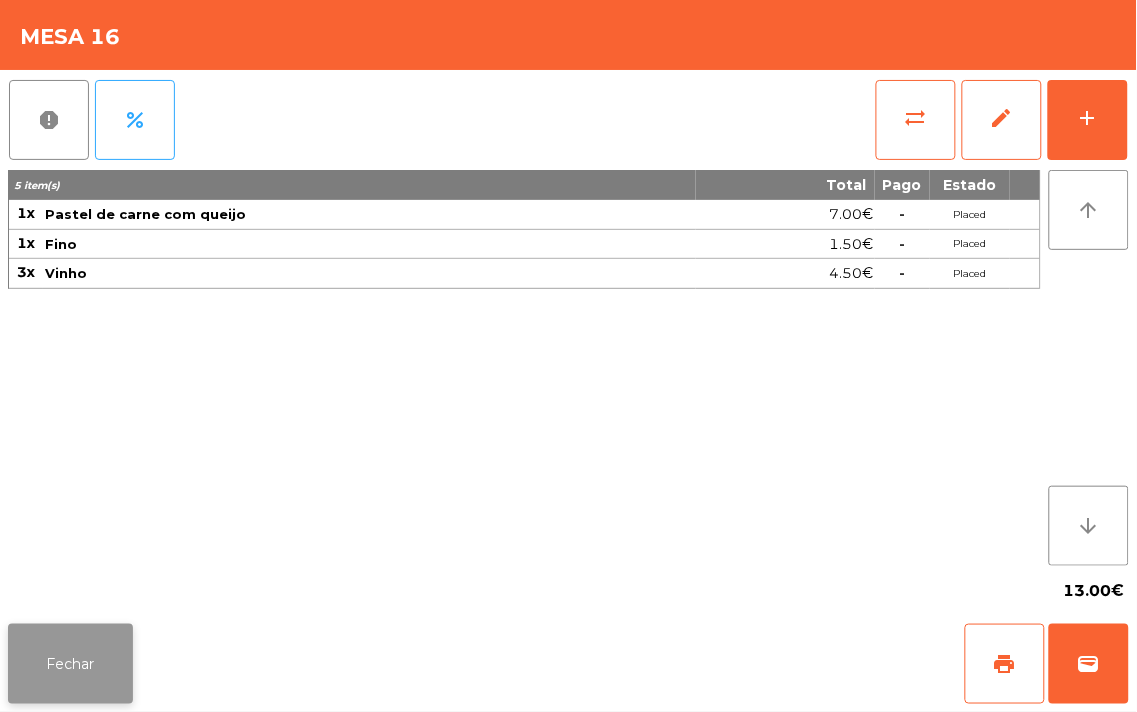 click on "Fechar" 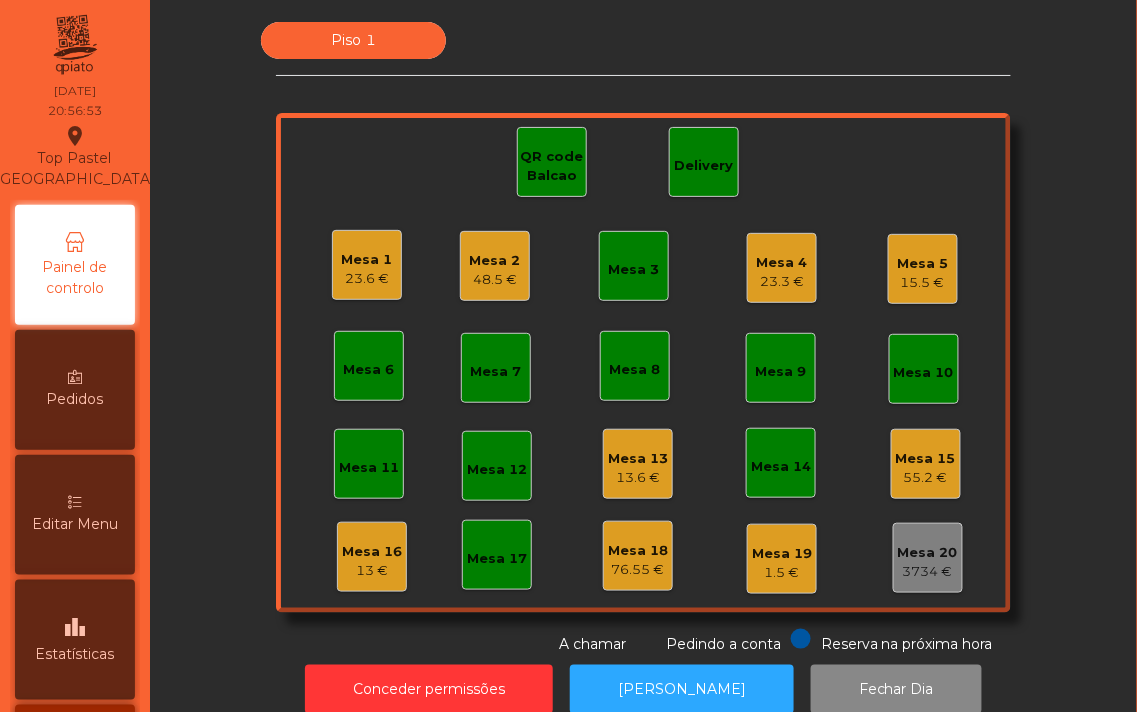 click on "13.6 €" 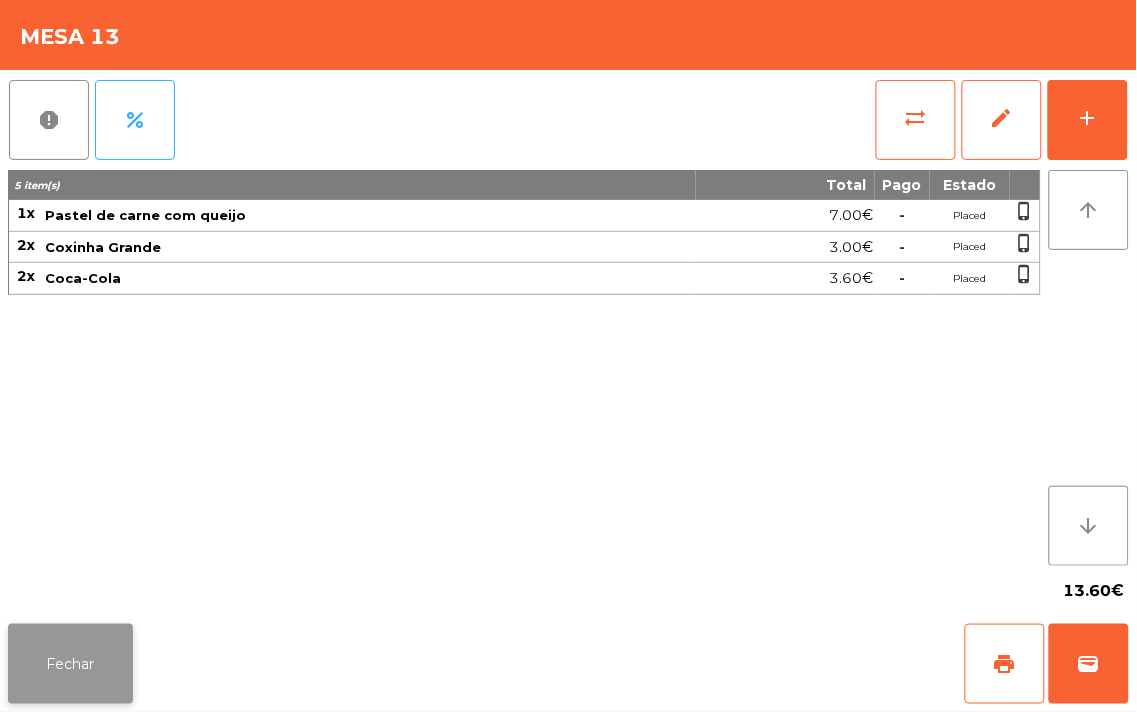 click on "Fechar" 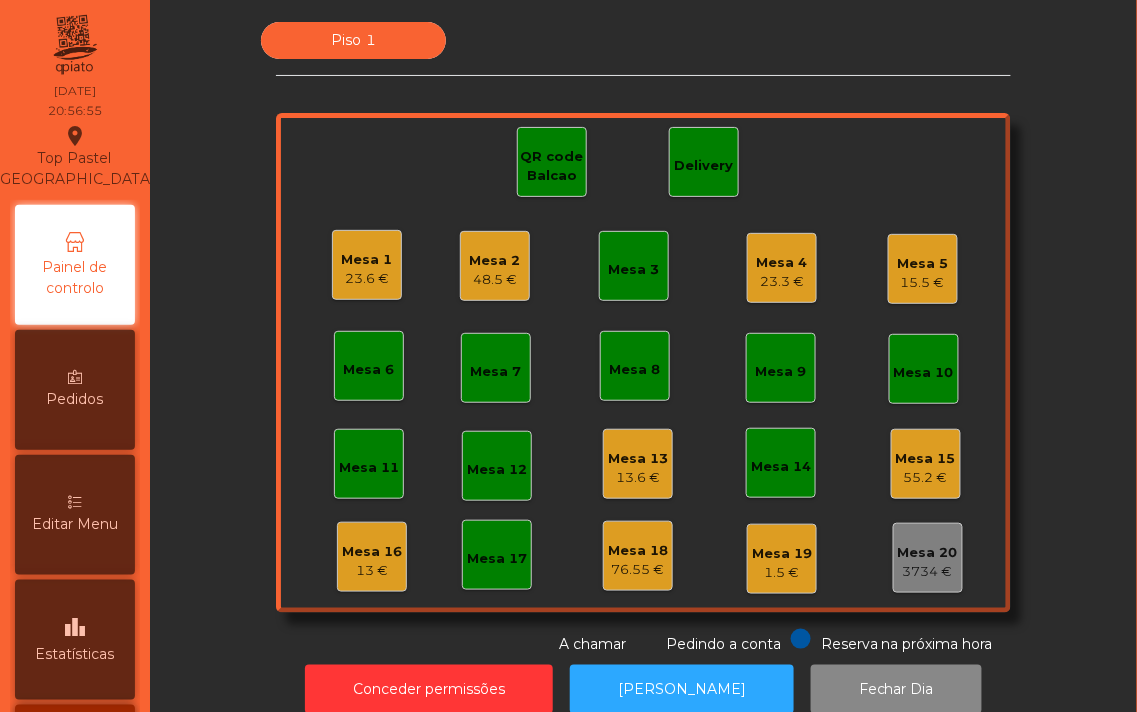 click on "23.3 €" 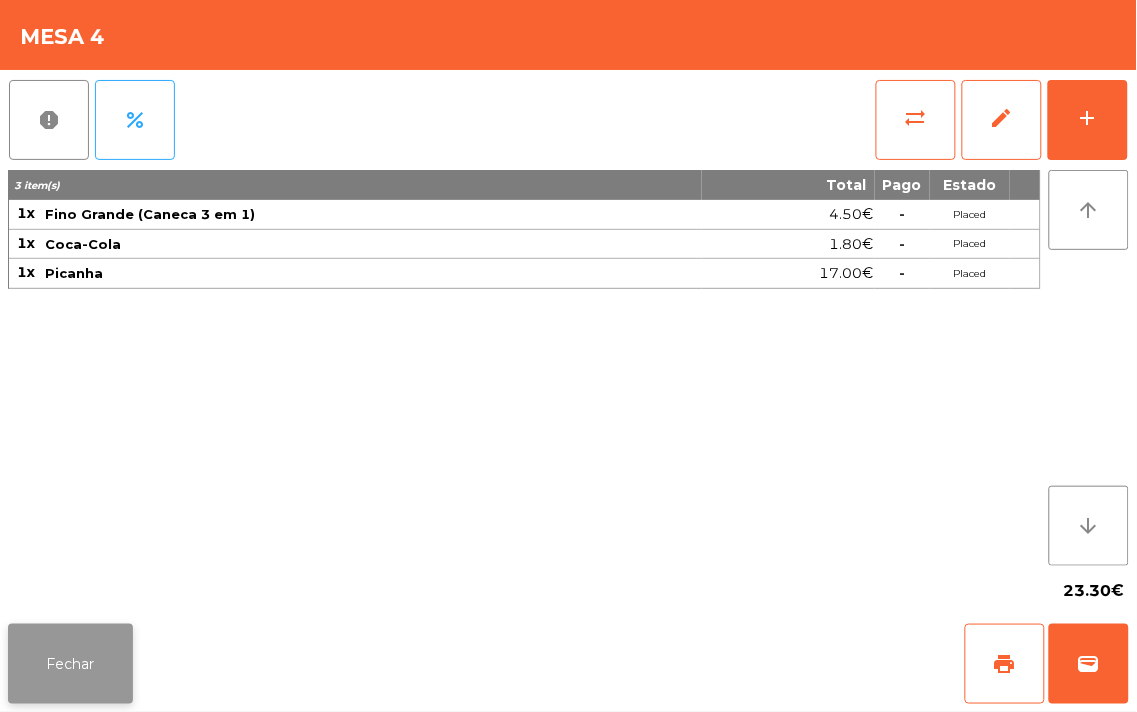 click on "Fechar" 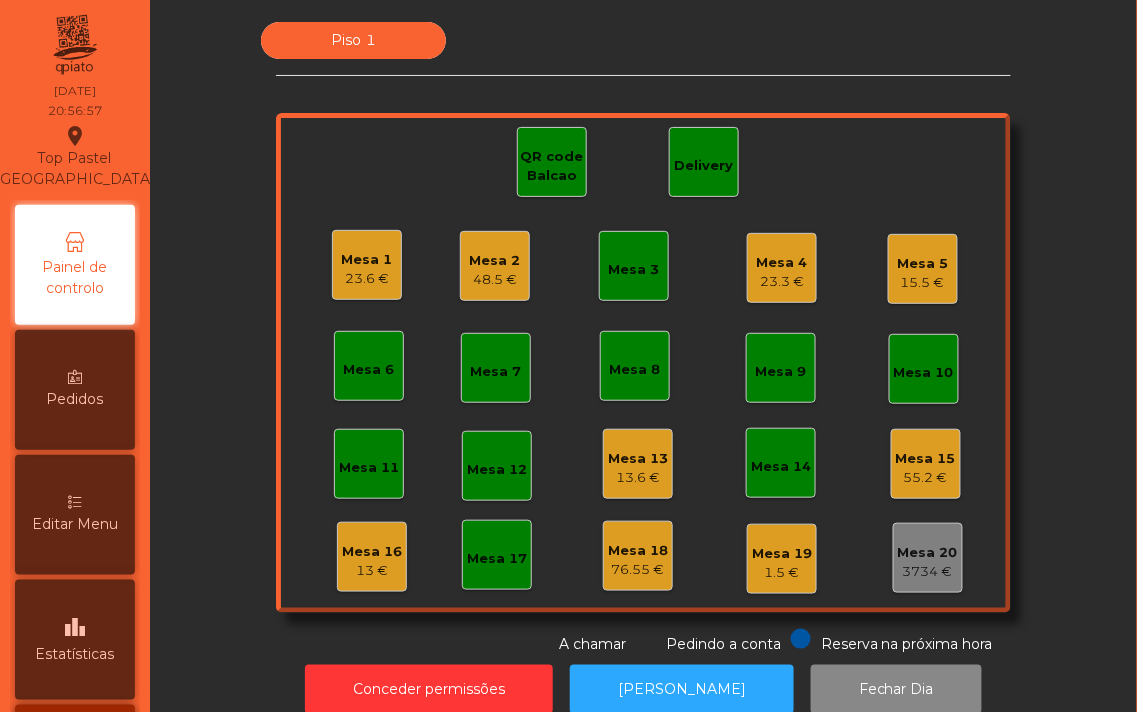 click on "15.5 €" 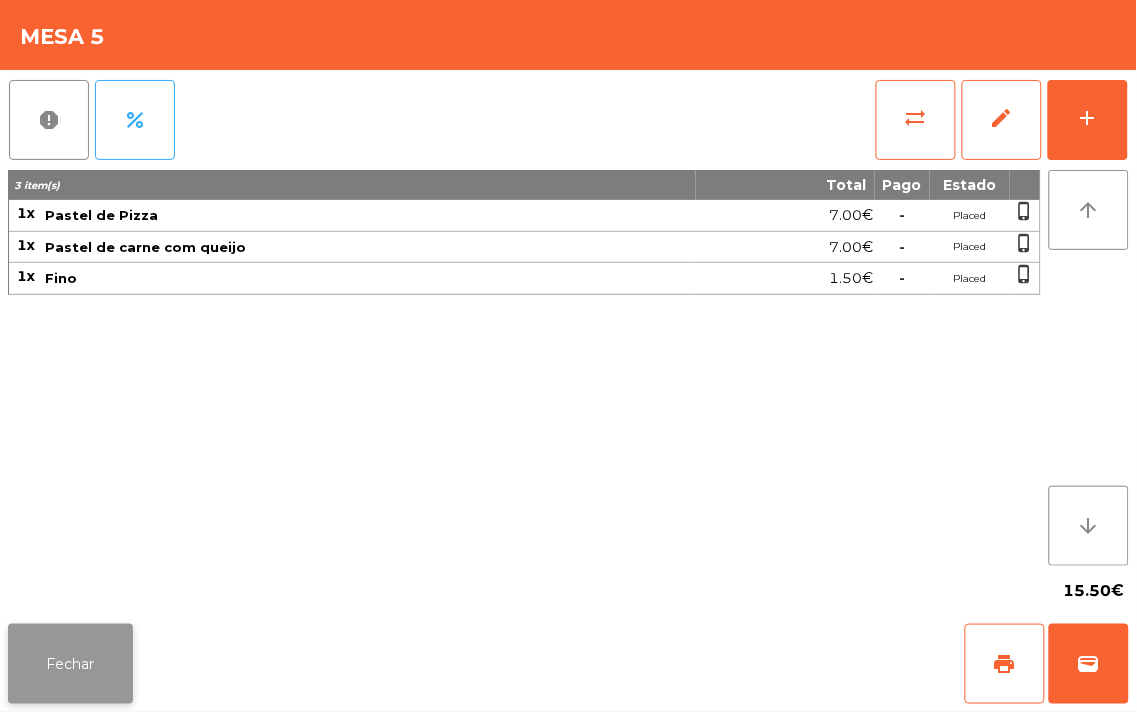 click on "Fechar" 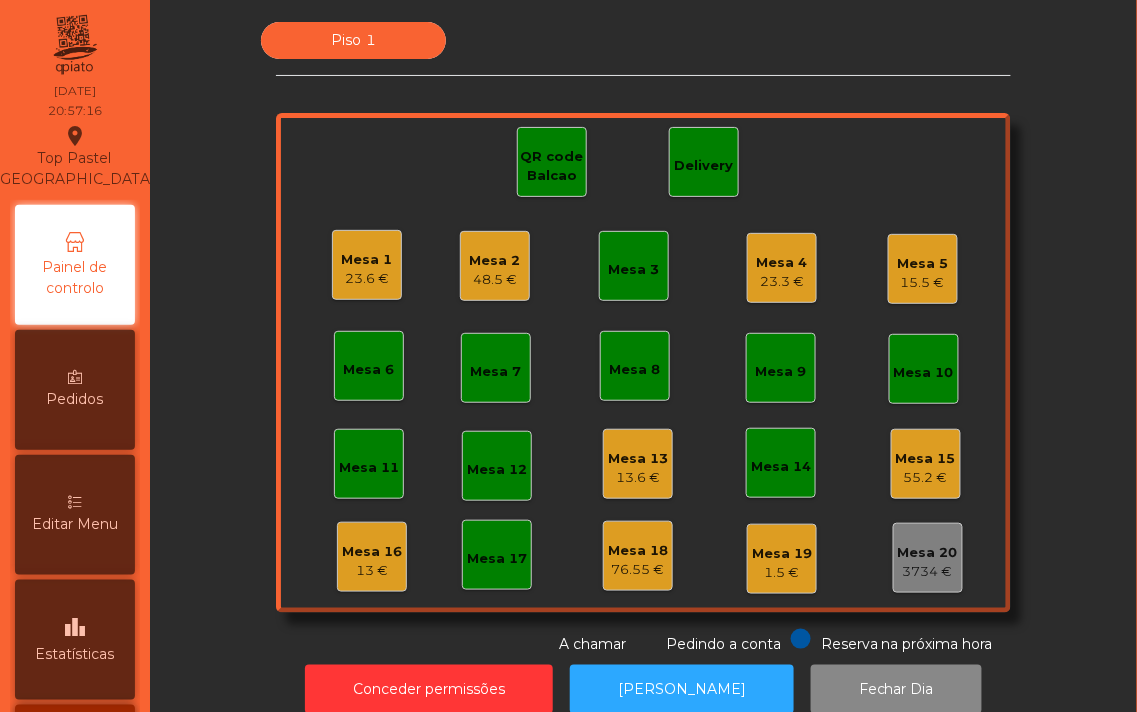 click on "Mesa 4" 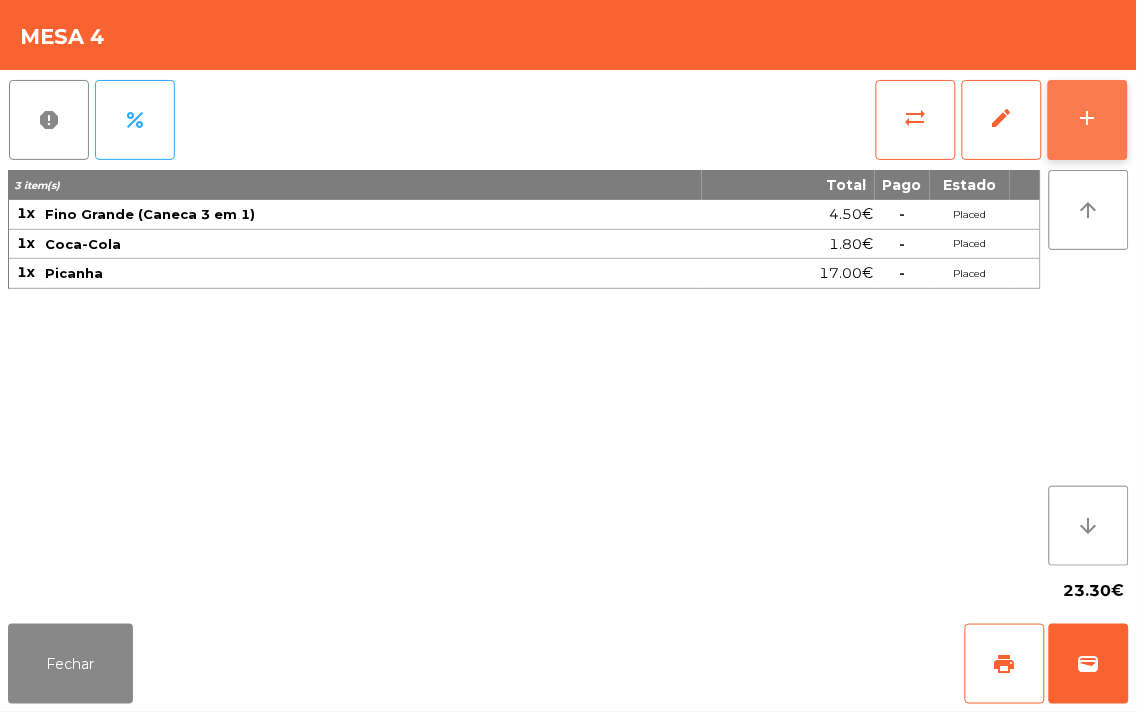click on "add" 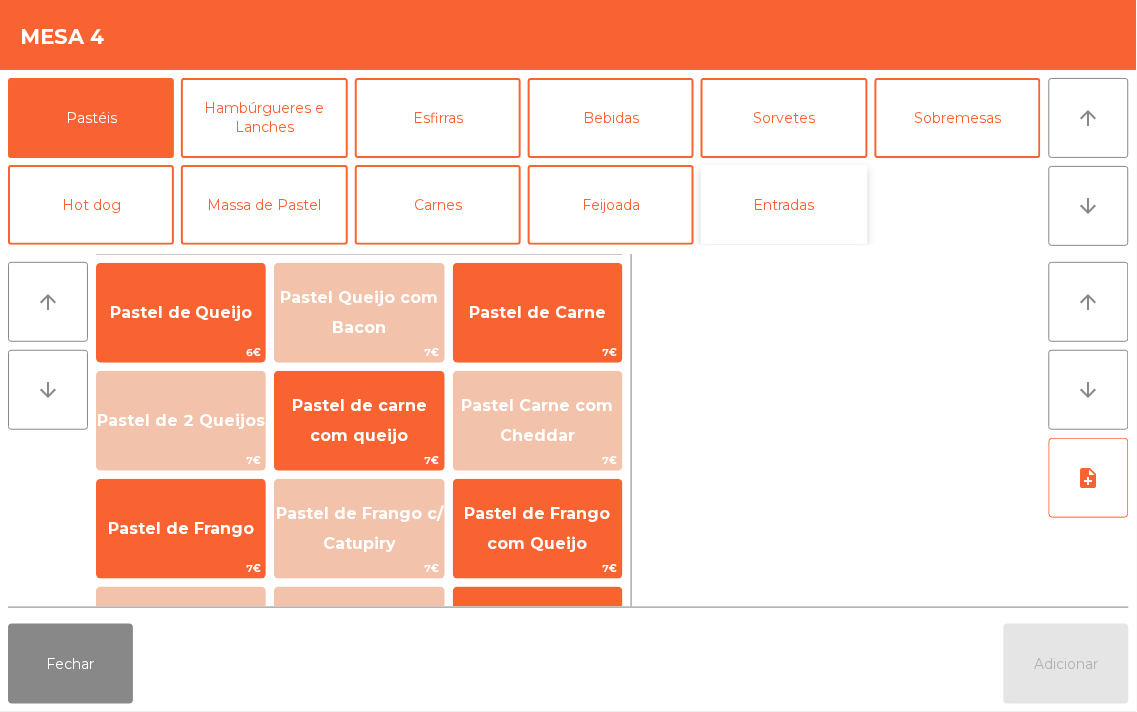 click on "Entradas" 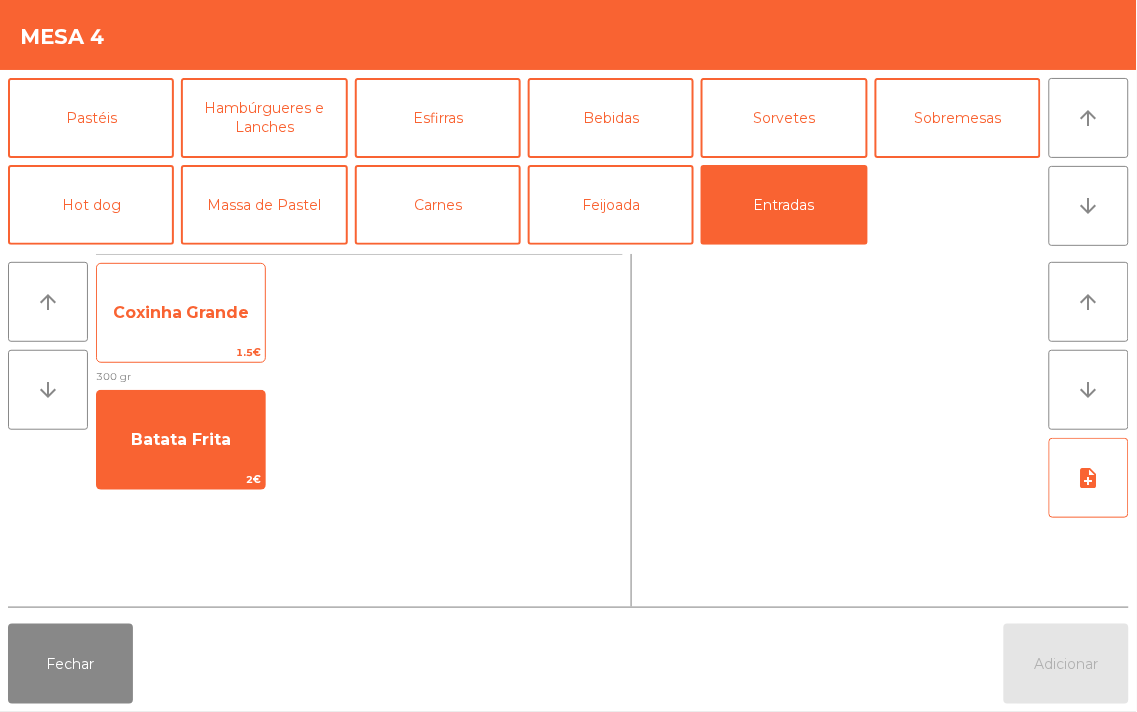 click on "Coxinha Grande" 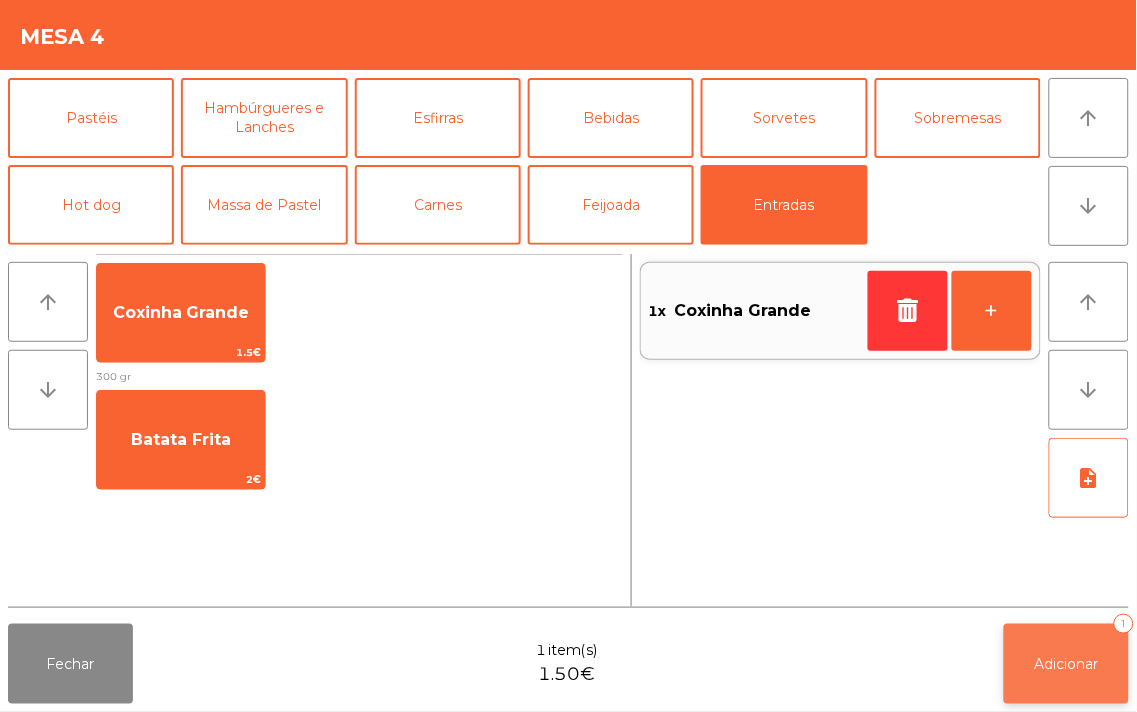 click on "Adicionar" 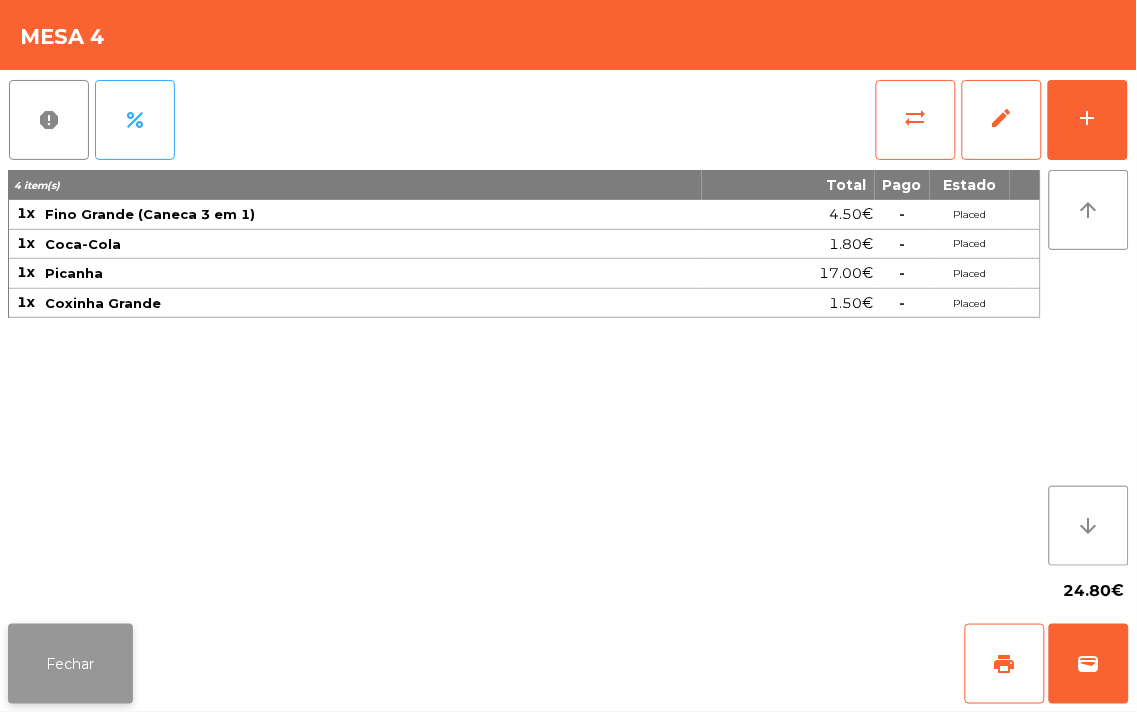 click on "Fechar" 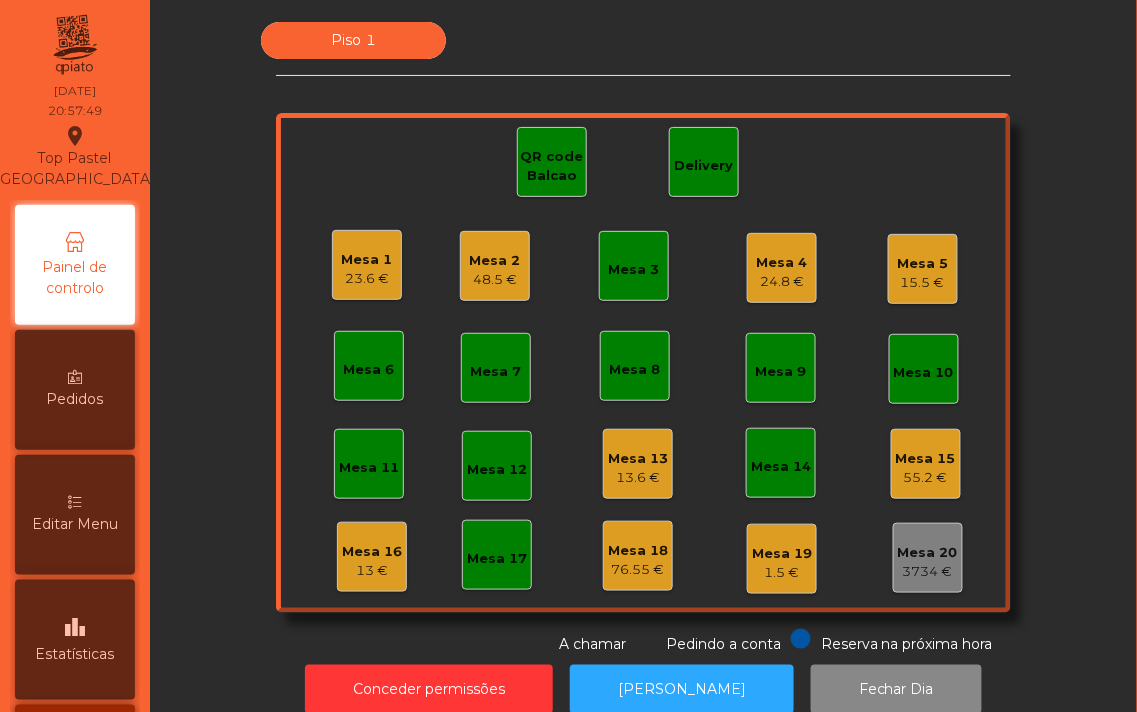 click on "Mesa 2   48.5 €" 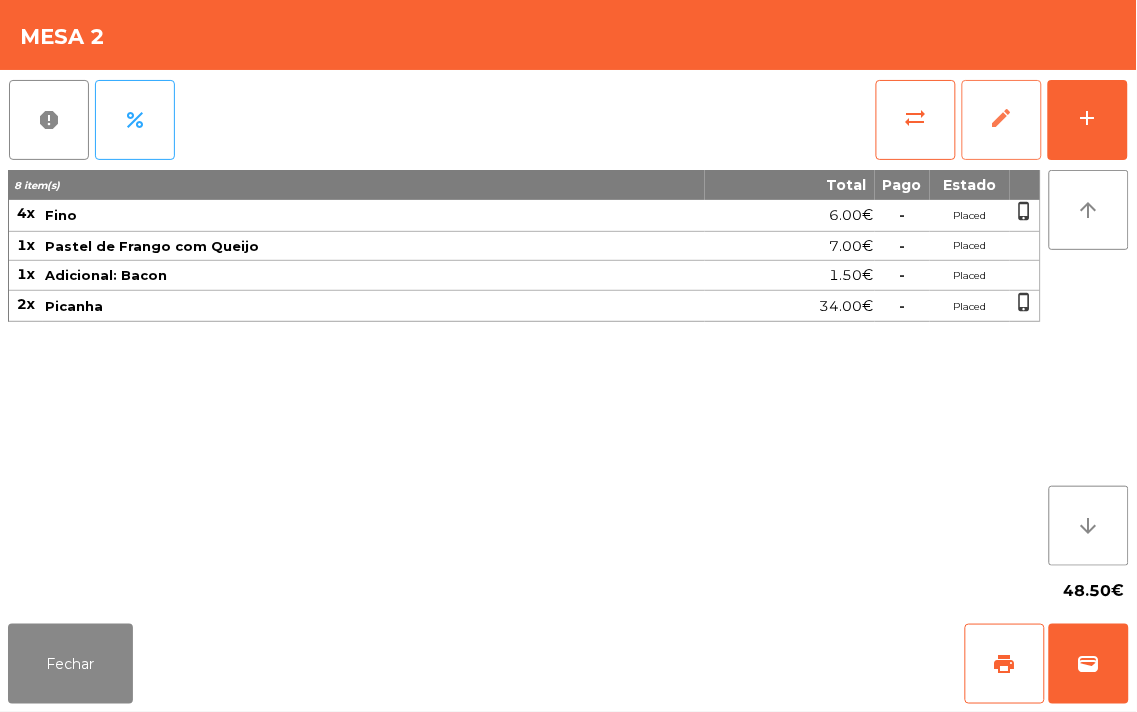 click on "edit" 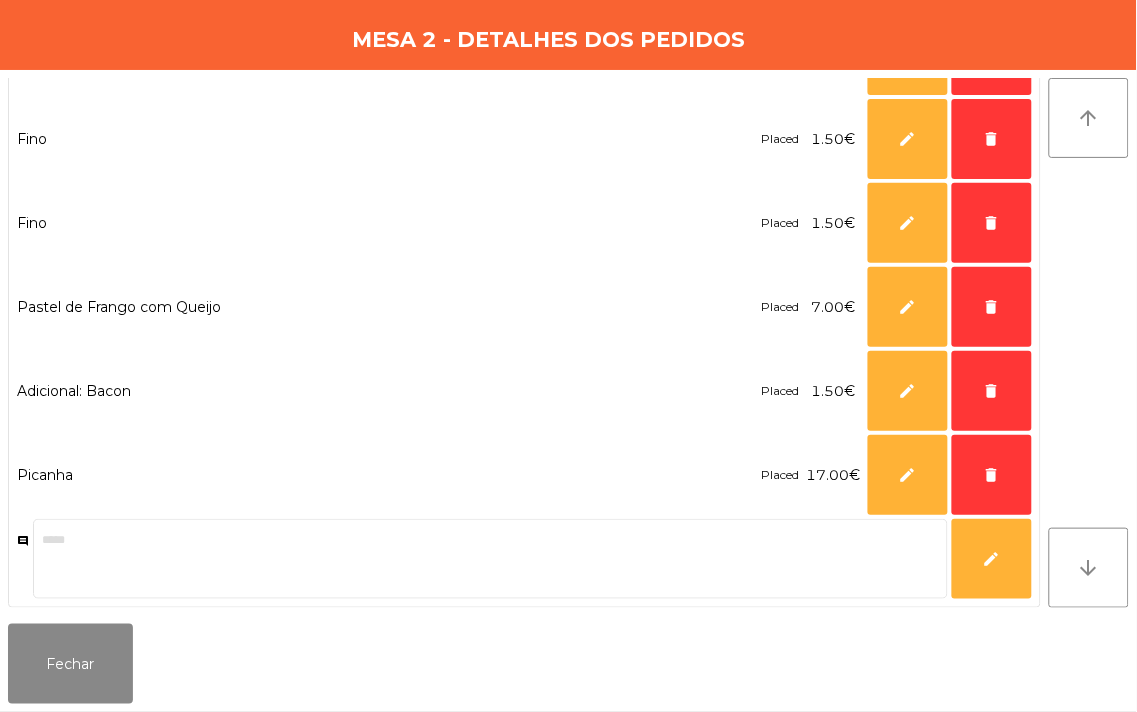 scroll, scrollTop: 518, scrollLeft: 0, axis: vertical 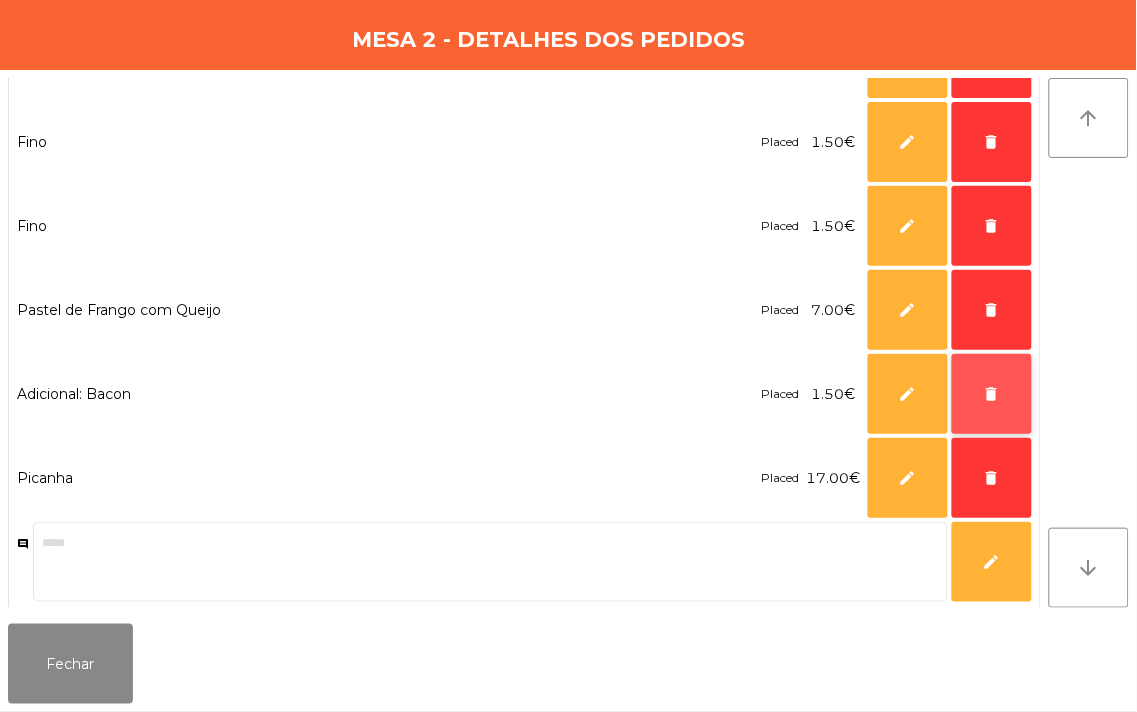 click on "delete" 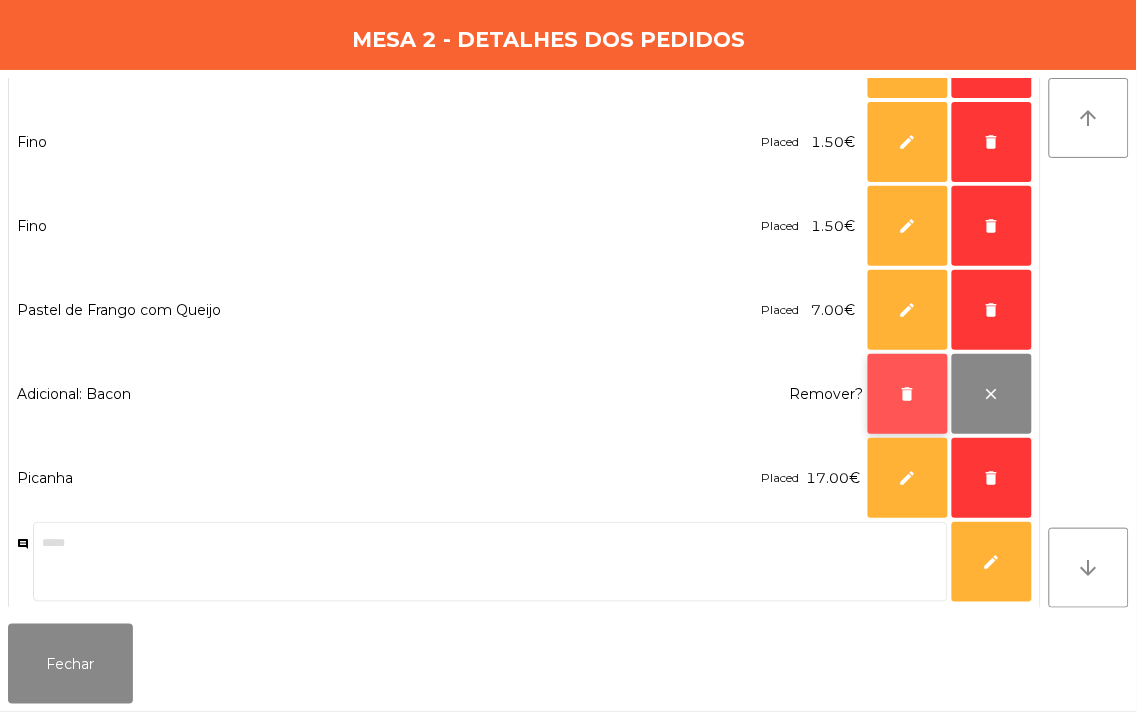 click on "delete" 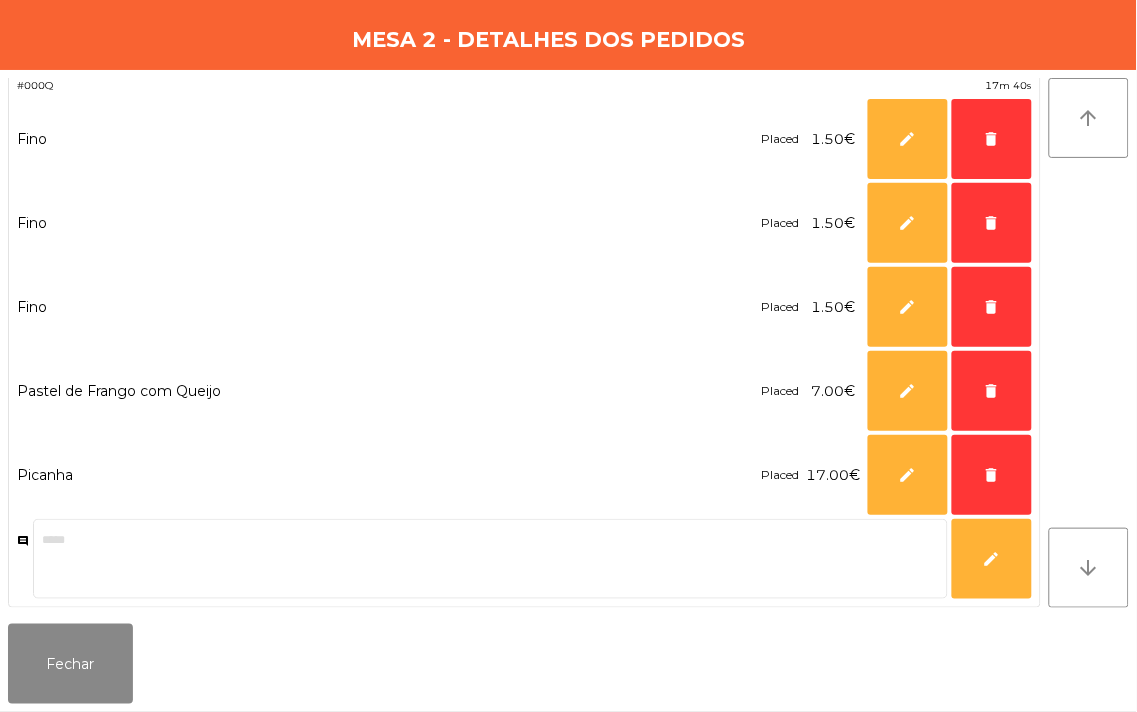 scroll, scrollTop: 437, scrollLeft: 0, axis: vertical 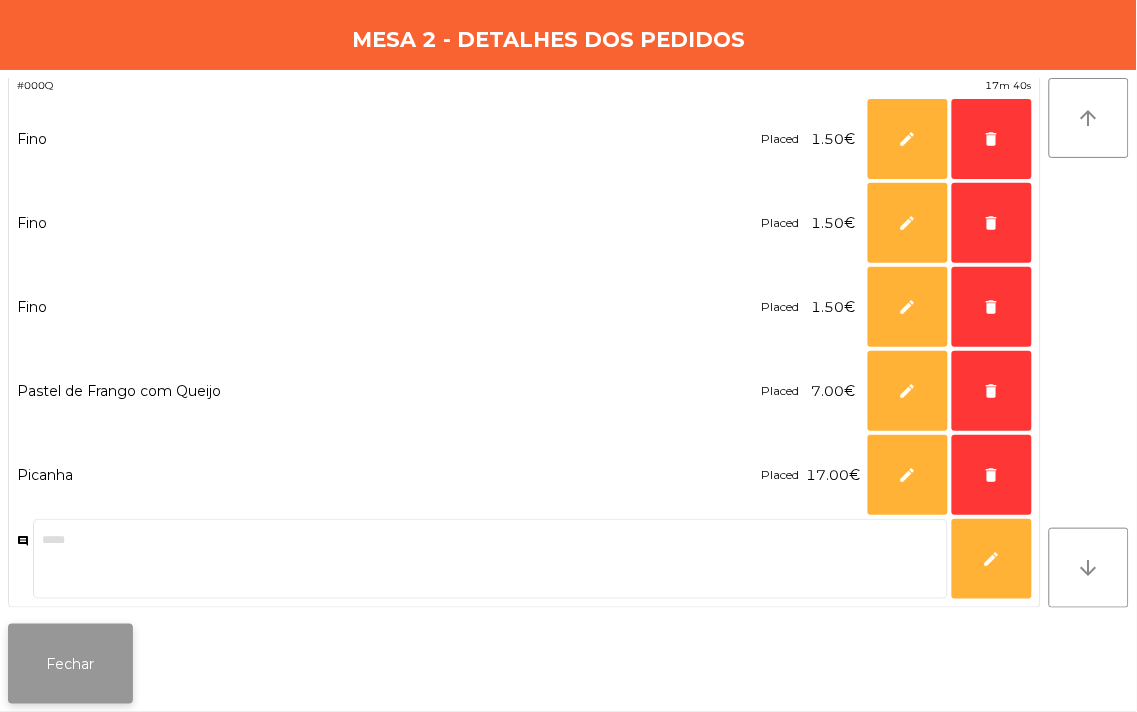 click on "Fechar" 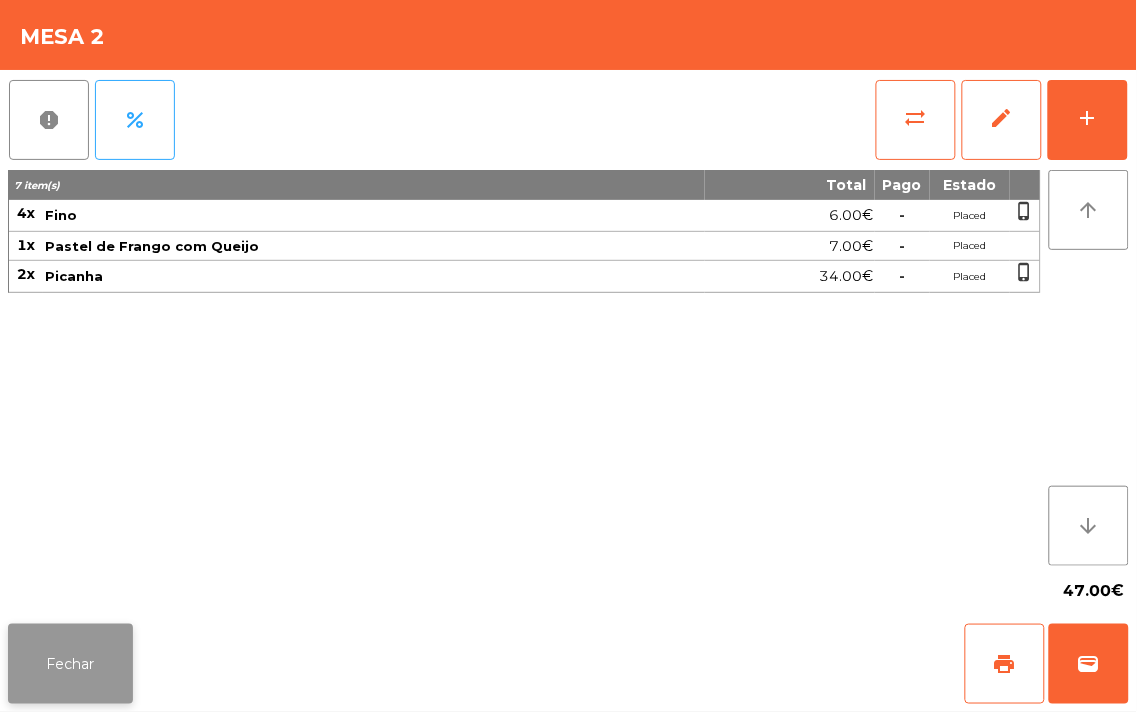 click on "Fechar" 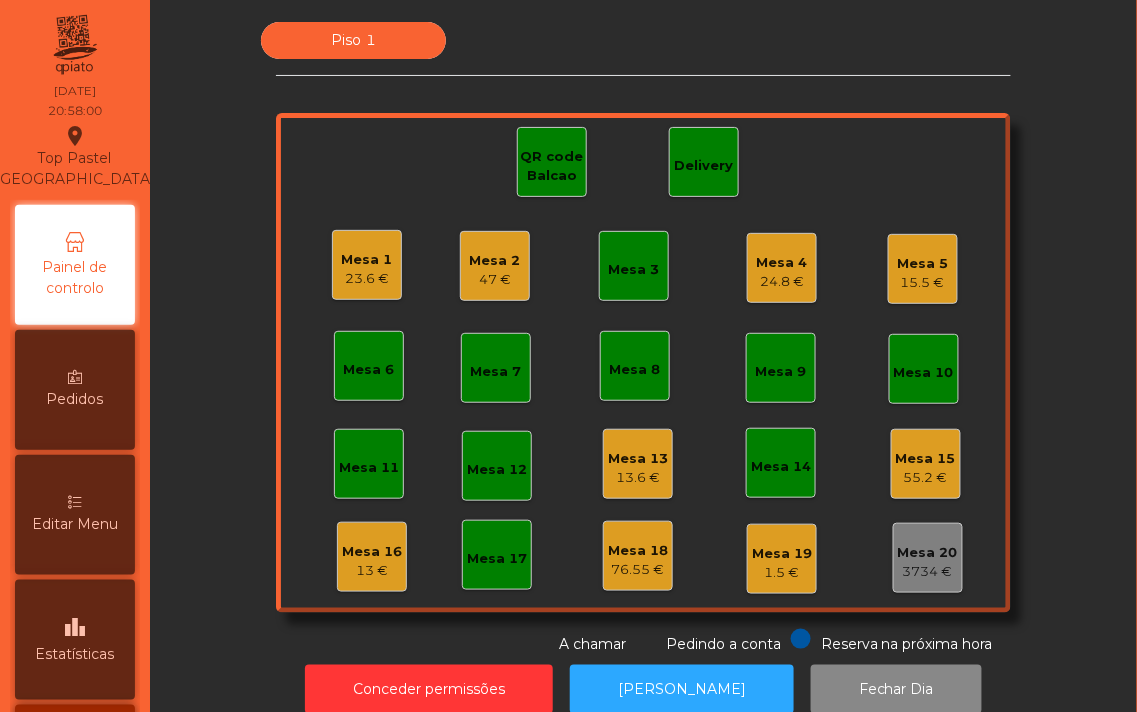 click on "15.5 €" 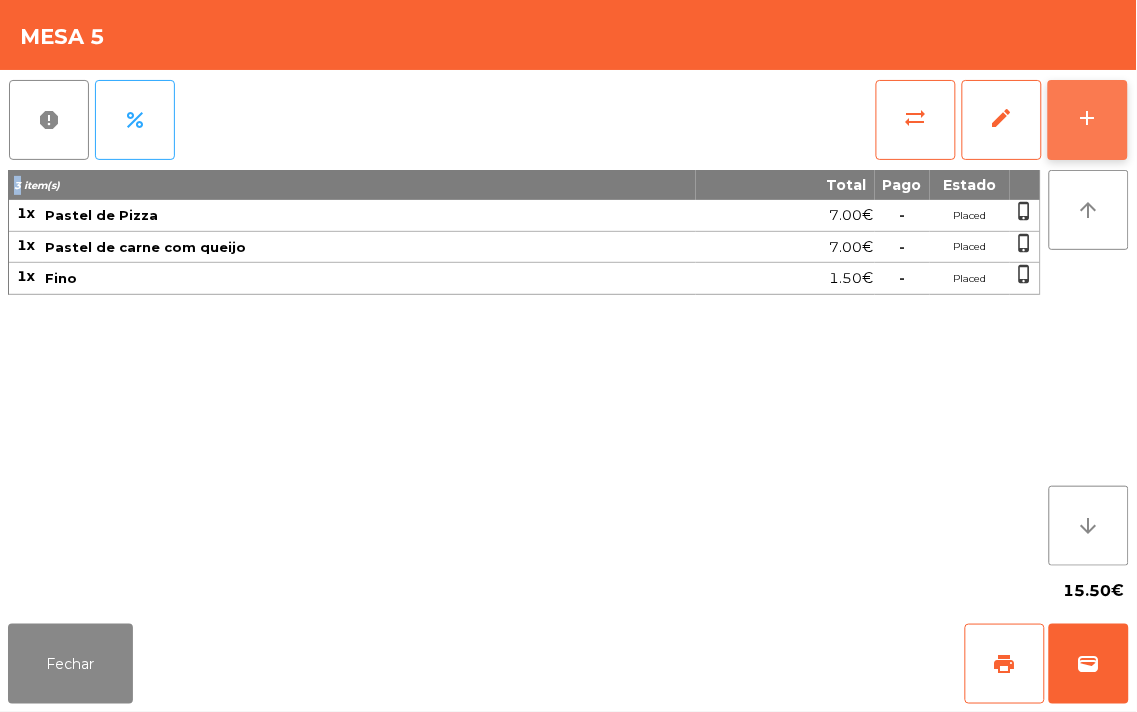 click on "add" 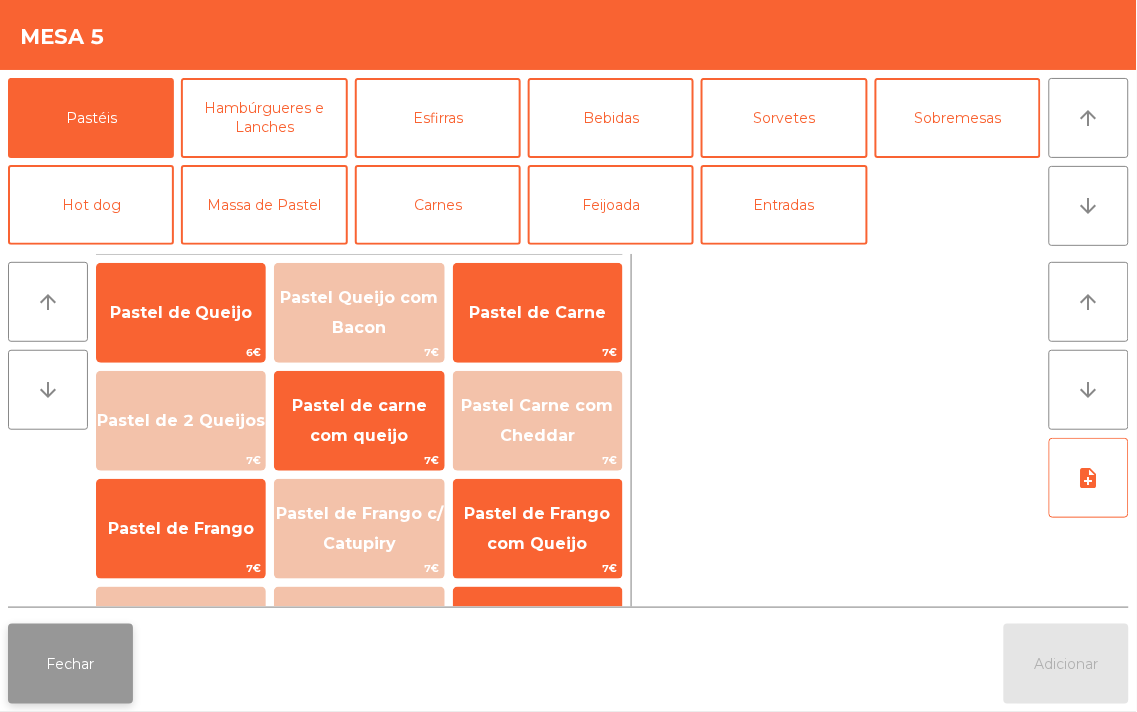 click on "Fechar" 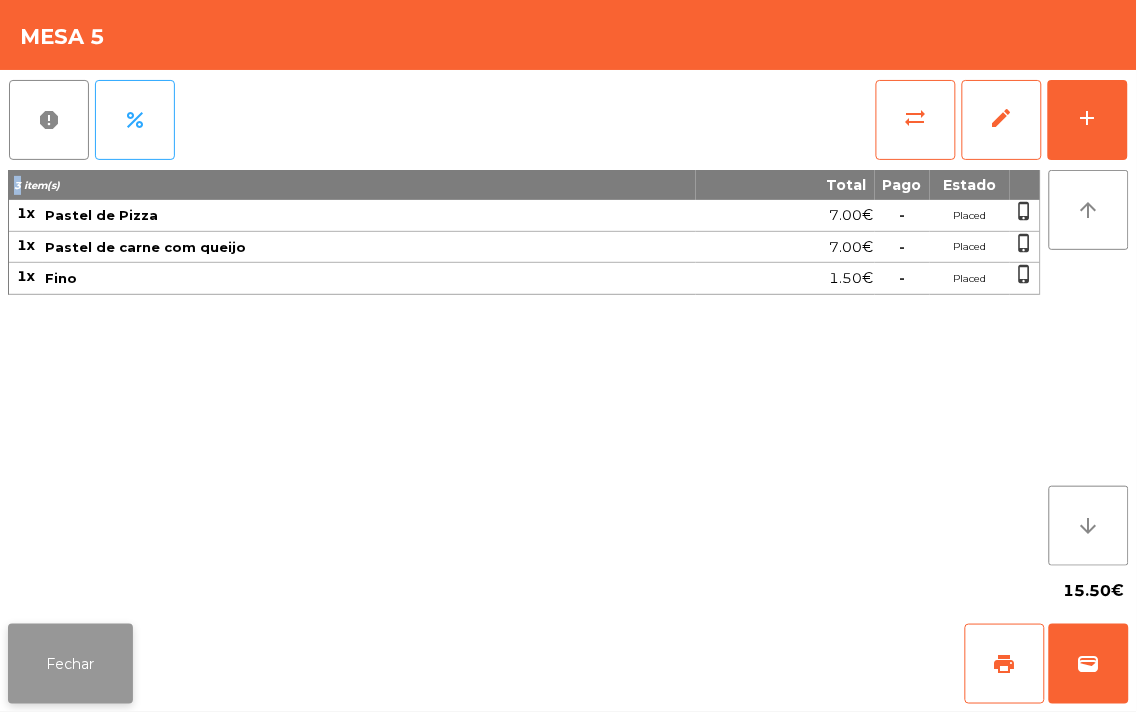 click on "Fechar" 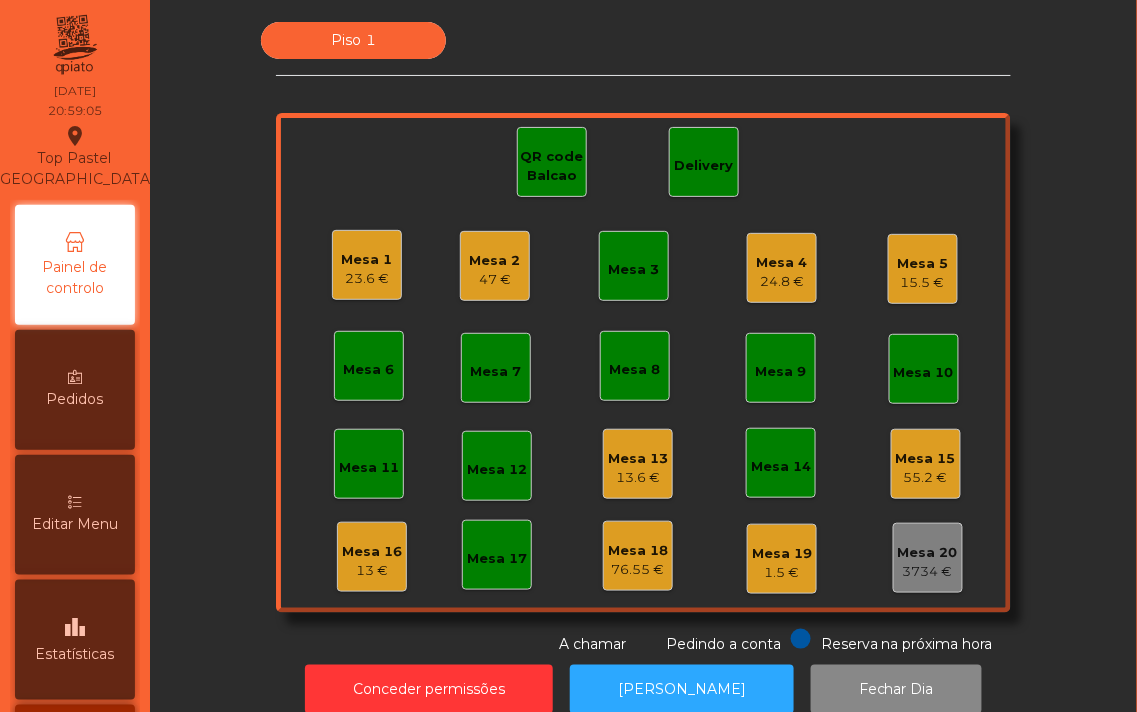 click on "47 €" 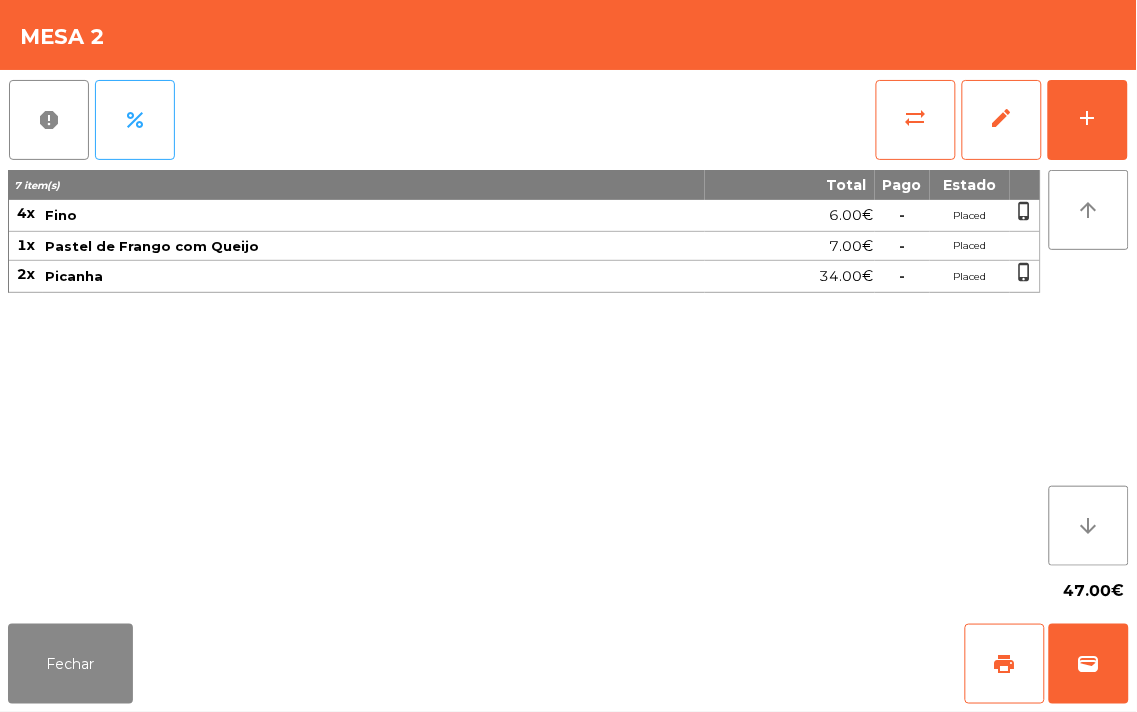 click on "Pastel de Frango com Queijo" 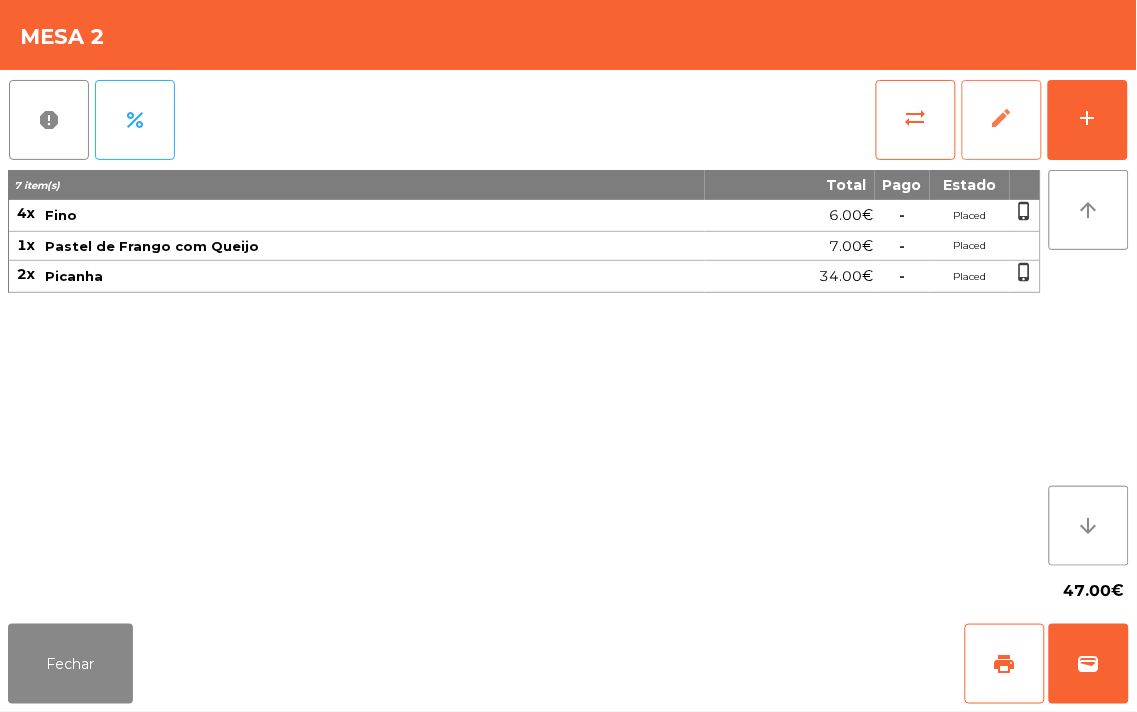 click on "edit" 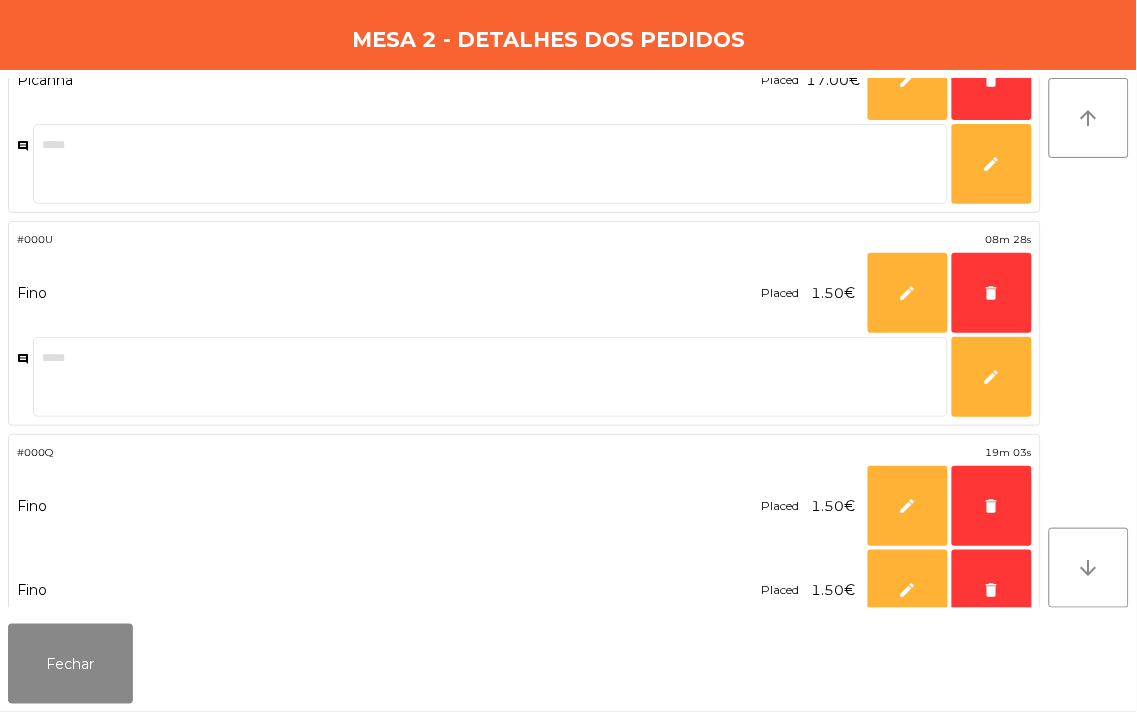 scroll, scrollTop: 0, scrollLeft: 0, axis: both 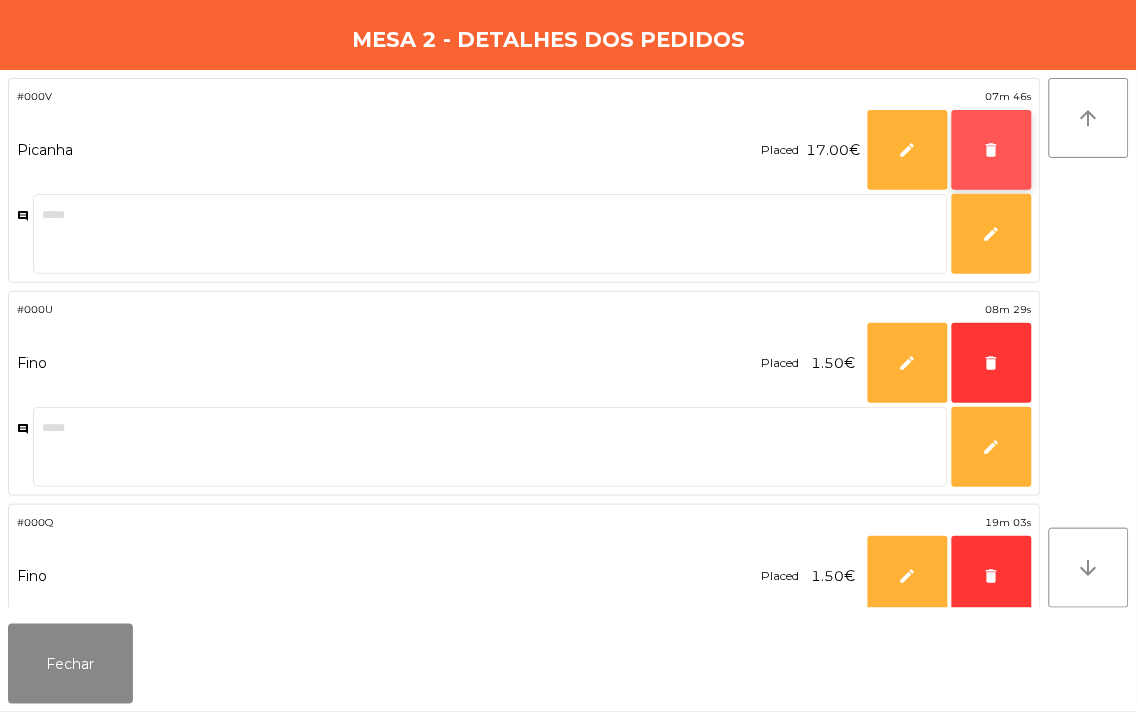 click on "delete" 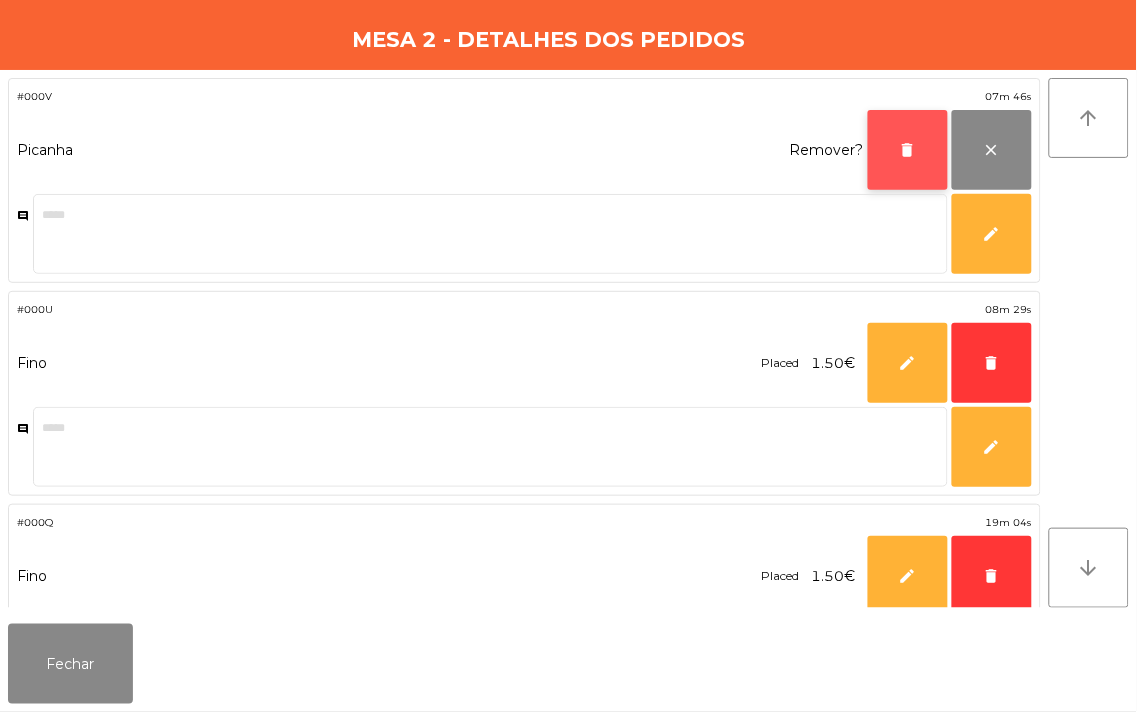 click on "delete" 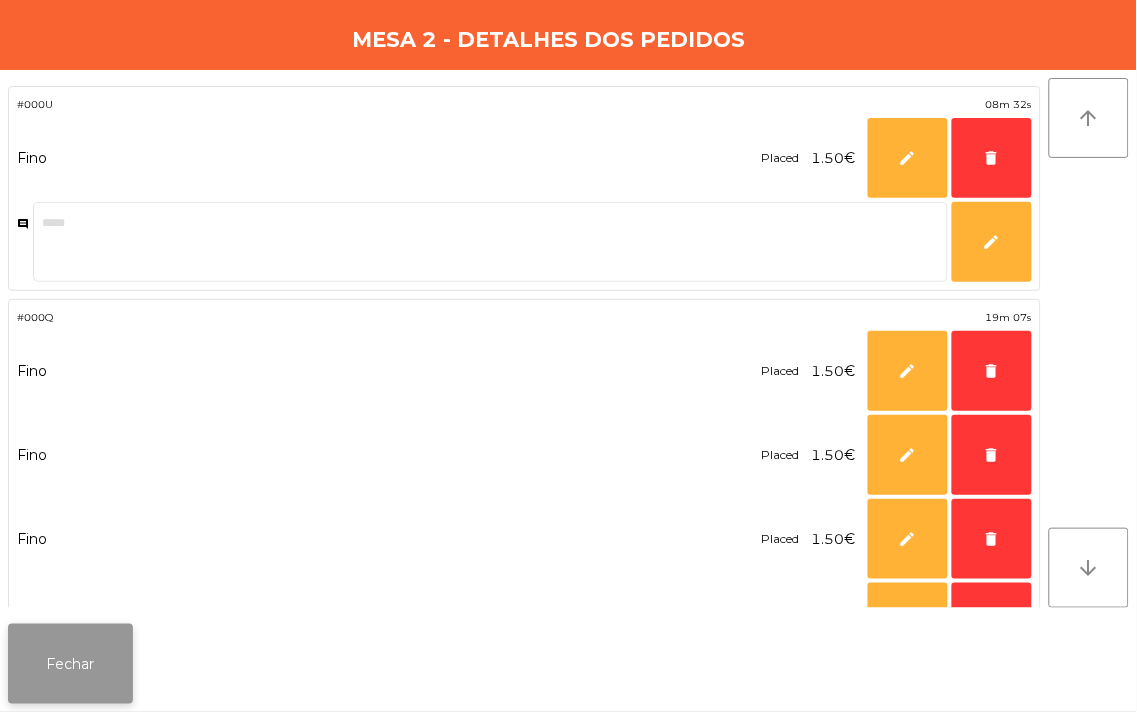 click on "Fechar" 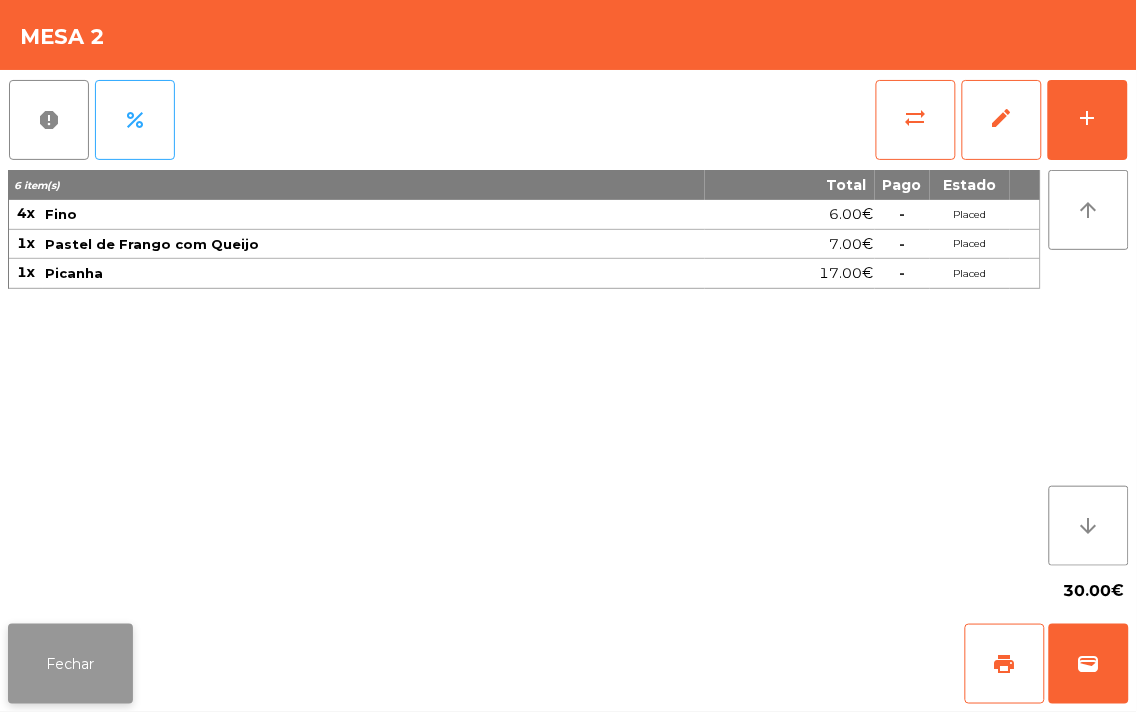 click on "Fechar" 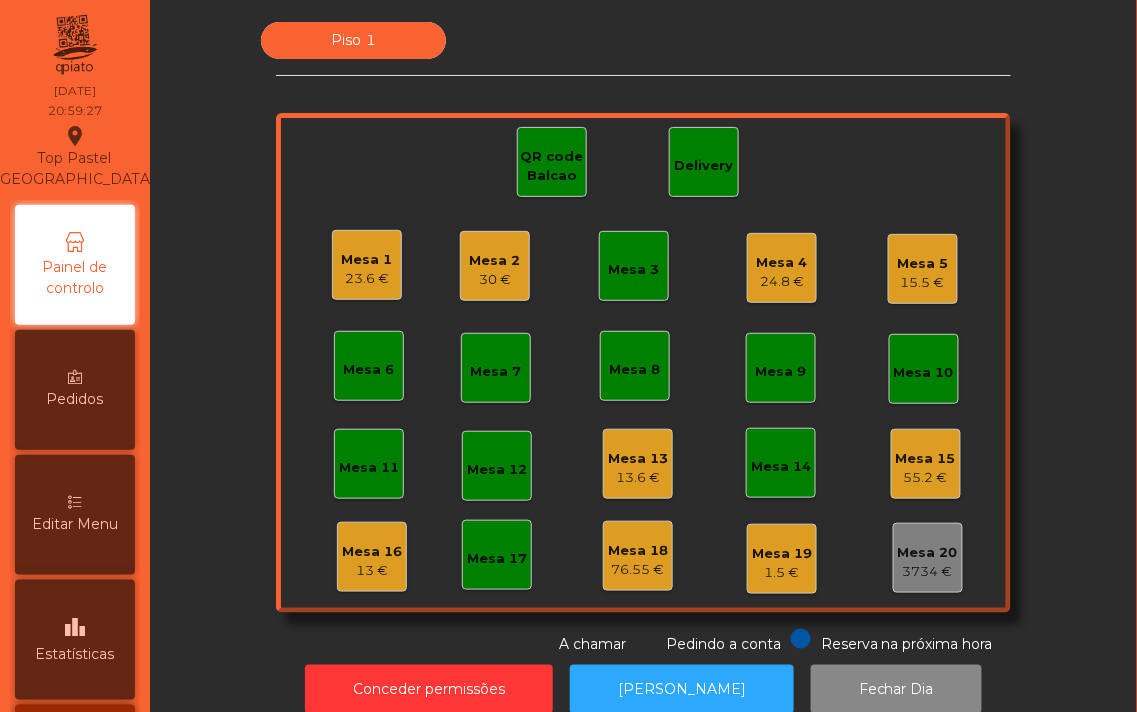 click on "23.6 €" 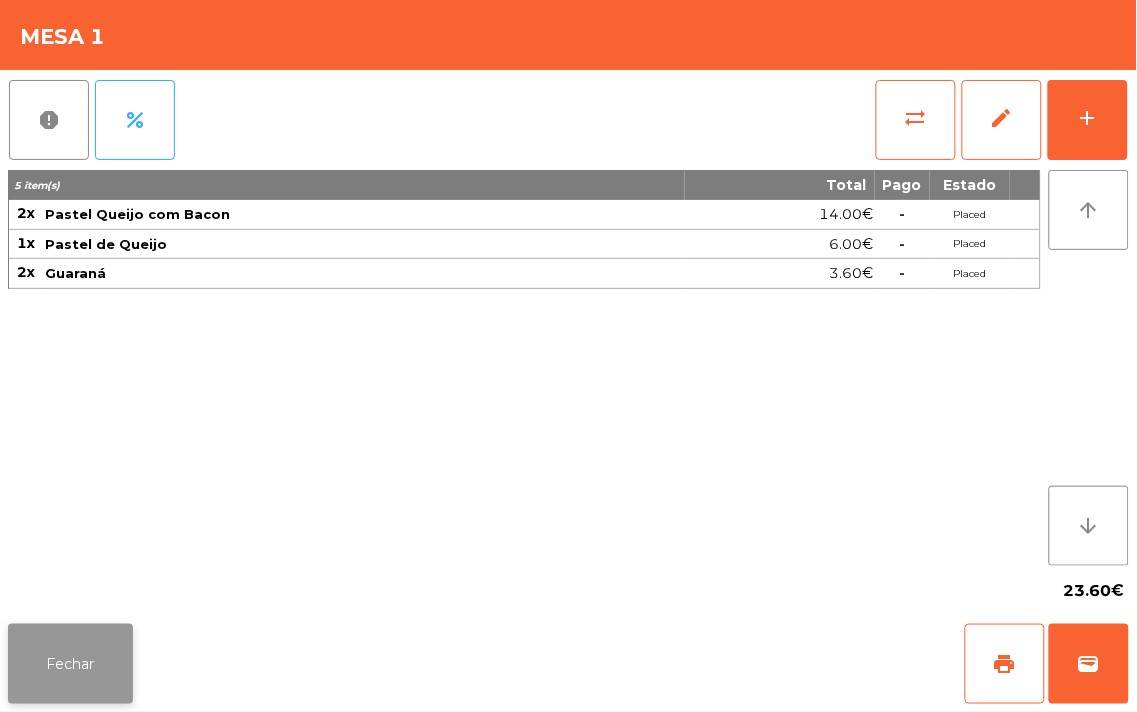 click on "Fechar" 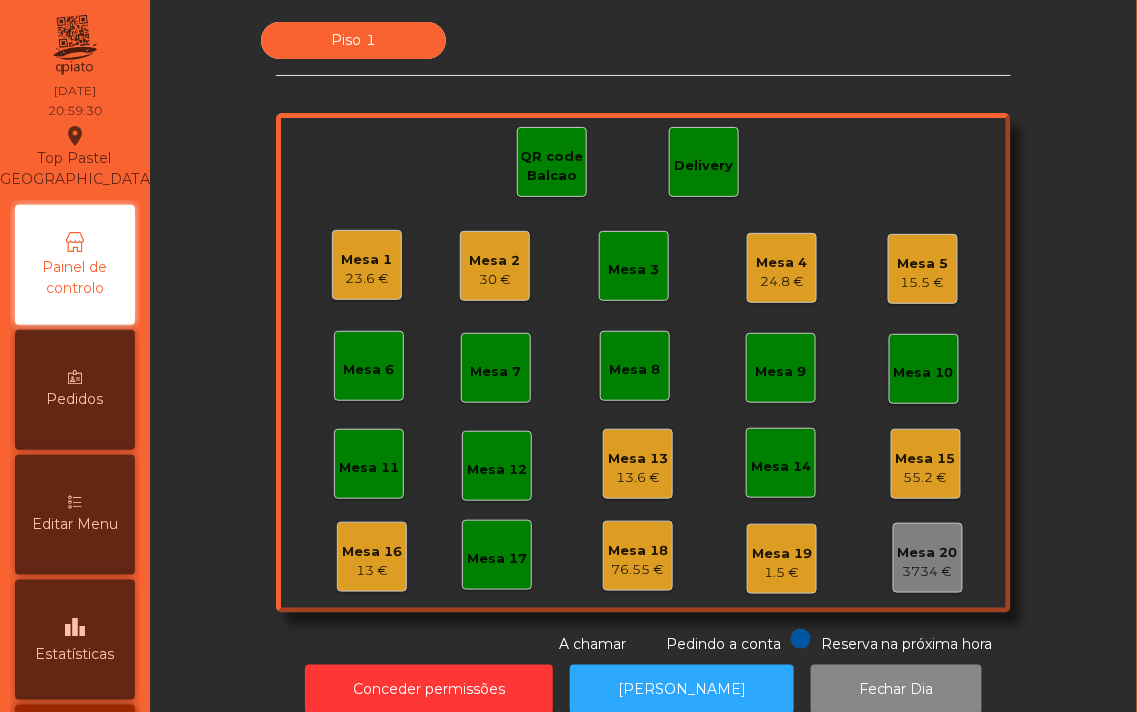 scroll, scrollTop: 41, scrollLeft: 0, axis: vertical 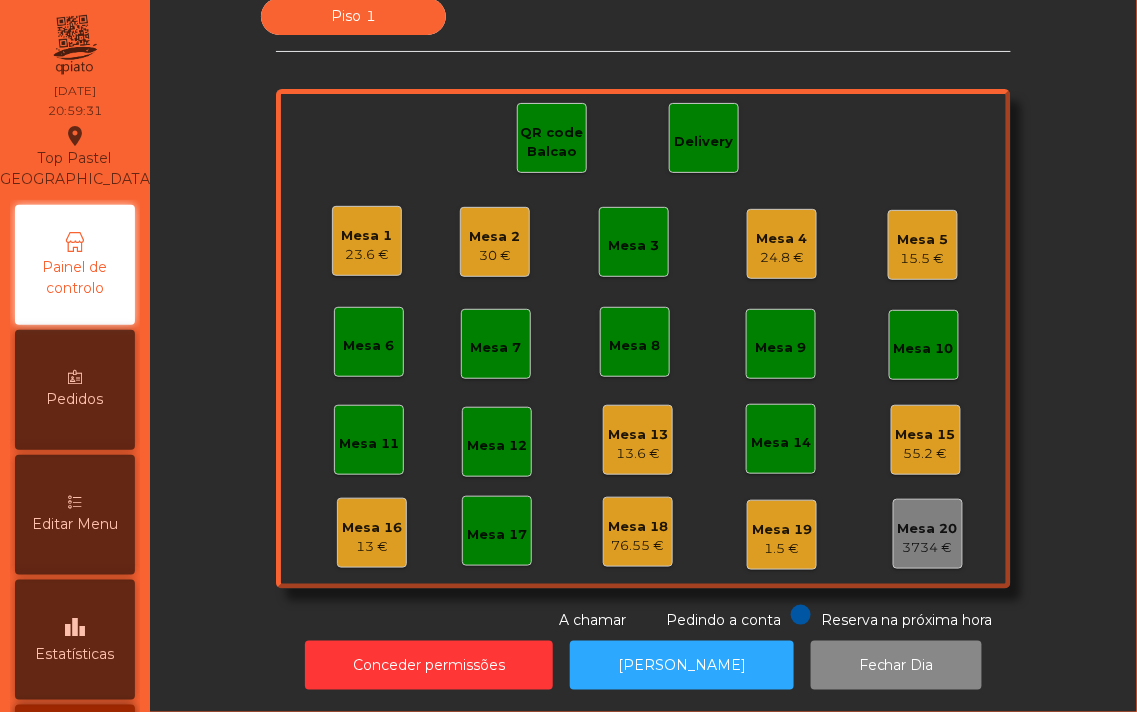 click on "13 €" 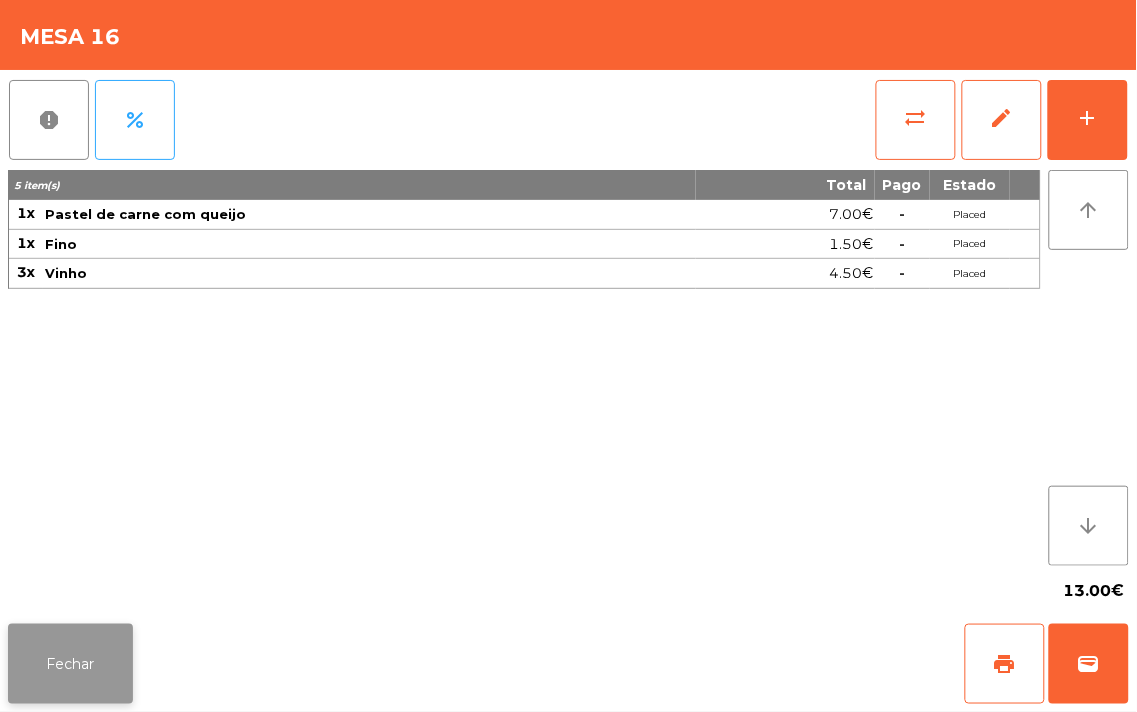 click on "Fechar" 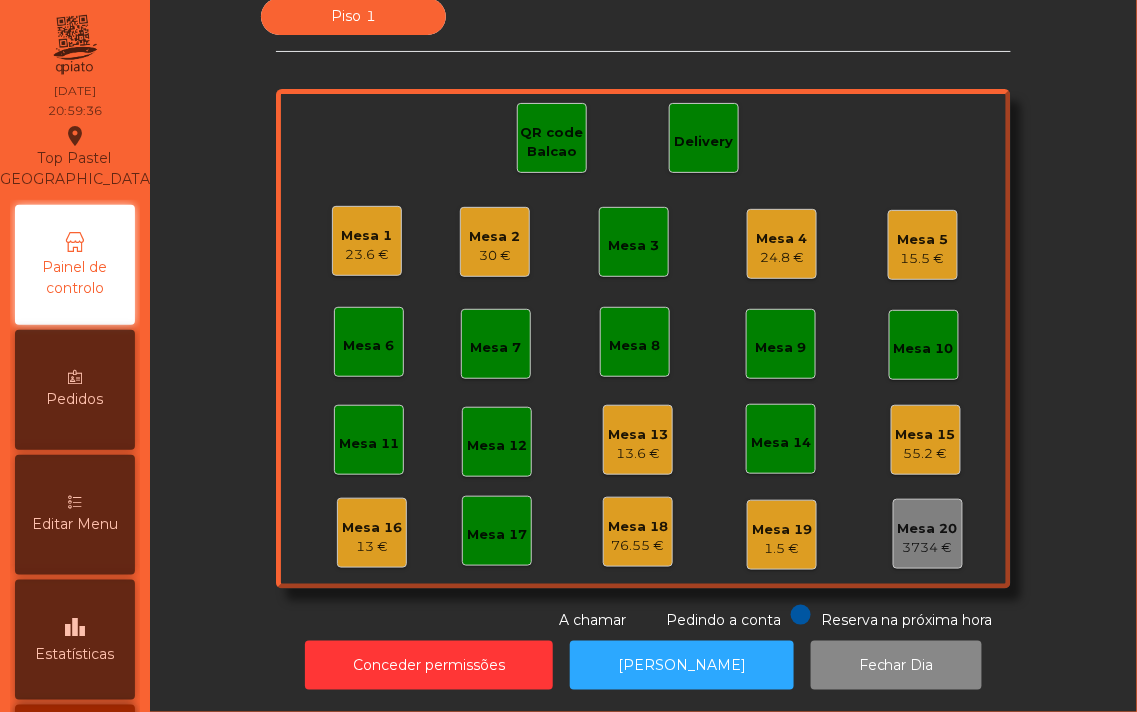 click on "13.6 €" 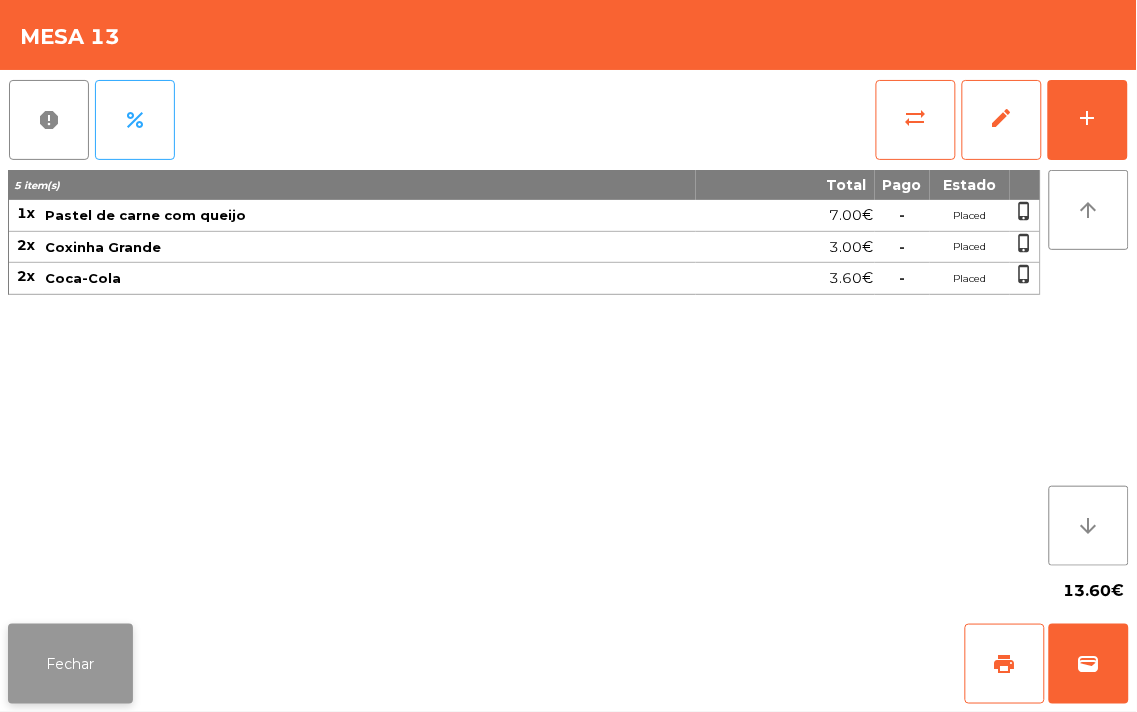 click on "Fechar" 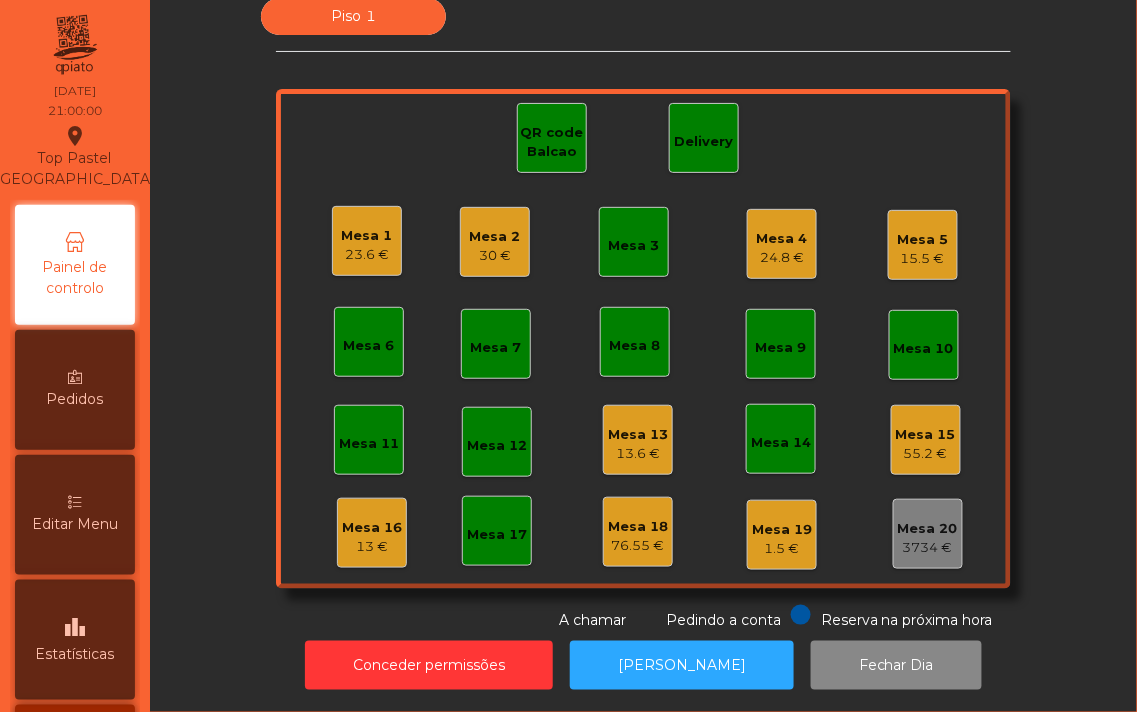 click on "Mesa 5   15.5 €" 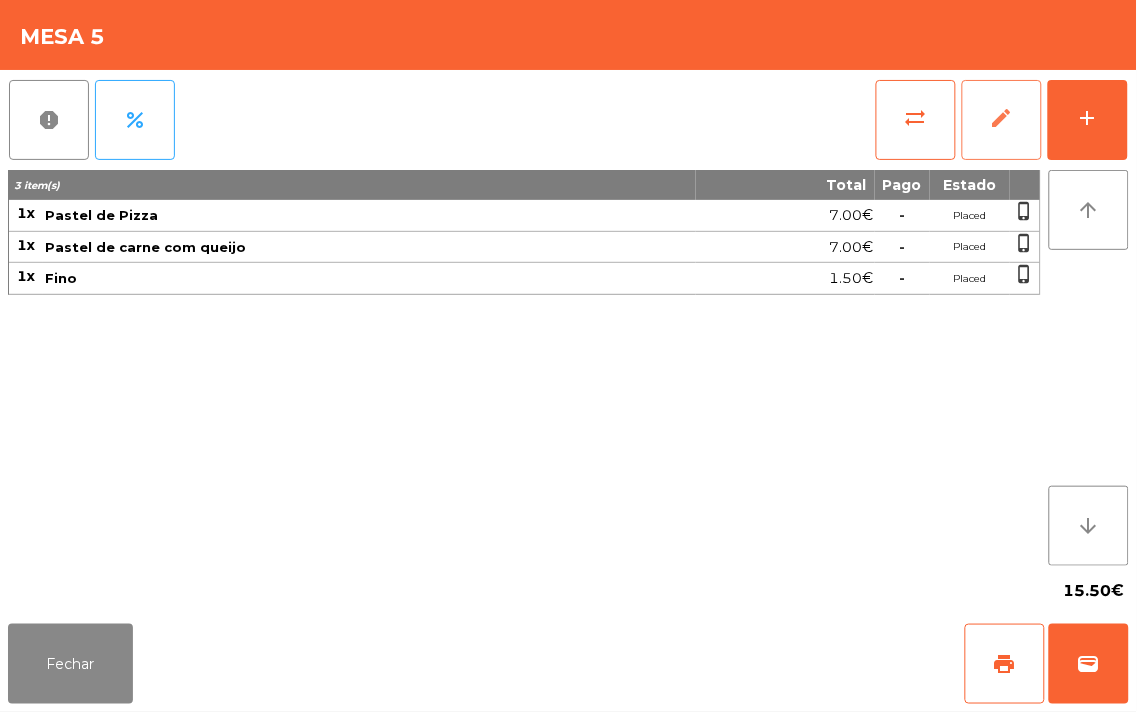 click on "edit" 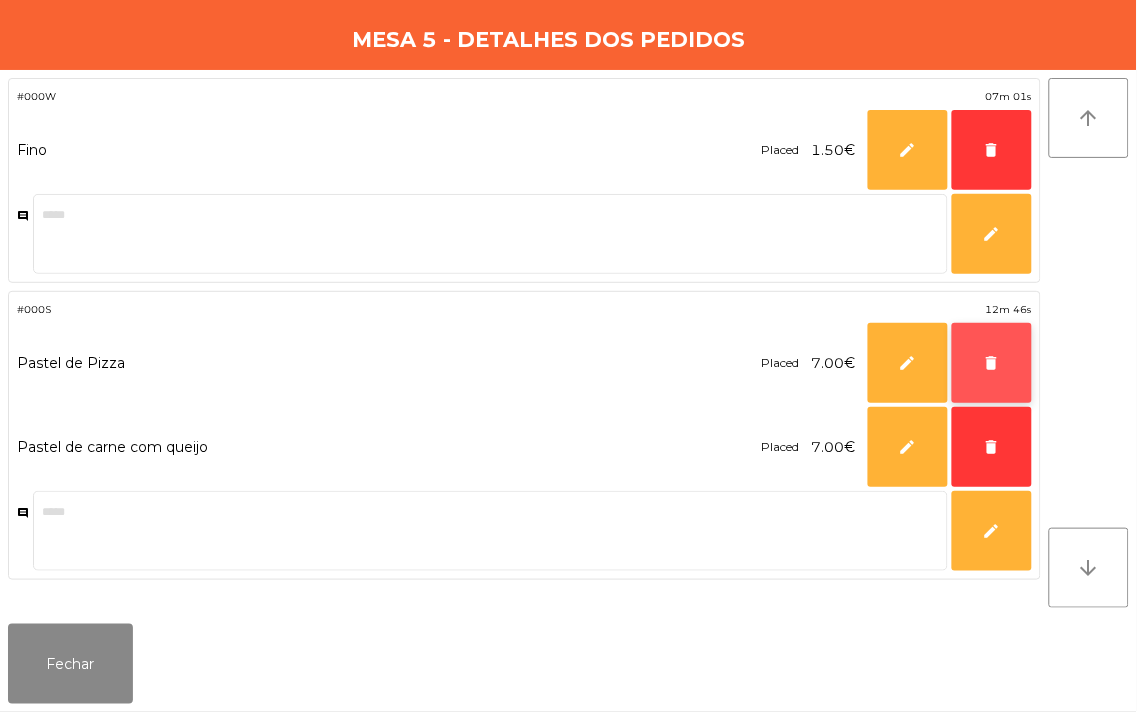 click on "delete" 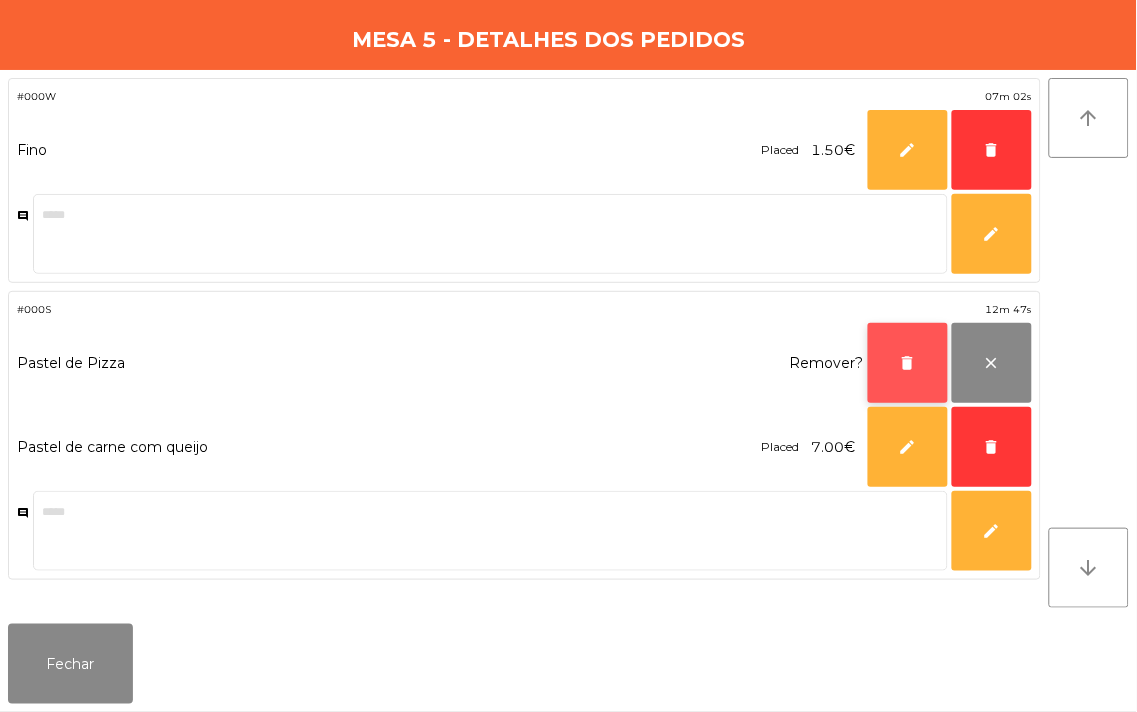 click on "delete" 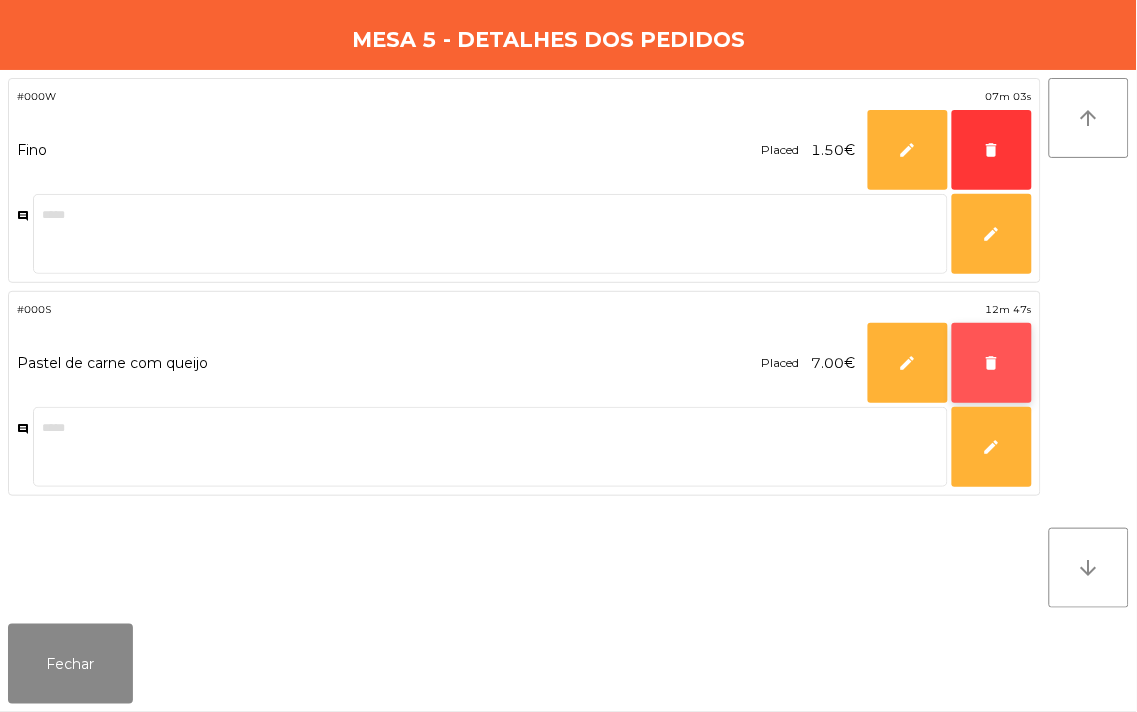 click on "delete" 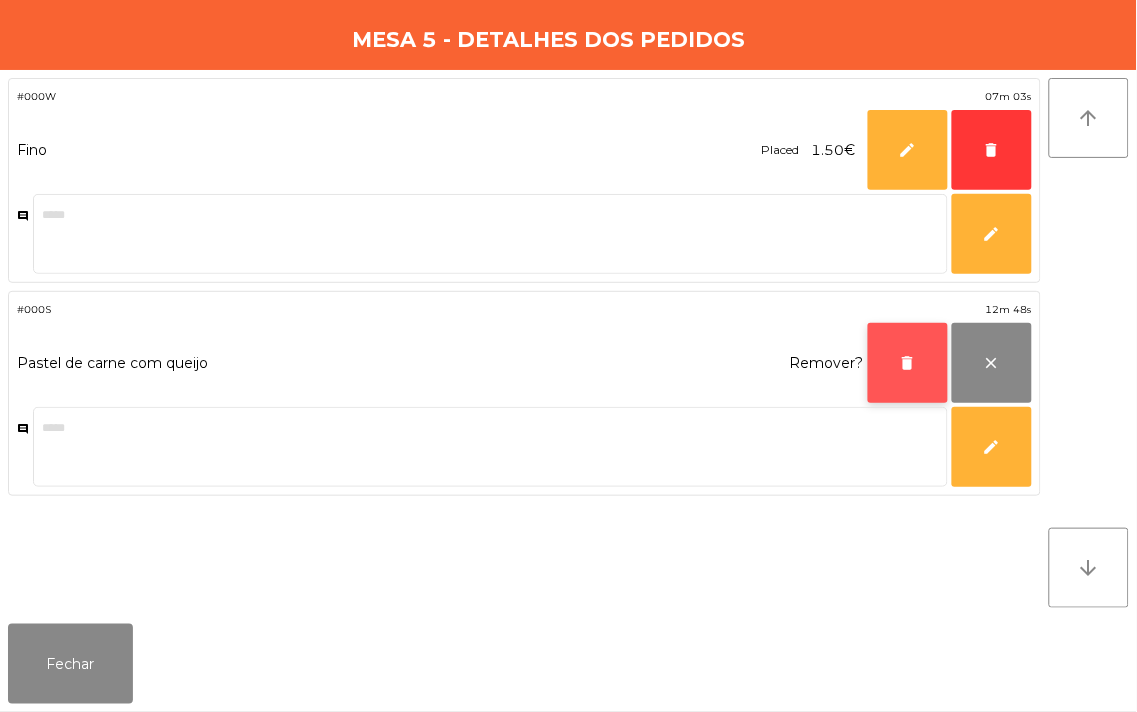click on "delete" 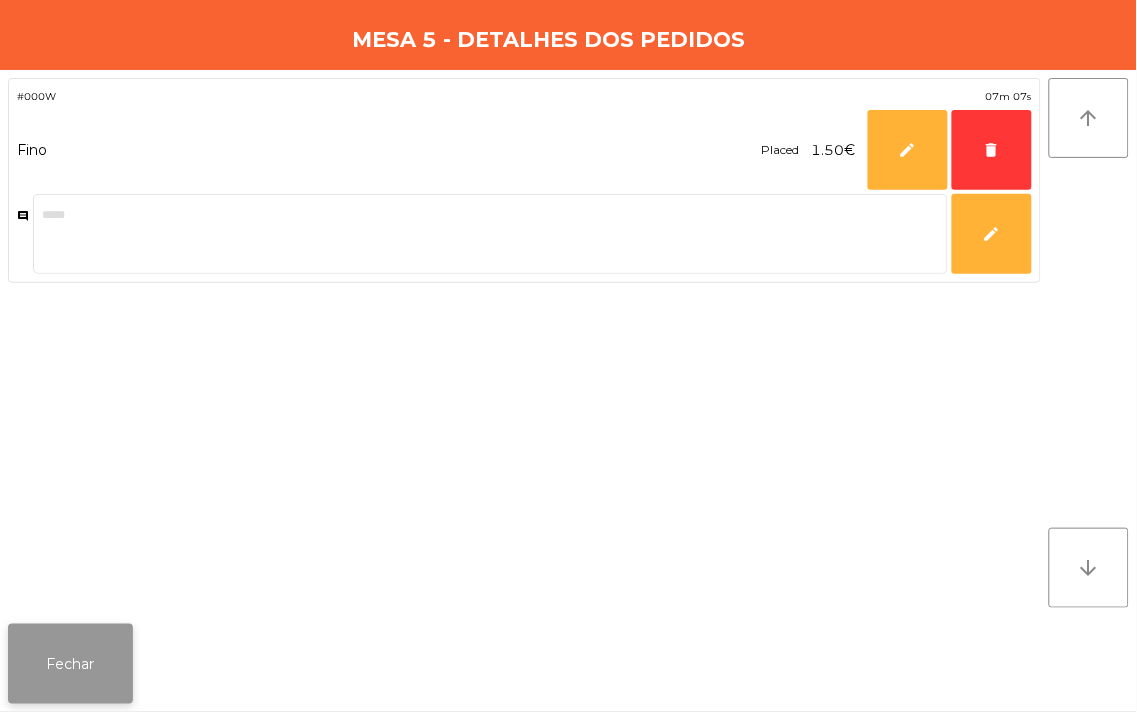 click on "Fechar" 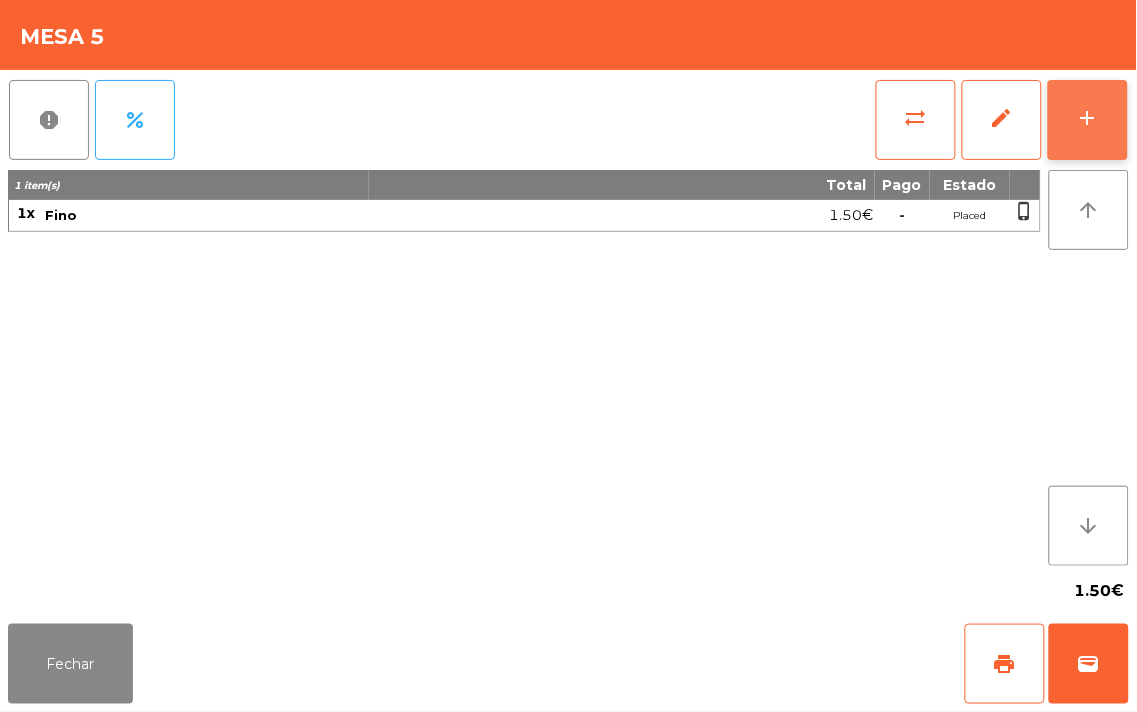 click on "add" 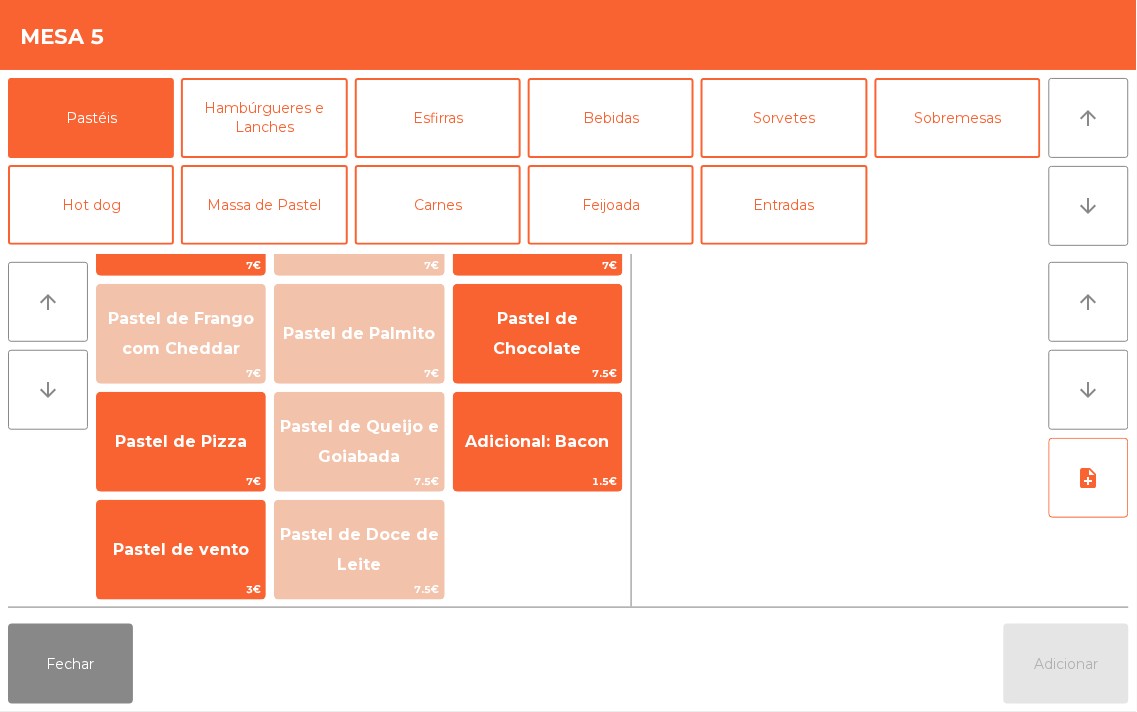 scroll, scrollTop: 302, scrollLeft: 0, axis: vertical 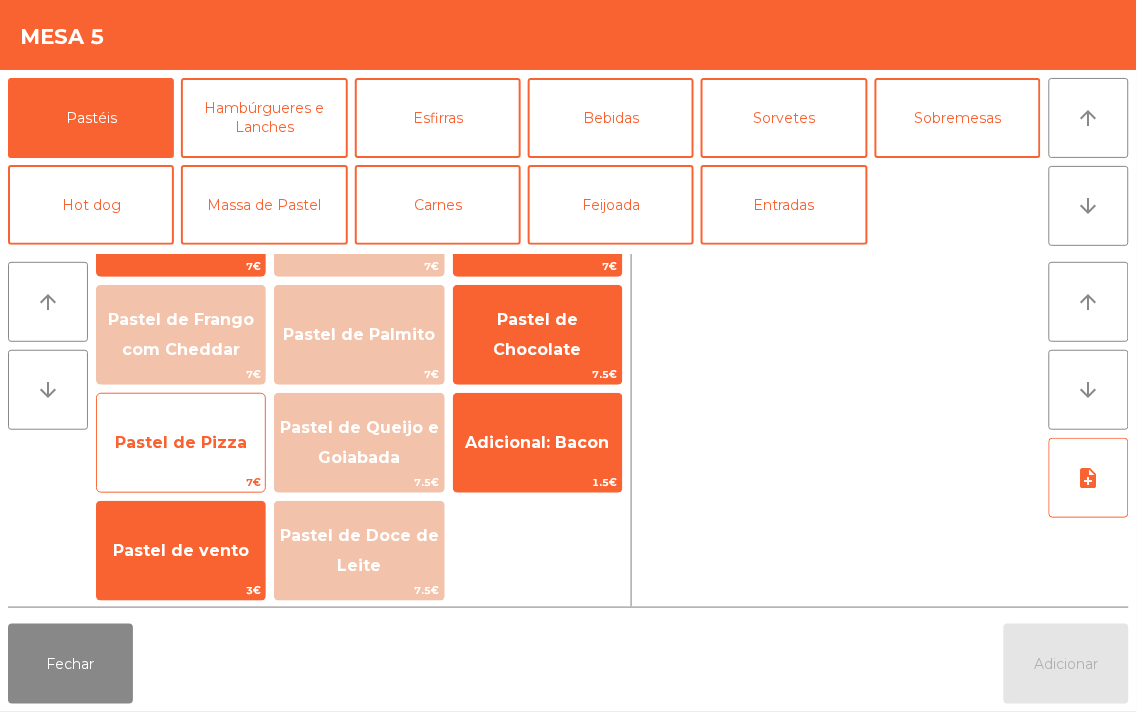 click on "Pastel de Pizza" 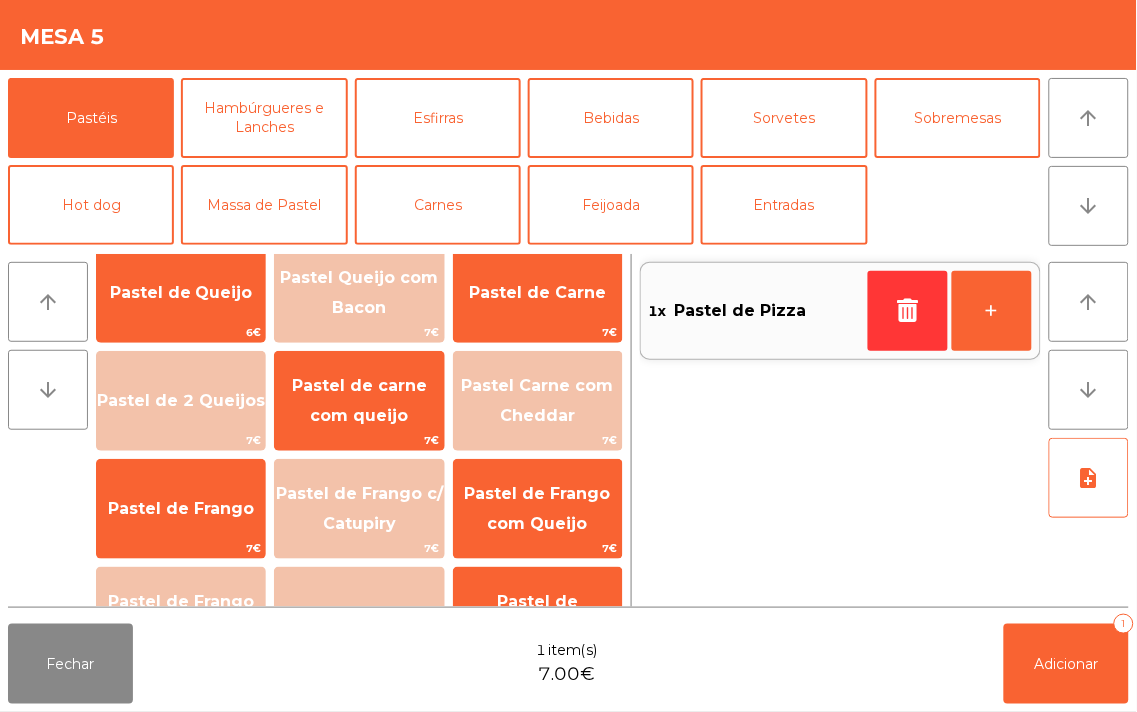 scroll, scrollTop: 0, scrollLeft: 0, axis: both 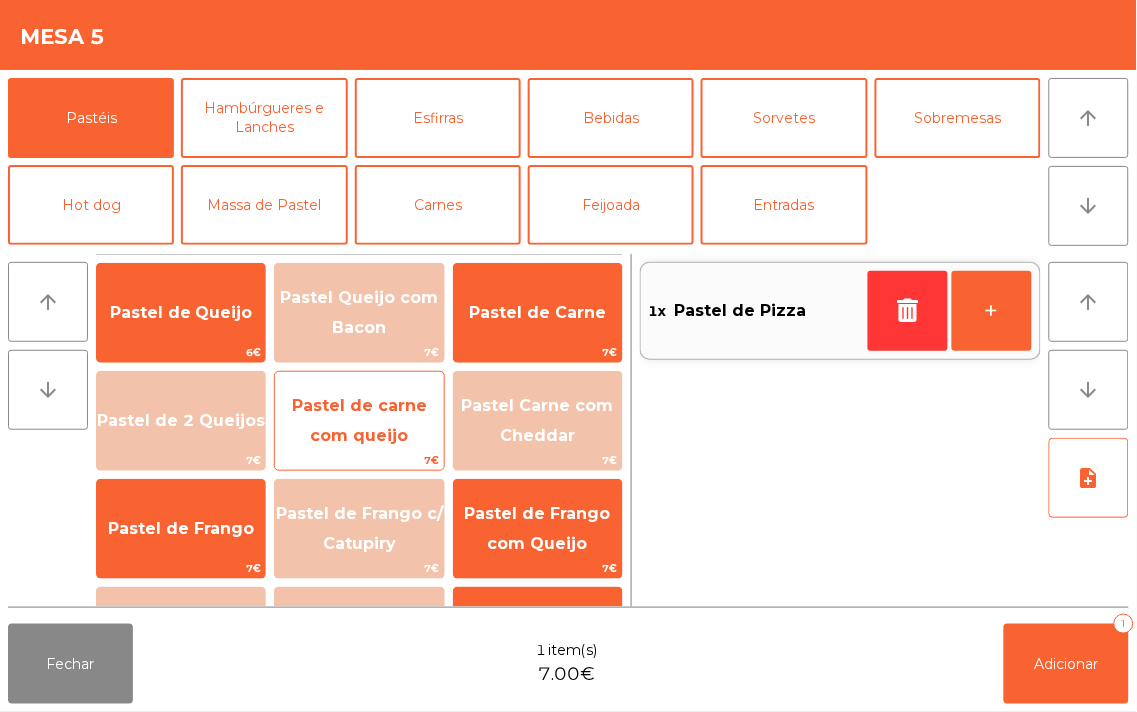 click on "Pastel de carne com queijo" 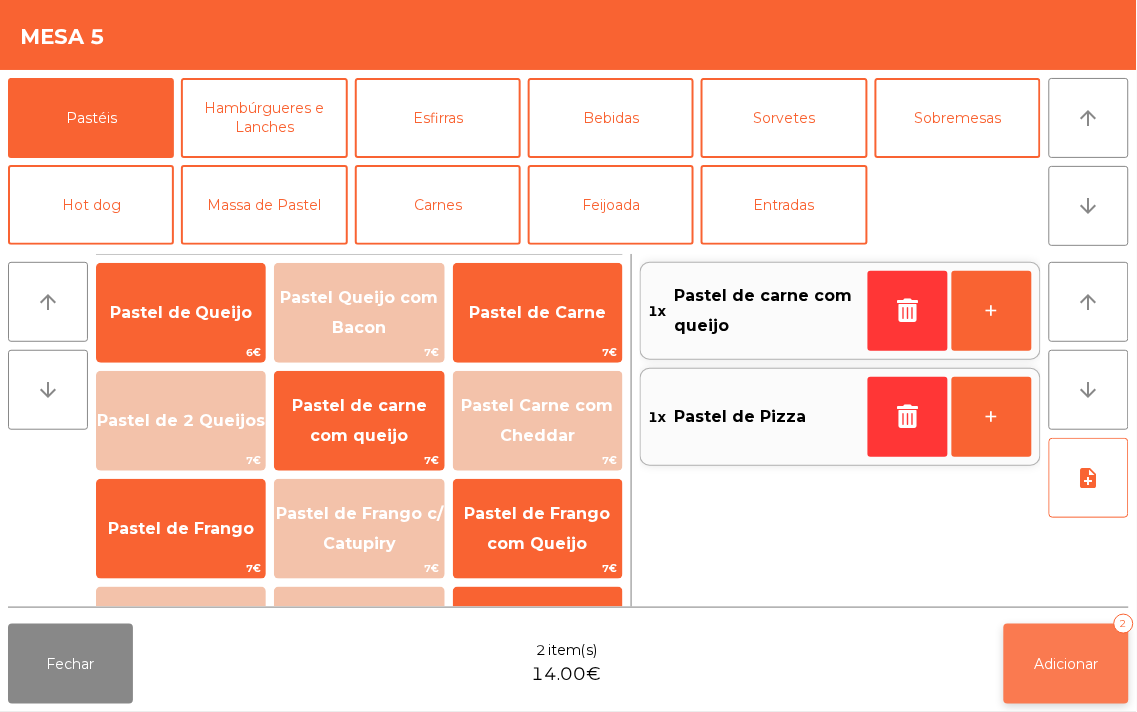 click on "Adicionar   2" 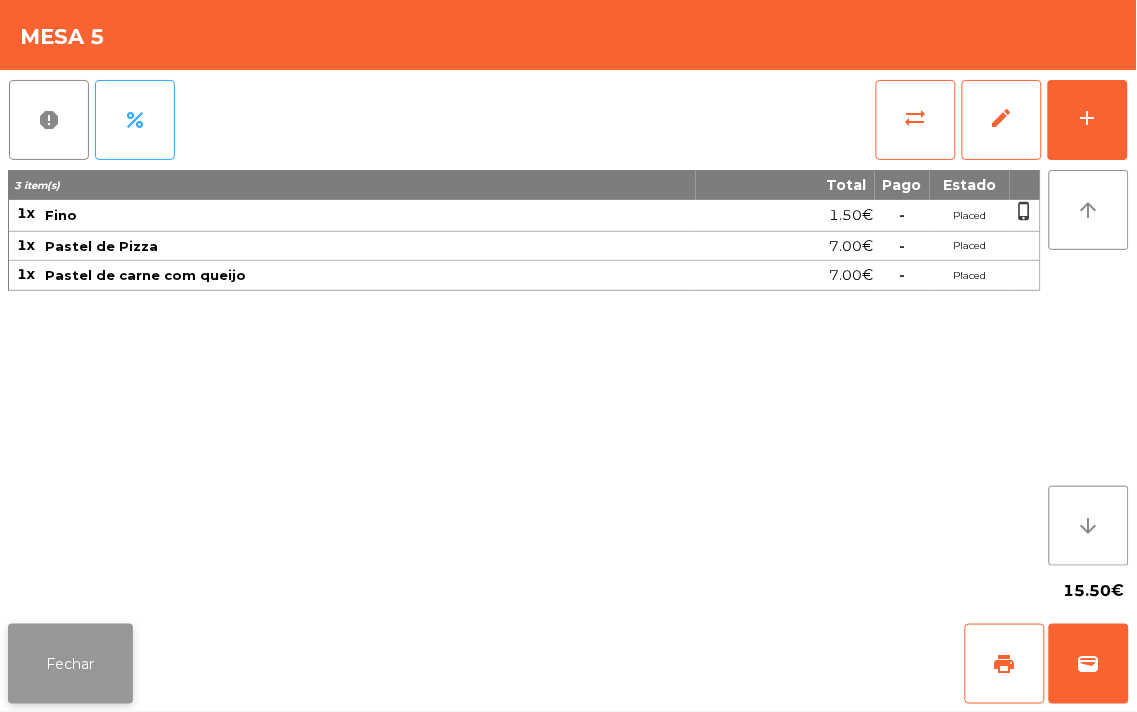 click on "Fechar" 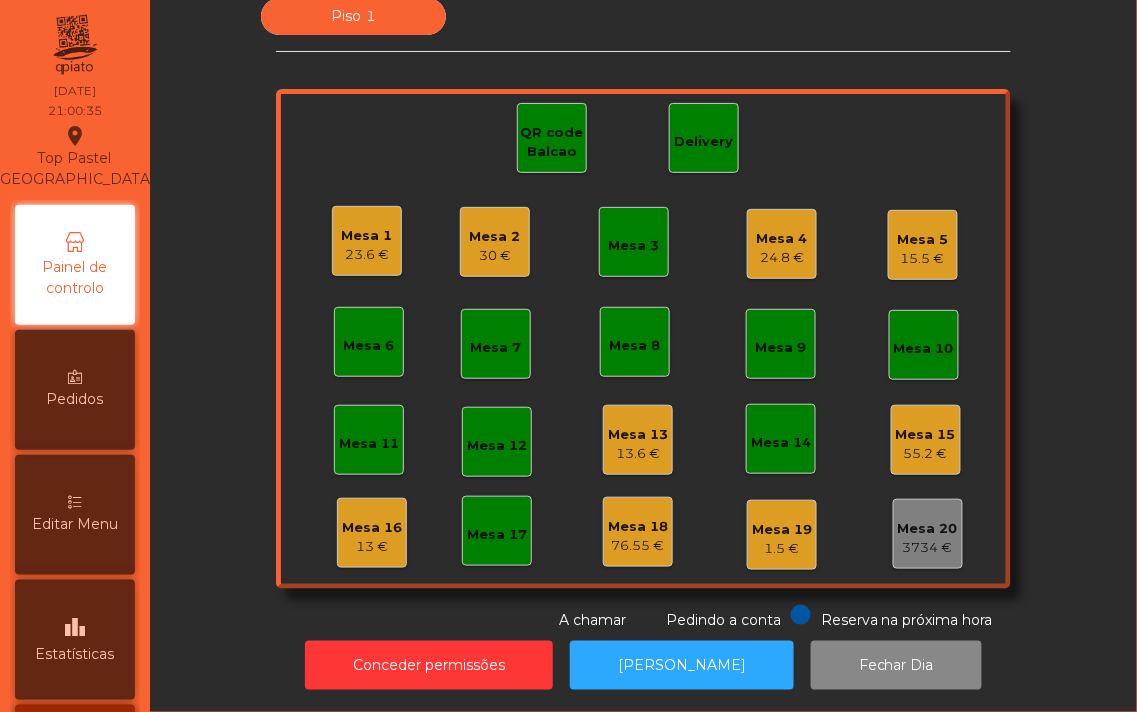 click on "15.5 €" 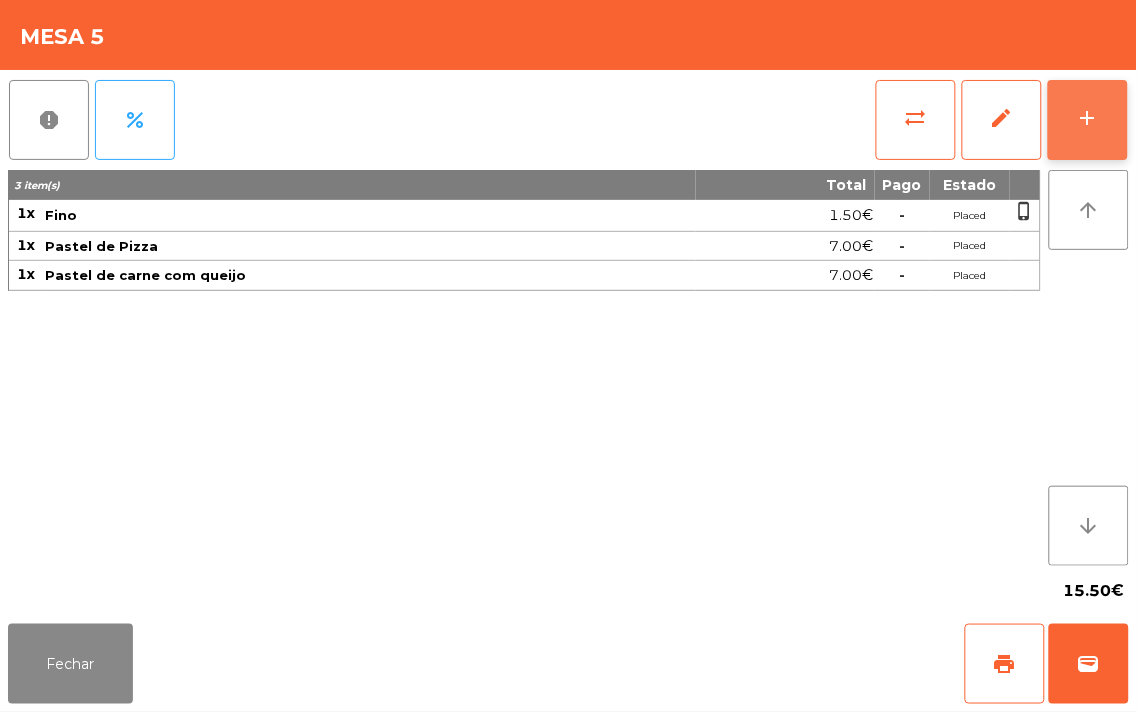 click on "add" 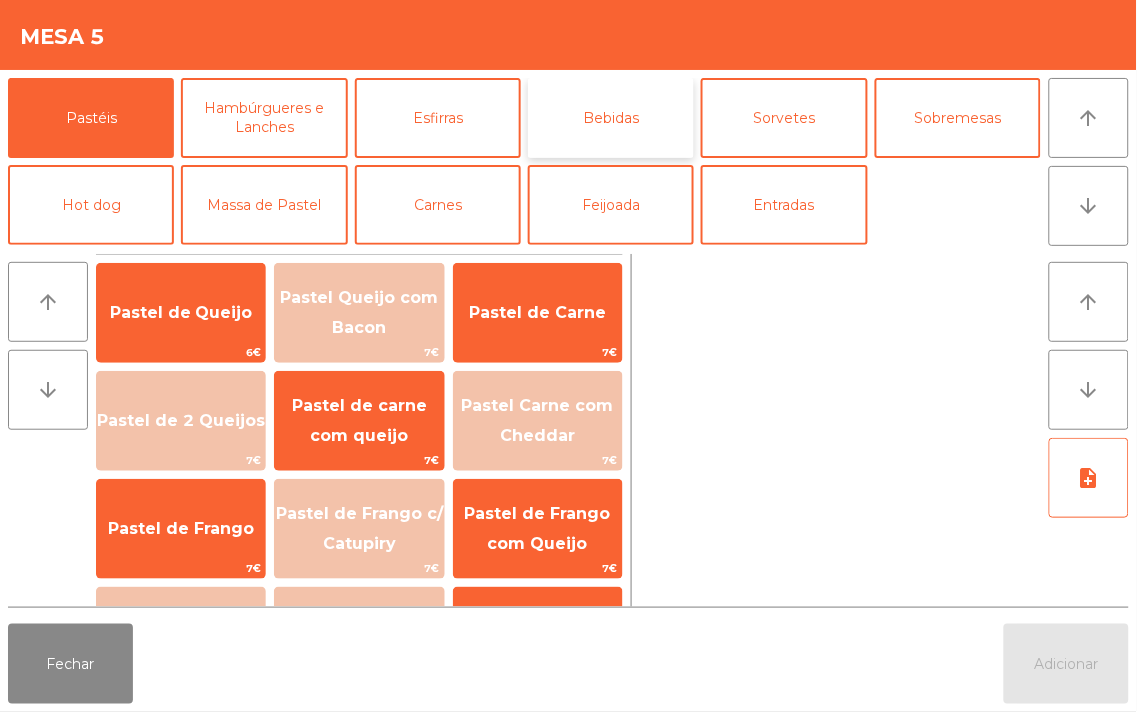 click on "Bebidas" 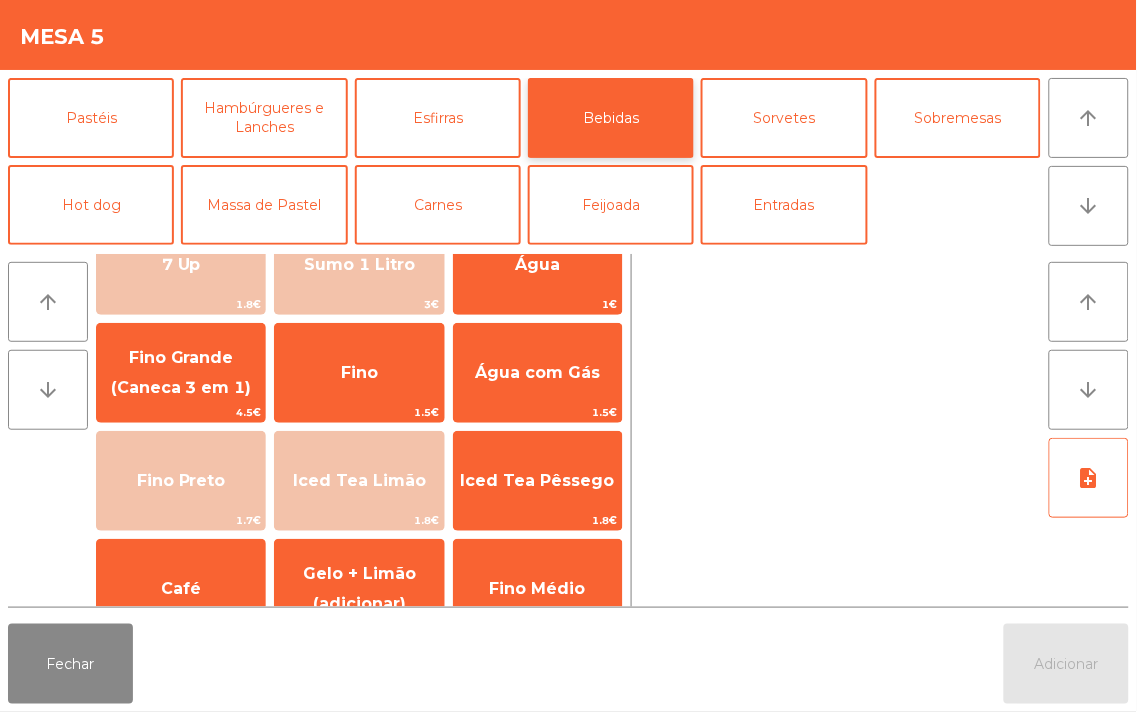 scroll, scrollTop: 175, scrollLeft: 0, axis: vertical 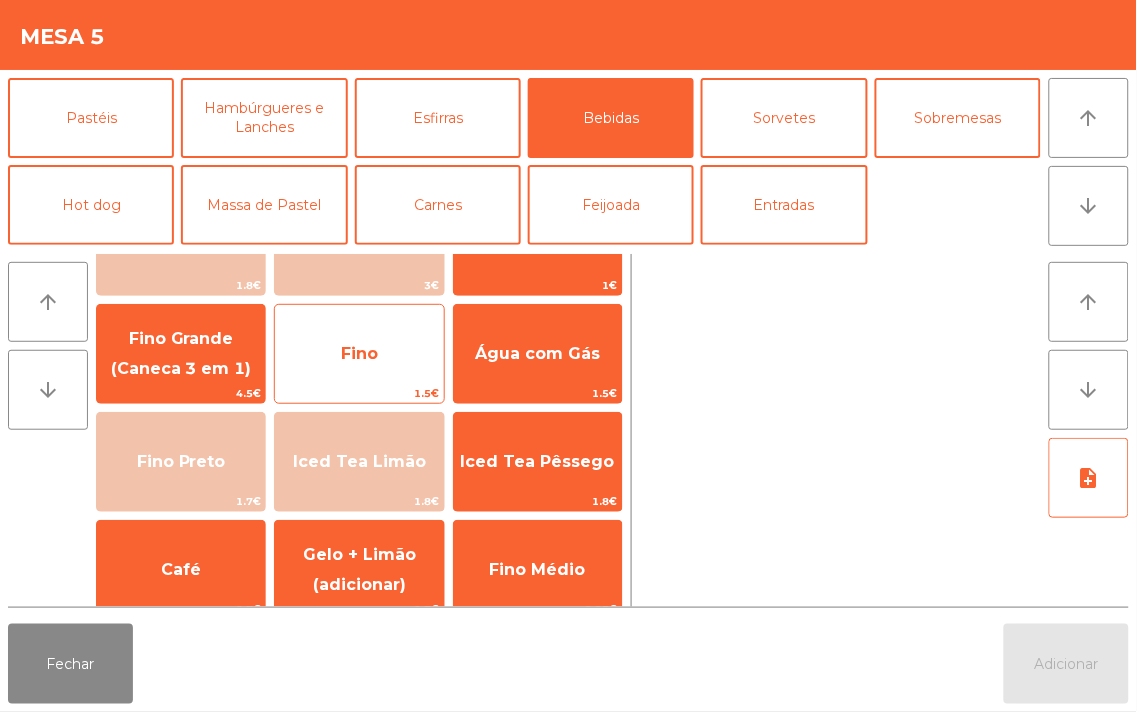 click on "Fino" 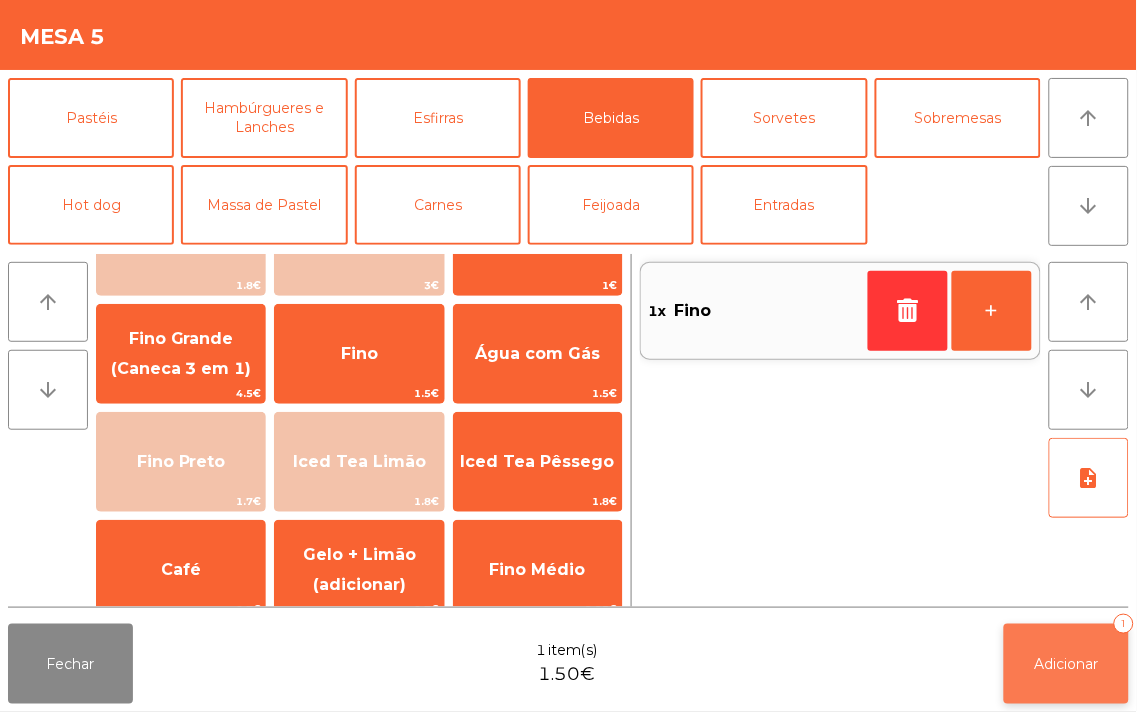 click on "Adicionar" 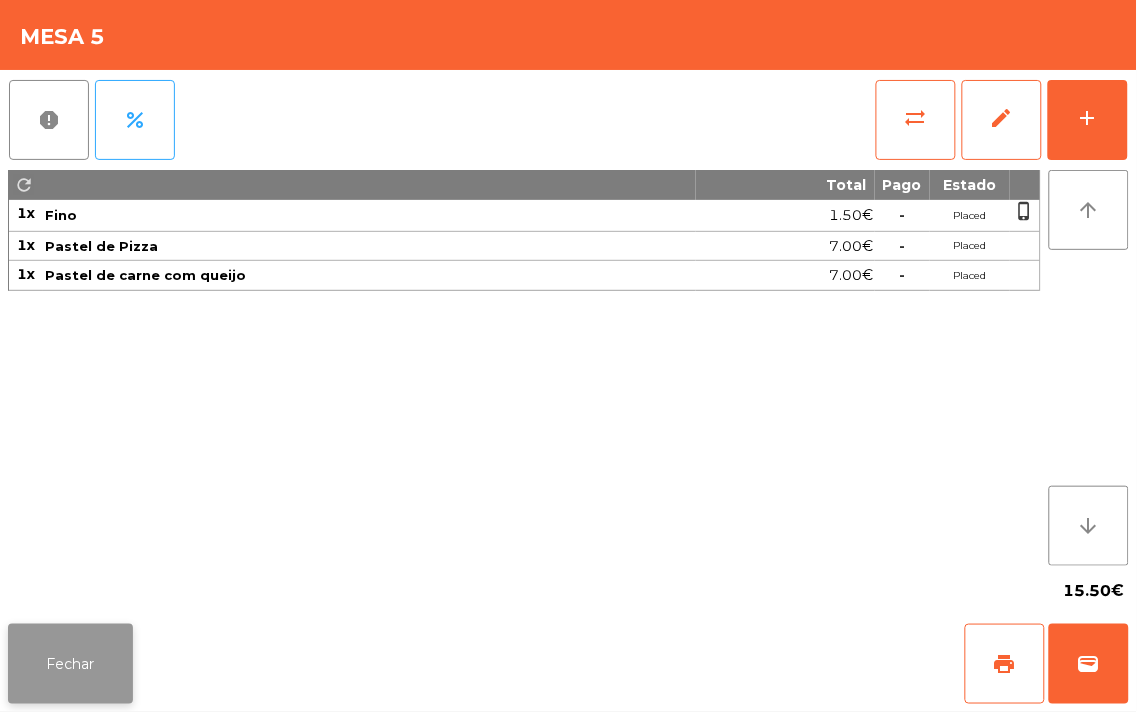 click on "Fechar" 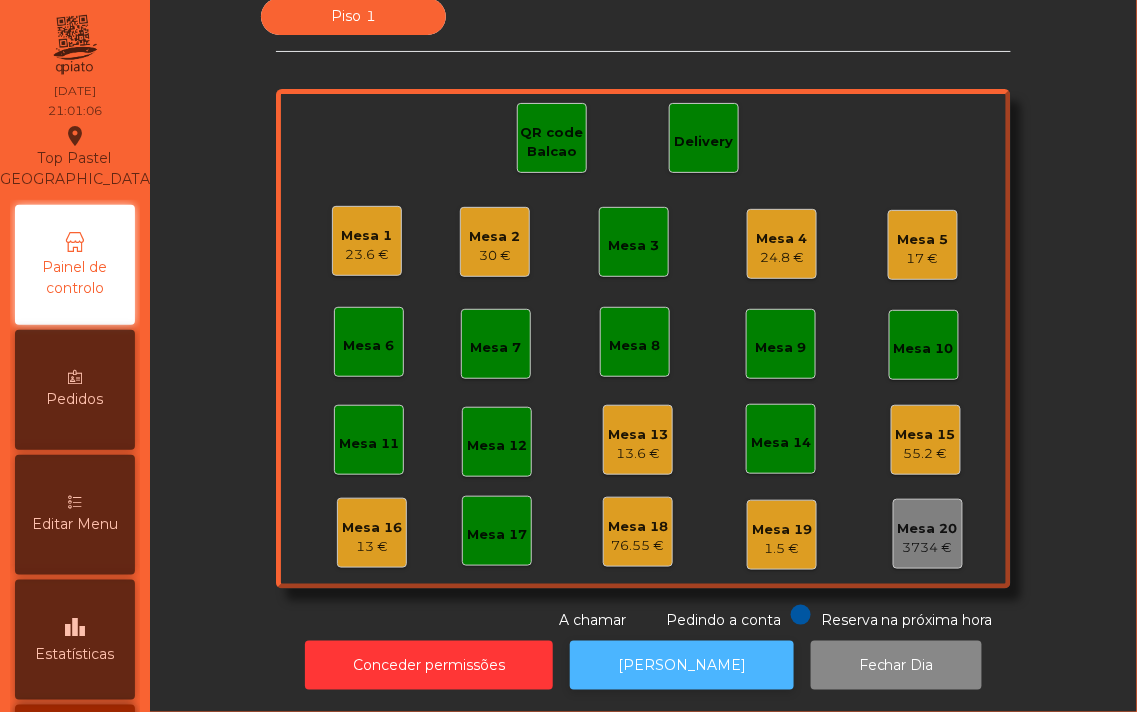 click on "[PERSON_NAME]" 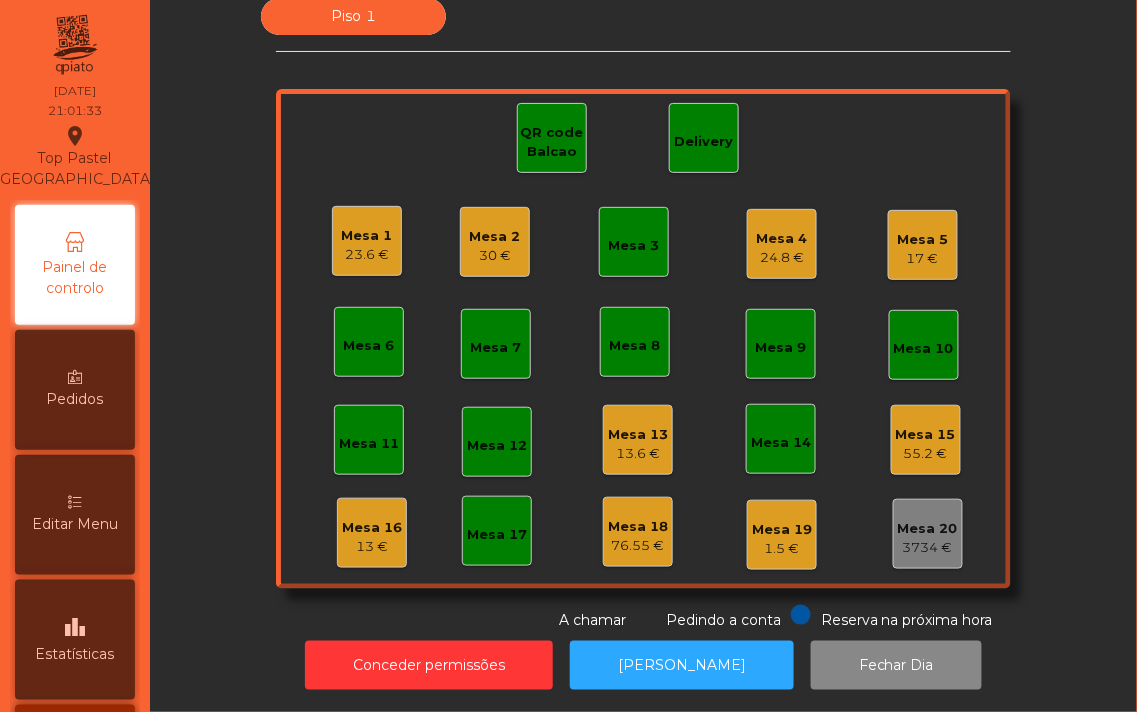 click on "13 €" 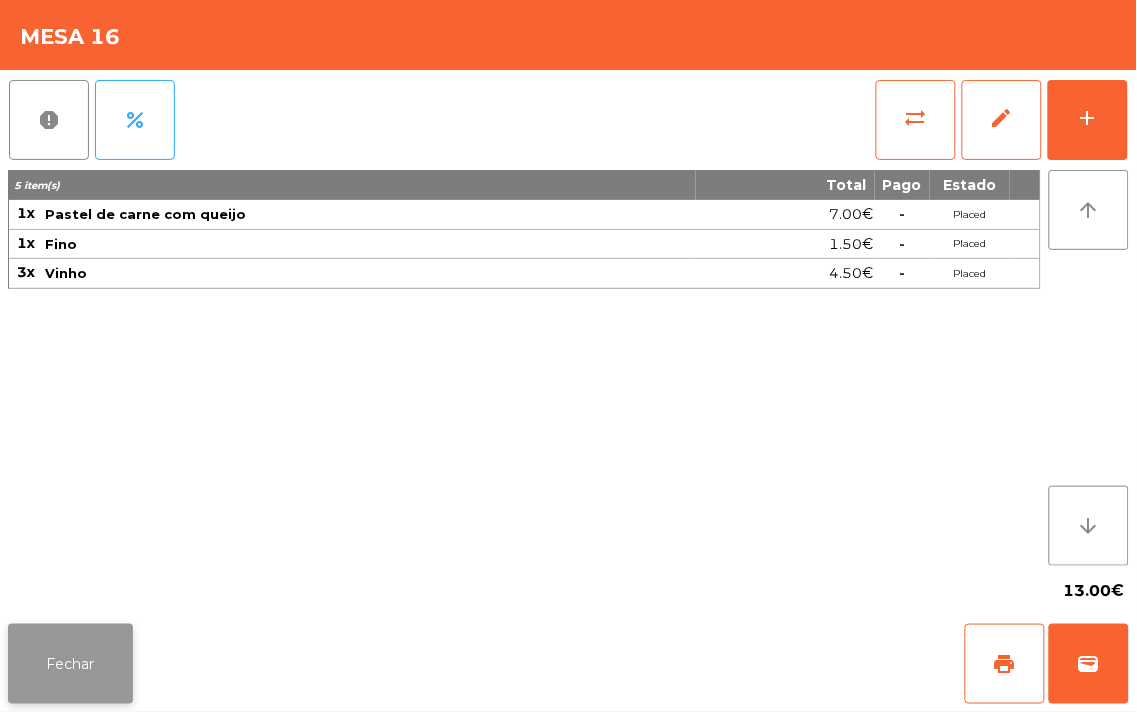 click on "Fechar" 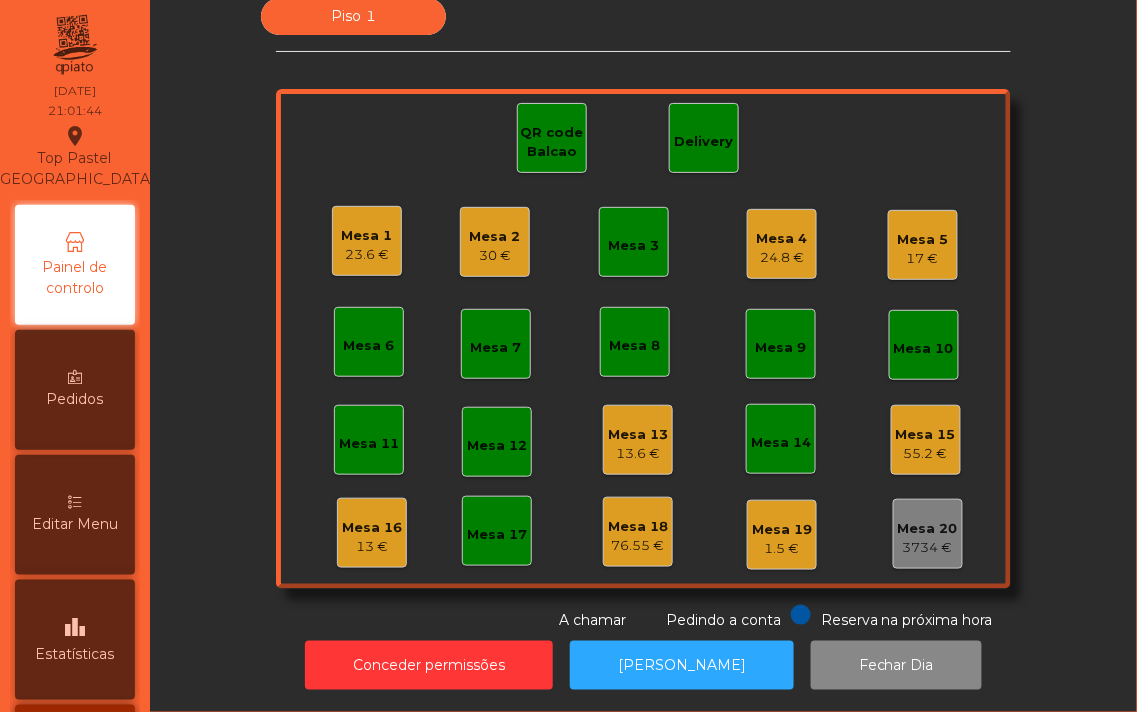 click on "Mesa 4" 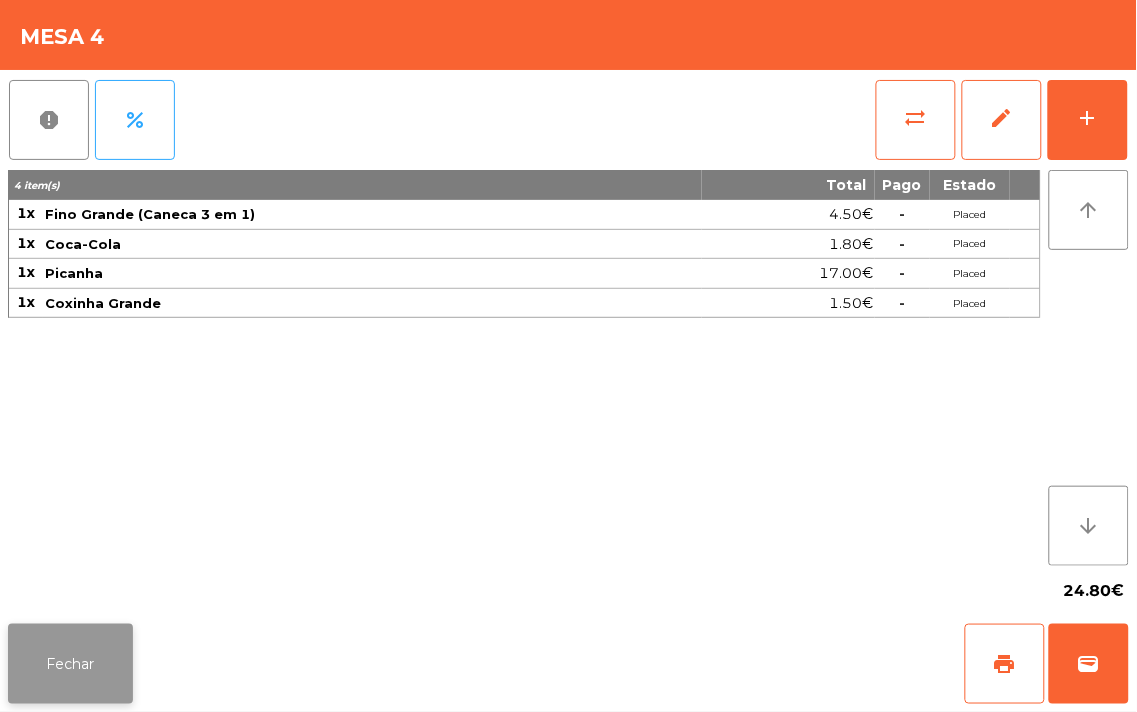 click on "Fechar" 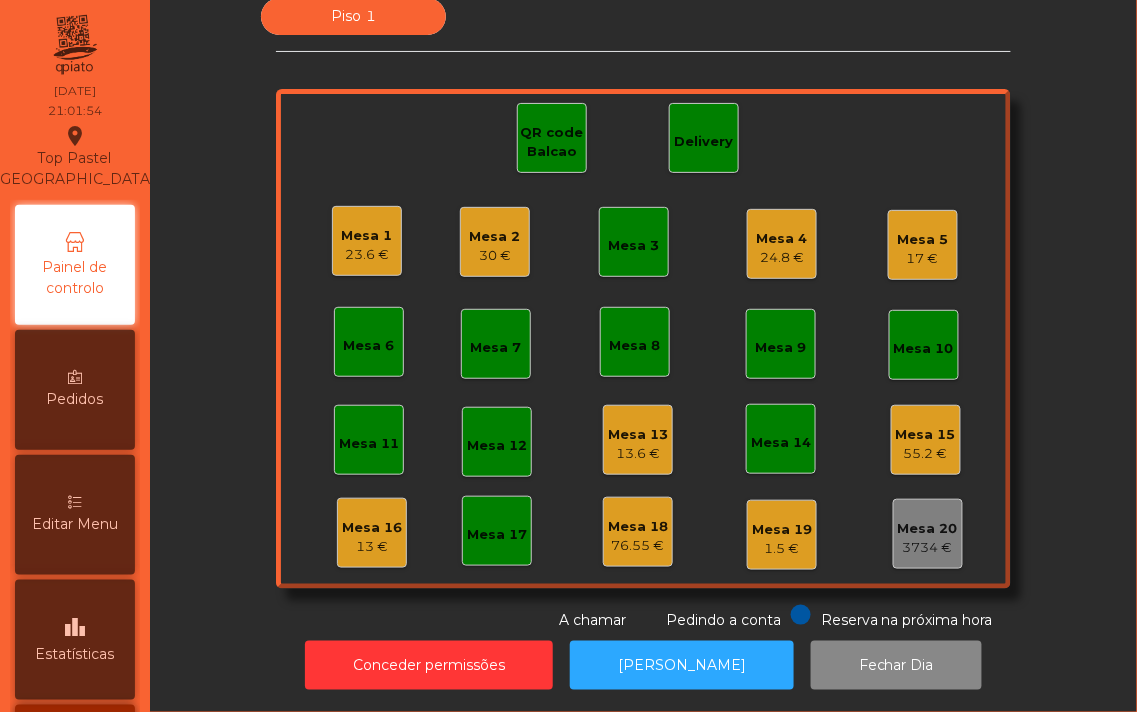 click on "Mesa 13   13.6 €" 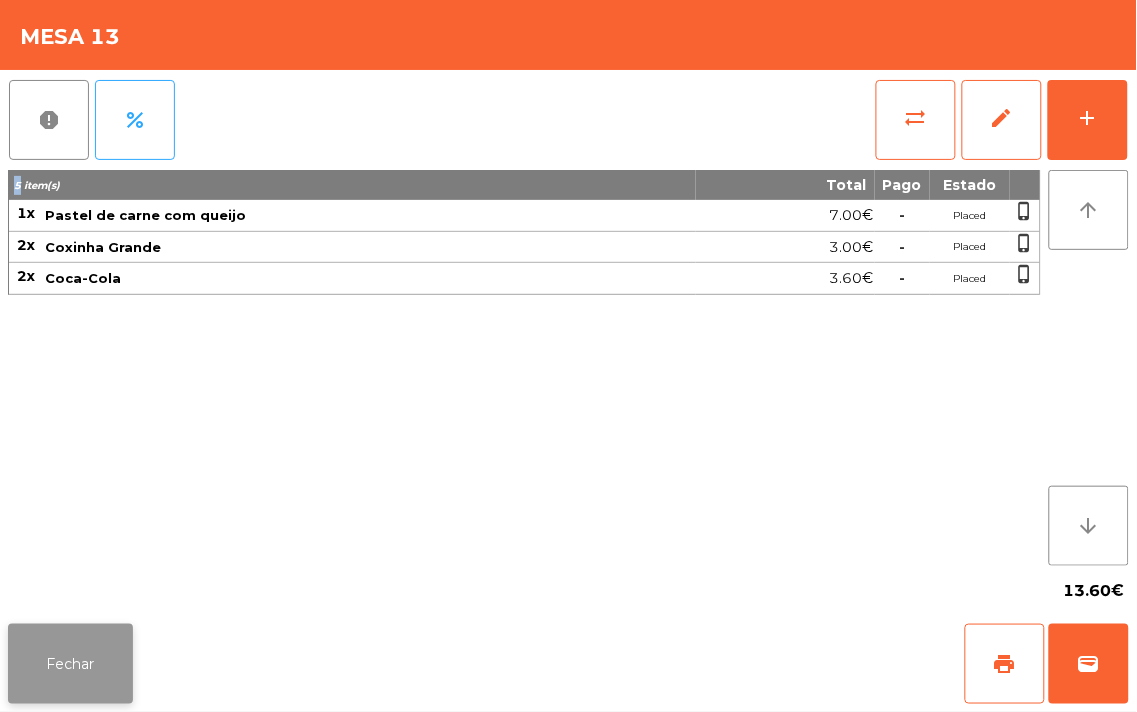 click on "Fechar" 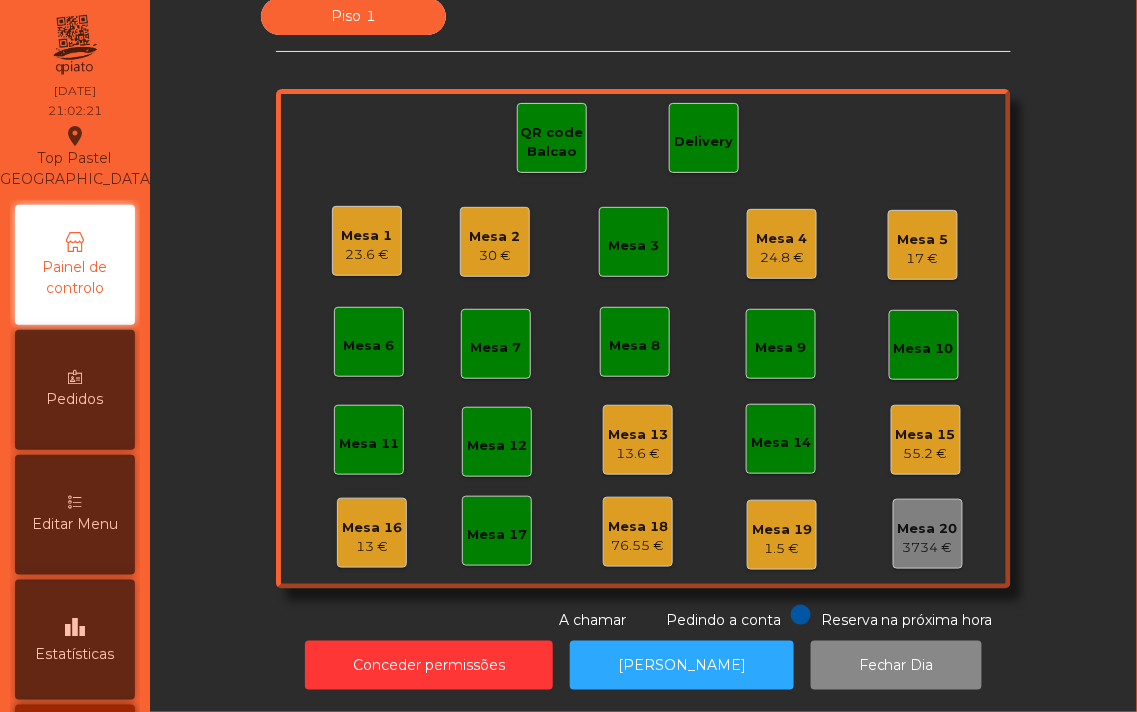 click on "76.55 €" 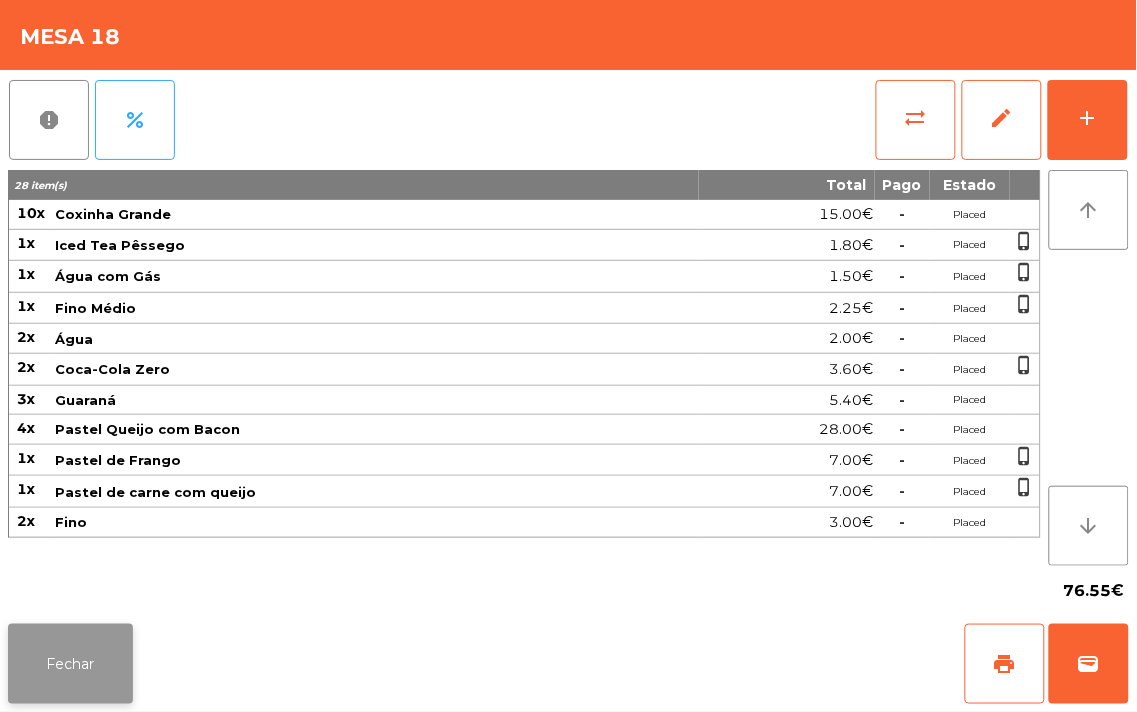 click on "Fechar" 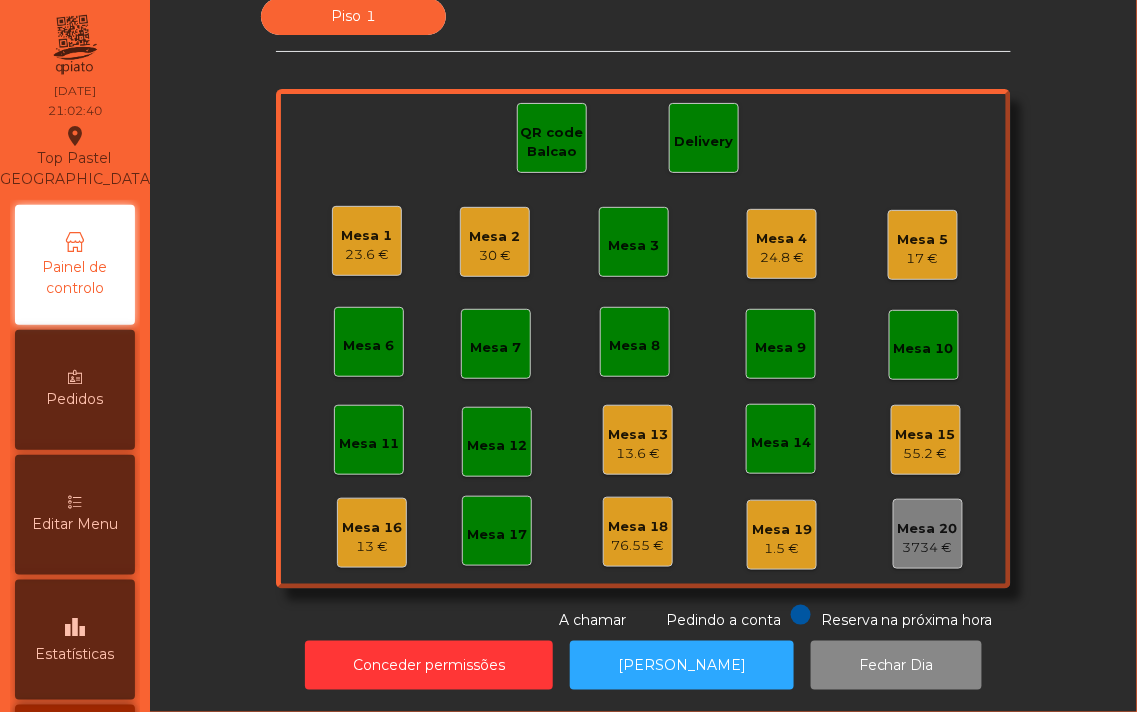 click on "Mesa 19" 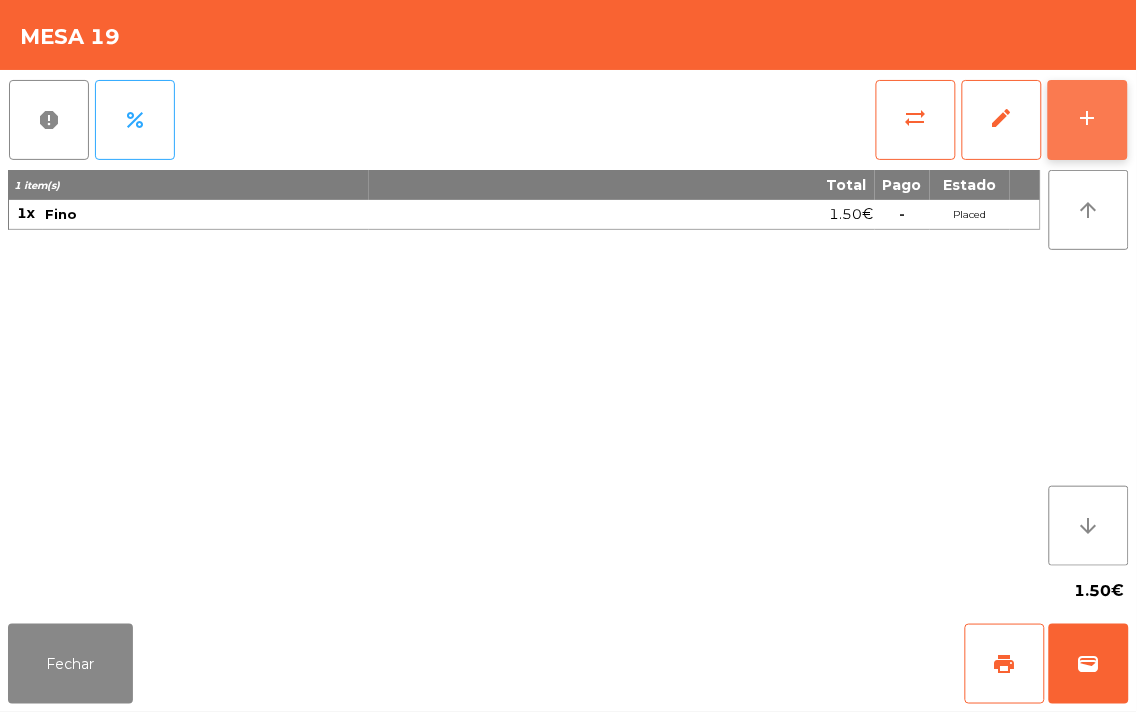 click on "add" 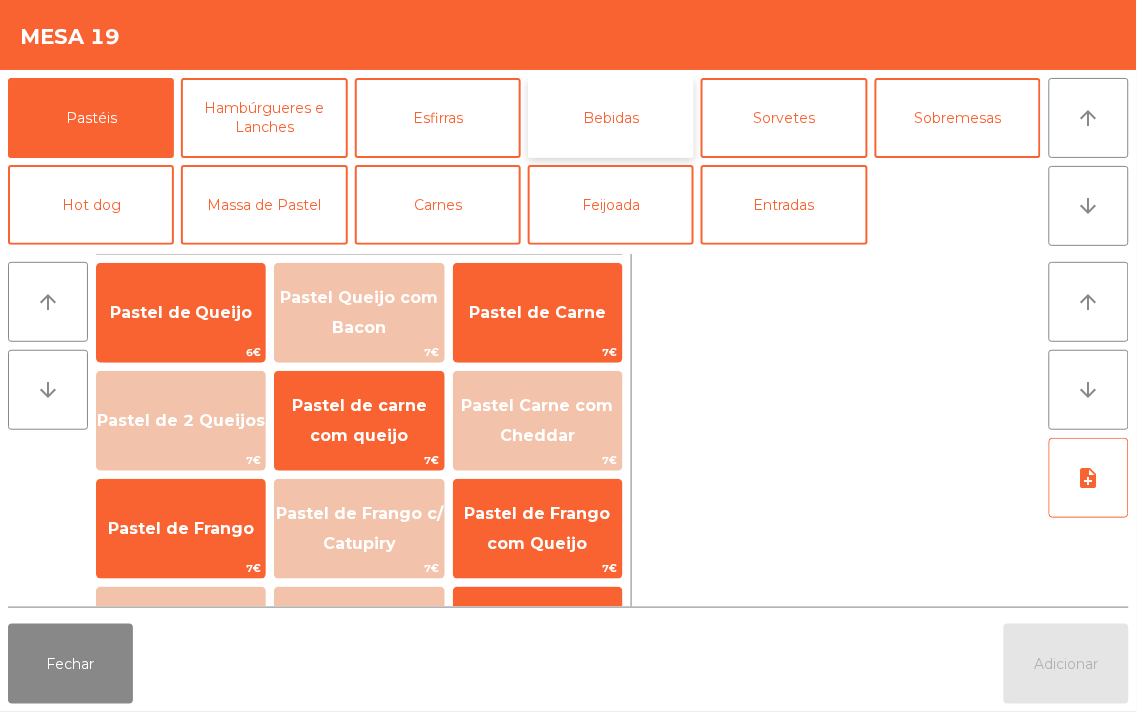 click on "Bebidas" 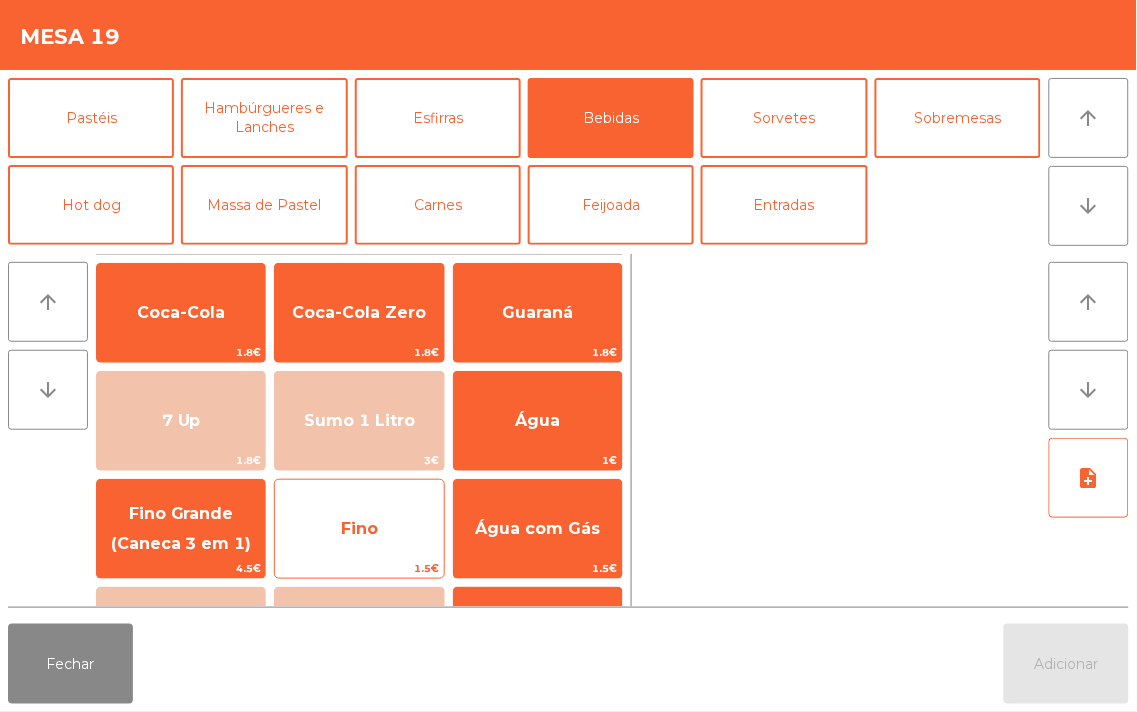 click on "Fino" 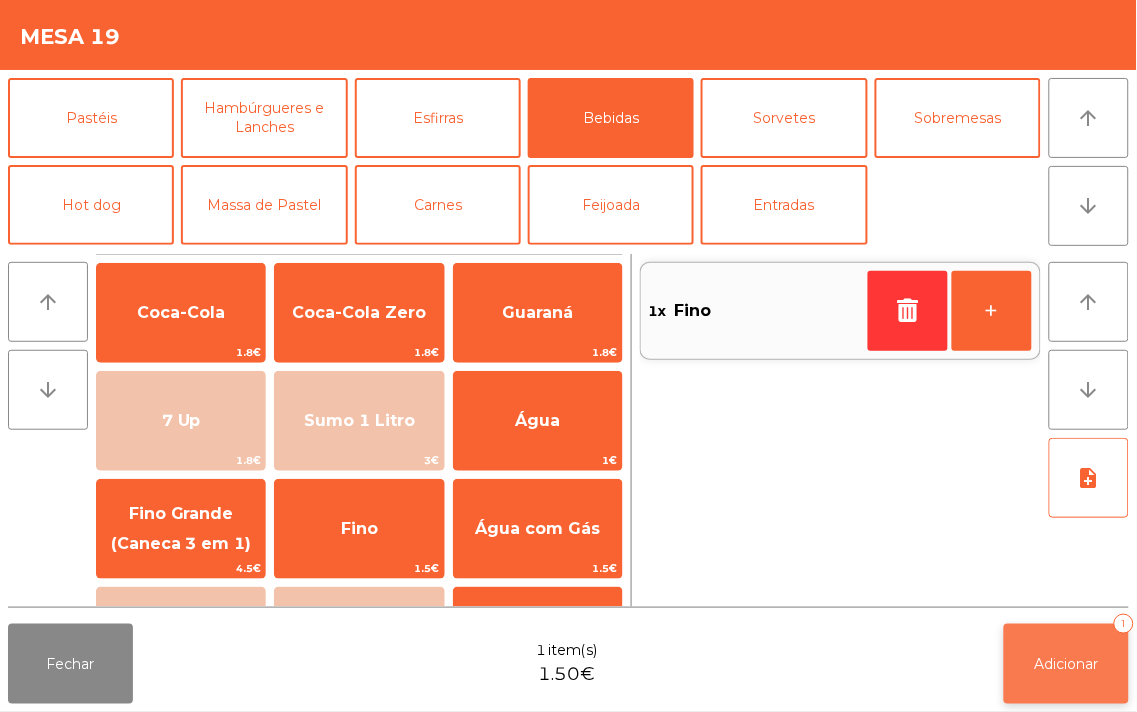 click on "Adicionar   1" 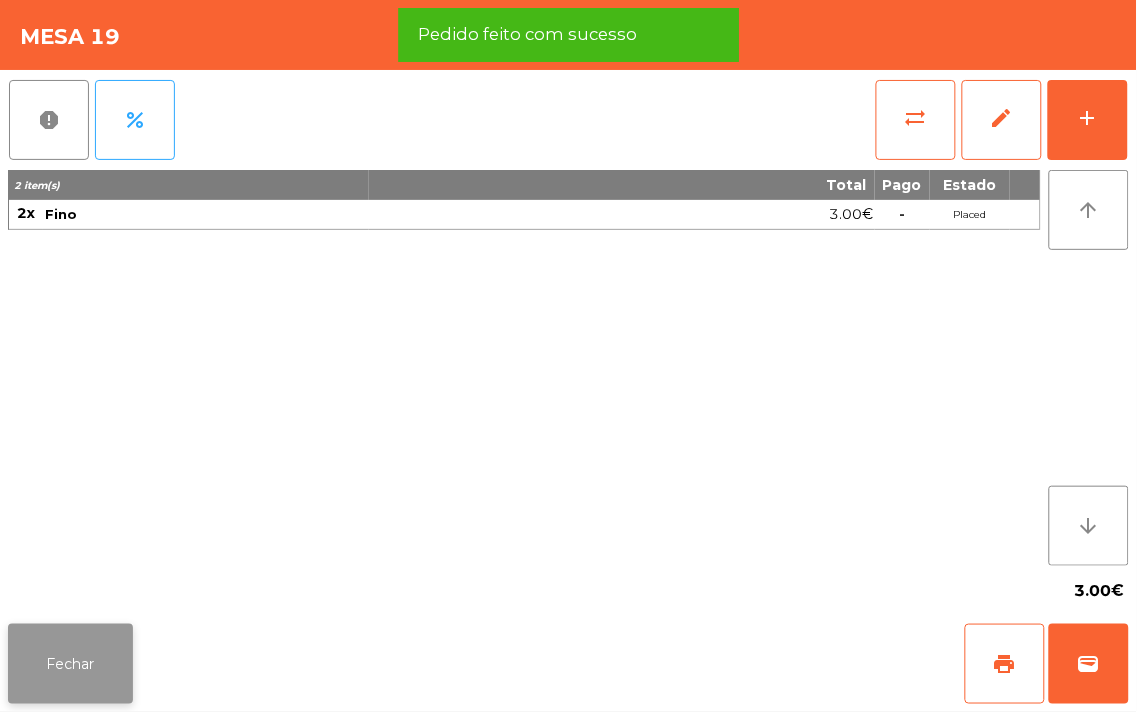 click on "Fechar" 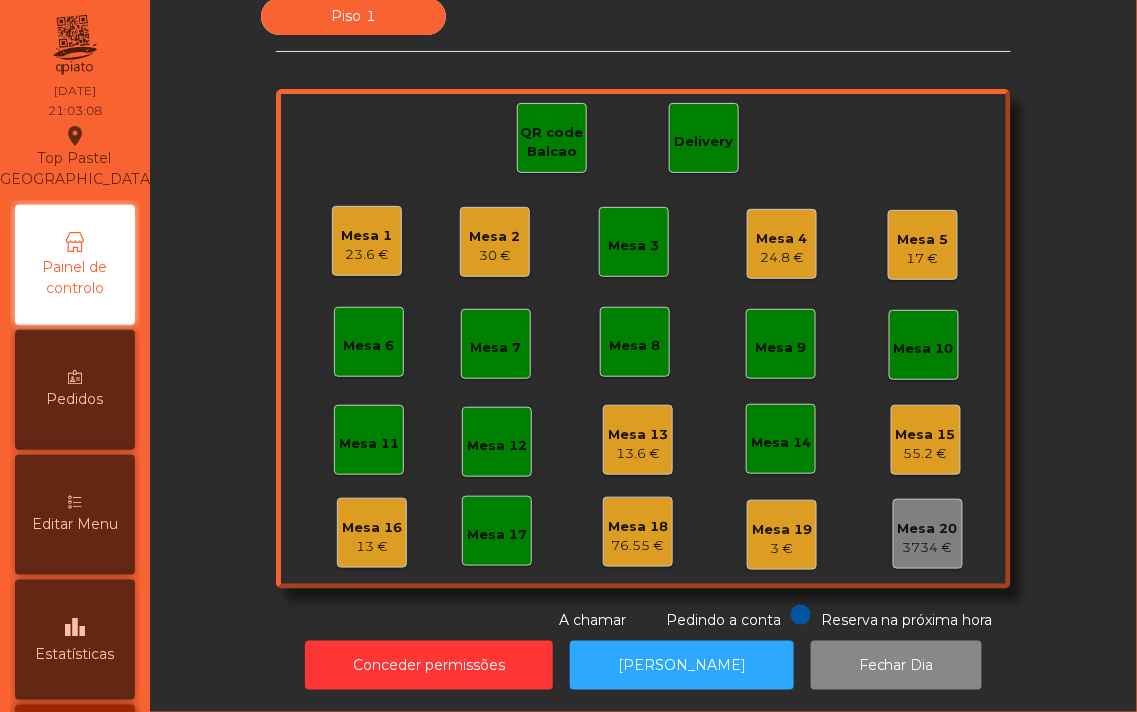 click on "3 €" 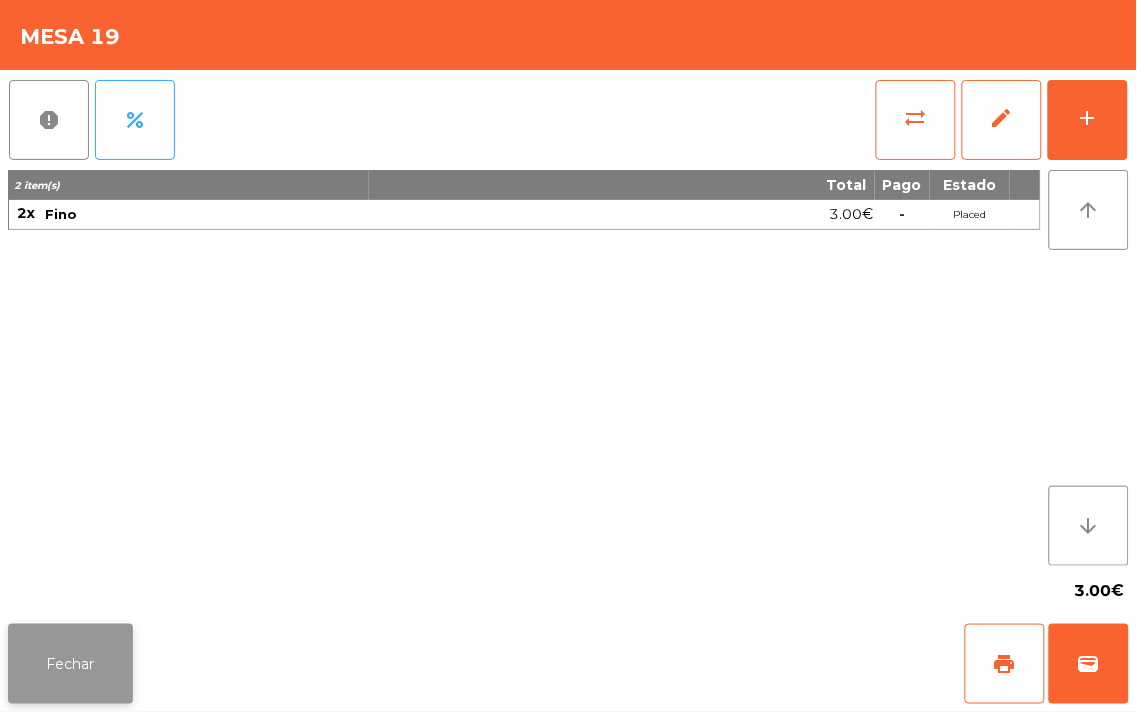click on "Fechar" 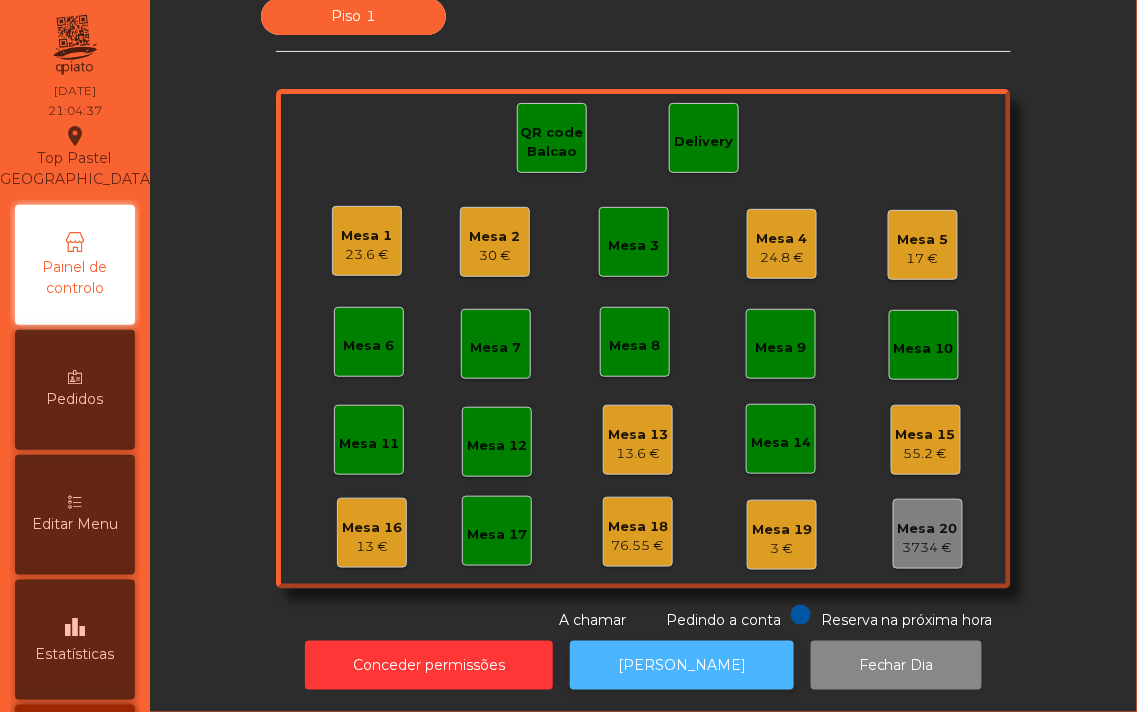 click on "[PERSON_NAME]" 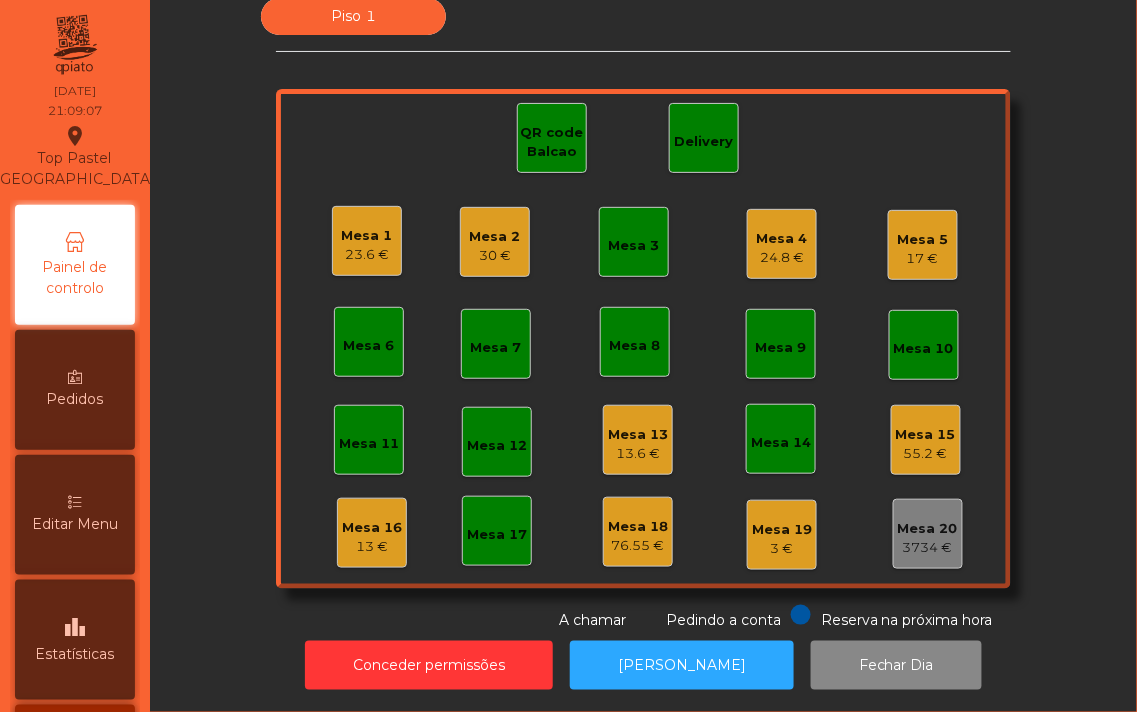 click on "Mesa 4" 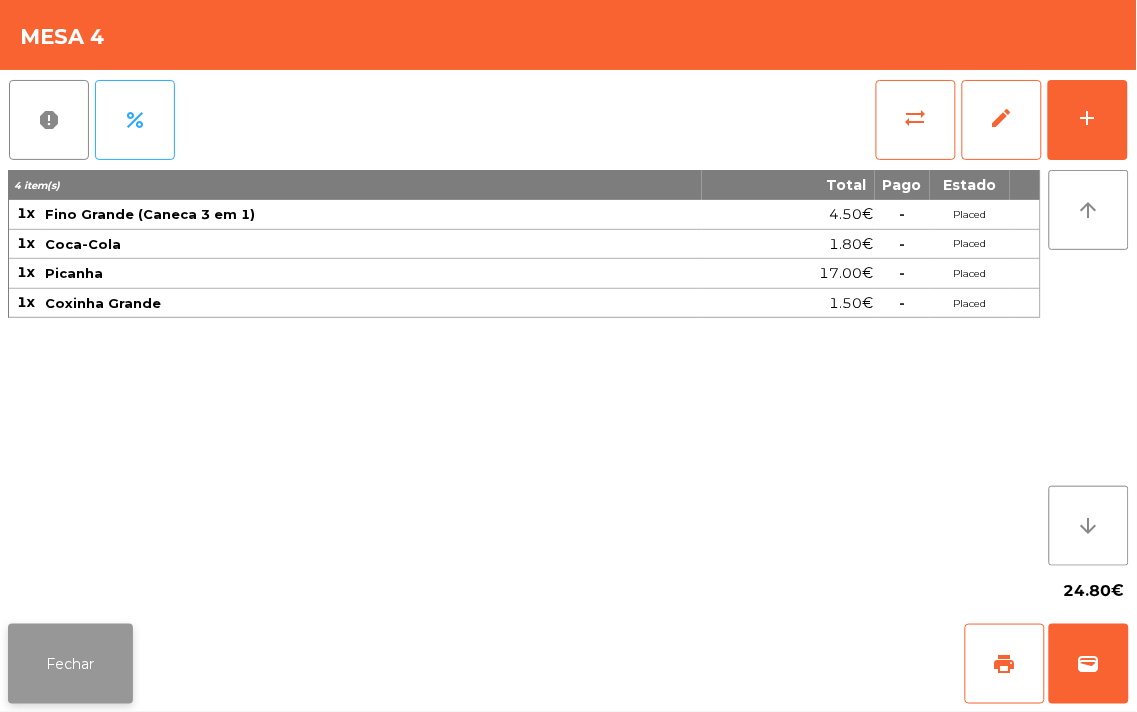 click on "Fechar" 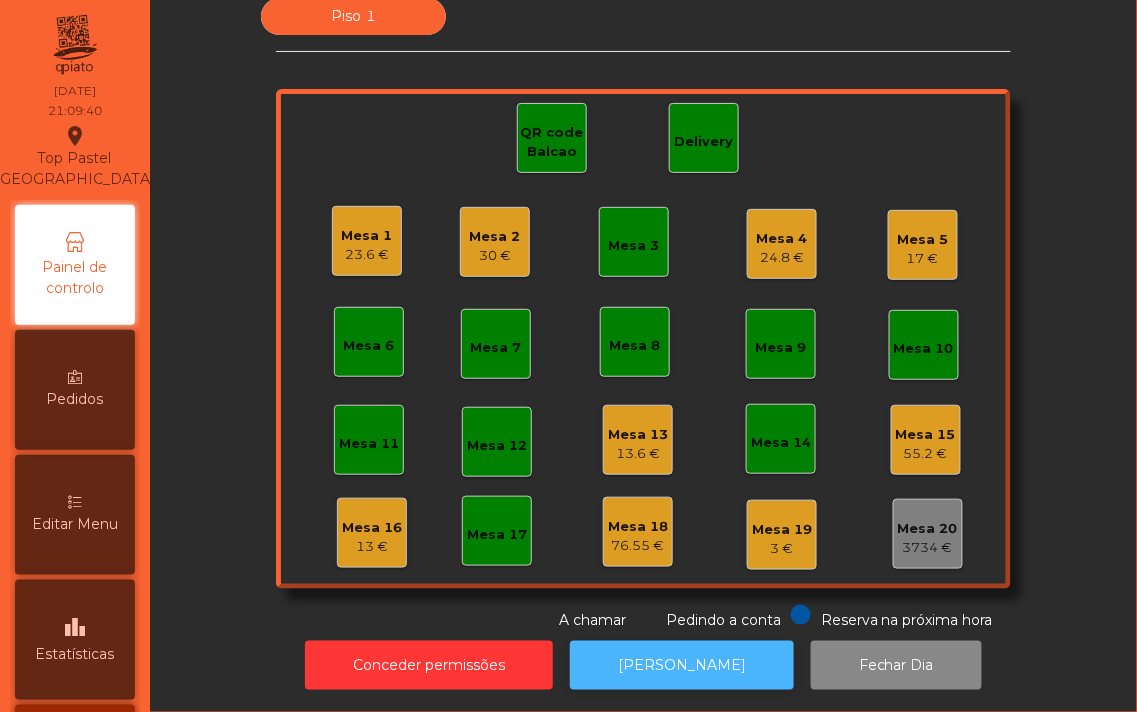 click on "[PERSON_NAME]" 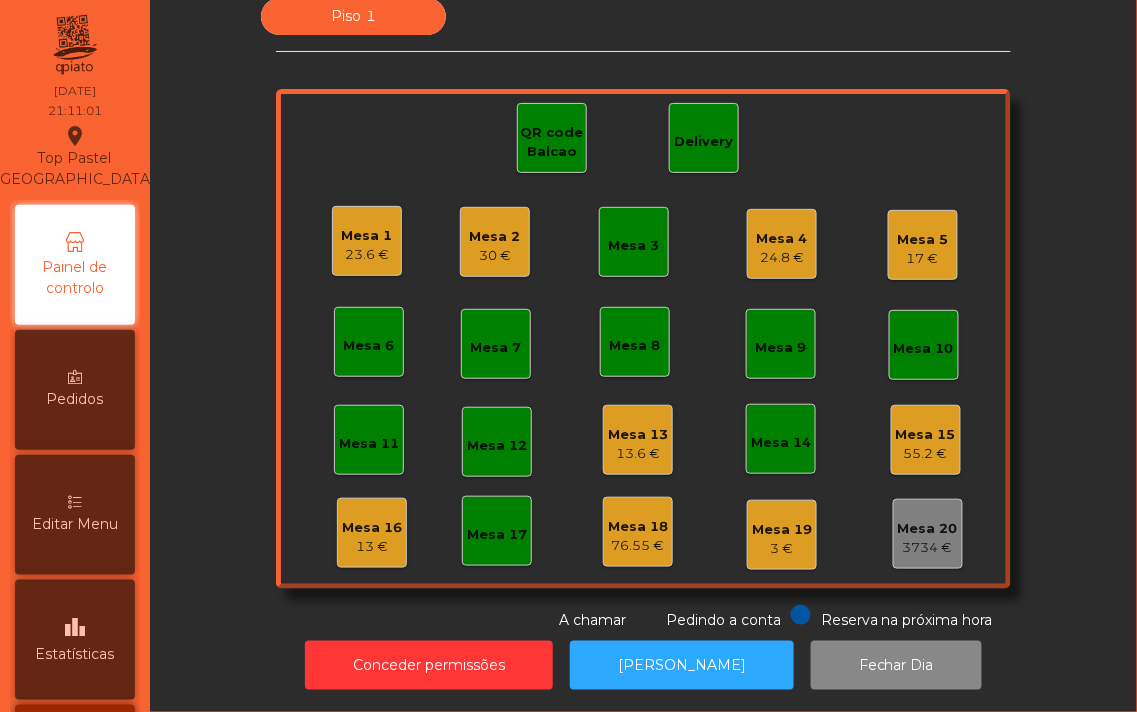 click on "Mesa 19" 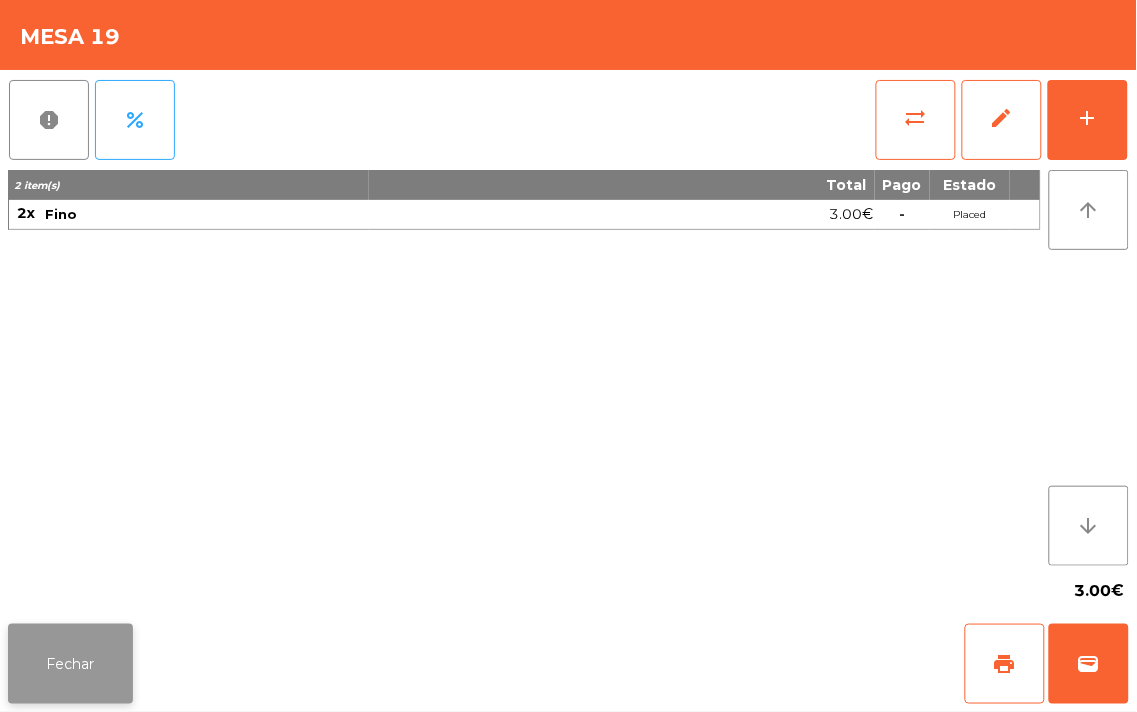 click on "Fechar" 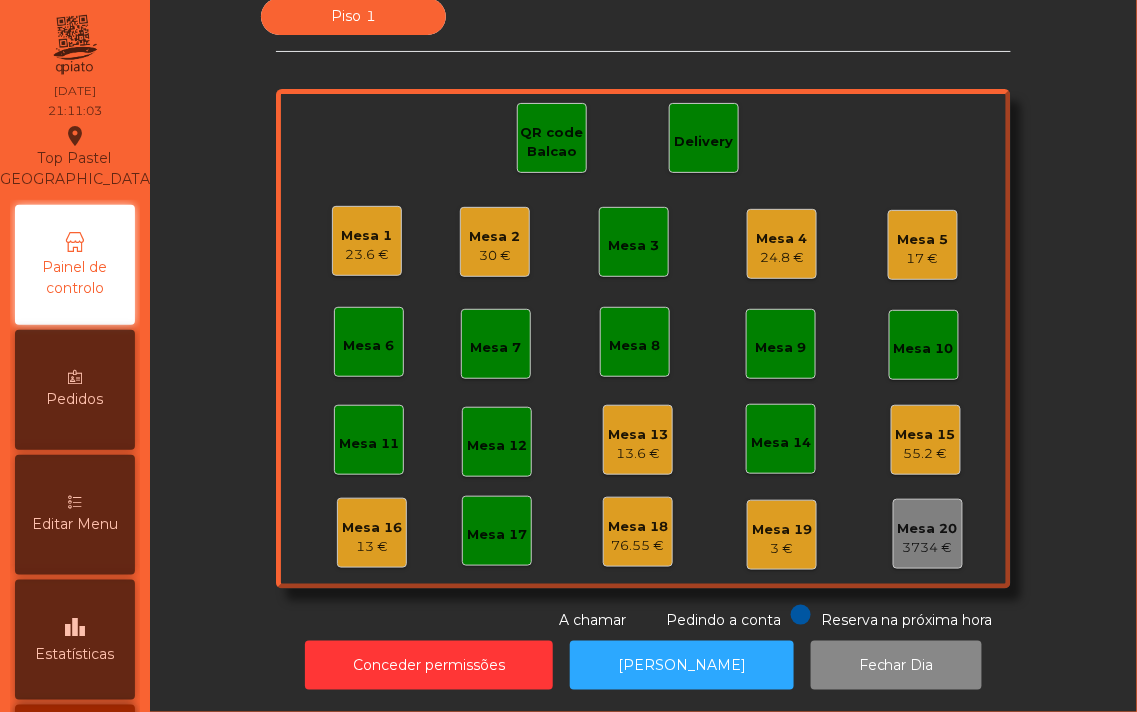 click on "Mesa 19" 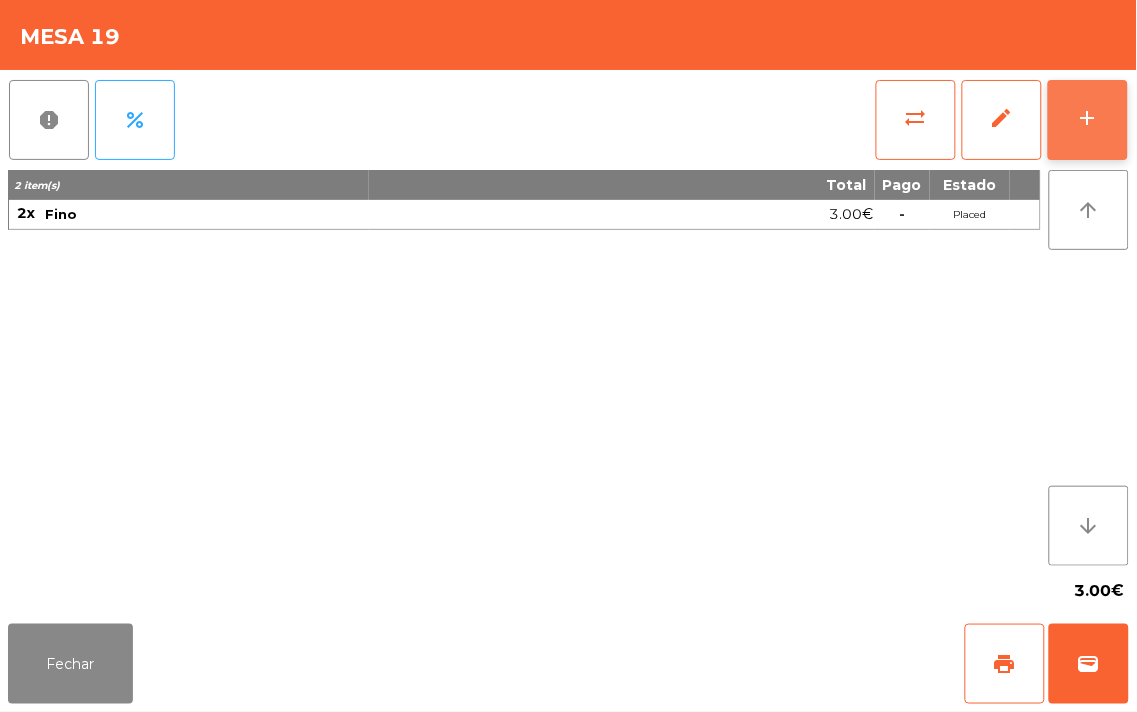 click on "add" 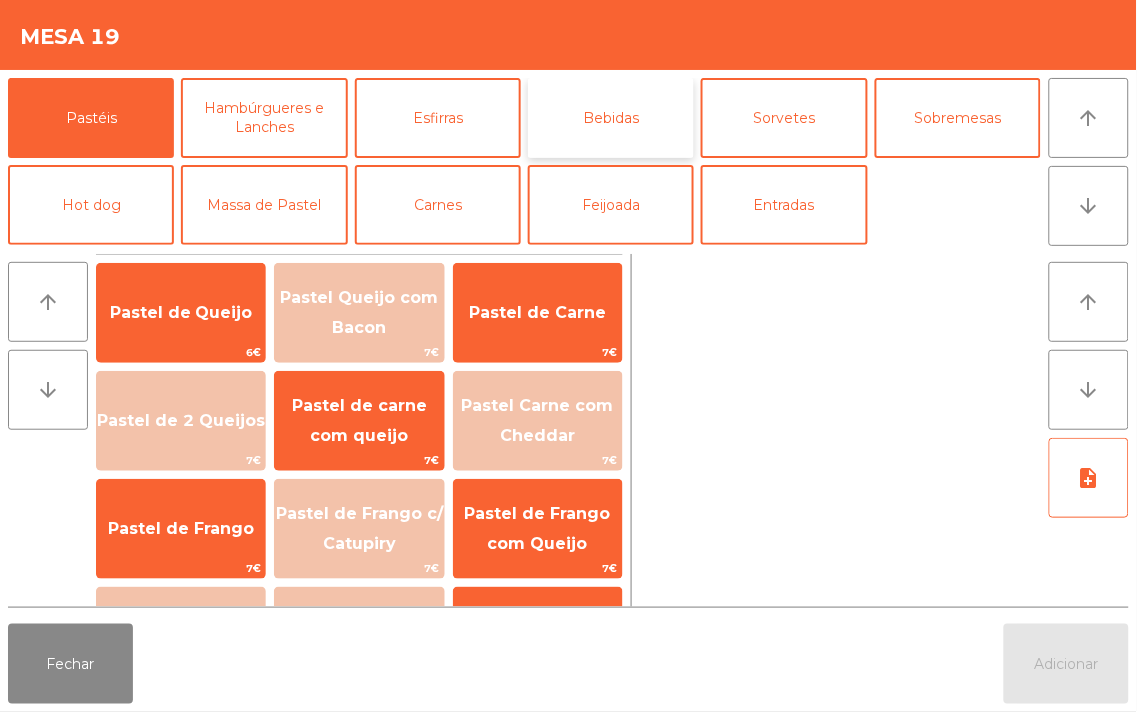 click on "Bebidas" 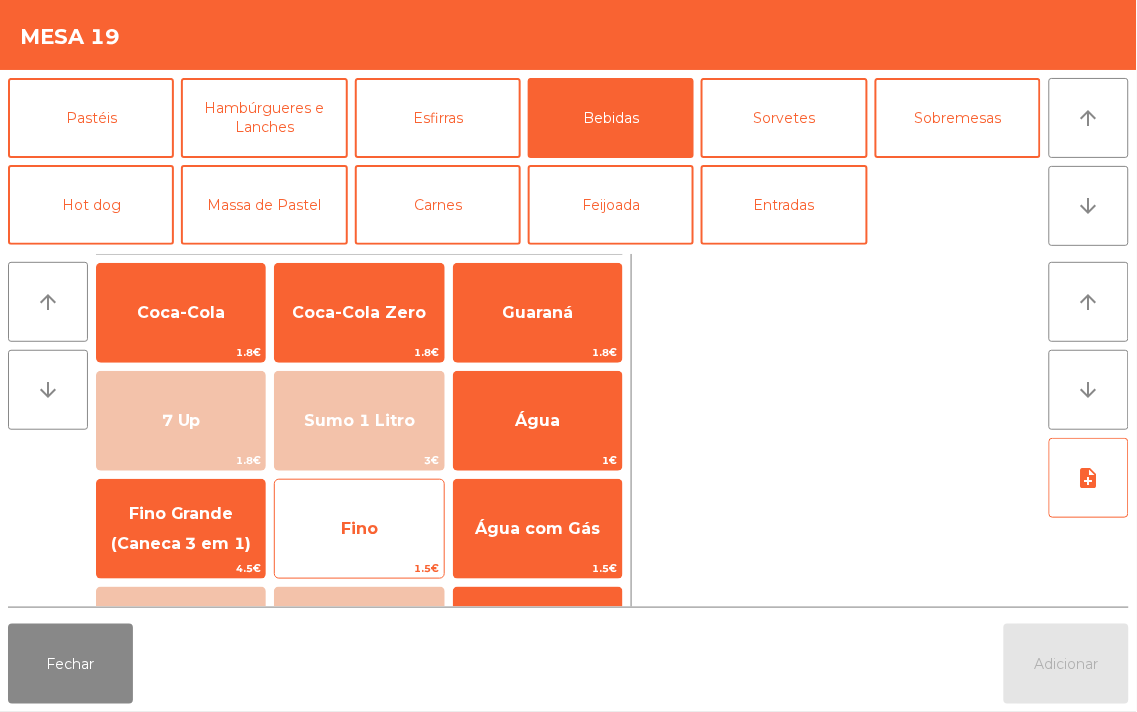 click on "Fino" 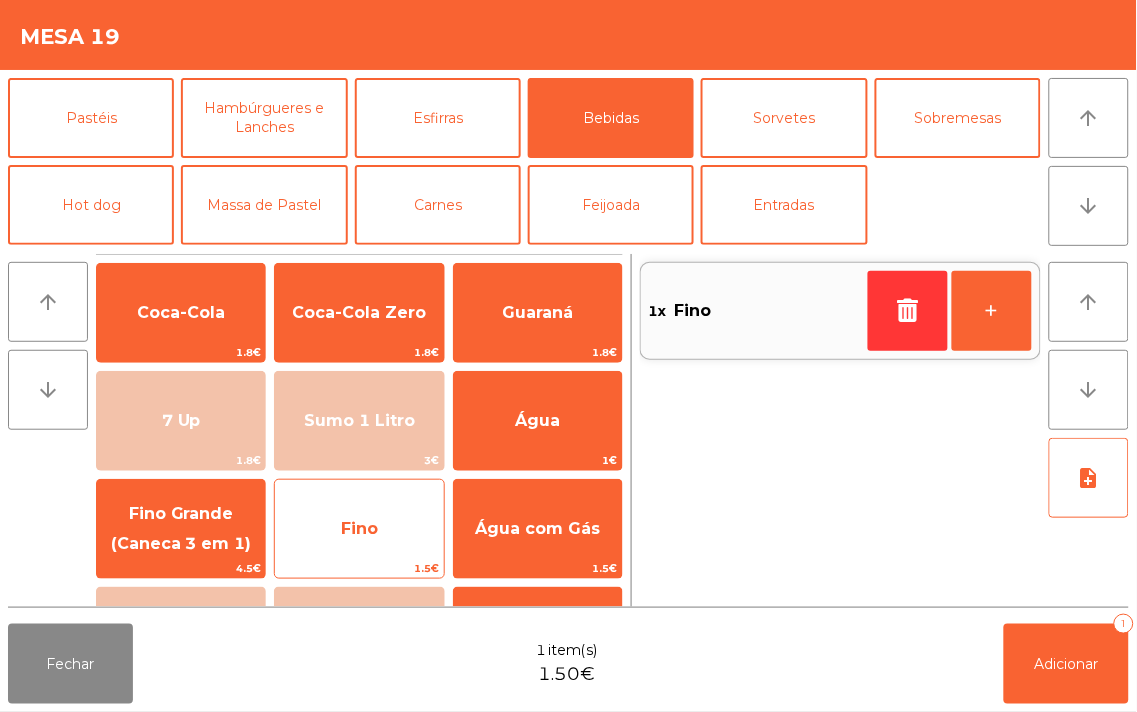 click on "Fino" 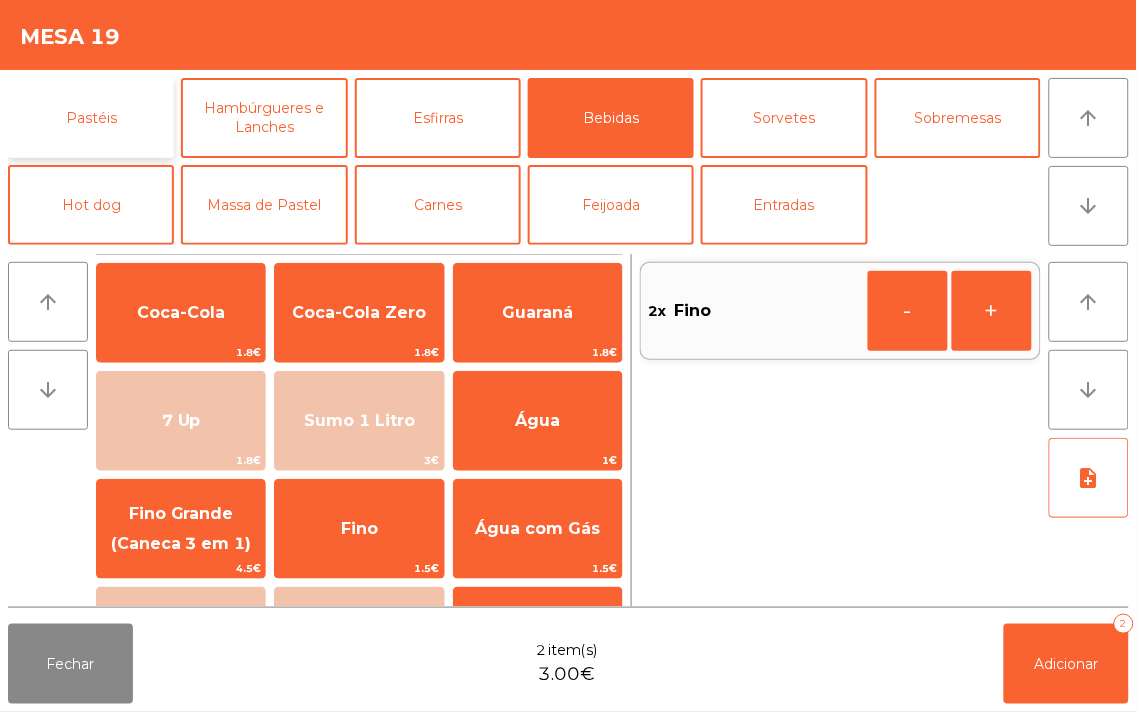 click on "Pastéis" 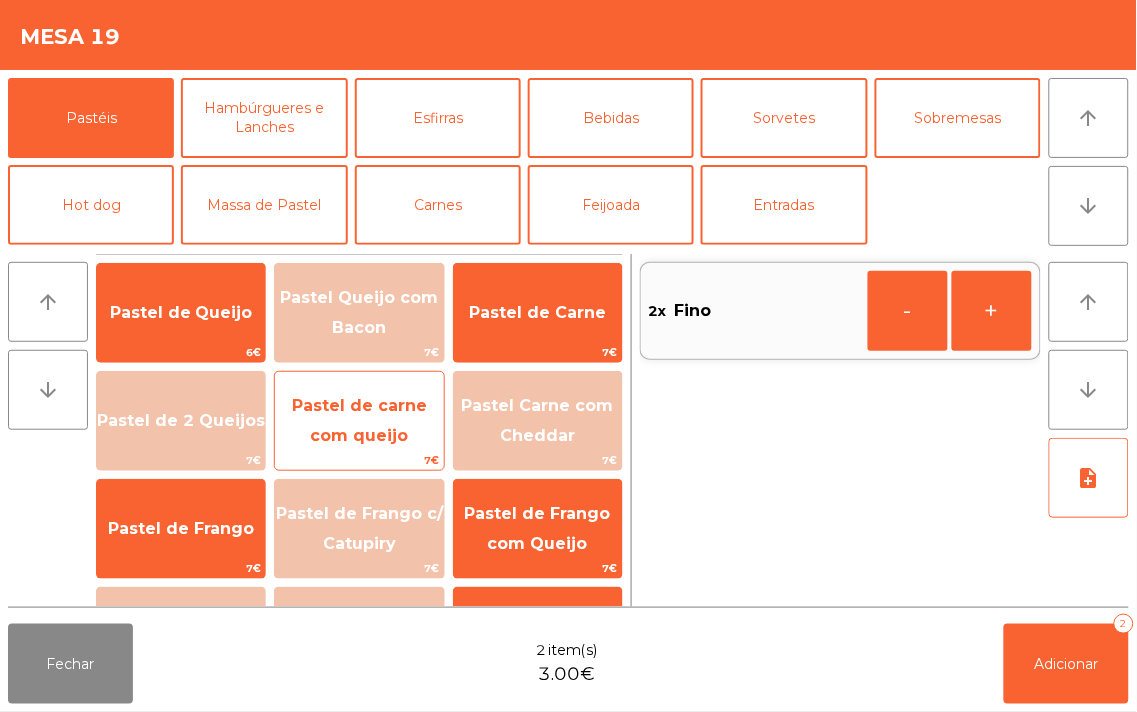 click on "Pastel de carne com queijo" 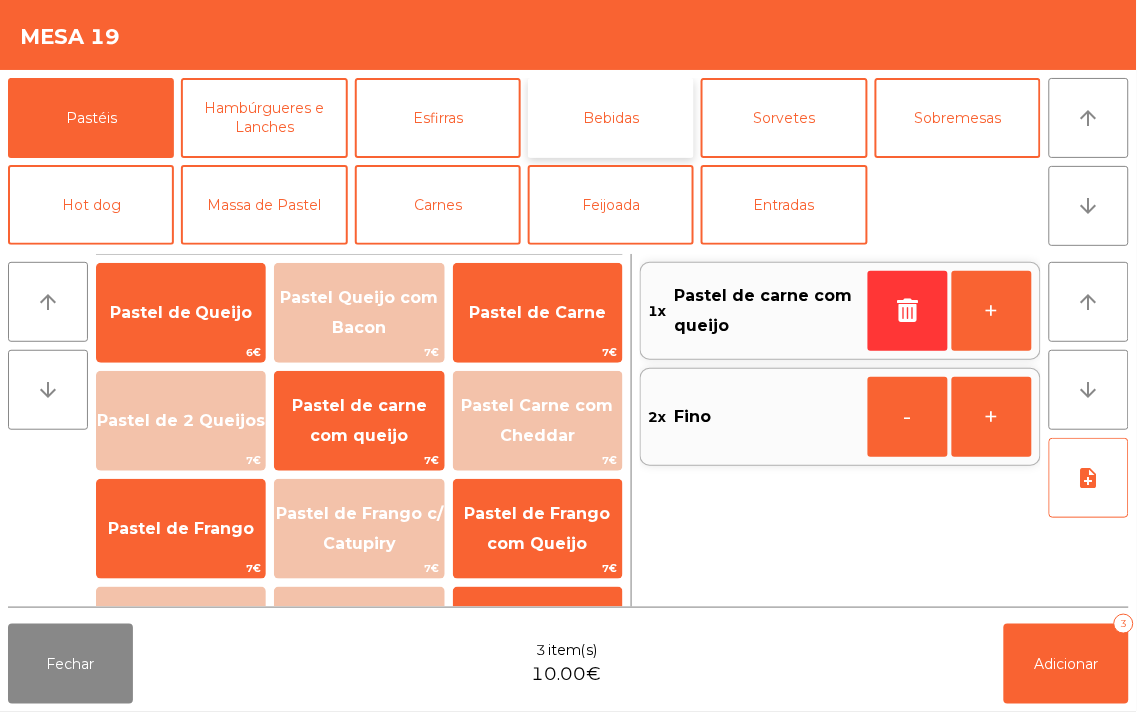click on "Bebidas" 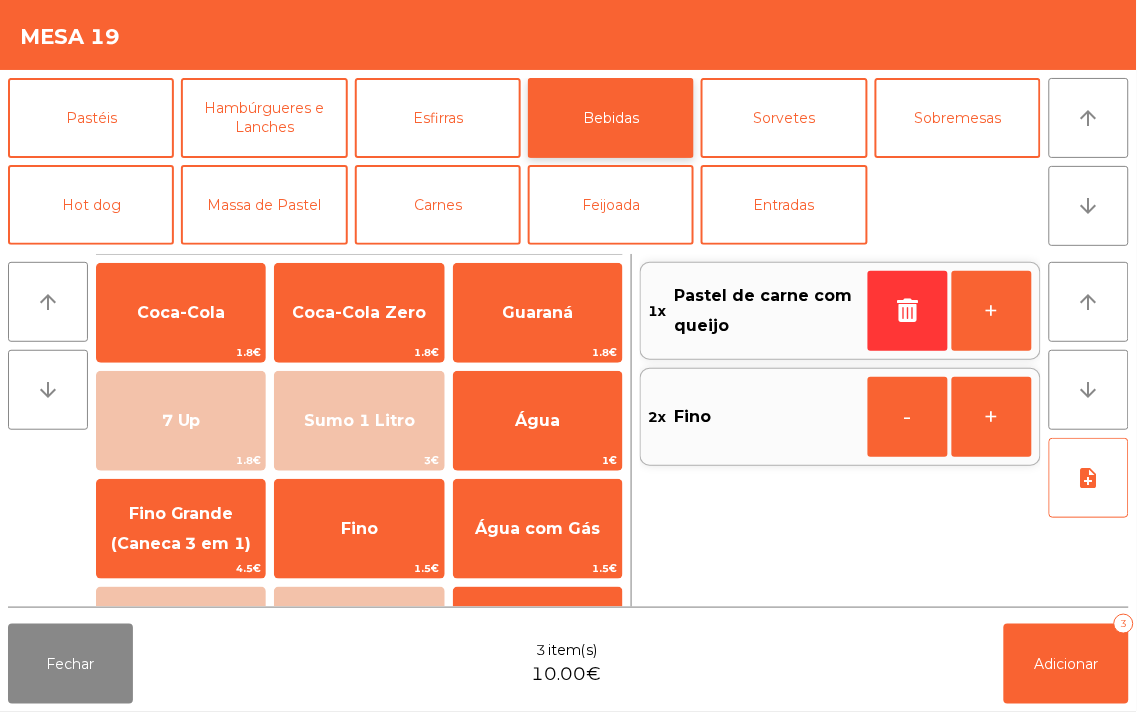 scroll, scrollTop: 1, scrollLeft: 0, axis: vertical 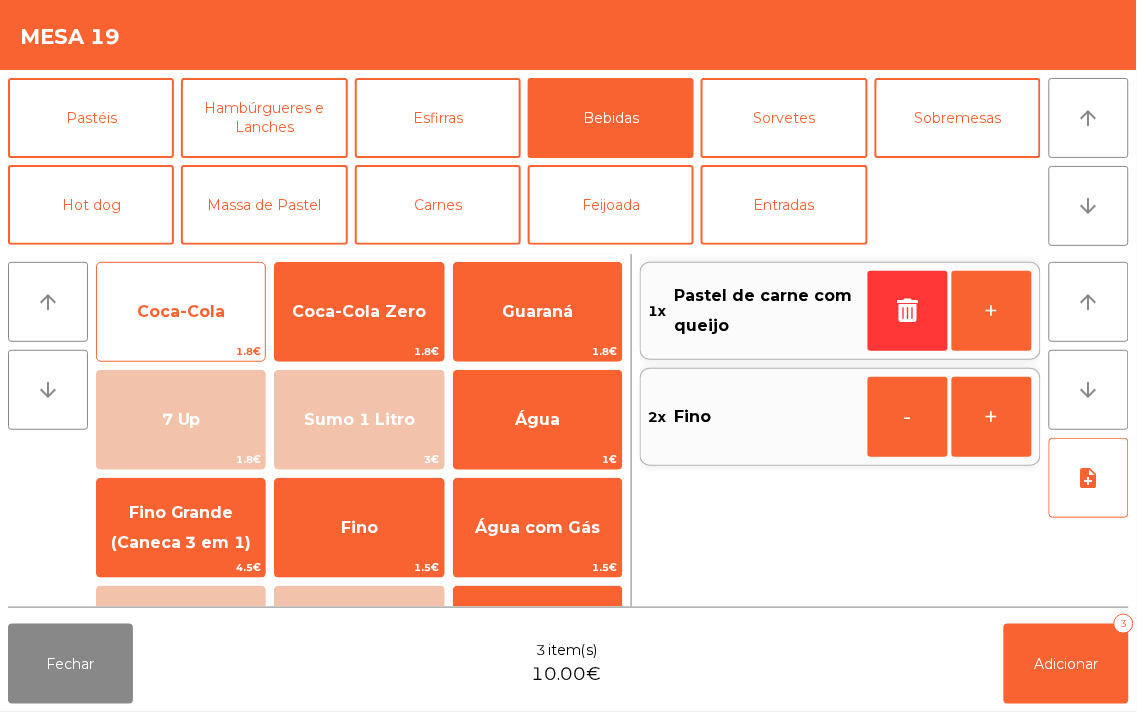 click on "Coca-Cola   1.8€" 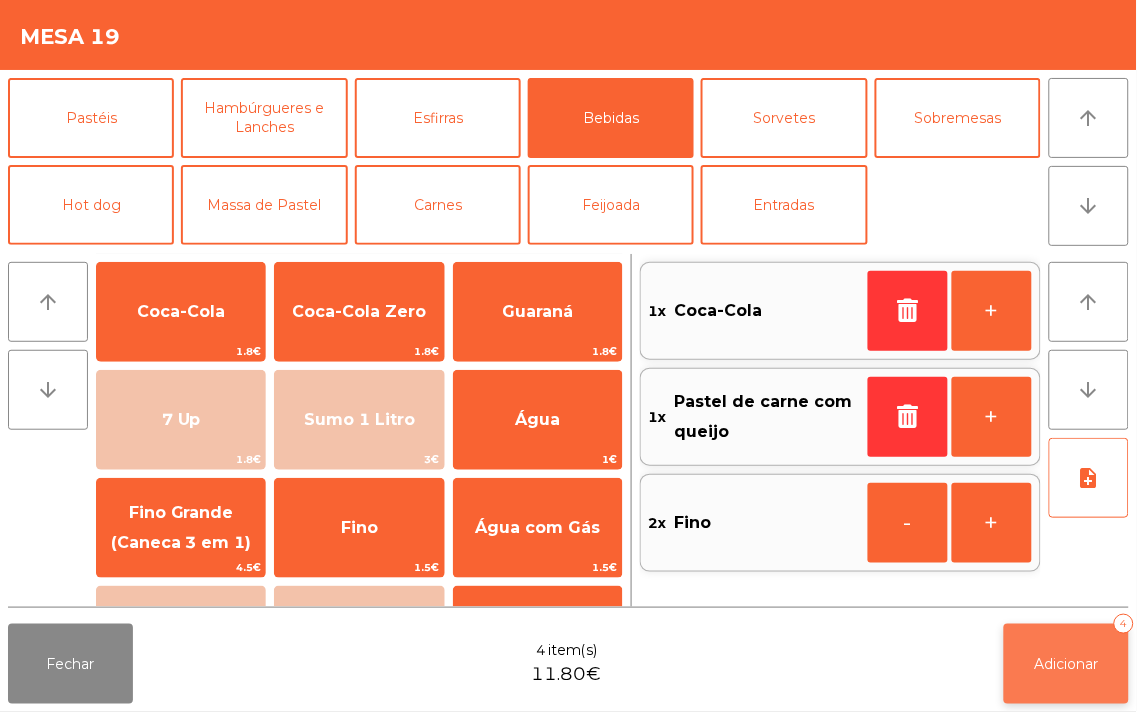 click on "Adicionar   4" 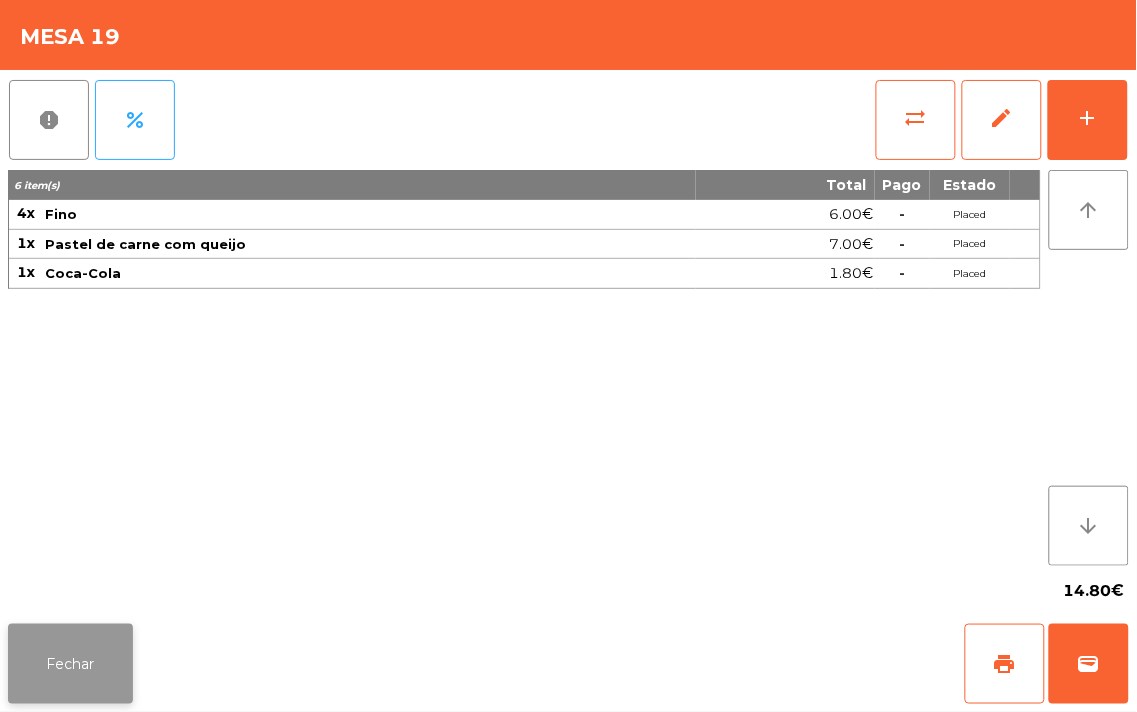 click on "Fechar" 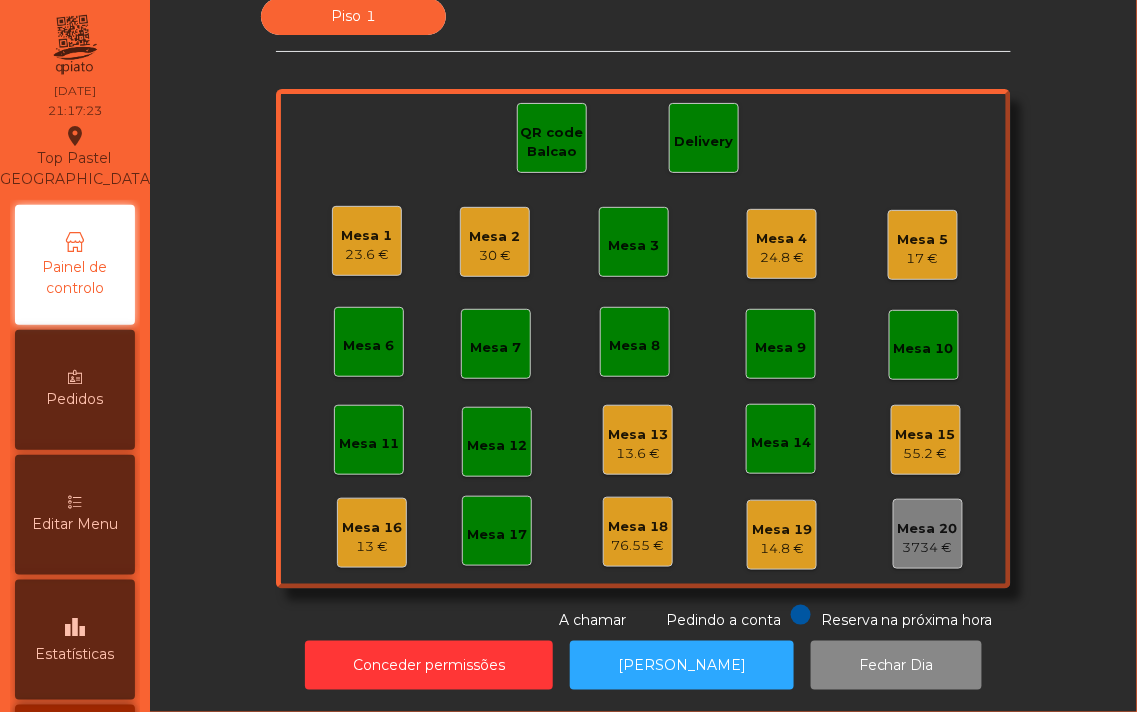 click on "14.8 €" 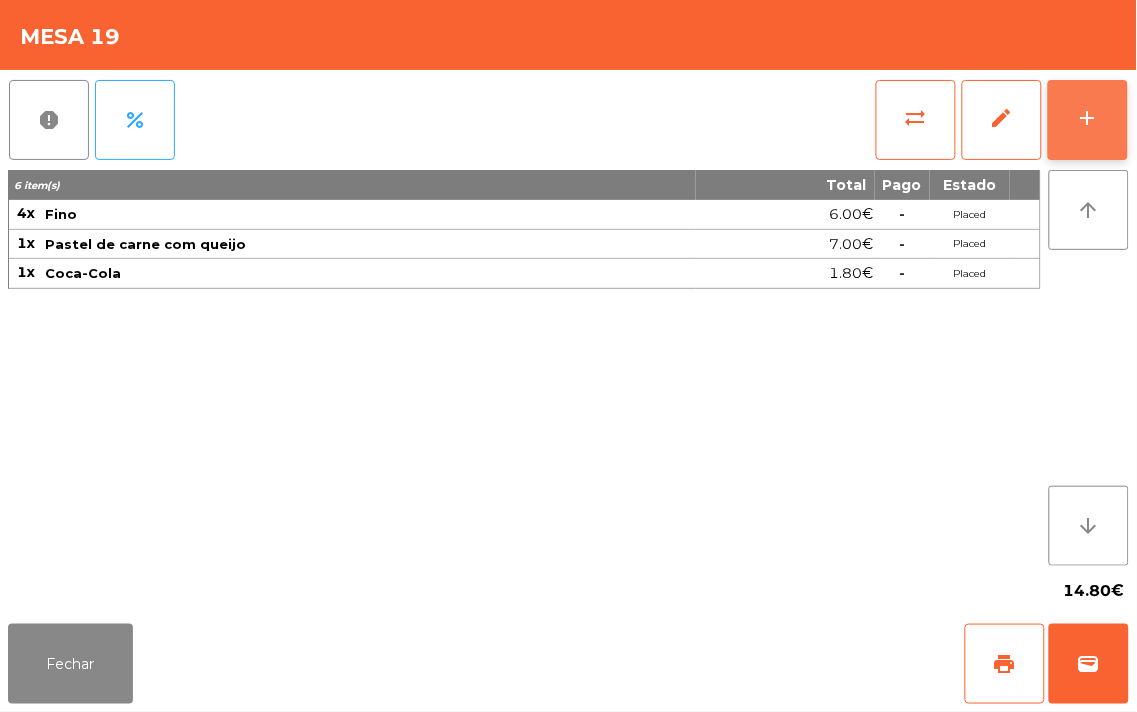 click on "add" 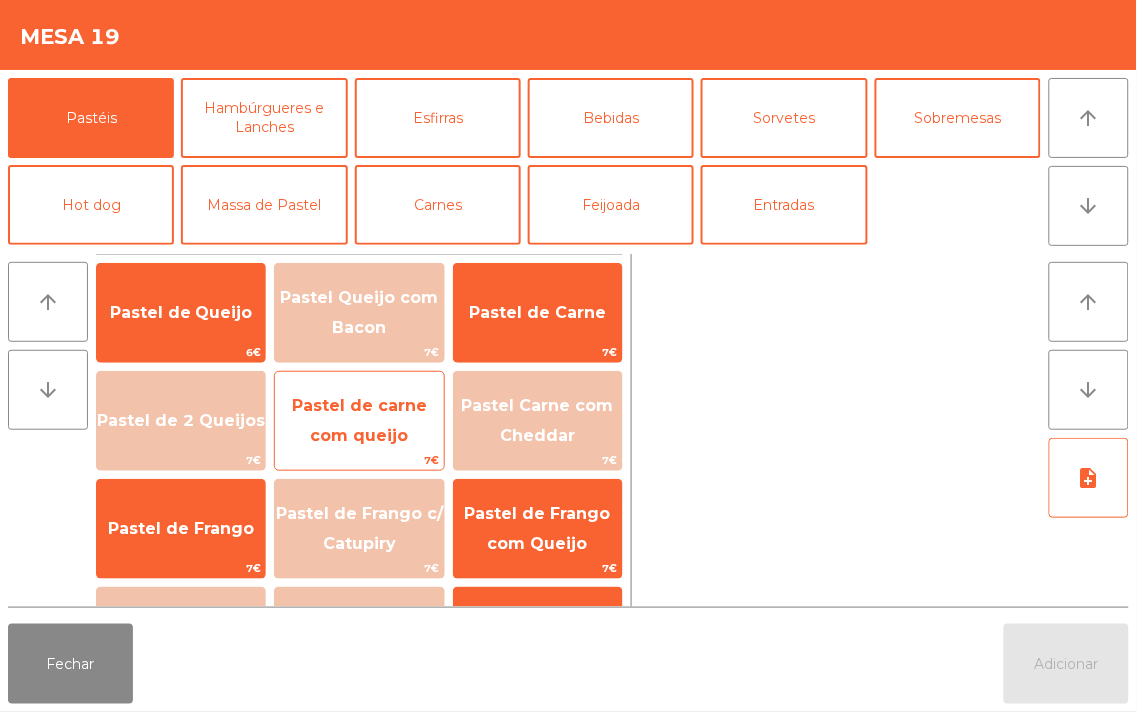 click on "Pastel de carne com queijo" 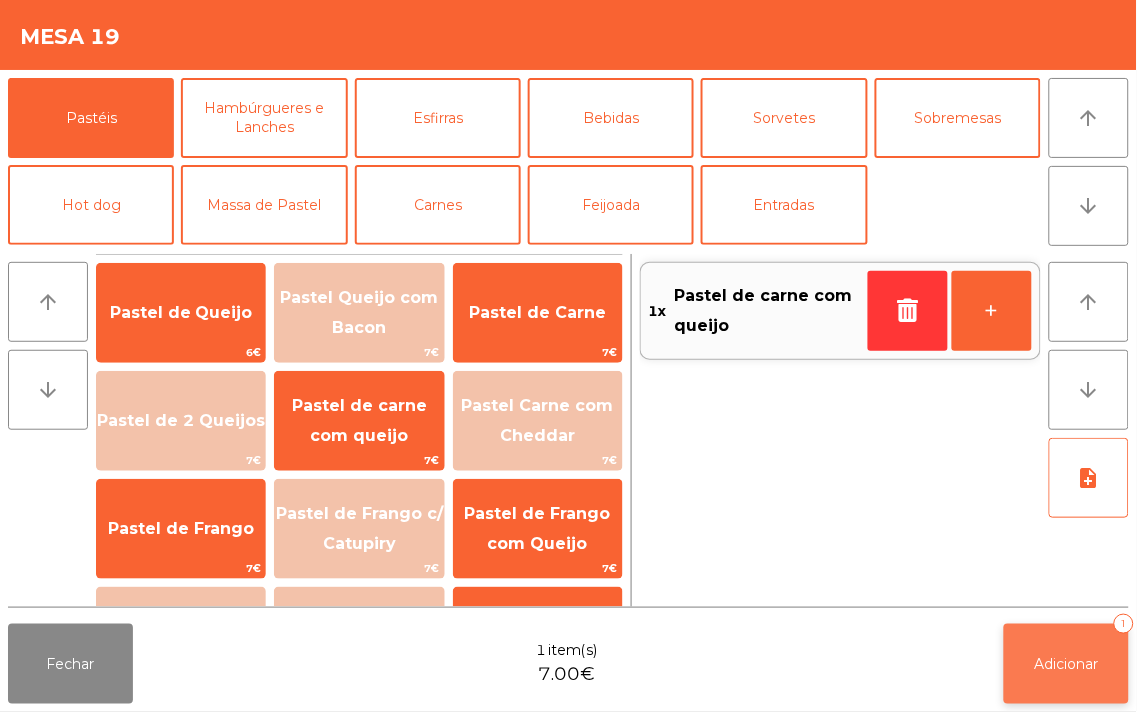 click on "Adicionar" 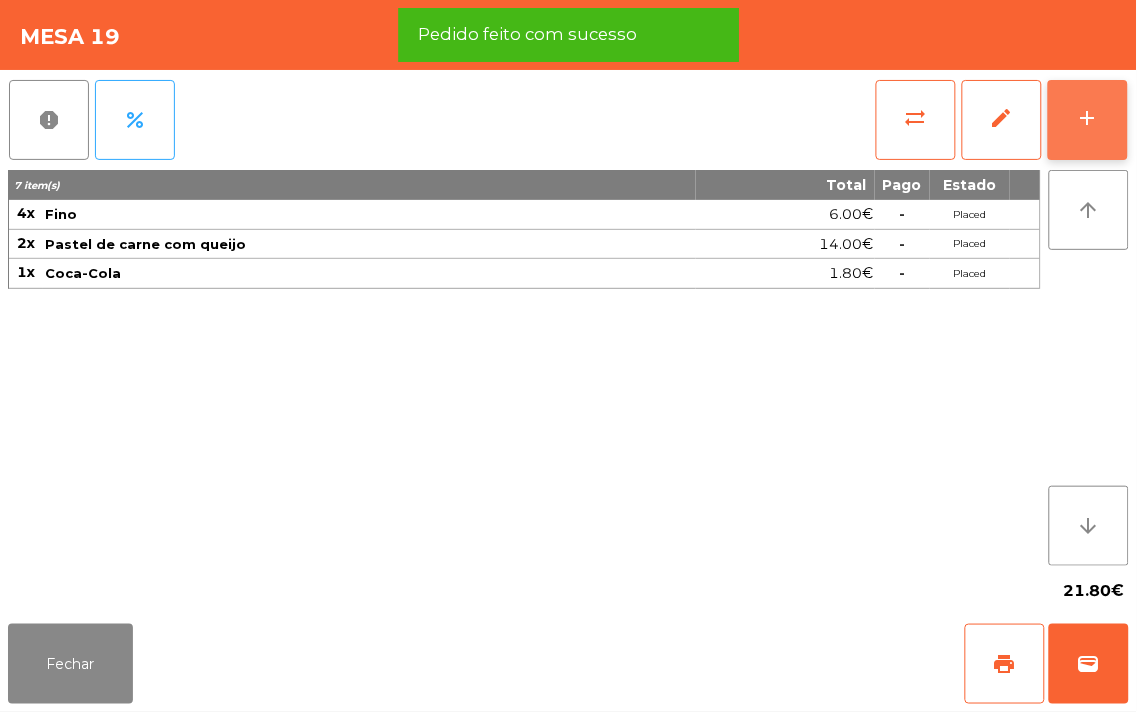 click on "add" 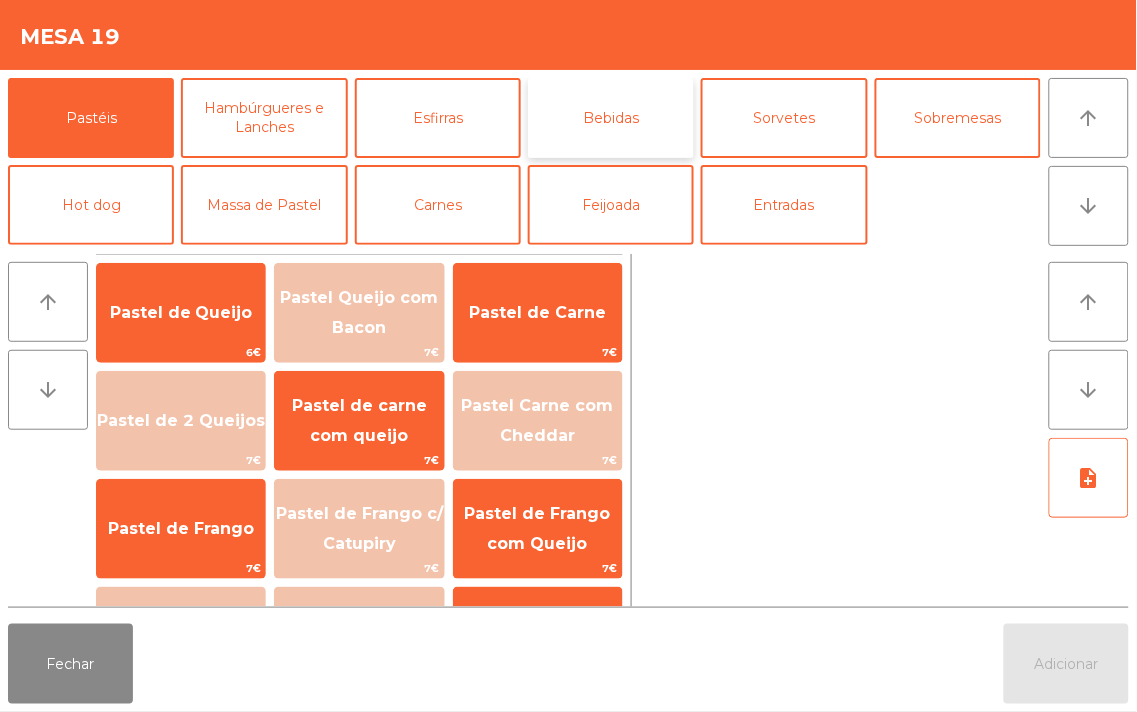 click on "Bebidas" 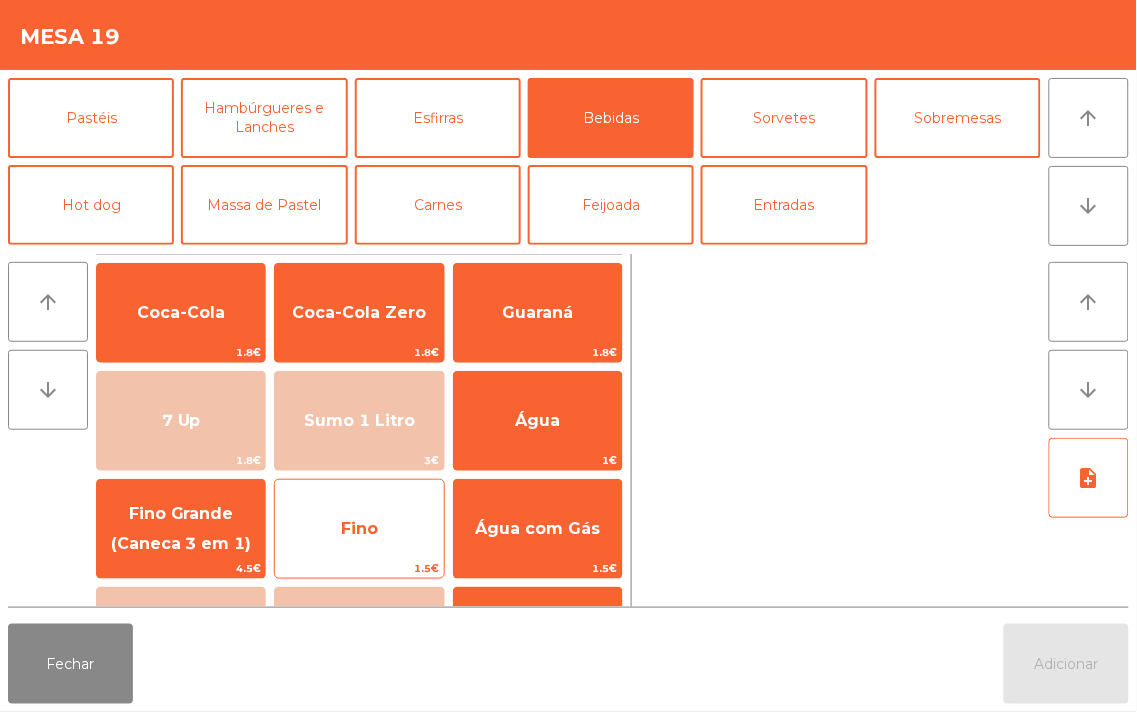 click on "Fino" 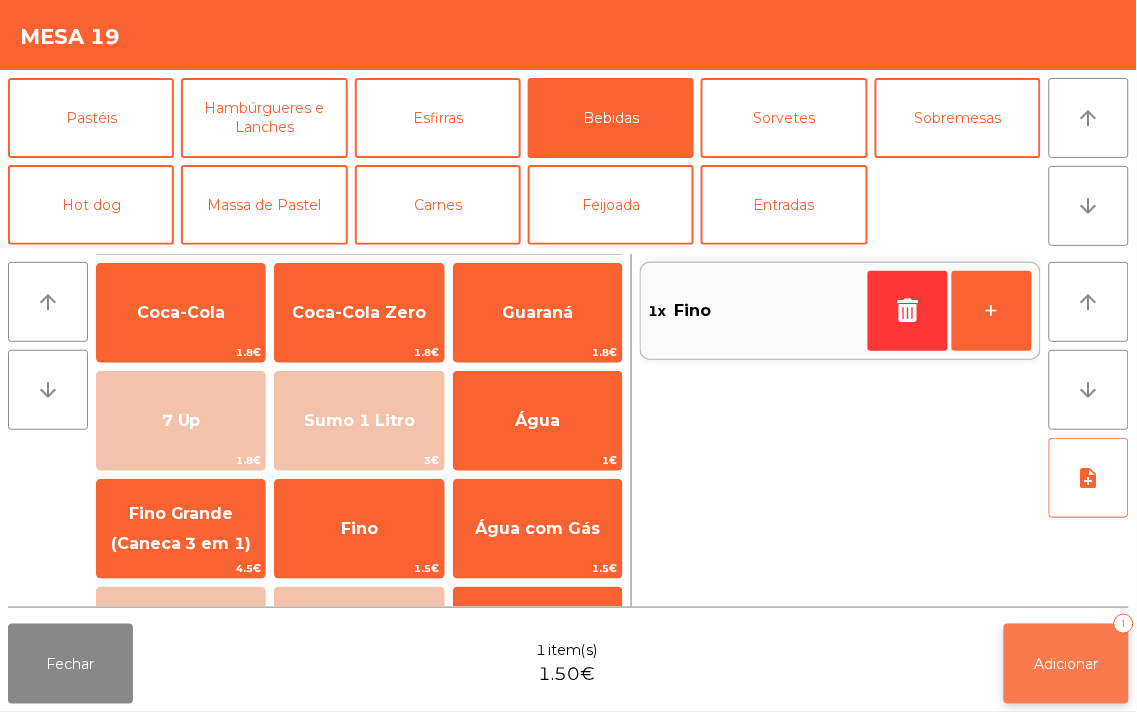 click on "Adicionar" 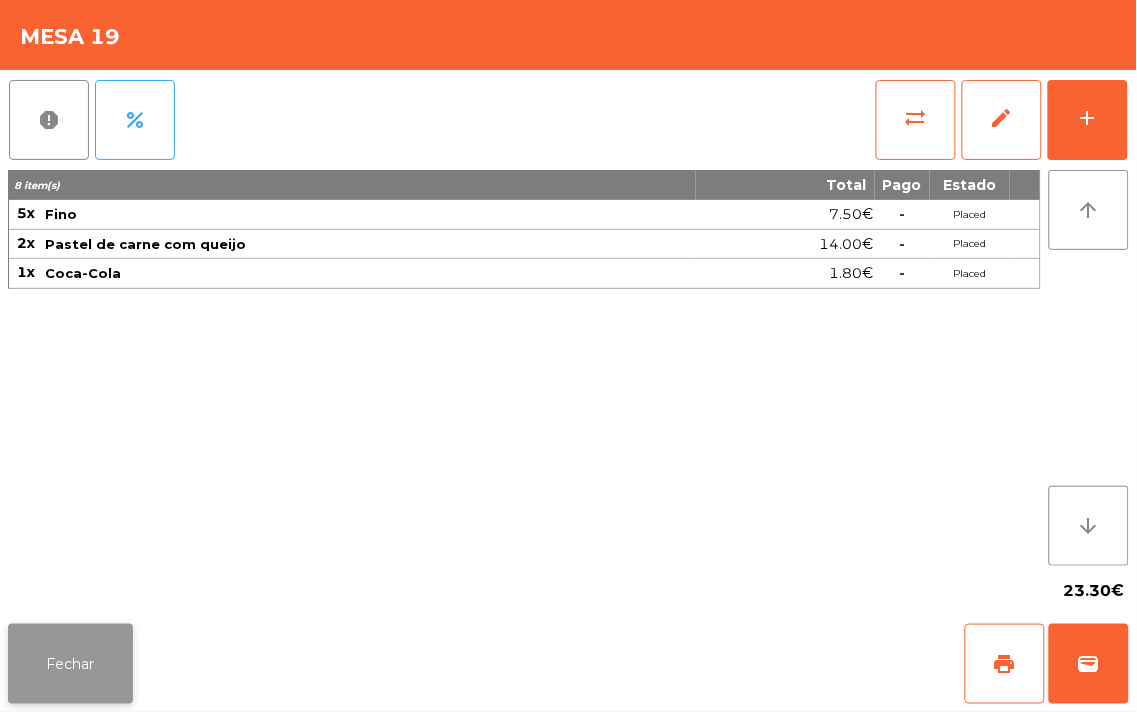 click on "Fechar" 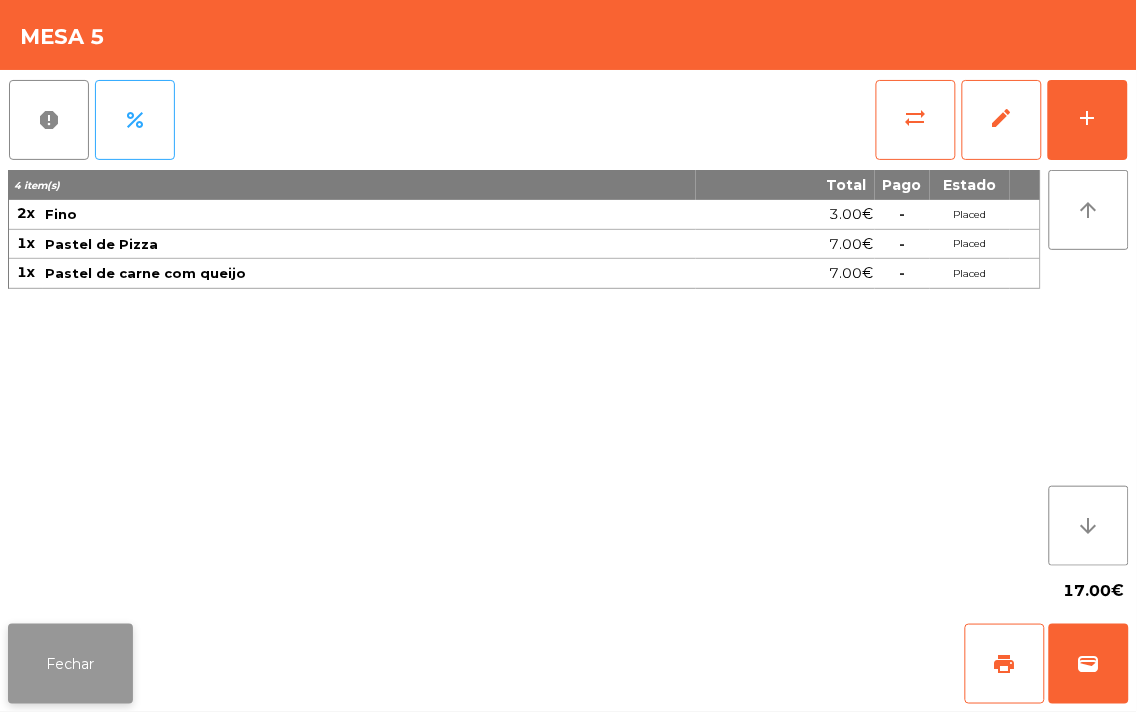 click on "Fechar" 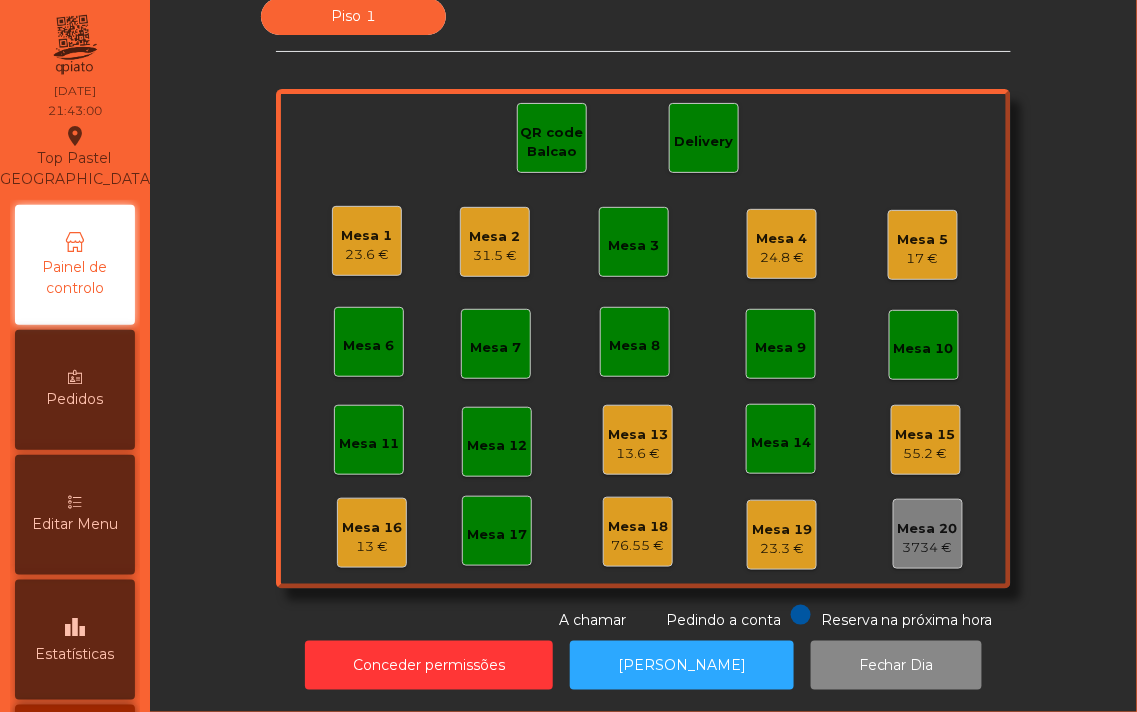 click on "13 €" 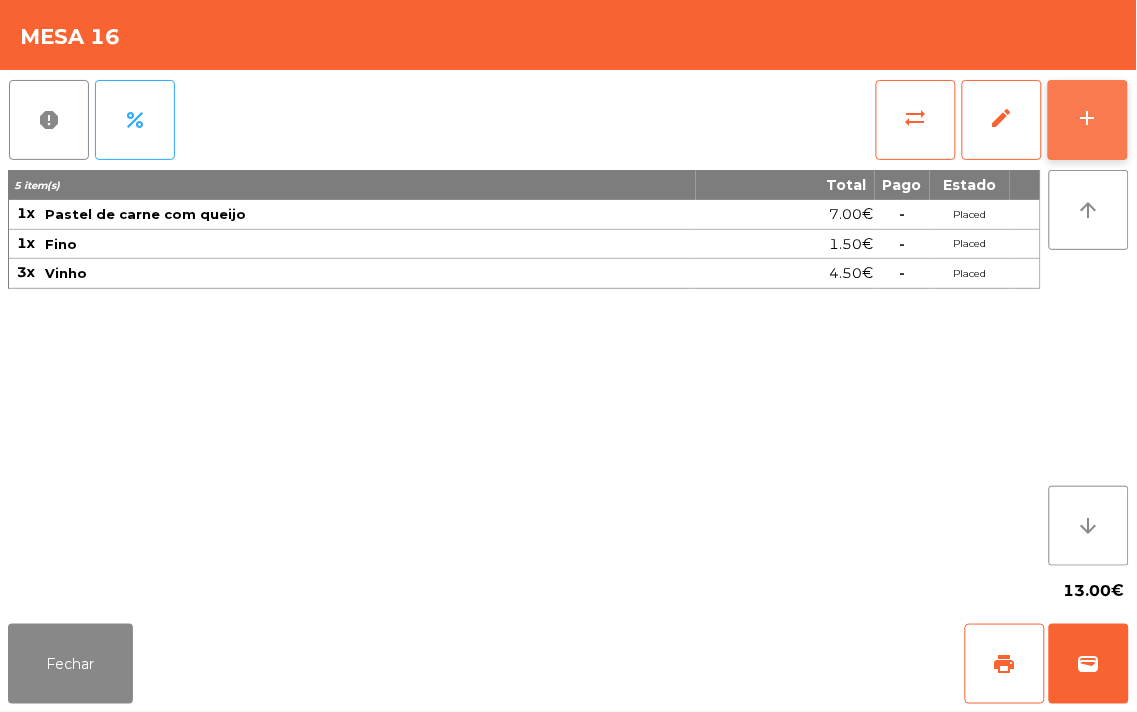 click on "add" 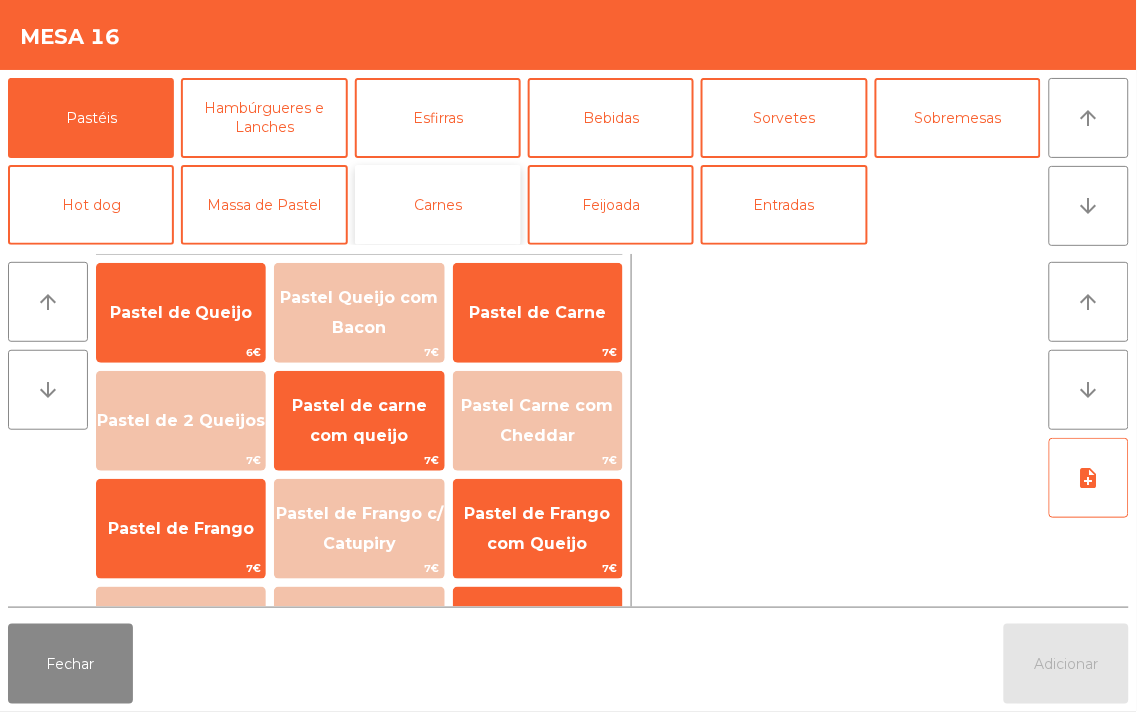click on "Carnes" 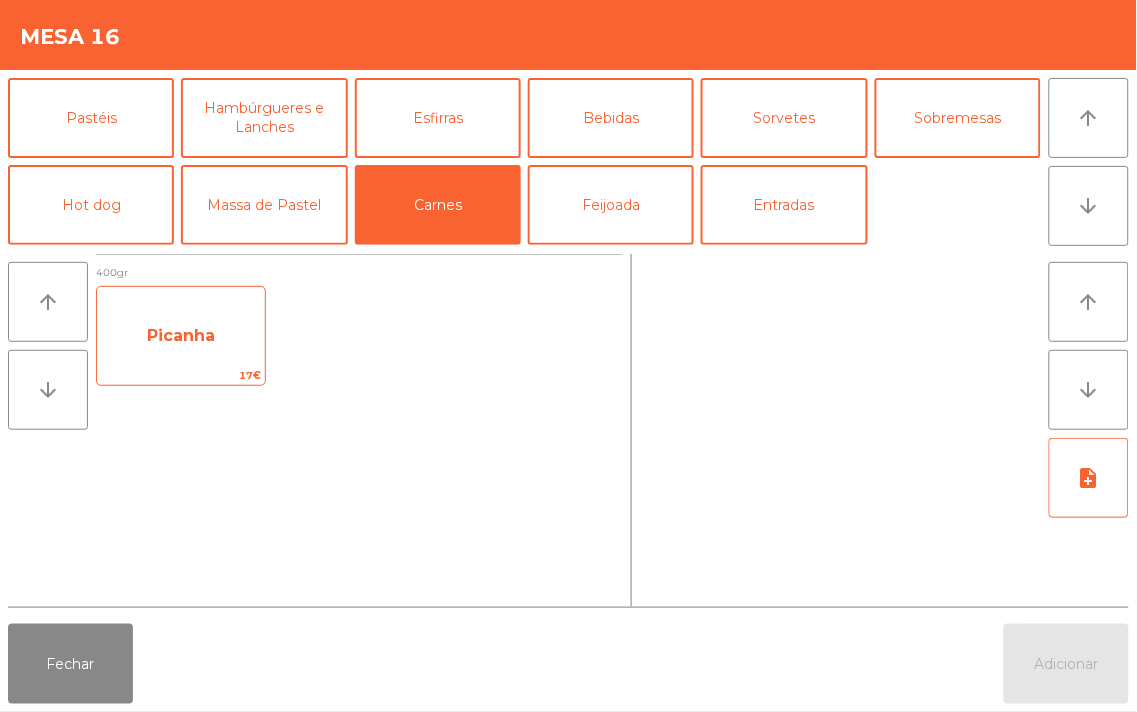 click on "Picanha" 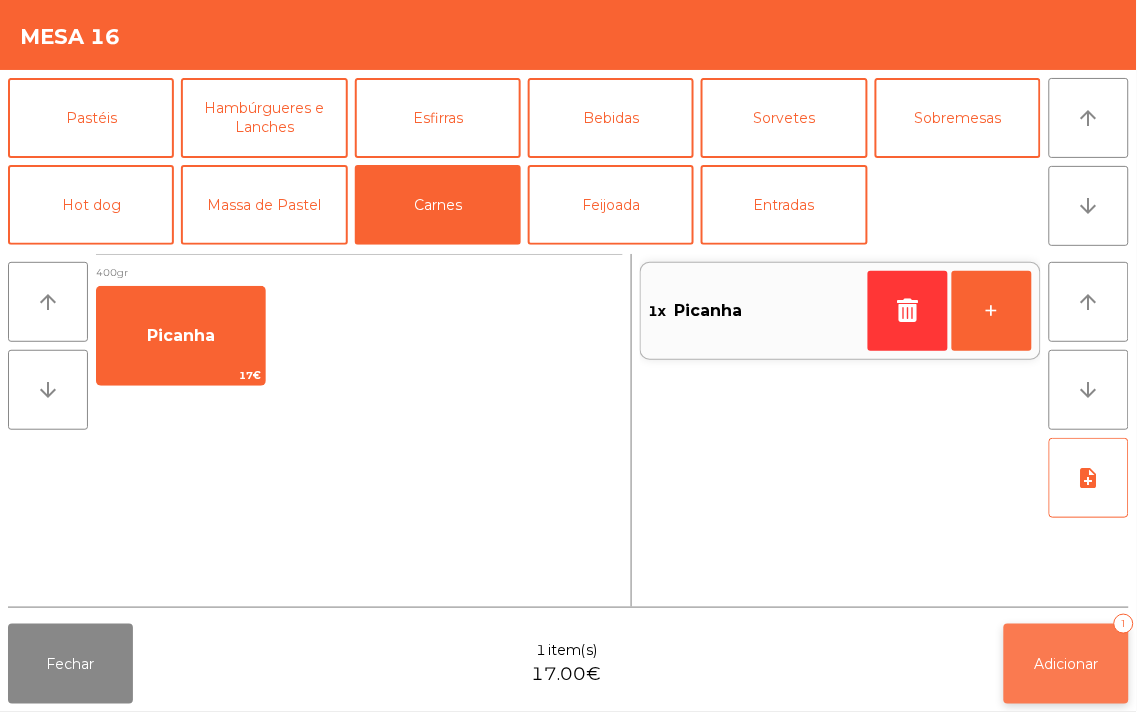 click on "Adicionar   1" 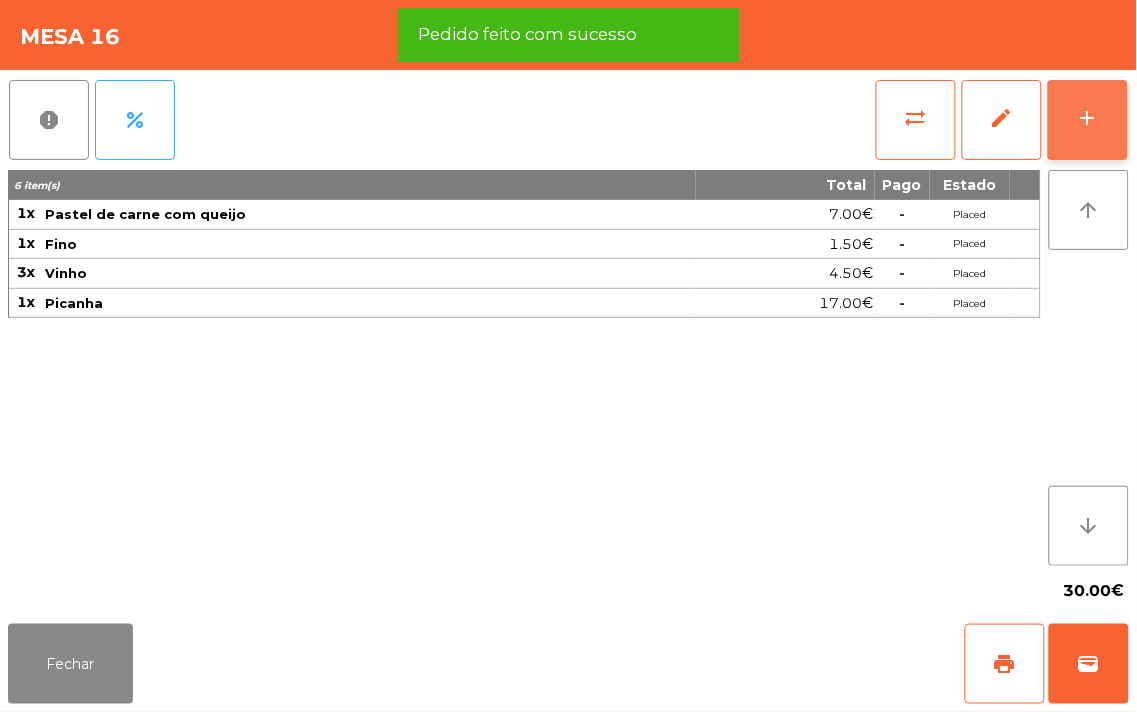 click on "add" 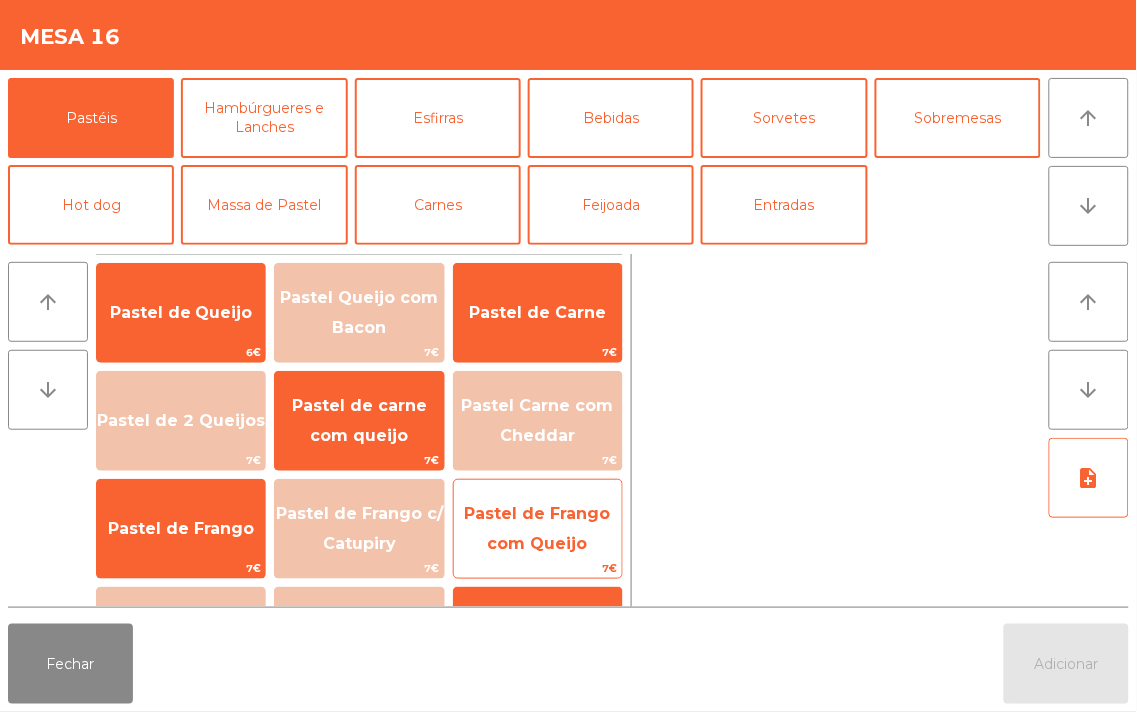 click on "Pastel de Frango com Queijo" 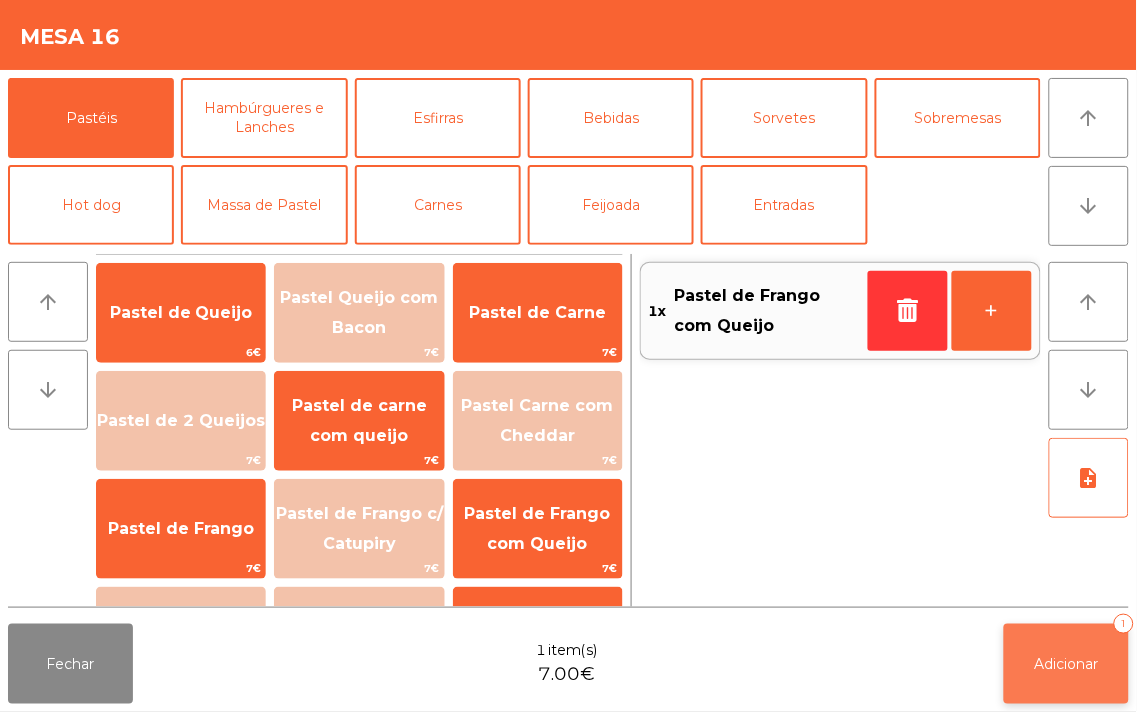 click on "Adicionar" 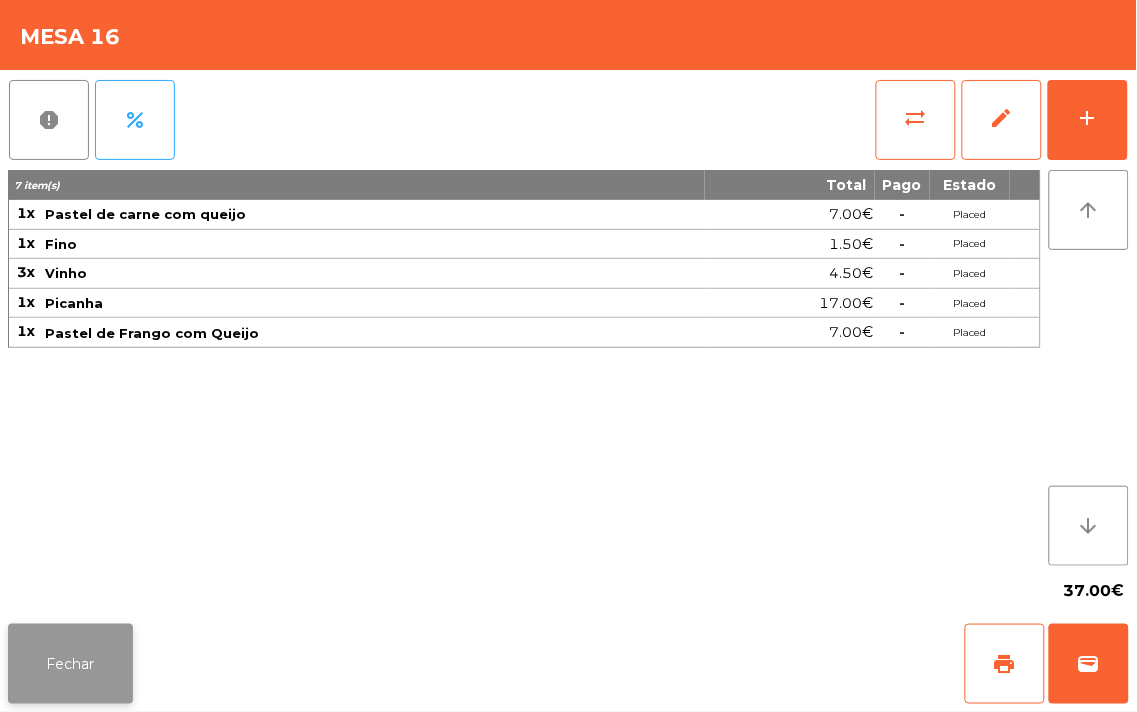 click on "Fechar" 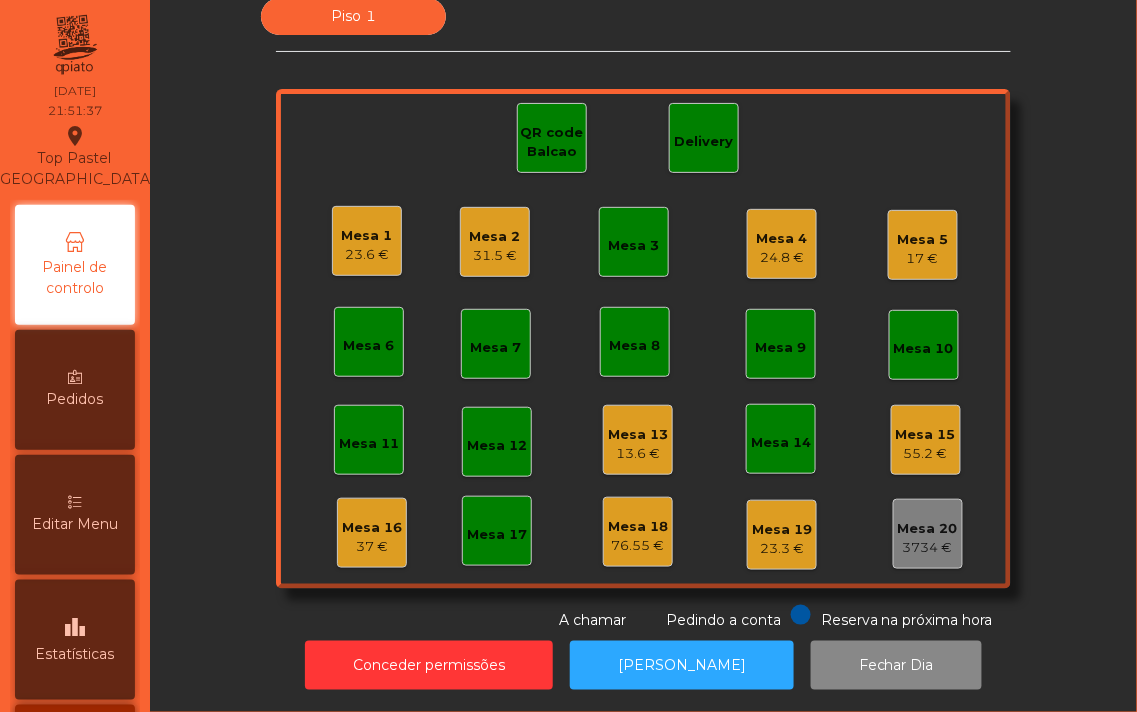 click on "Mesa 2   31.5 €" 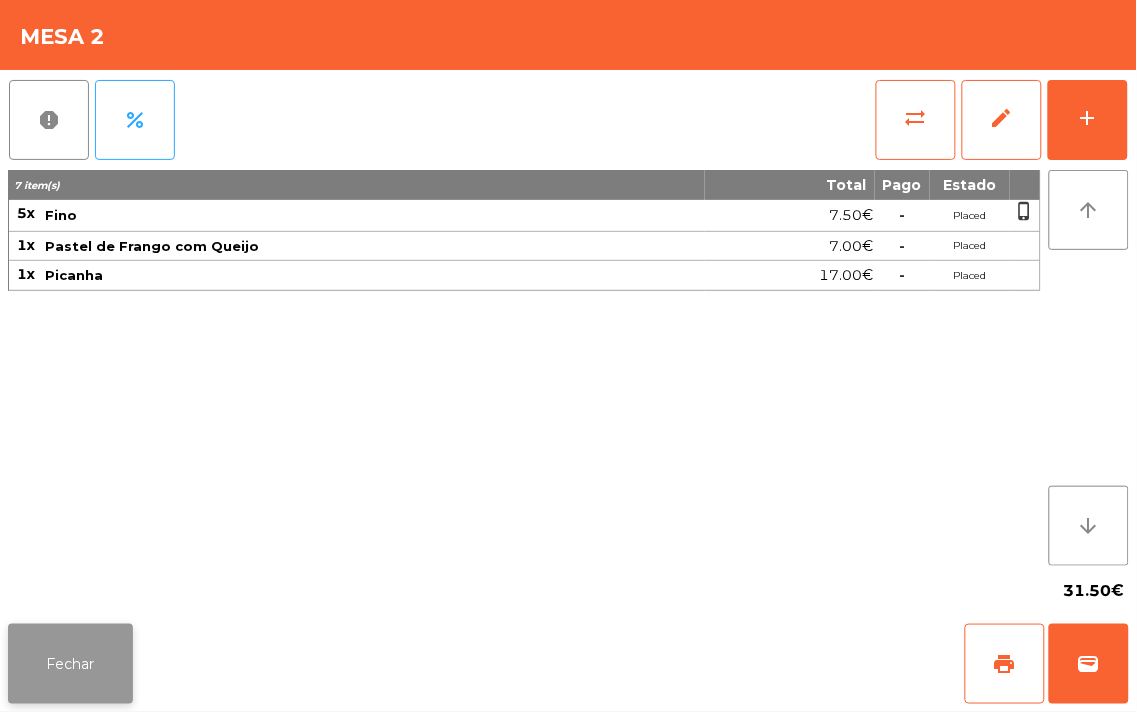 click on "Fechar" 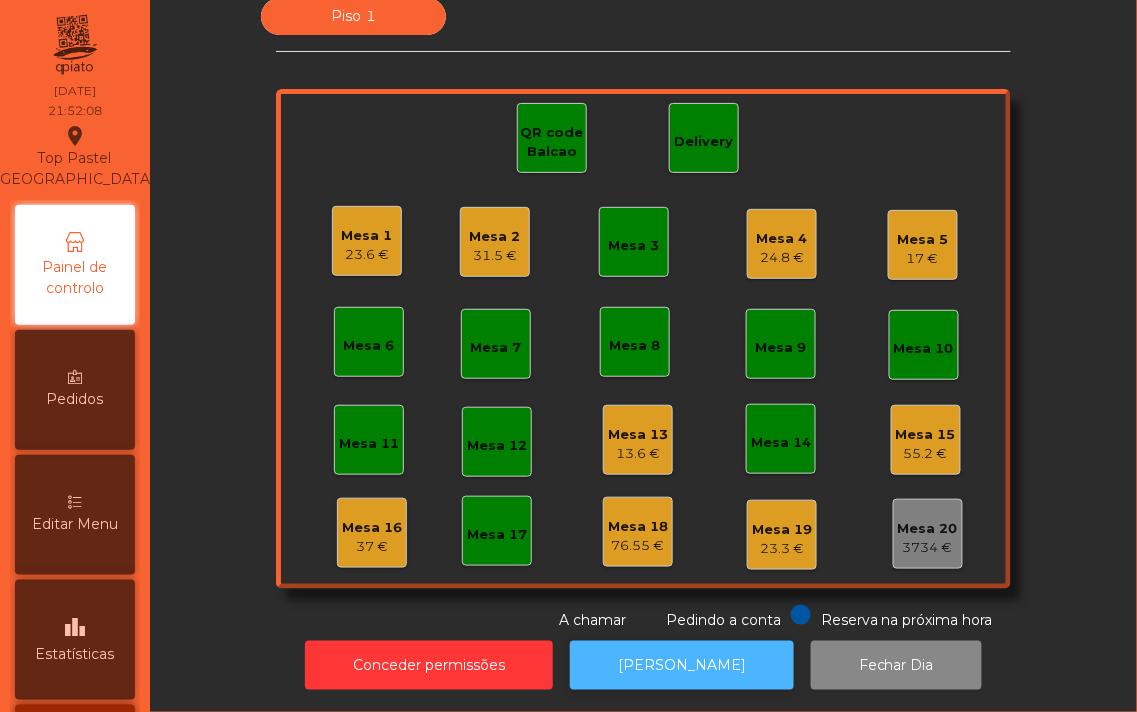 click on "[PERSON_NAME]" 